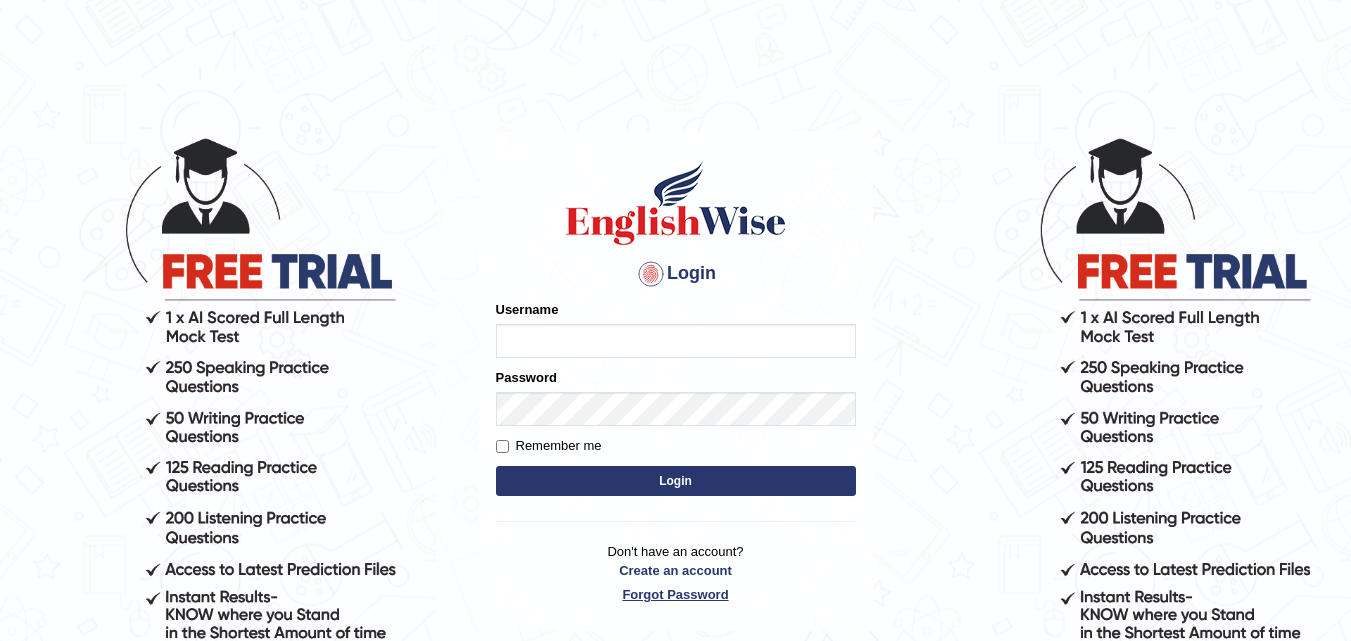 scroll, scrollTop: 0, scrollLeft: 0, axis: both 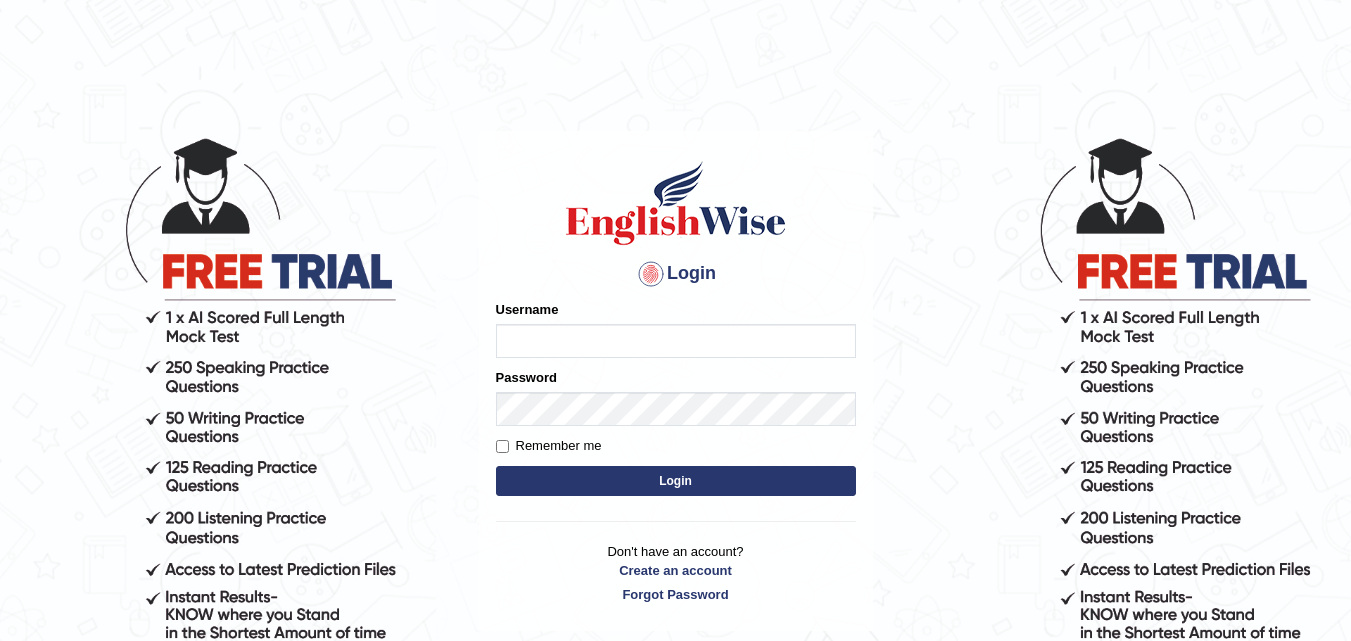 type on "[FIRST] [LAST]" 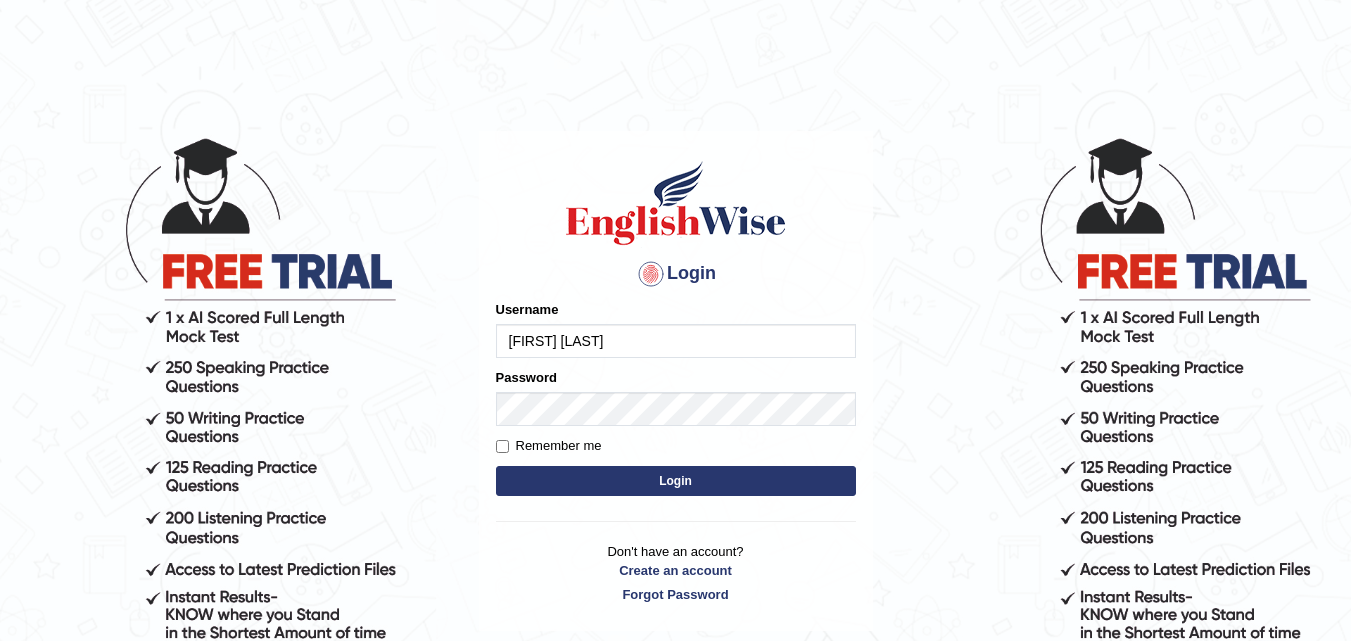 click on "Login" at bounding box center (676, 481) 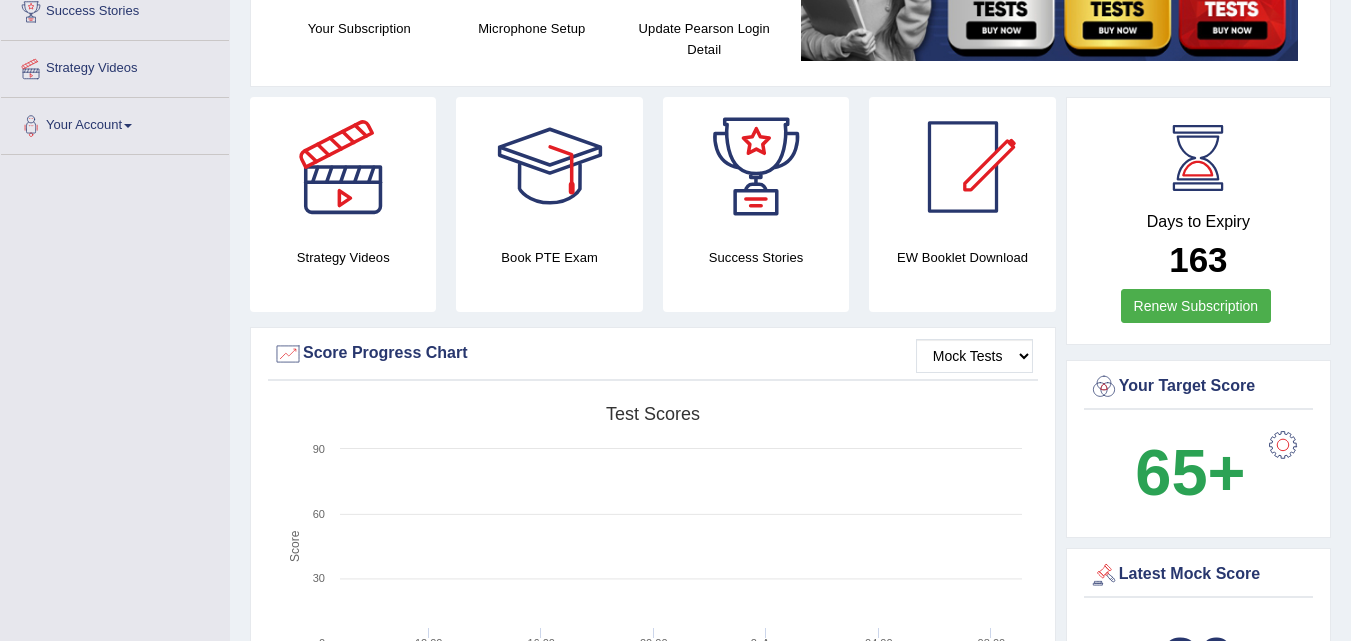 scroll, scrollTop: 250, scrollLeft: 0, axis: vertical 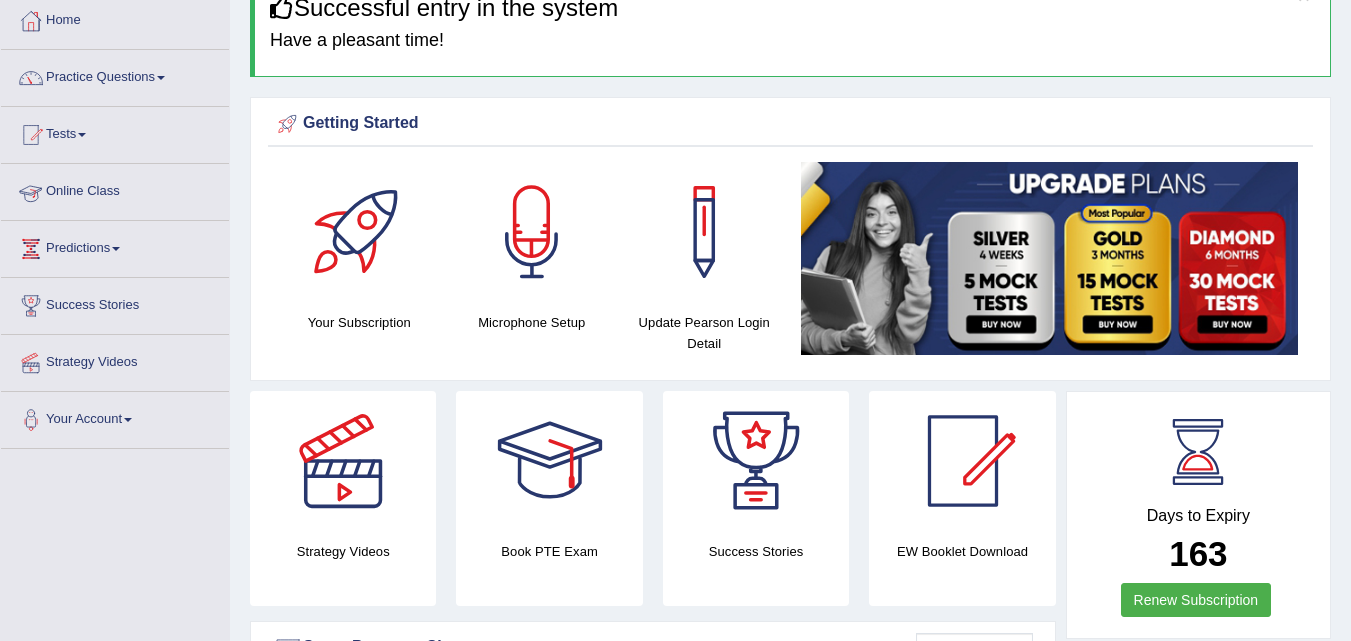click at bounding box center [31, 192] 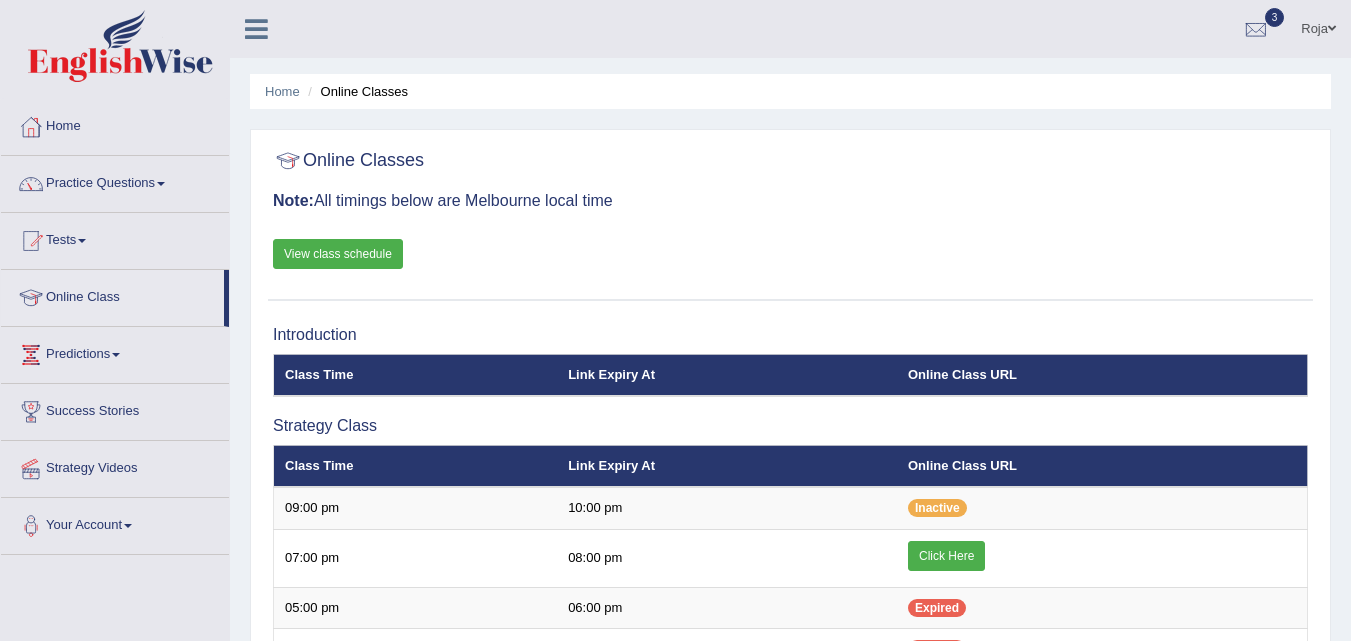 scroll, scrollTop: 0, scrollLeft: 0, axis: both 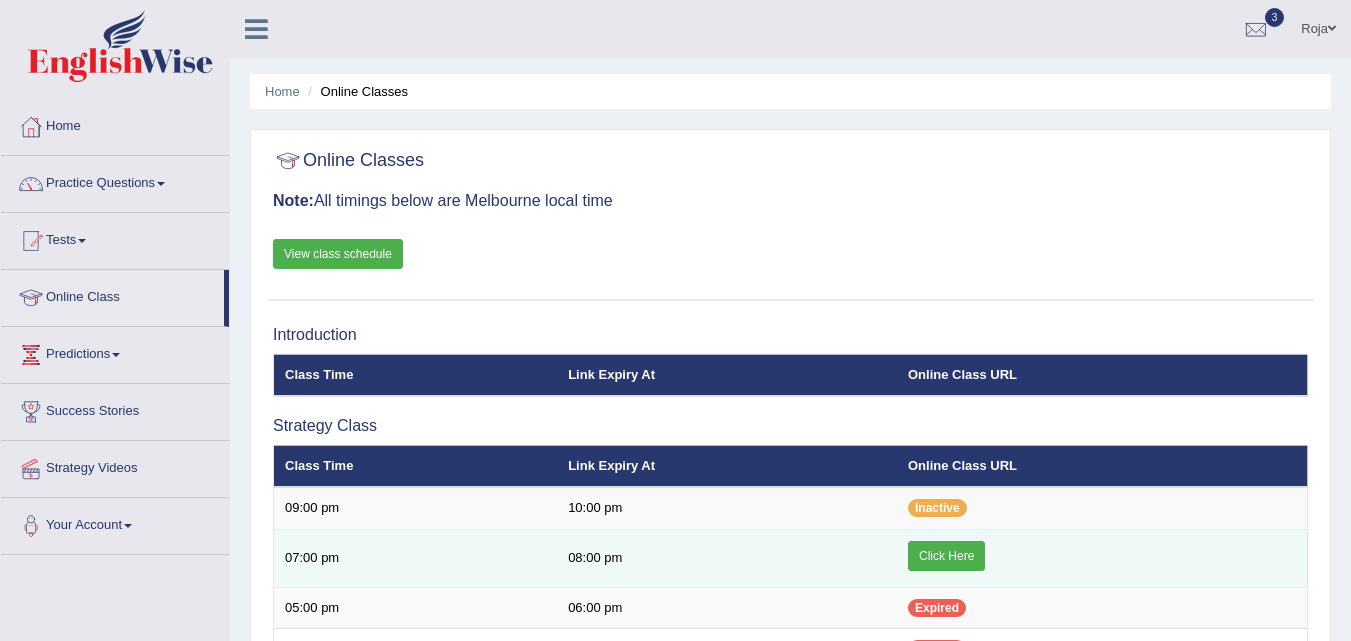 click on "Click Here" at bounding box center (946, 556) 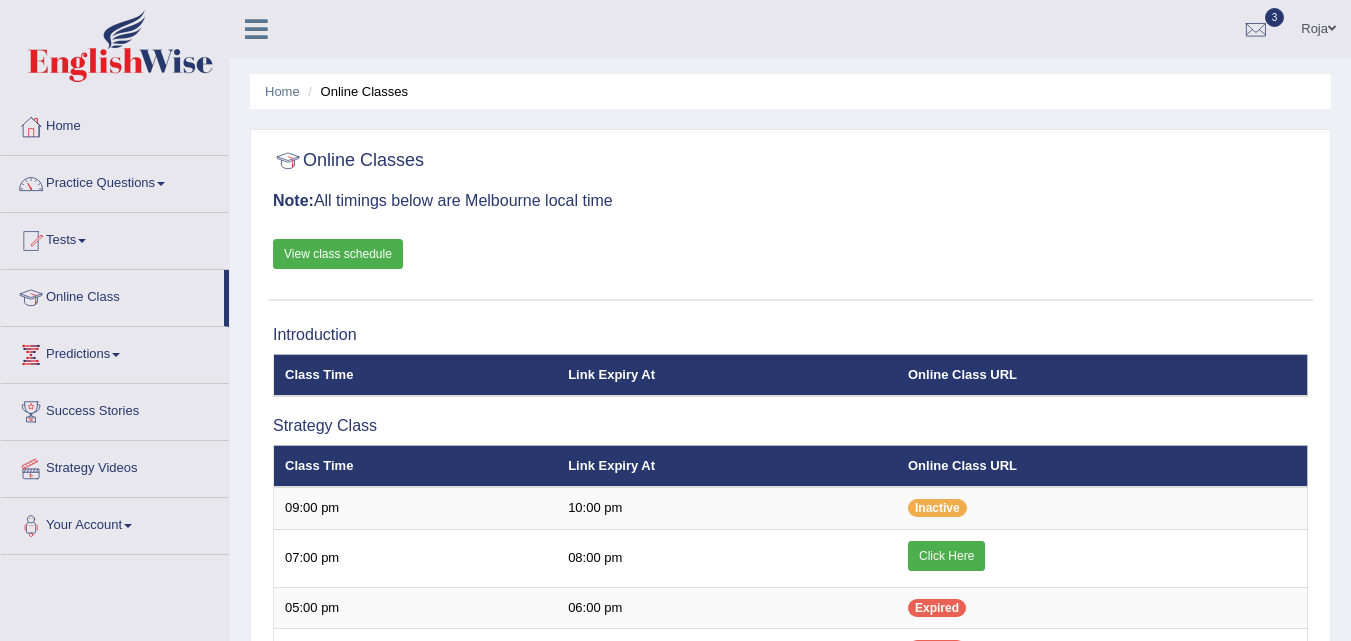 scroll, scrollTop: 0, scrollLeft: 0, axis: both 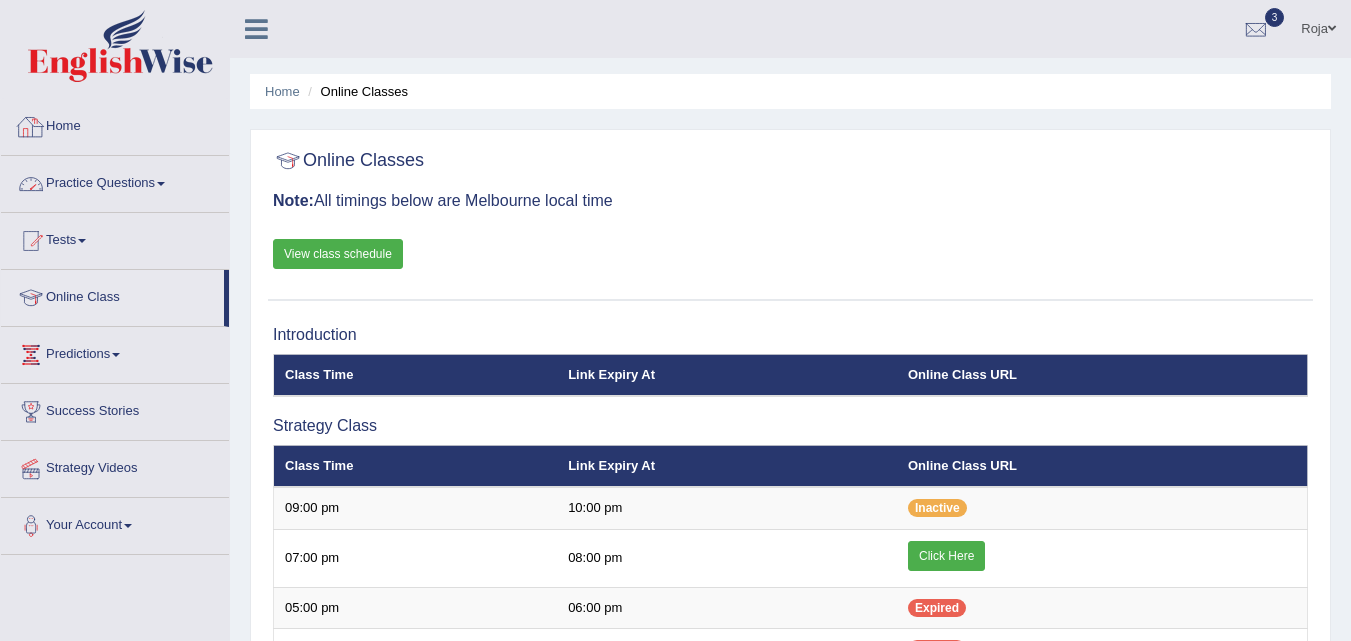 click on "Practice Questions" at bounding box center (115, 181) 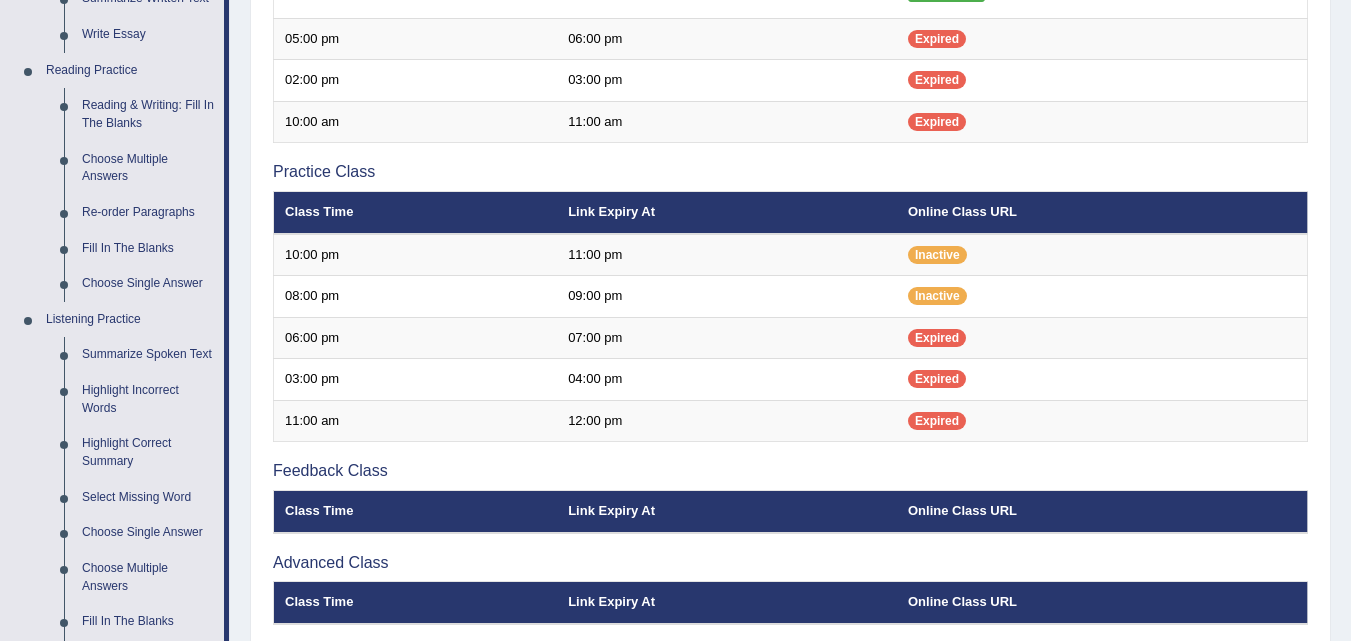 scroll, scrollTop: 572, scrollLeft: 0, axis: vertical 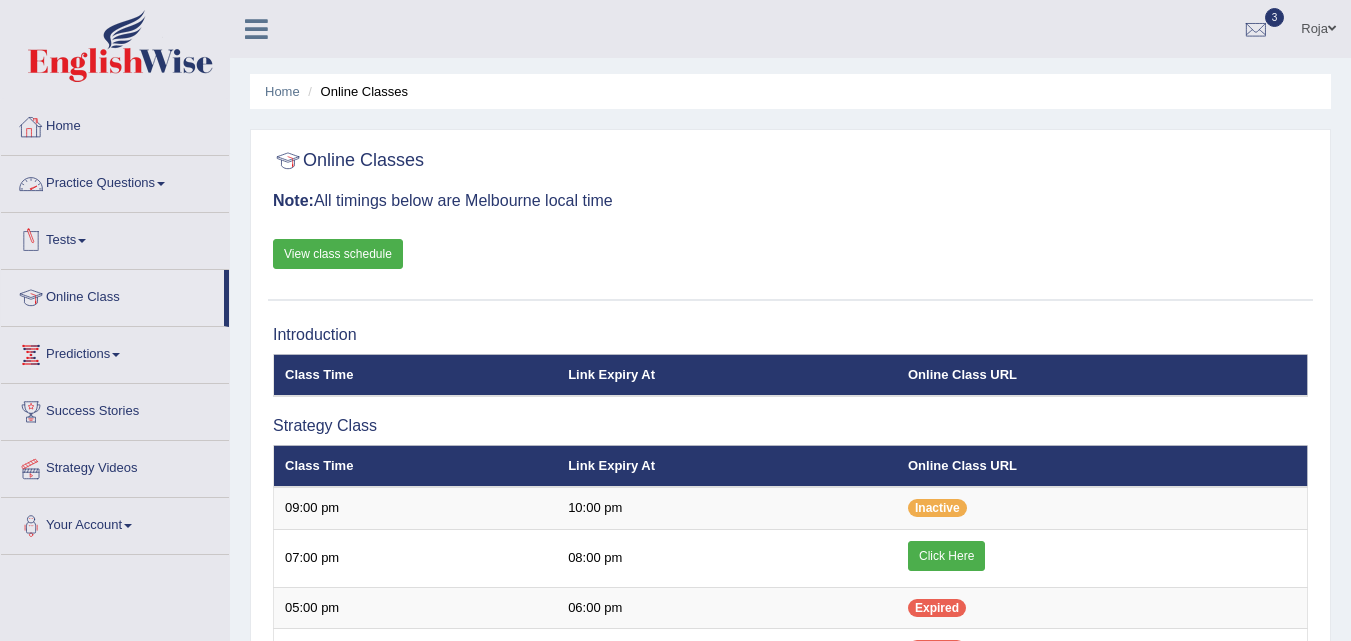 click on "Practice Questions" at bounding box center [115, 181] 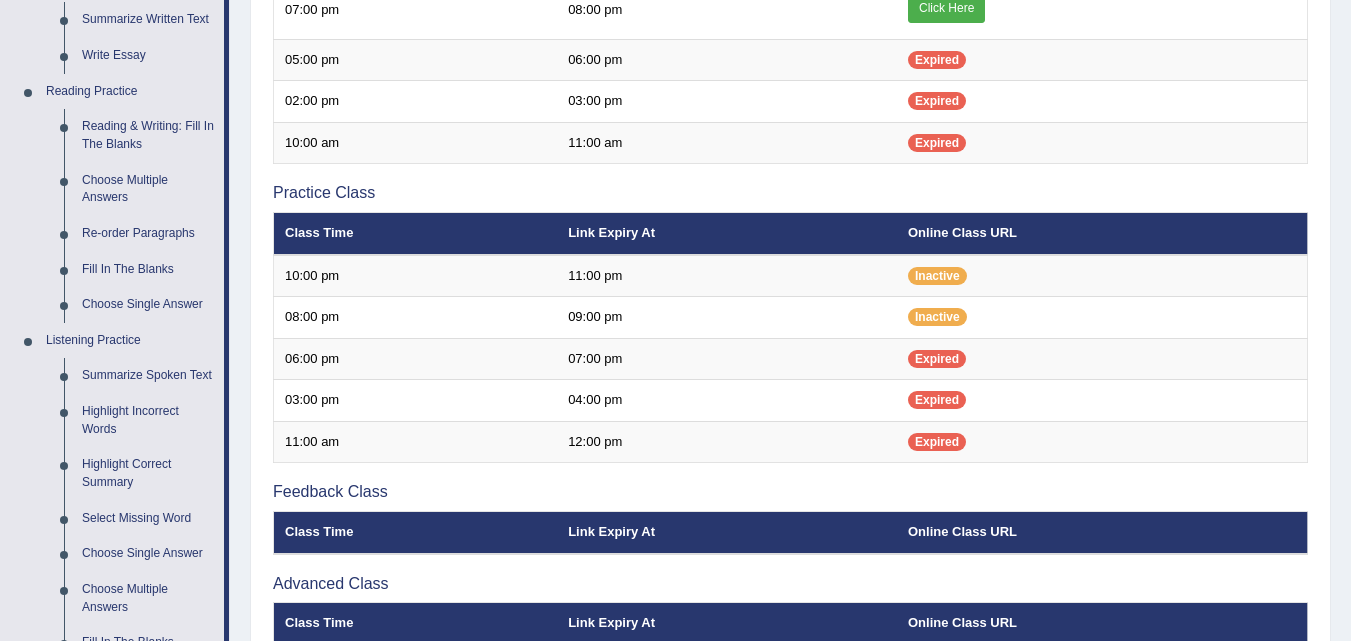 scroll, scrollTop: 580, scrollLeft: 0, axis: vertical 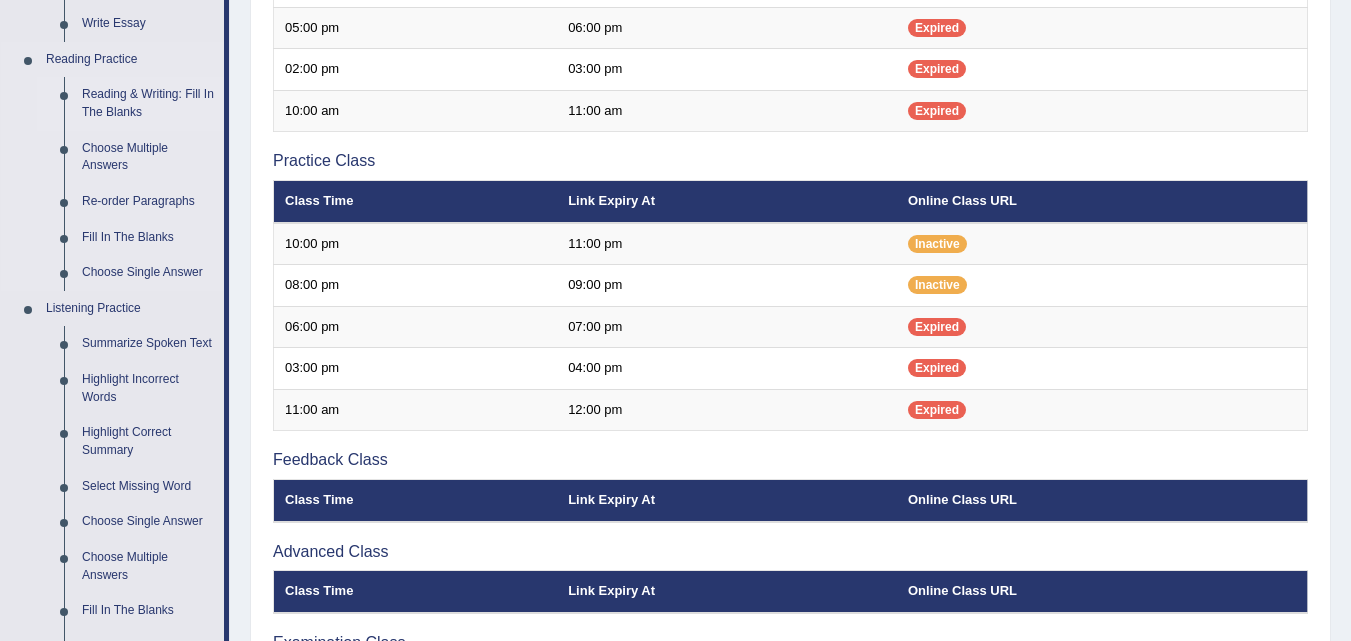 click on "Reading & Writing: Fill In The Blanks" at bounding box center (148, 103) 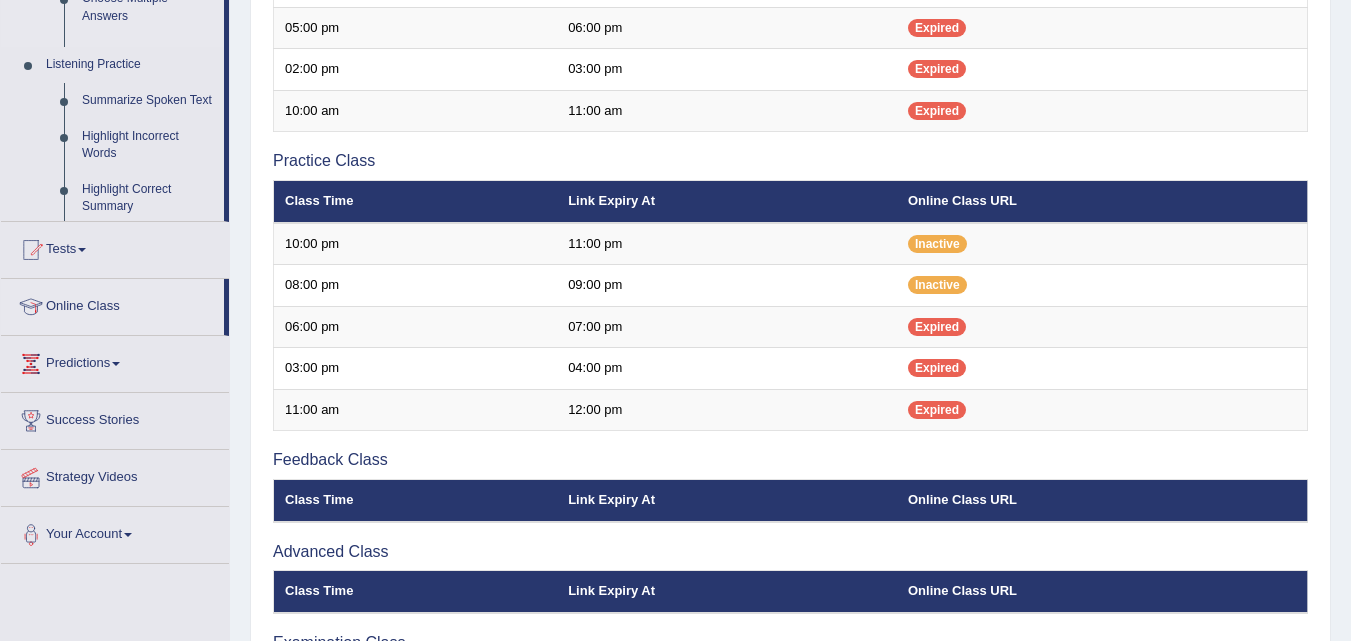 scroll, scrollTop: 275, scrollLeft: 0, axis: vertical 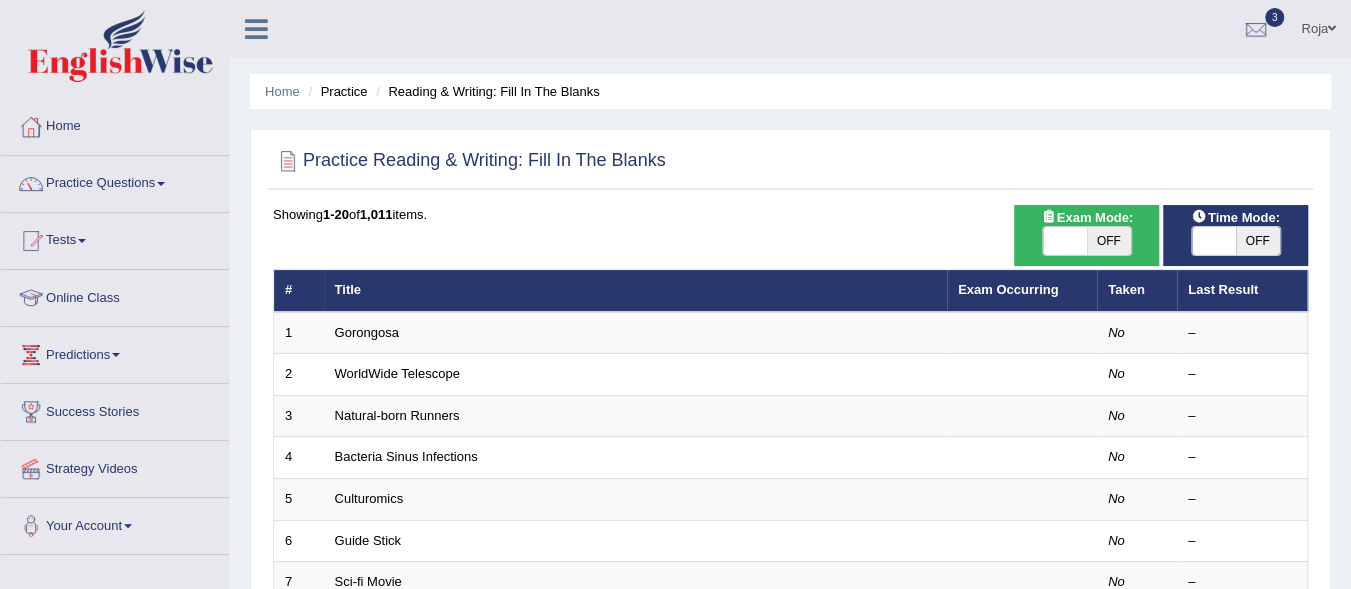click on "Practice Questions" at bounding box center [115, 181] 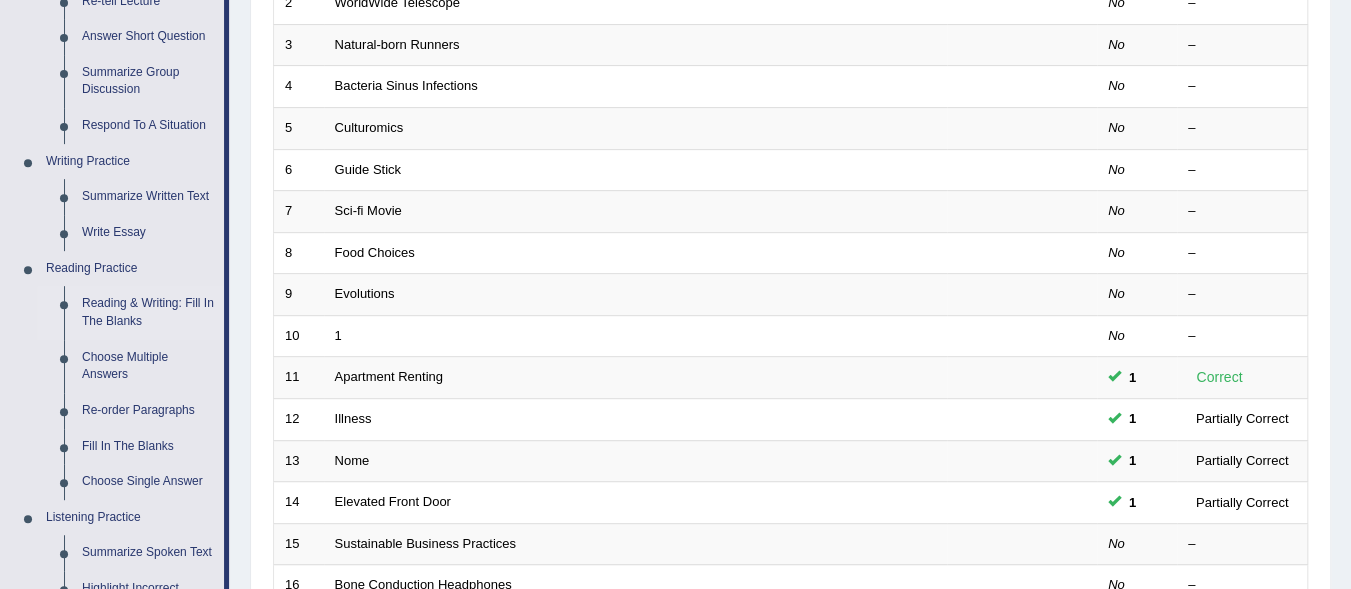 scroll, scrollTop: 376, scrollLeft: 0, axis: vertical 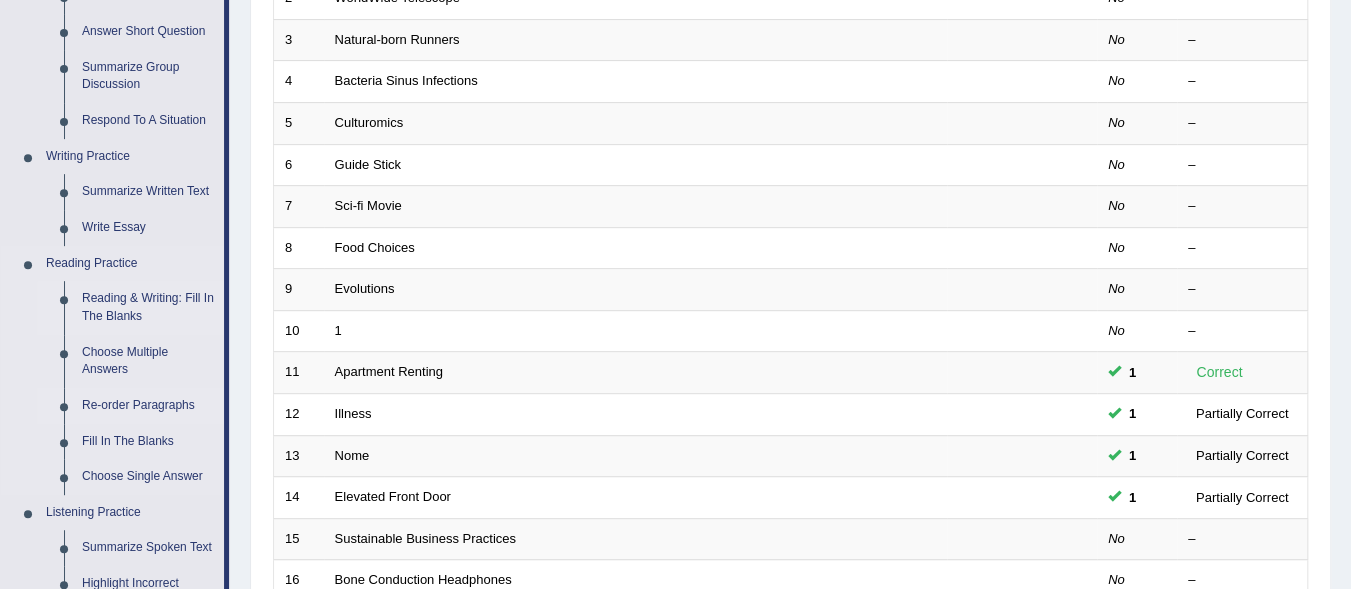 click on "Re-order Paragraphs" at bounding box center (148, 406) 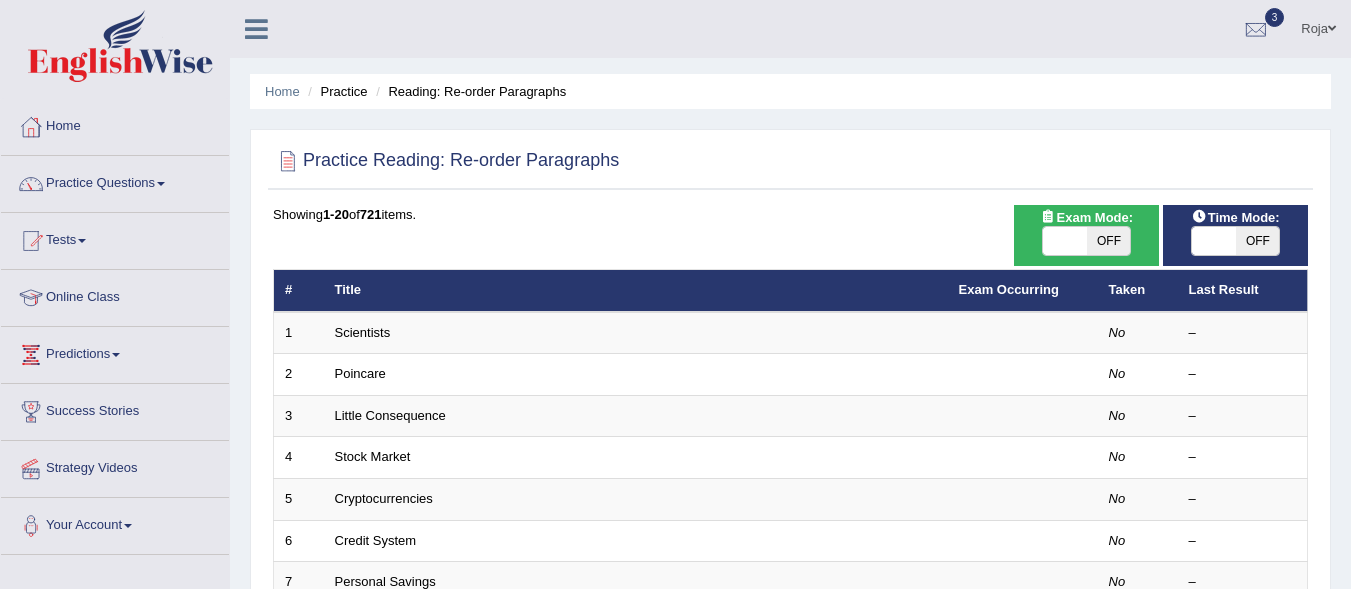 scroll, scrollTop: 16, scrollLeft: 0, axis: vertical 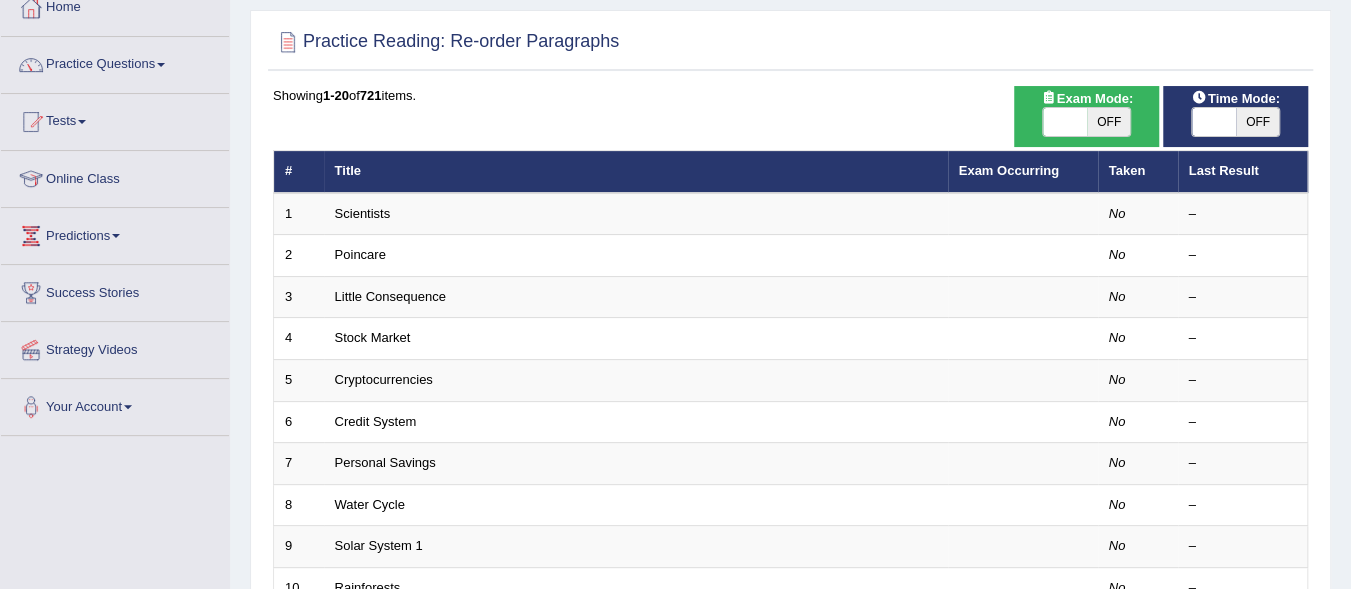 click on "Toggle navigation
Home
Practice Questions   Speaking Practice Read Aloud
Repeat Sentence
Describe Image
Re-tell Lecture
Answer Short Question
Summarize Group Discussion
Respond To A Situation
Writing Practice  Summarize Written Text
Write Essay
Reading Practice  Reading & Writing: Fill In The Blanks
Choose Multiple Answers
Re-order Paragraphs
Fill In The Blanks
Choose Single Answer
Listening Practice  Summarize Spoken Text
Highlight Incorrect Words
Highlight Correct Summary
Select Missing Word
Choose Single Answer
Choose Multiple Answers
Fill In The Blanks
Write From Dictation
Pronunciation
Tests
Take Mock Test" at bounding box center (675, 175) 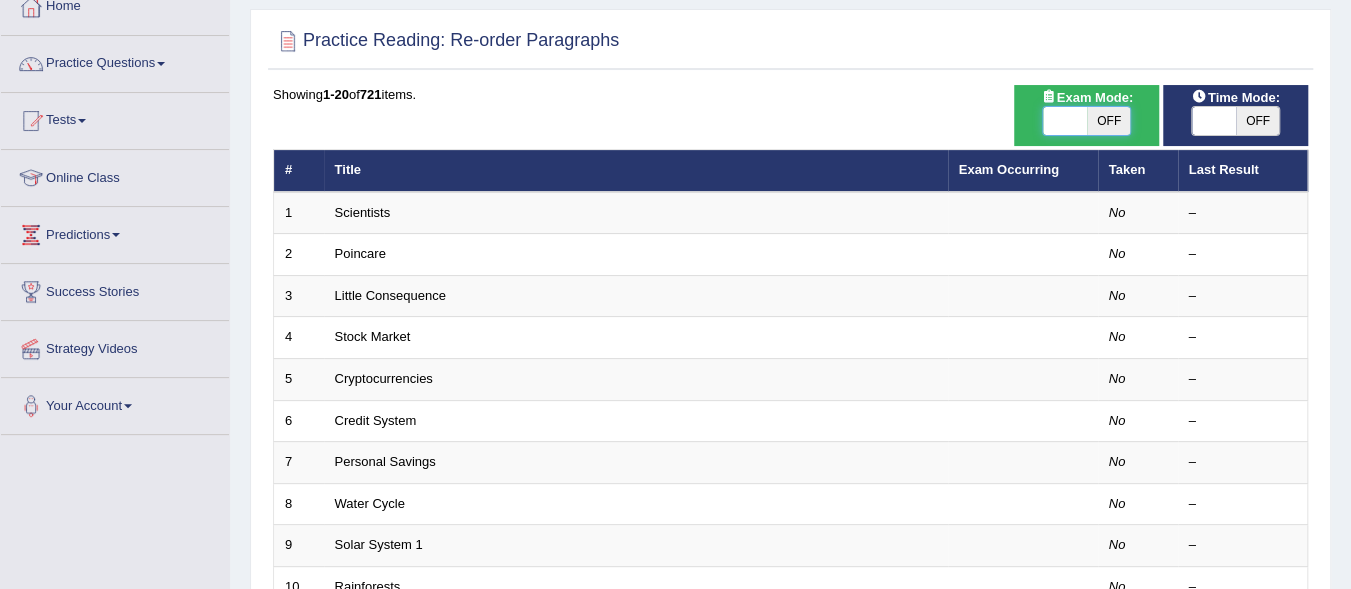 click at bounding box center [1065, 121] 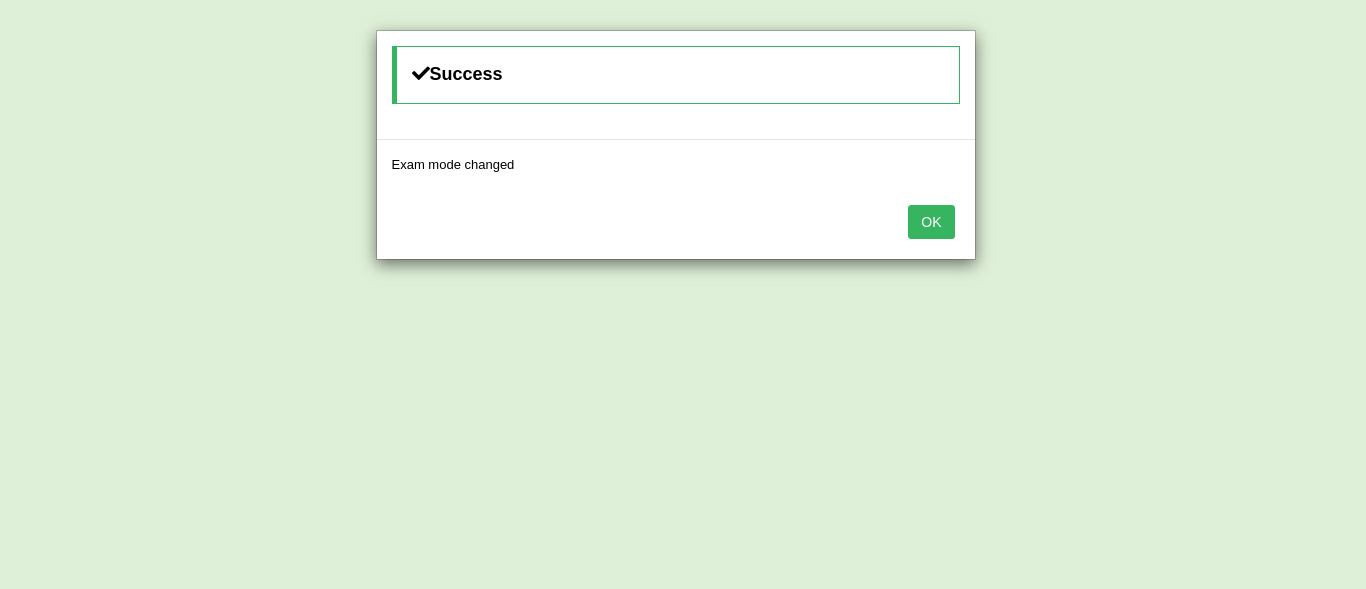 click on "OK" at bounding box center (676, 224) 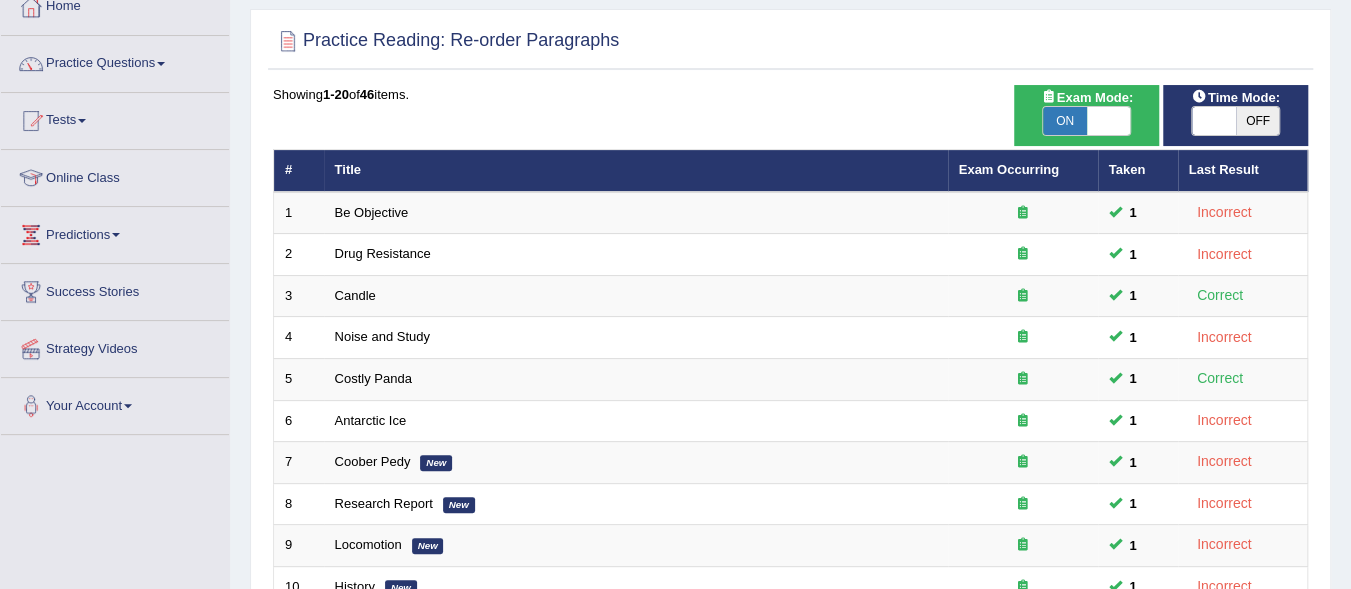 scroll, scrollTop: 120, scrollLeft: 0, axis: vertical 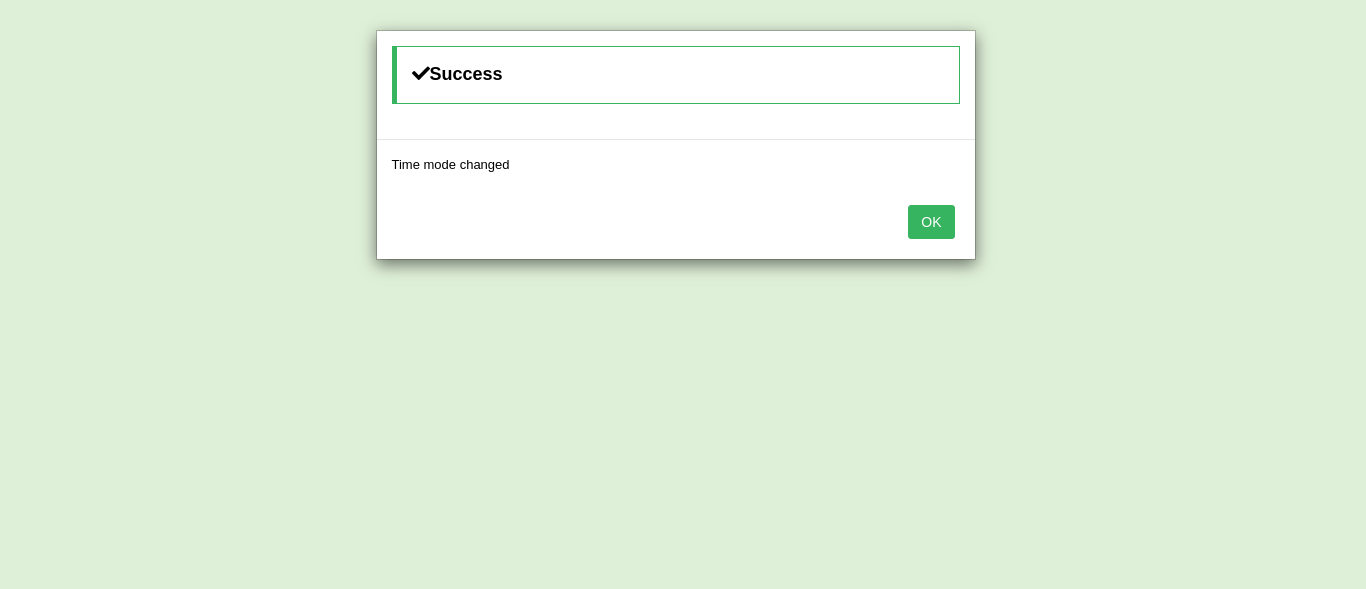 click on "OK" at bounding box center (931, 222) 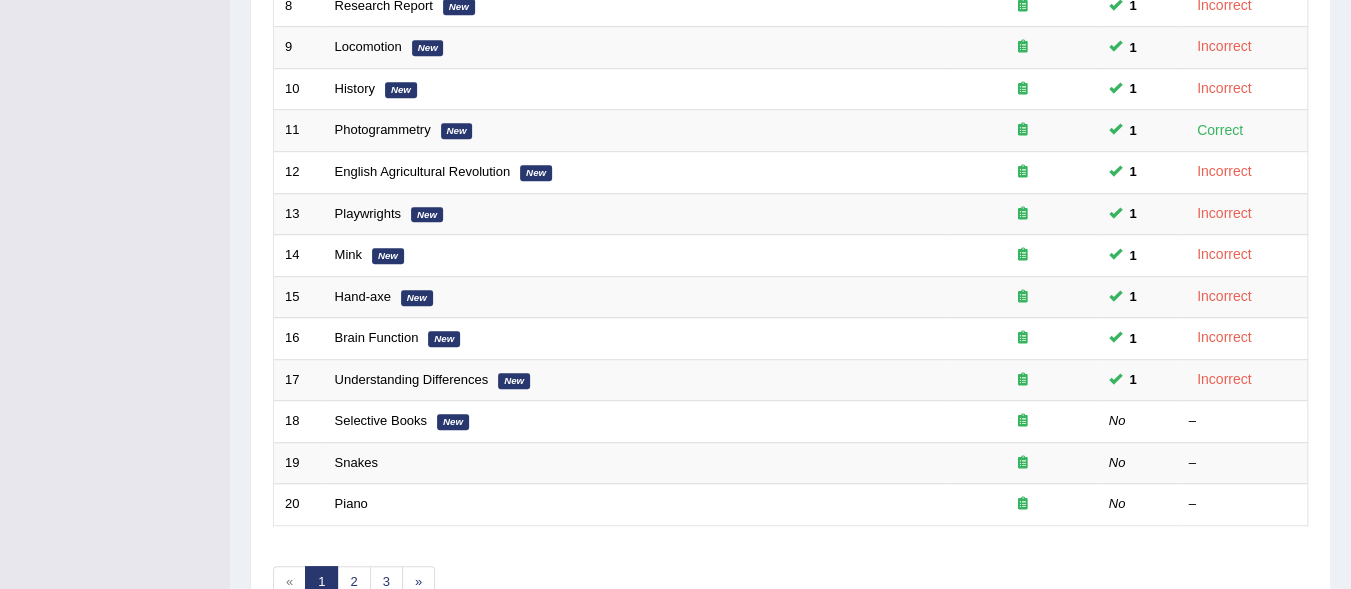 scroll, scrollTop: 725, scrollLeft: 0, axis: vertical 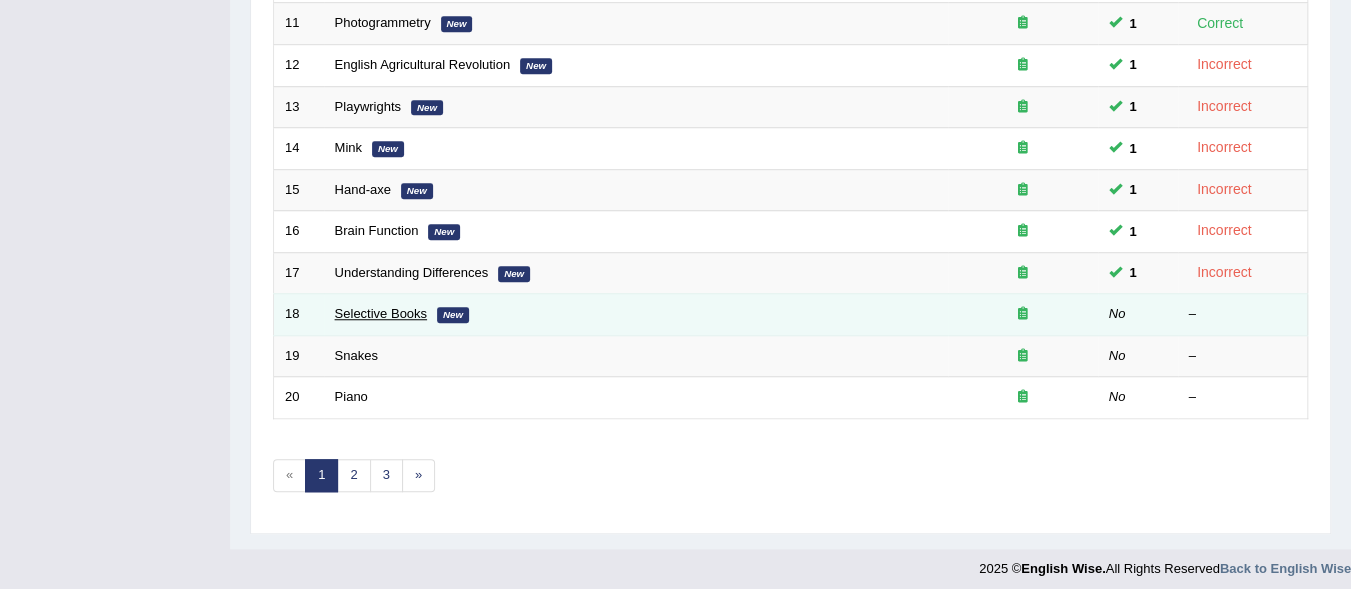 click on "Selective Books" at bounding box center (381, 313) 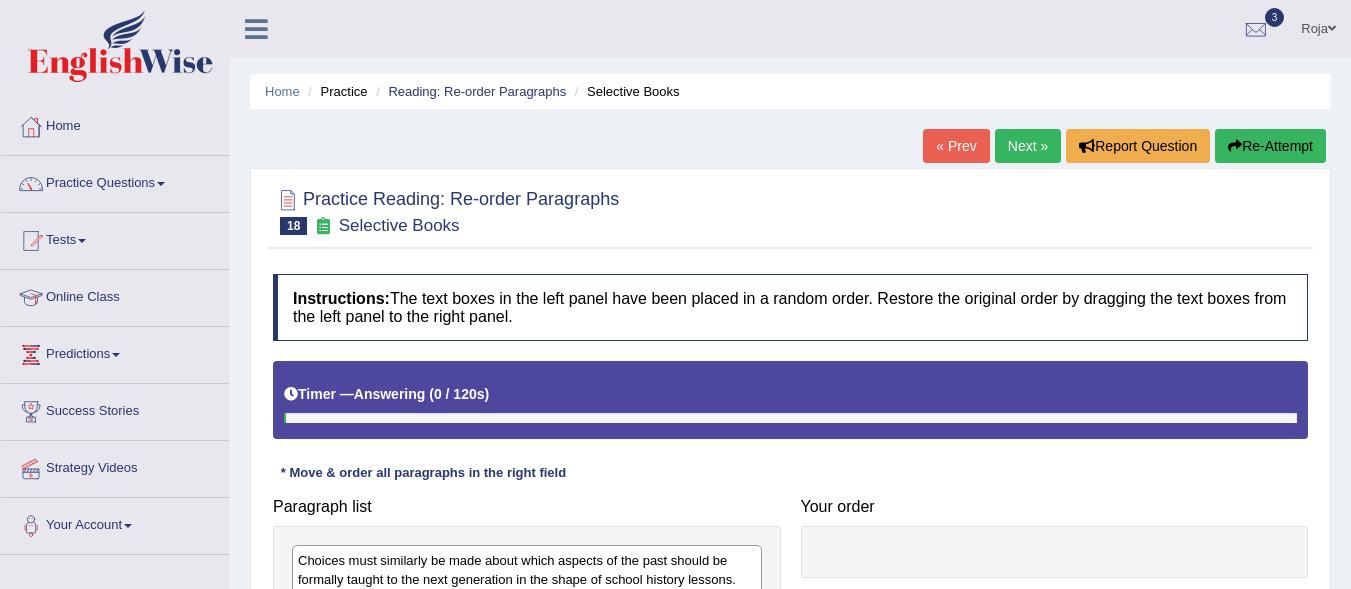 scroll, scrollTop: 0, scrollLeft: 0, axis: both 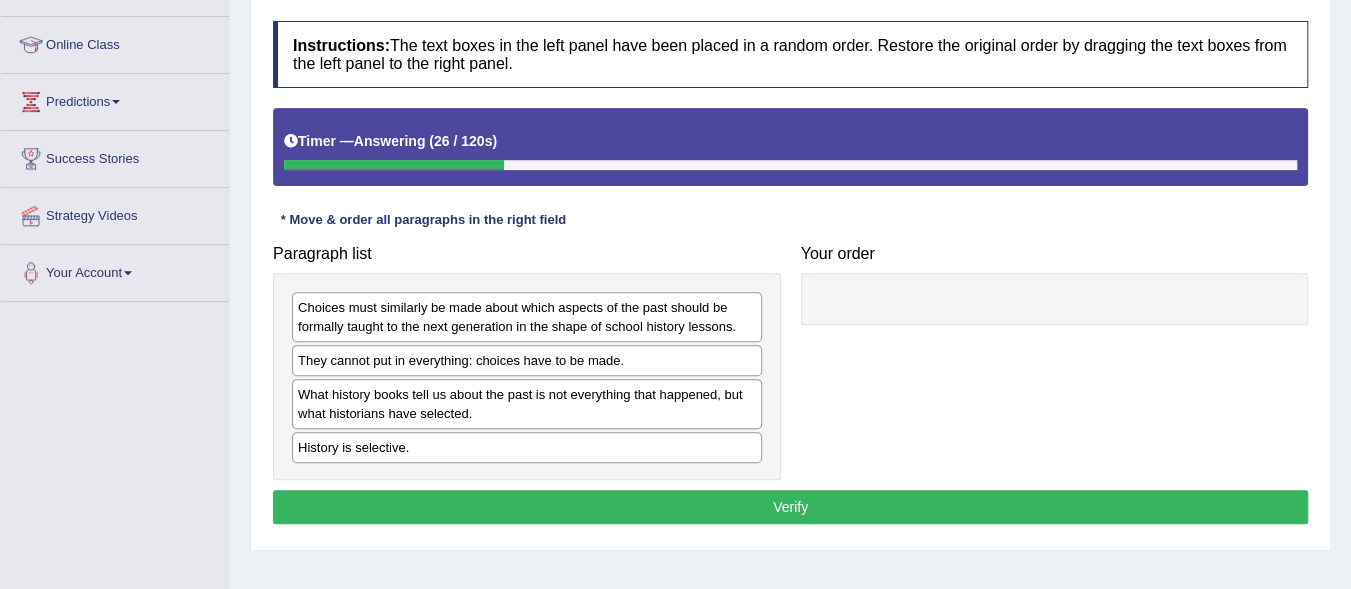 click on "History is selective." at bounding box center (527, 447) 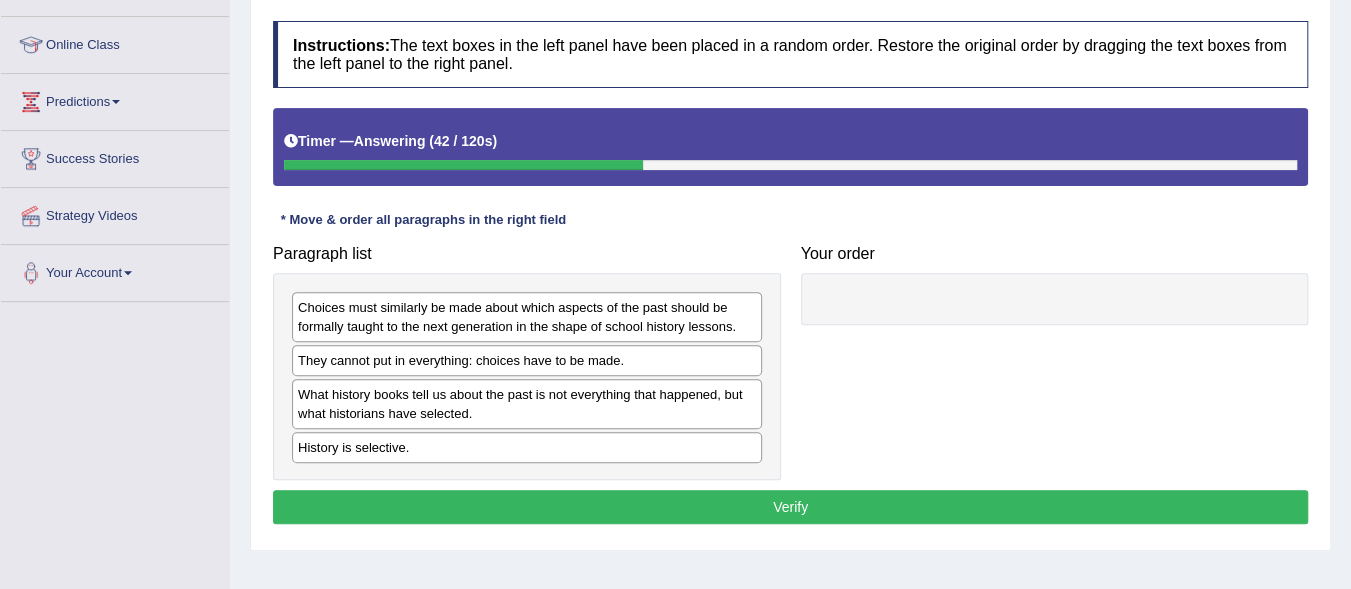 click on "Choices must similarly be made about which aspects of the past should be formally taught to the next generation in the shape of school
history lessons." at bounding box center (527, 317) 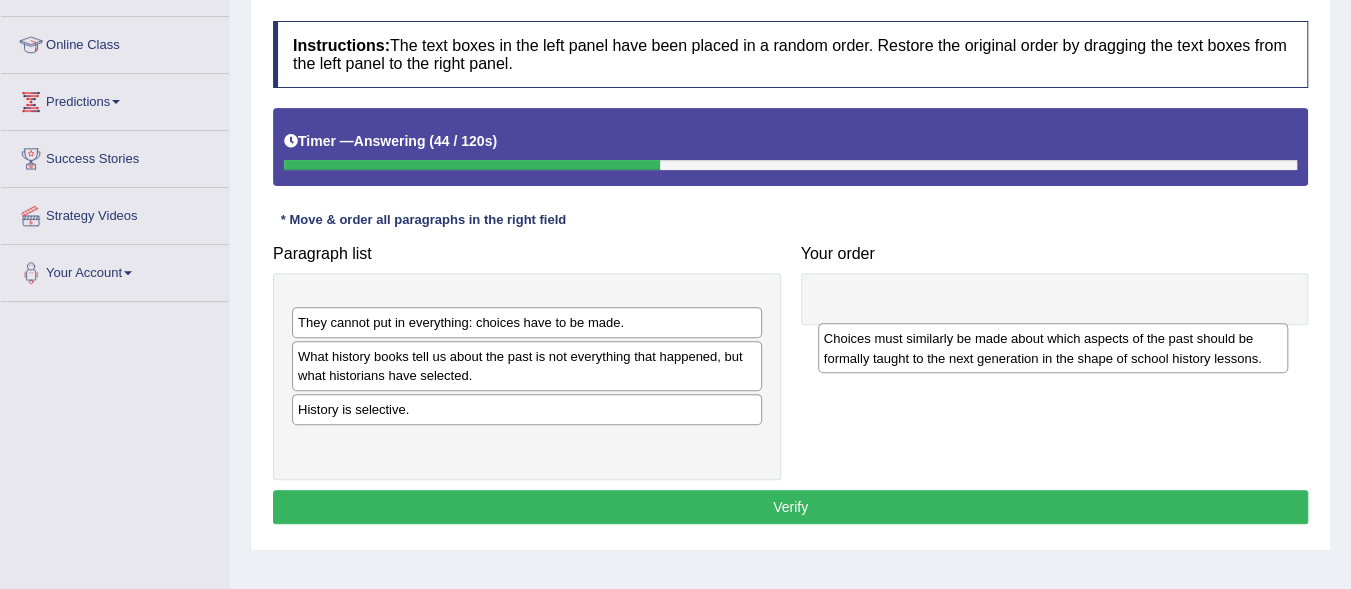 drag, startPoint x: 457, startPoint y: 316, endPoint x: 983, endPoint y: 348, distance: 526.9725 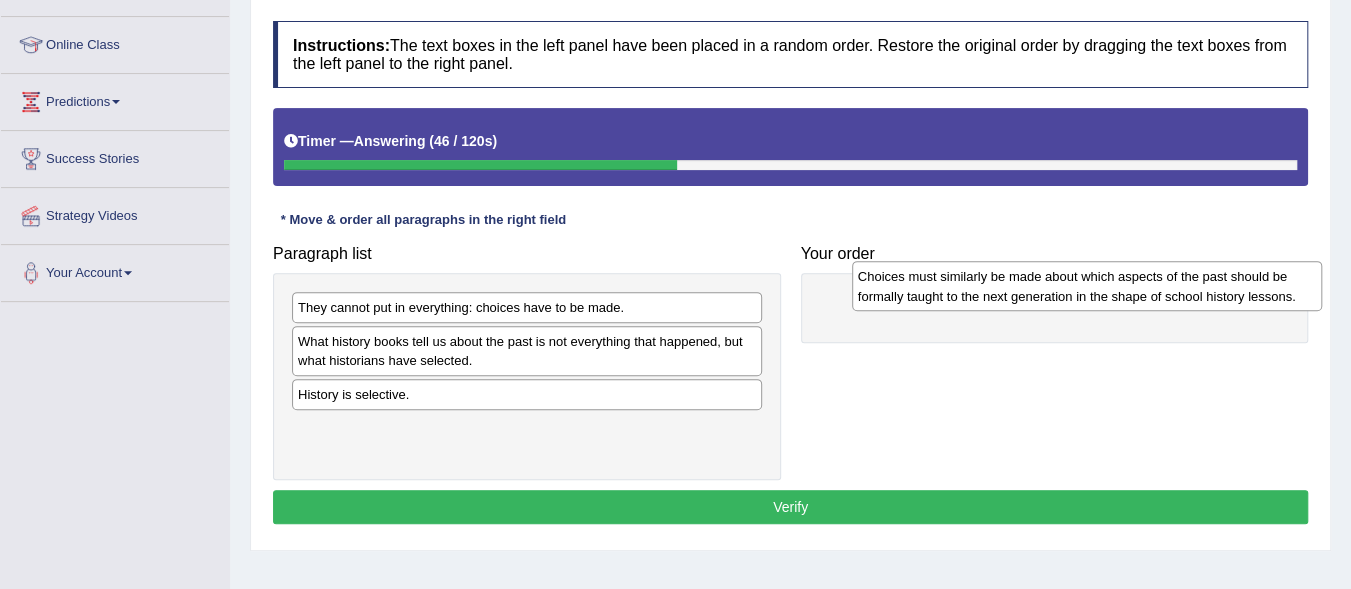drag, startPoint x: 453, startPoint y: 318, endPoint x: 1013, endPoint y: 288, distance: 560.803 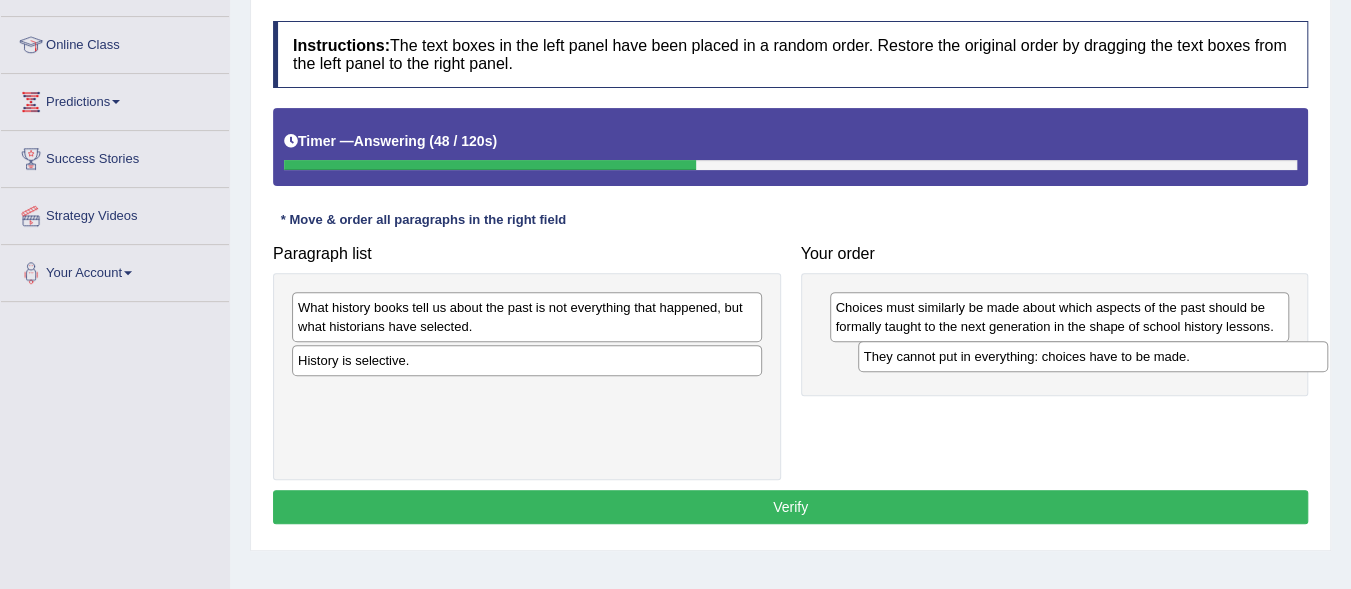 drag, startPoint x: 444, startPoint y: 303, endPoint x: 982, endPoint y: 350, distance: 540.0491 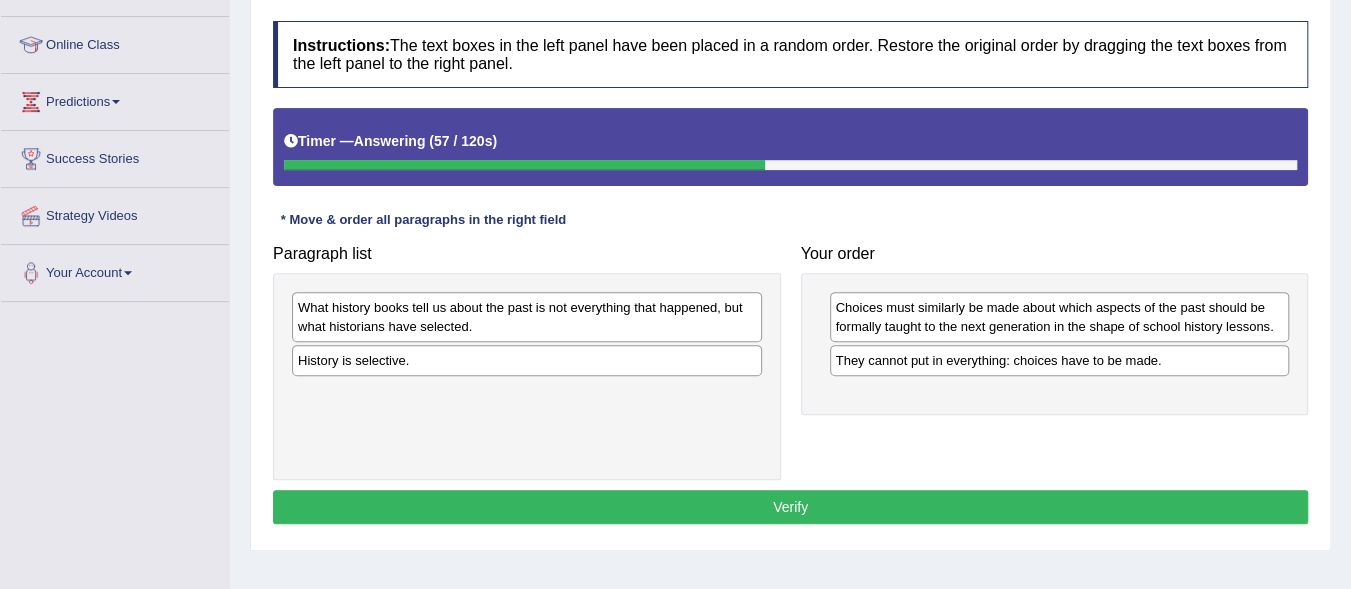 click on "What history books tell us about the past is not everything that happened, but what historians have selected." at bounding box center (527, 317) 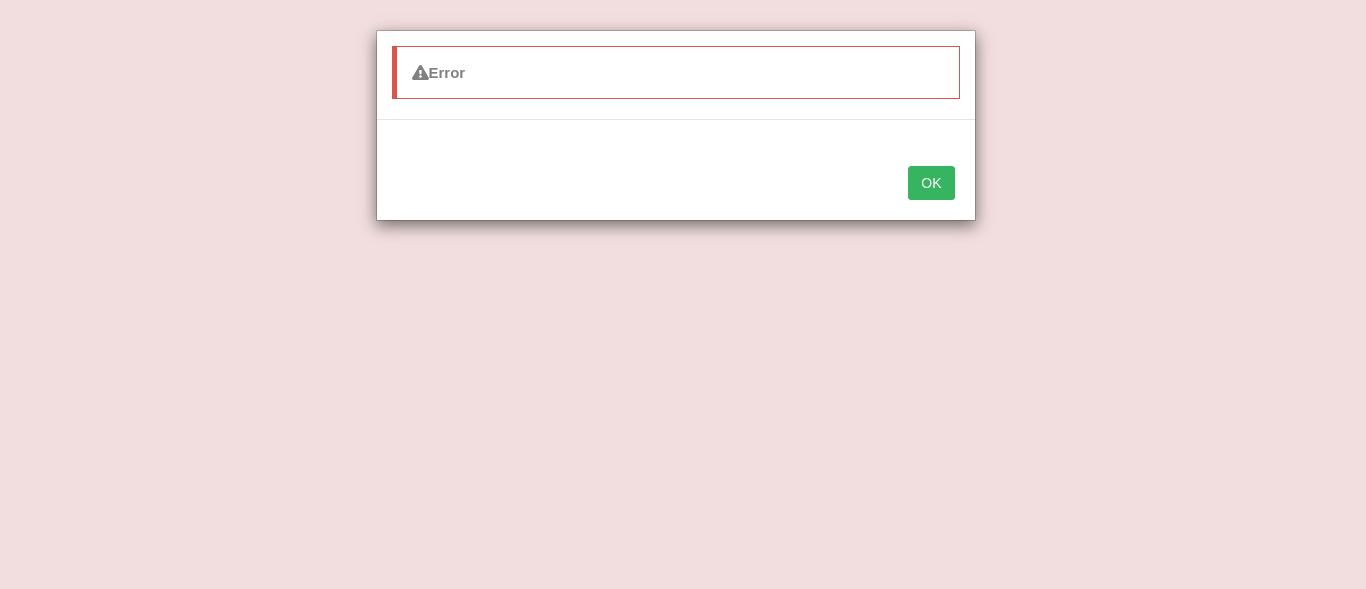 drag, startPoint x: 595, startPoint y: 356, endPoint x: 773, endPoint y: 360, distance: 178.04494 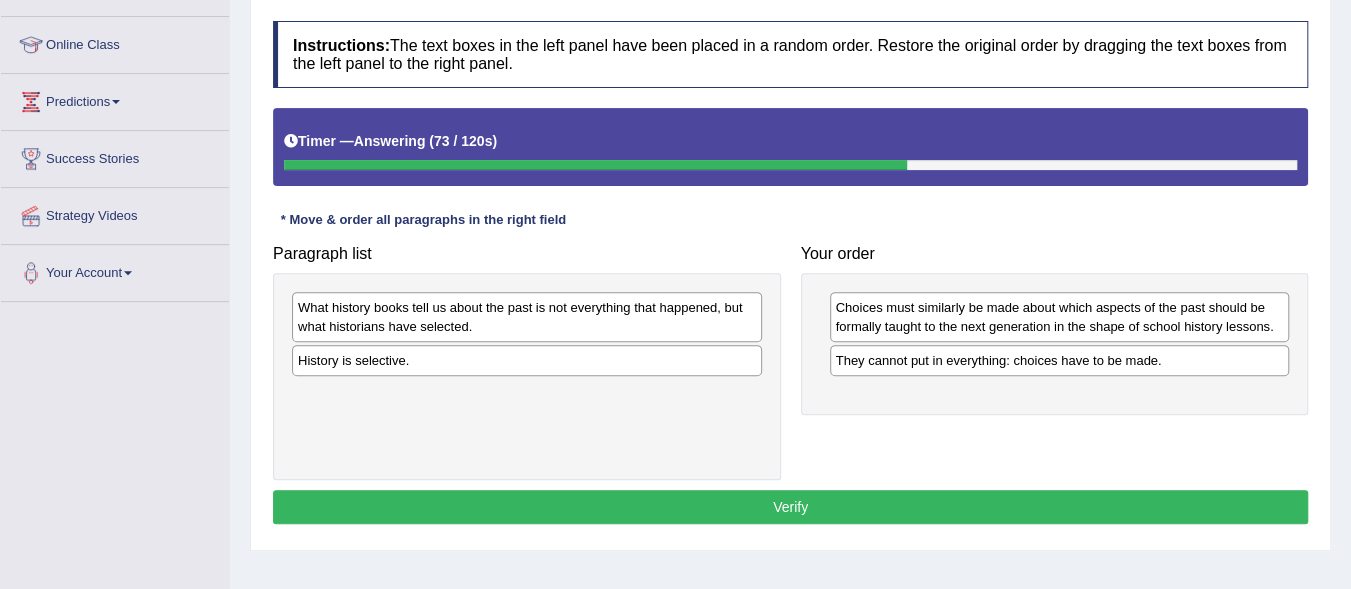click on "Paragraph list
What history books tell us about the past is not everything that happened, but what historians have selected. History is selective." at bounding box center [527, 357] 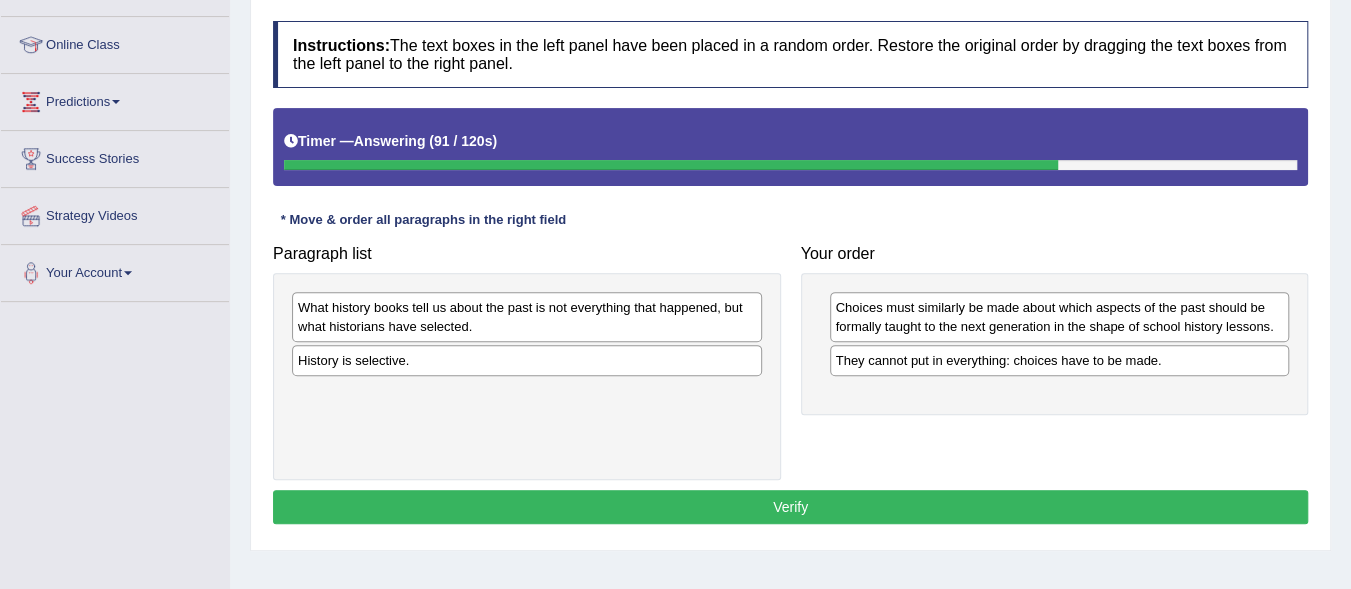 click at bounding box center (671, 165) 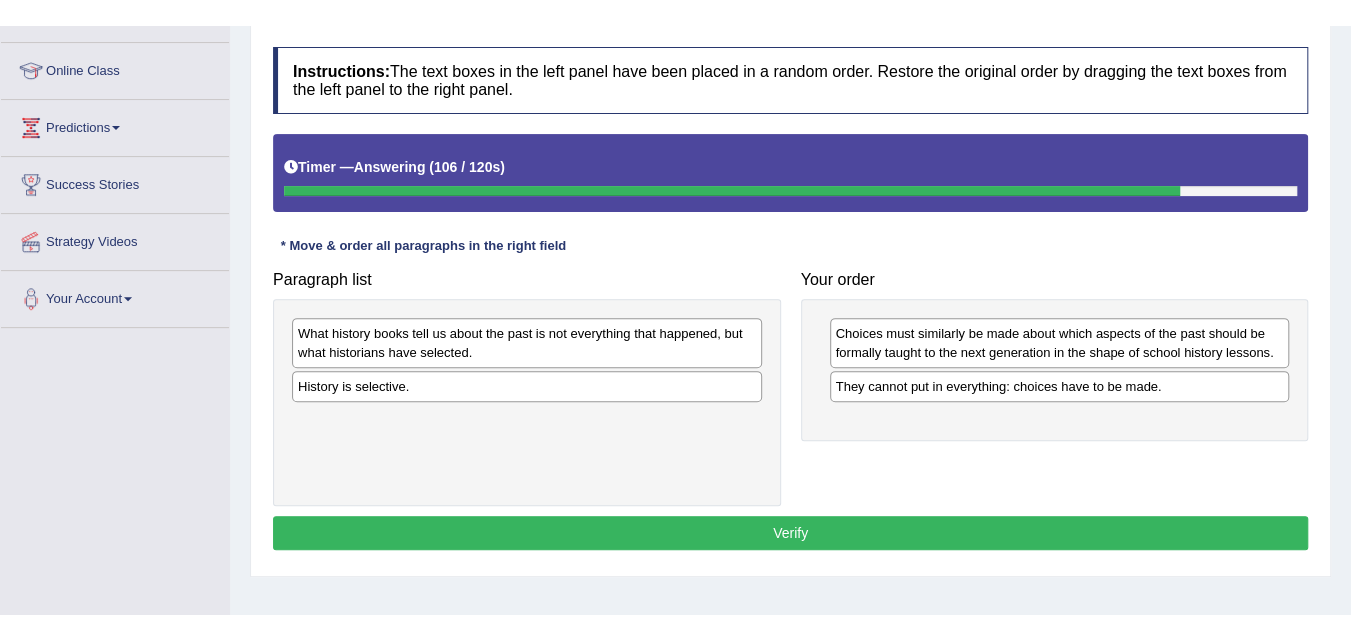 scroll, scrollTop: 253, scrollLeft: 0, axis: vertical 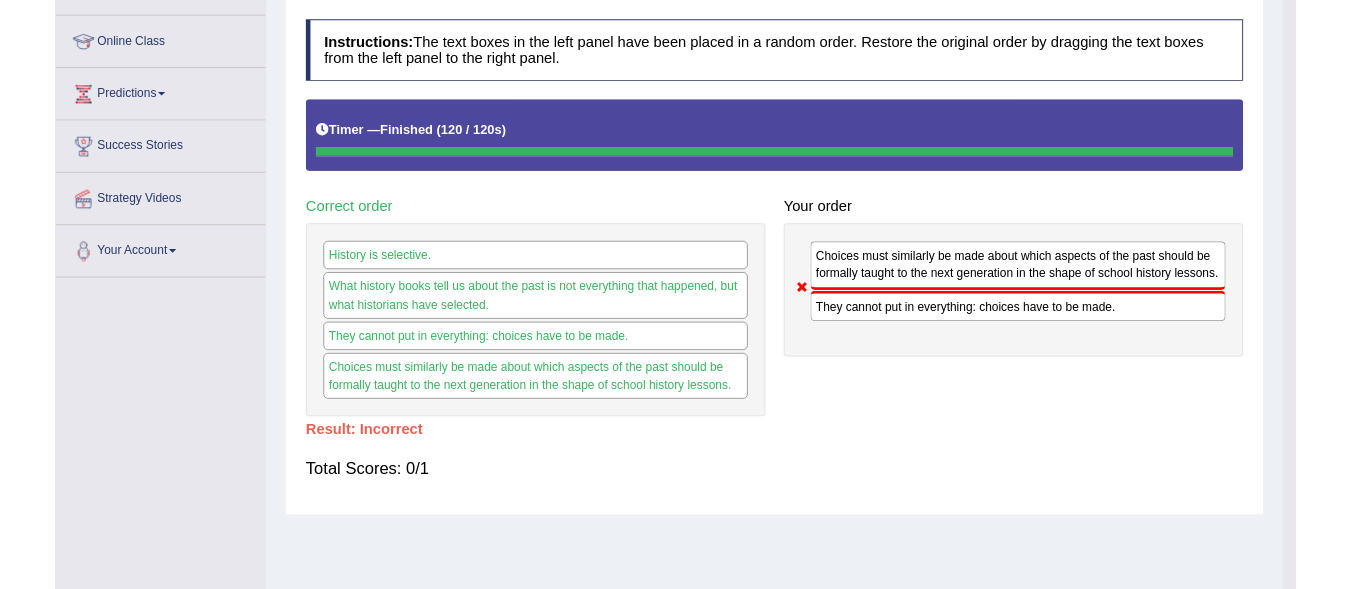 click on "Re-Attempt" at bounding box center (1255, -107) 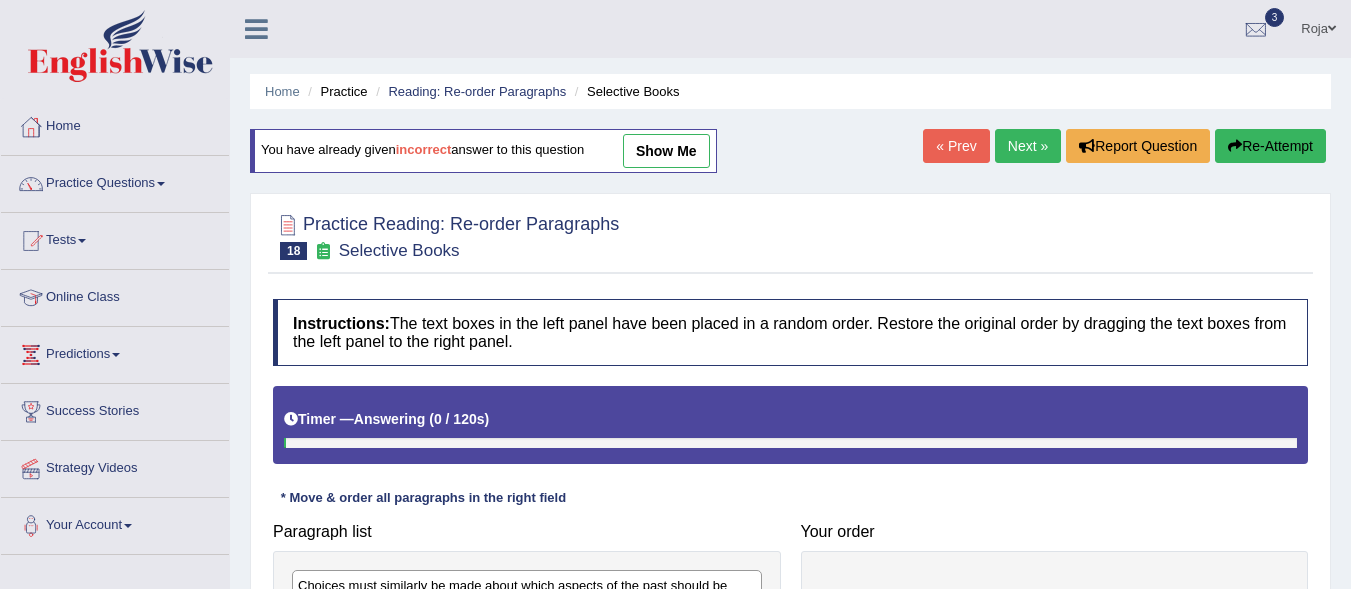 scroll, scrollTop: 70, scrollLeft: 0, axis: vertical 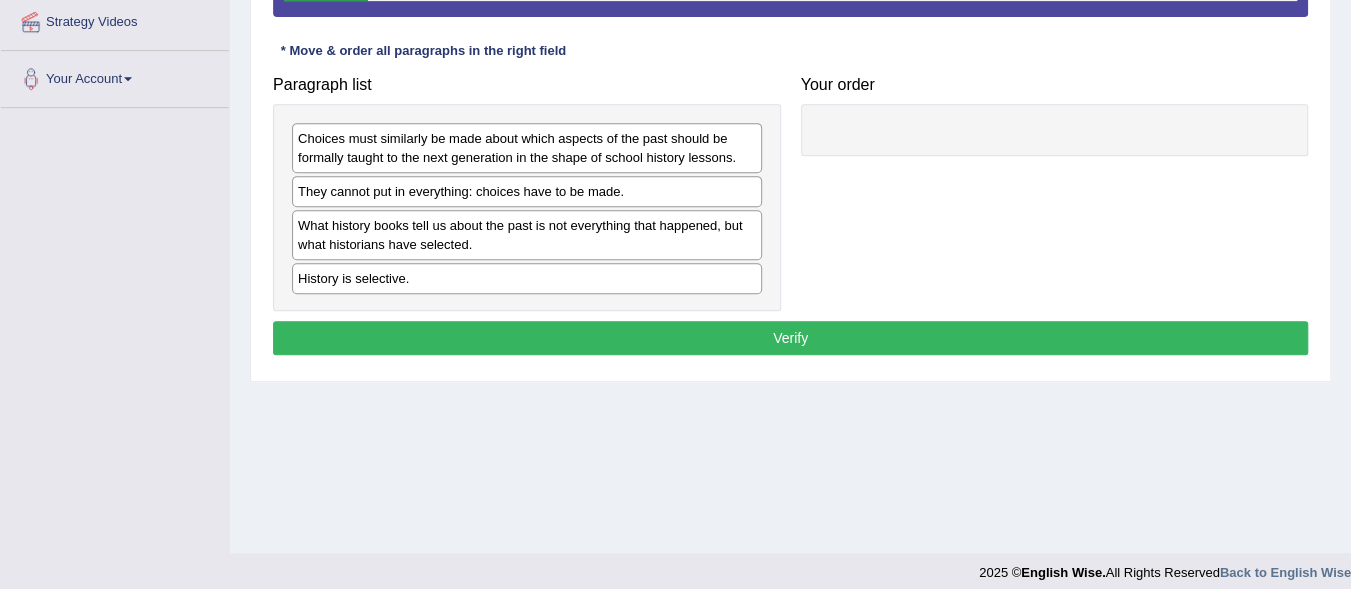 click on "History is selective." at bounding box center (527, 278) 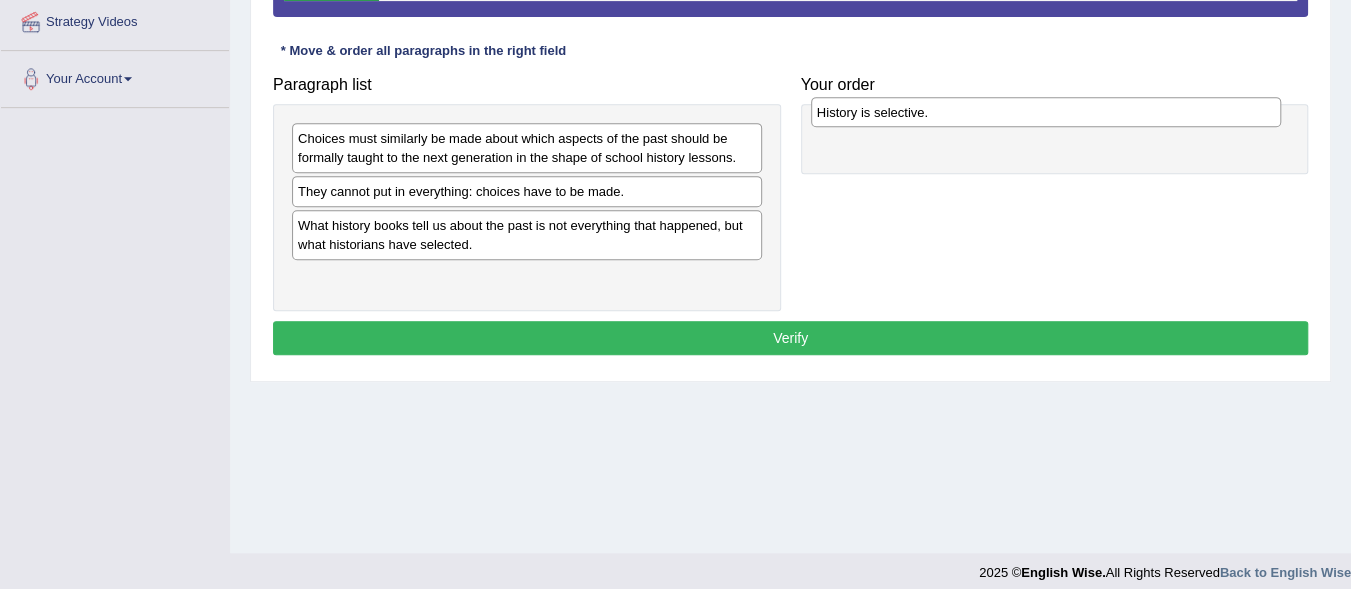 drag, startPoint x: 490, startPoint y: 281, endPoint x: 1009, endPoint y: 117, distance: 544.295 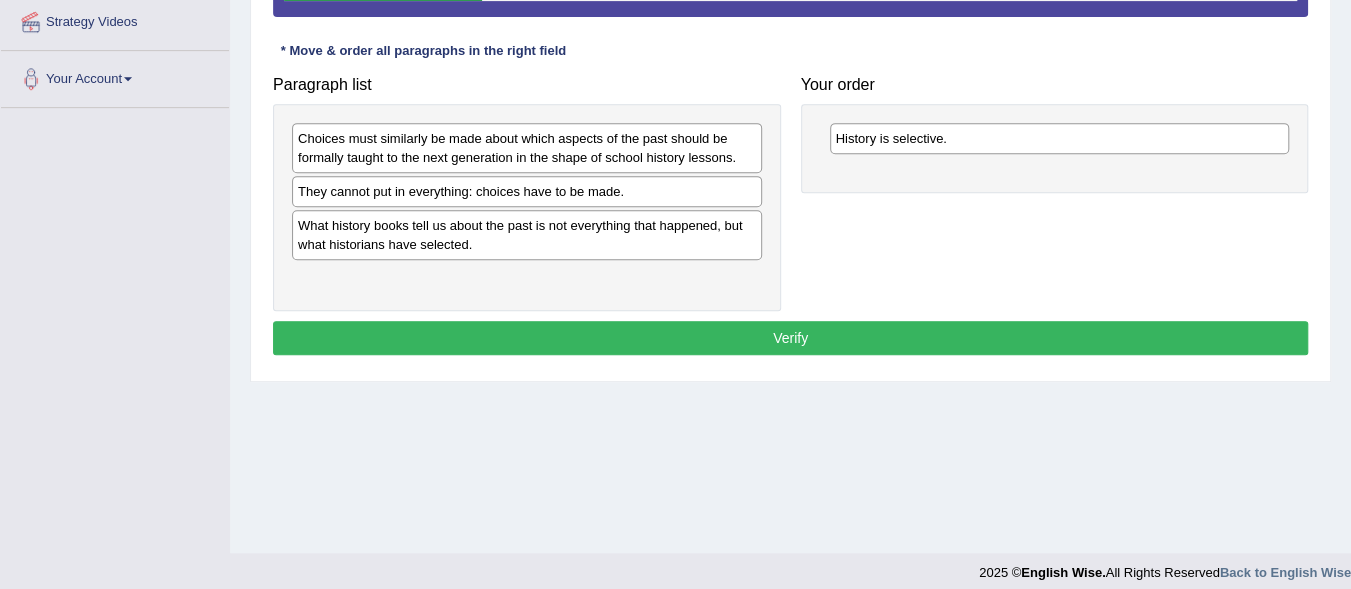click on "What history books tell us about the past is not everything that happened, but what historians have selected." at bounding box center [527, 235] 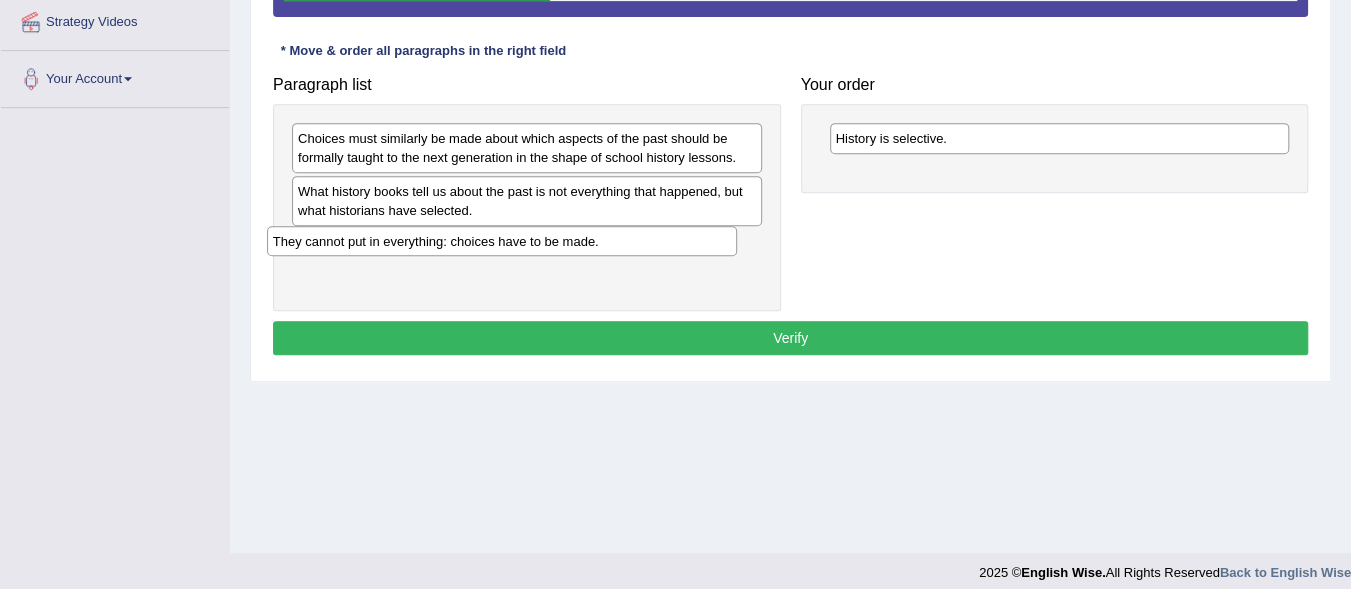 drag, startPoint x: 680, startPoint y: 195, endPoint x: 650, endPoint y: 246, distance: 59.16925 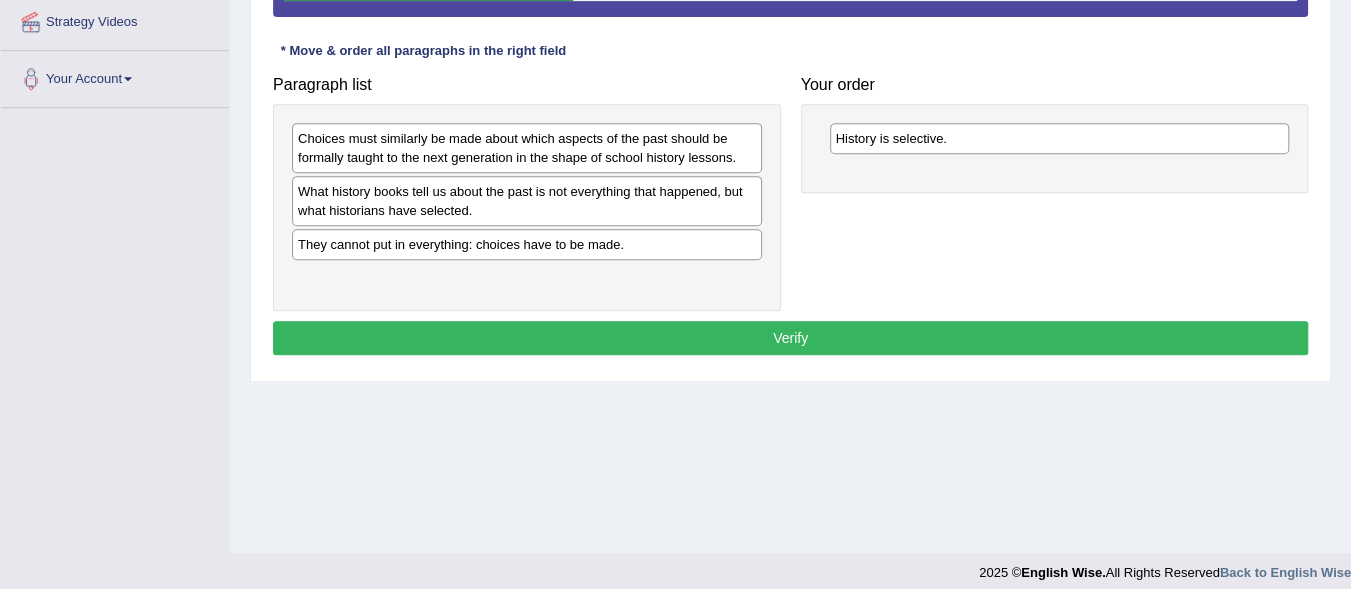 click on "What history books tell us about the past is not everything that happened, but what historians have selected." at bounding box center (527, 201) 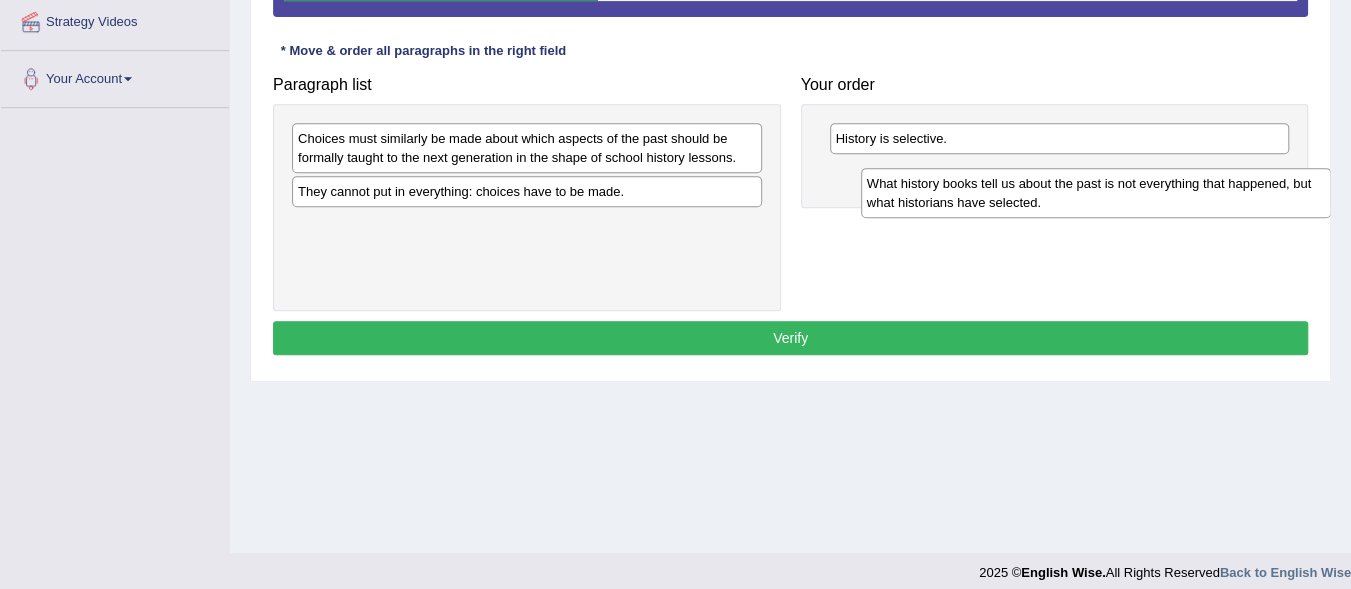 drag, startPoint x: 602, startPoint y: 202, endPoint x: 1167, endPoint y: 195, distance: 565.04333 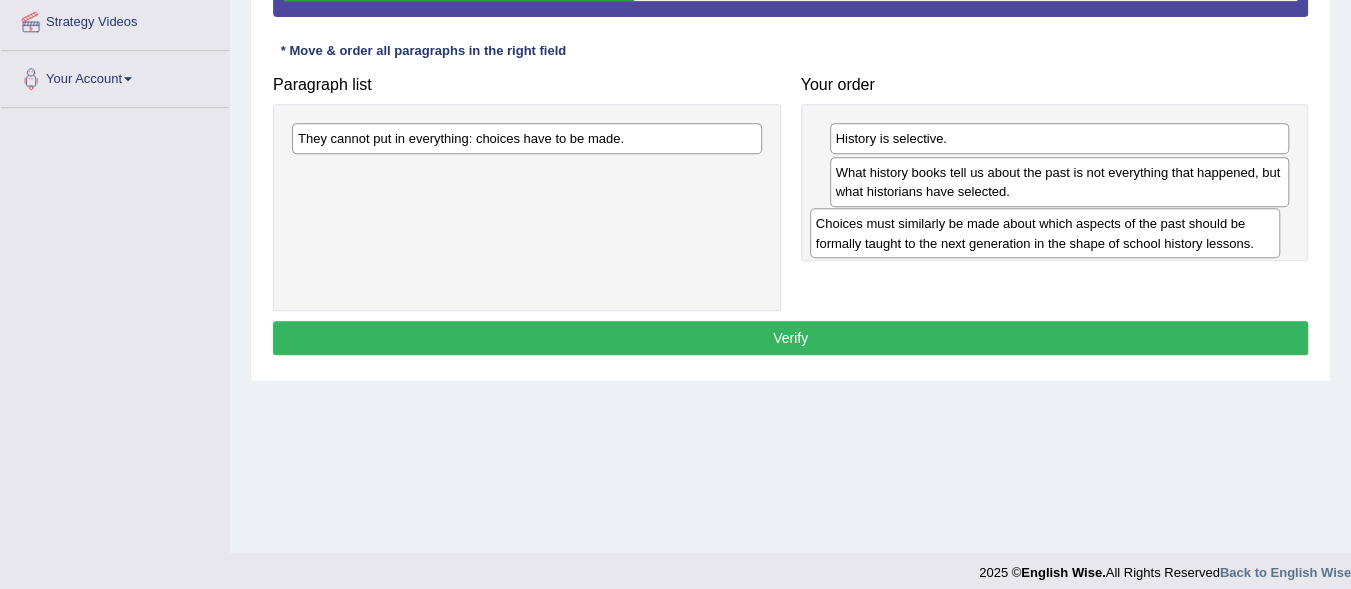 drag, startPoint x: 711, startPoint y: 153, endPoint x: 1229, endPoint y: 239, distance: 525.09045 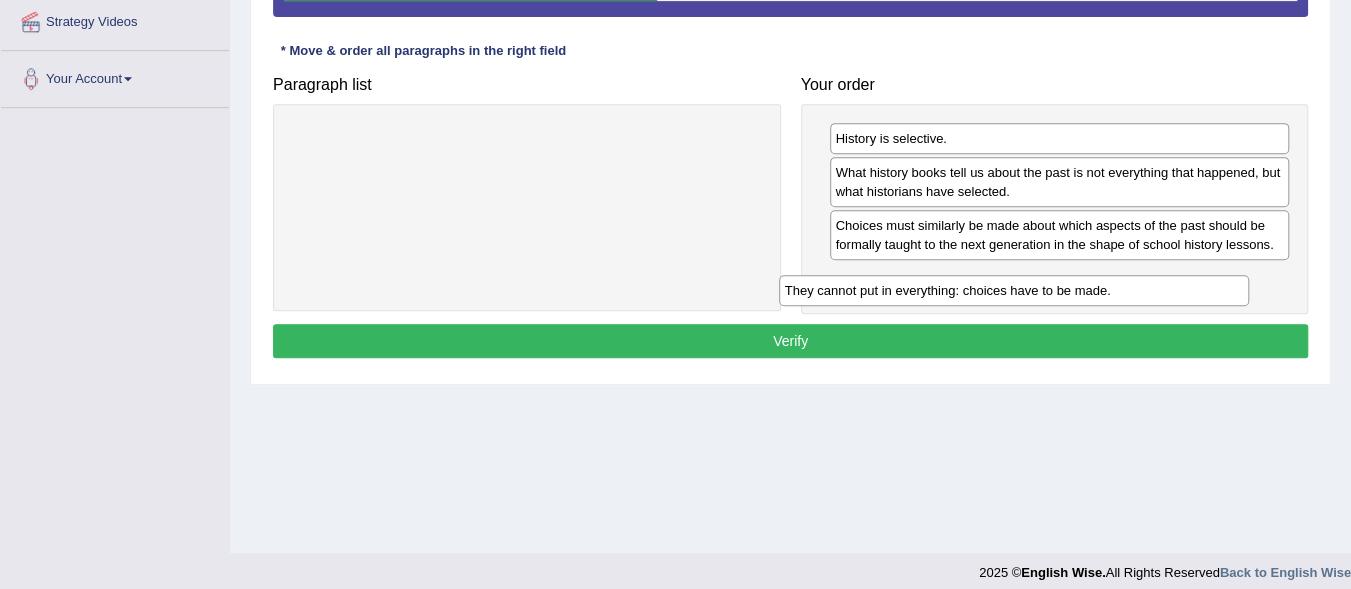 drag, startPoint x: 705, startPoint y: 136, endPoint x: 1195, endPoint y: 289, distance: 513.3313 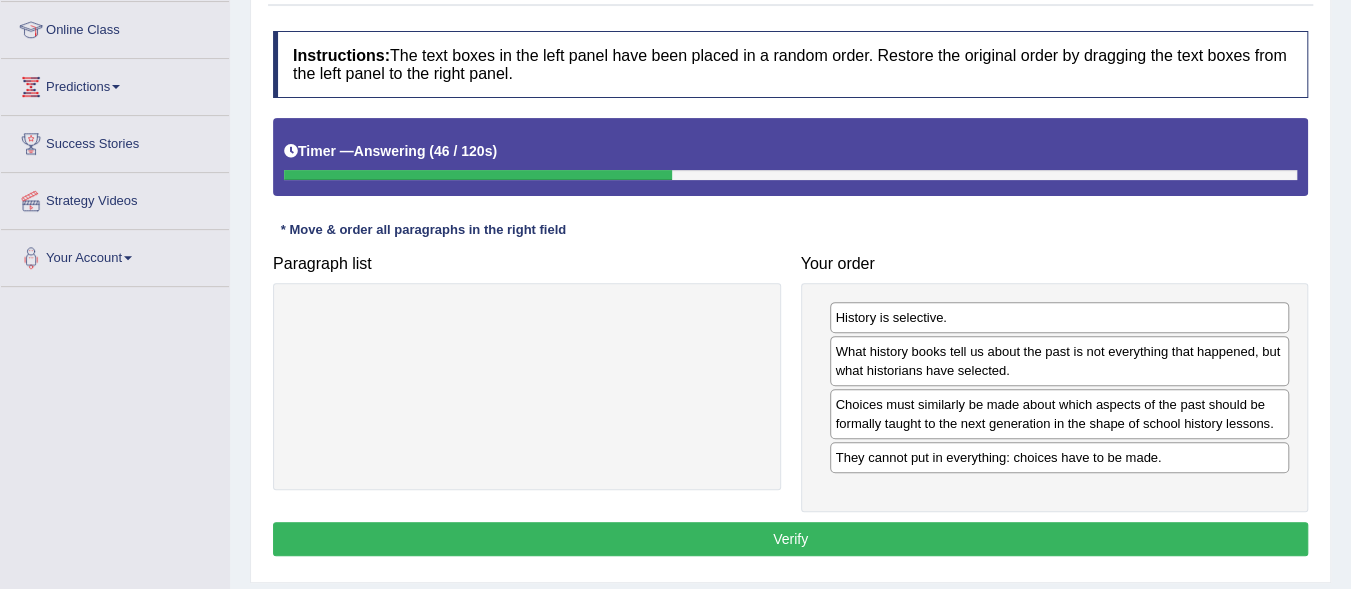 scroll, scrollTop: 266, scrollLeft: 0, axis: vertical 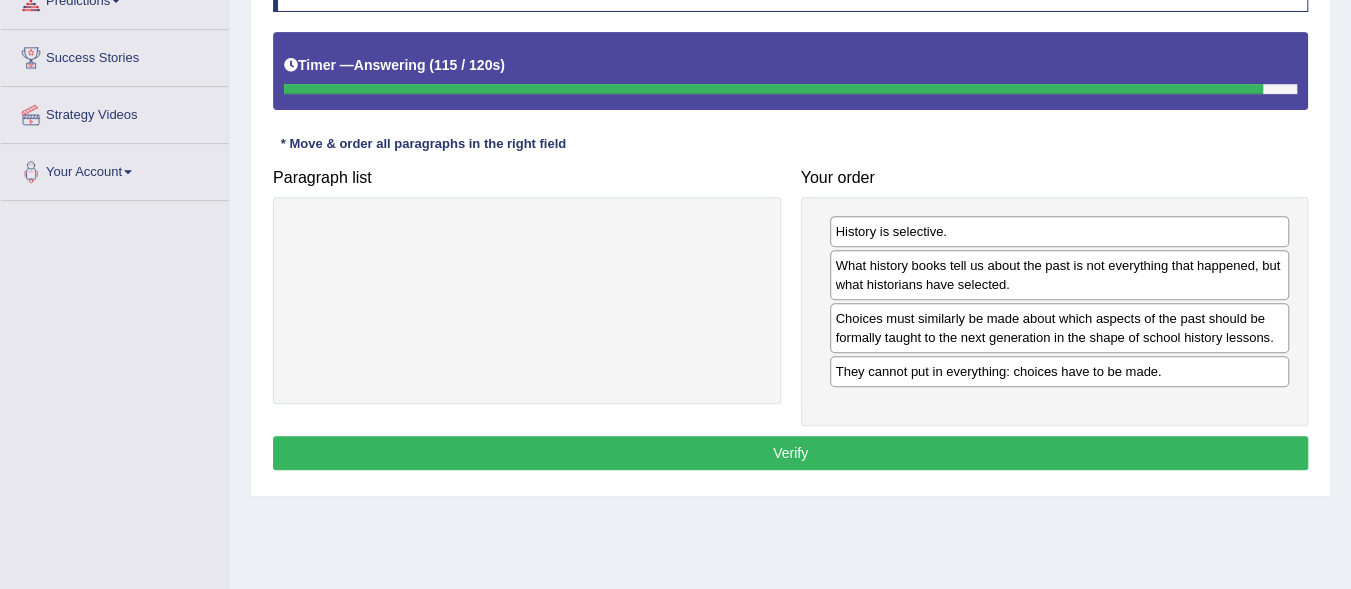 click on "They cannot put in everything: choices have to be made." at bounding box center (1060, 371) 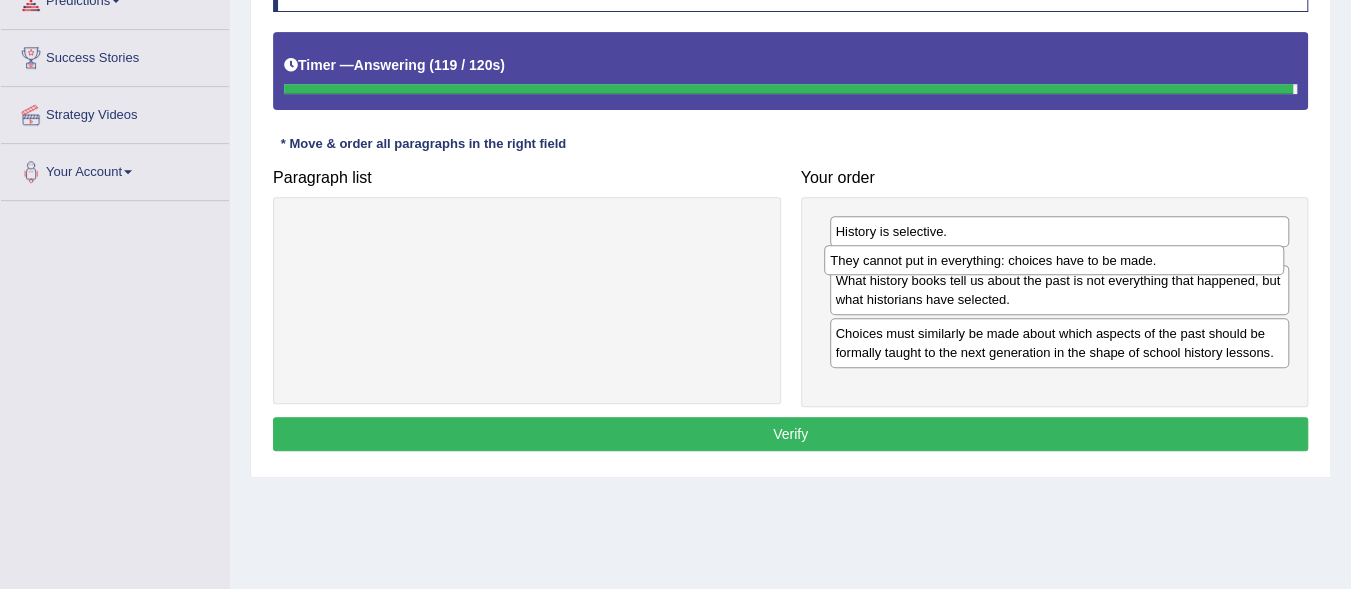 drag, startPoint x: 1007, startPoint y: 372, endPoint x: 1001, endPoint y: 259, distance: 113.15918 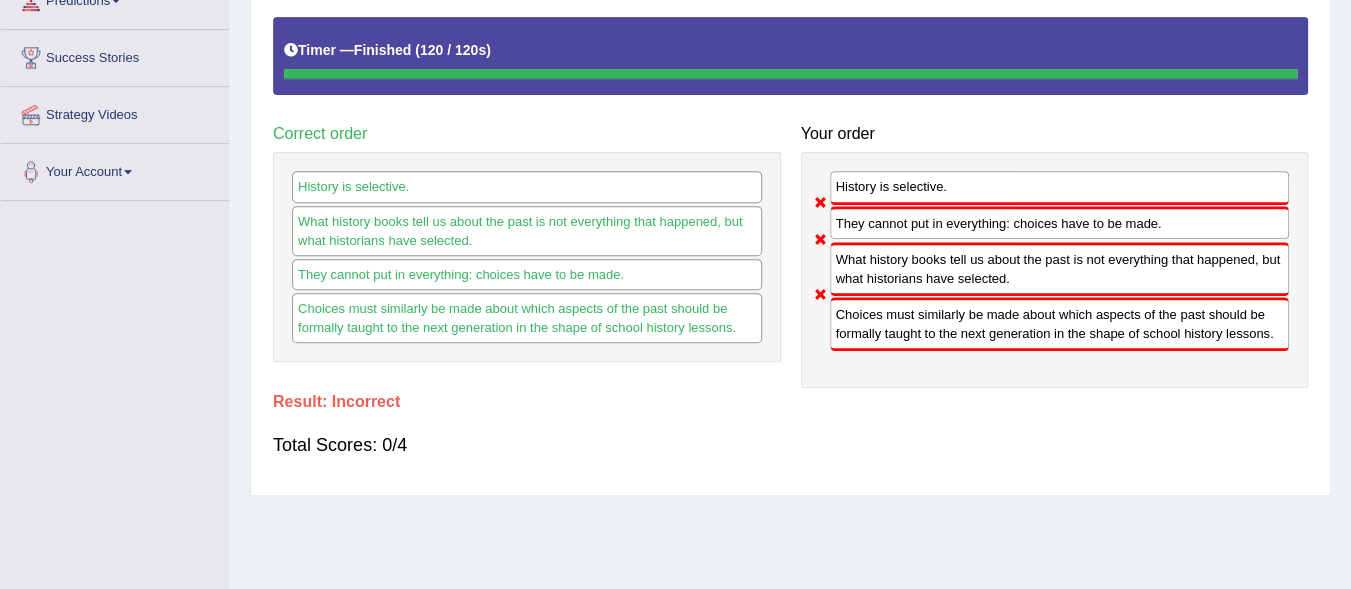 drag, startPoint x: 1061, startPoint y: 228, endPoint x: 1071, endPoint y: 290, distance: 62.801273 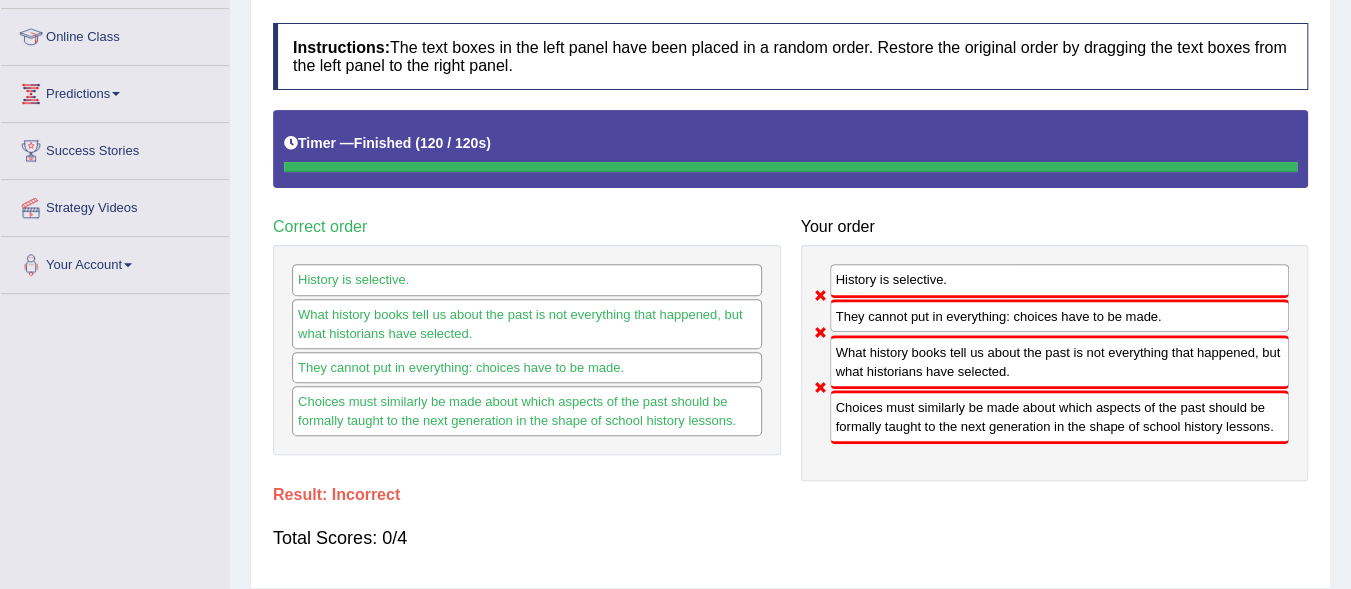 scroll, scrollTop: 263, scrollLeft: 0, axis: vertical 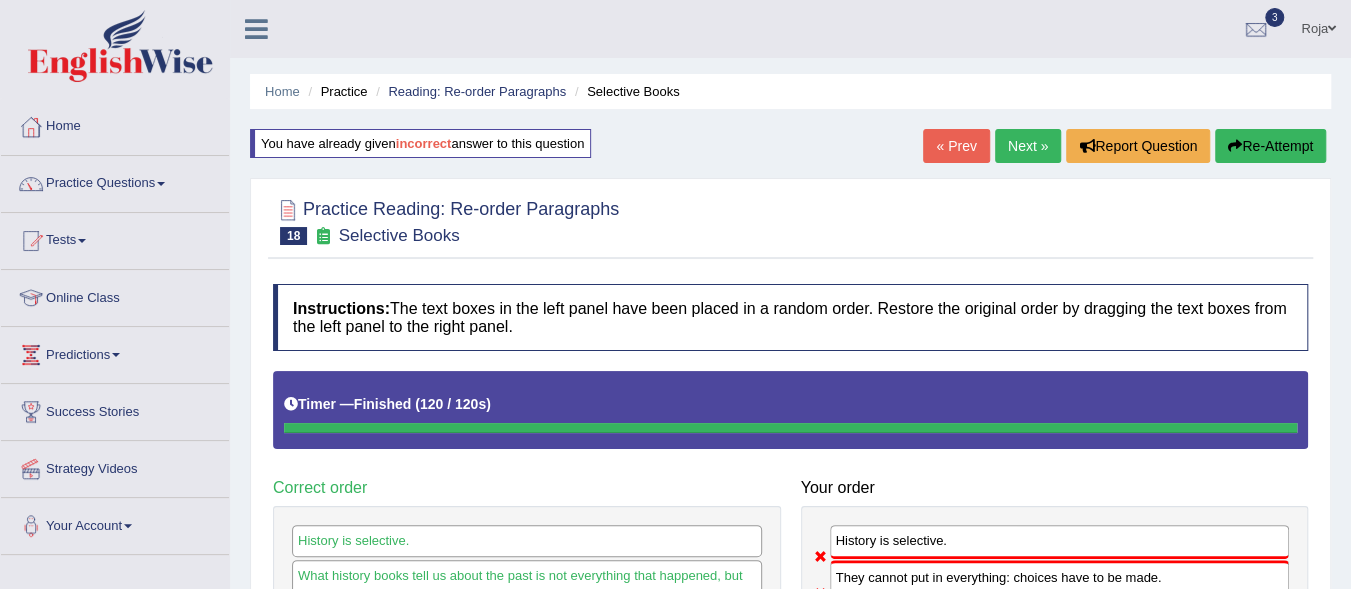 click on "Next »" at bounding box center (1028, 146) 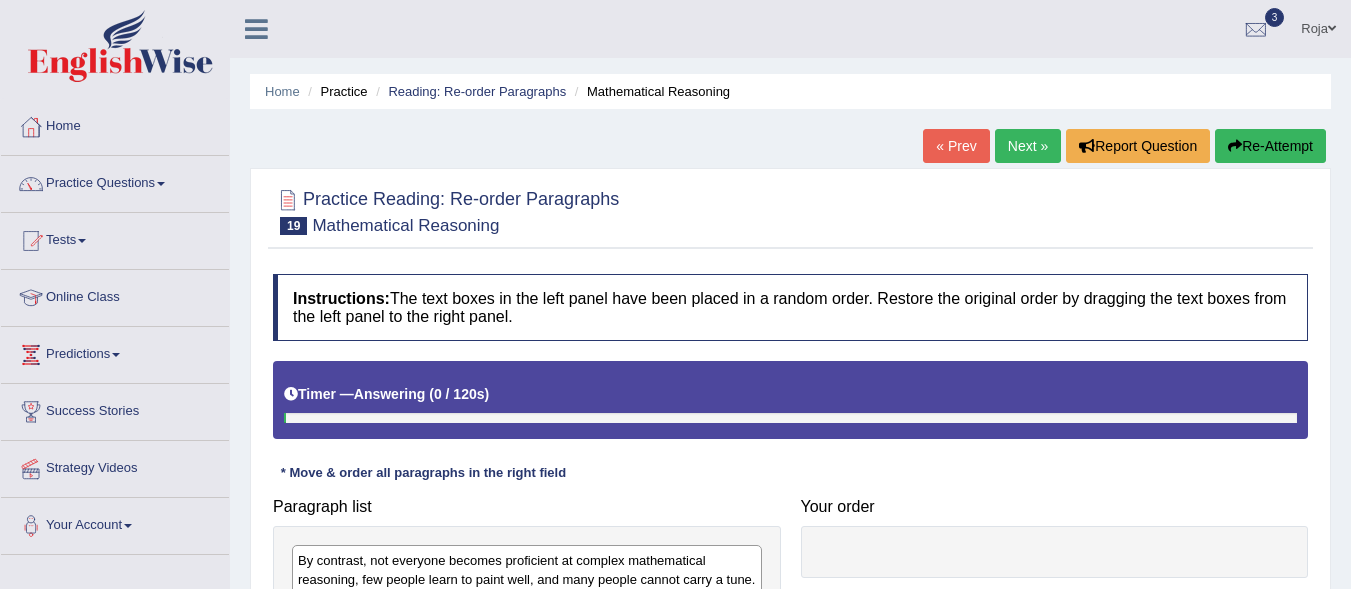 scroll, scrollTop: 460, scrollLeft: 0, axis: vertical 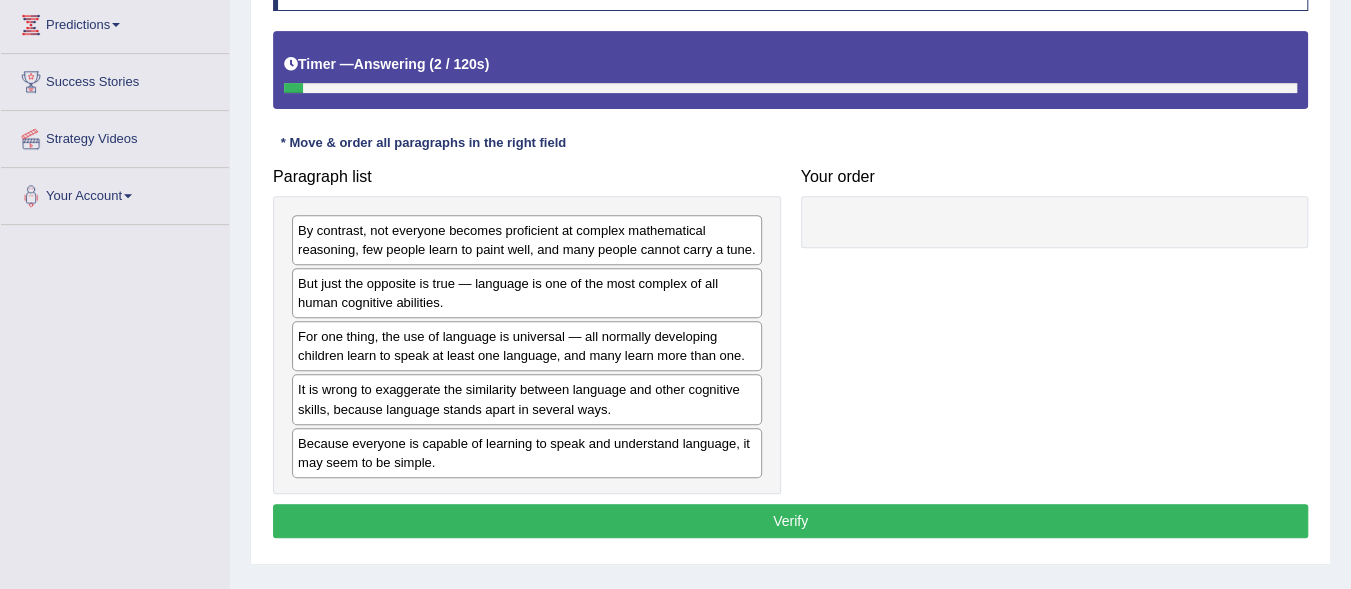 click on "Toggle navigation
Home
Practice Questions   Speaking Practice Read Aloud
Repeat Sentence
Describe Image
Re-tell Lecture
Answer Short Question
Summarize Group Discussion
Respond To A Situation
Writing Practice  Summarize Written Text
Write Essay
Reading Practice  Reading & Writing: Fill In The Blanks
Choose Multiple Answers
Re-order Paragraphs
Fill In The Blanks
Choose Single Answer
Listening Practice  Summarize Spoken Text
Highlight Incorrect Words
Highlight Correct Summary
Select Missing Word
Choose Single Answer
Choose Multiple Answers
Fill In The Blanks
Write From Dictation
Pronunciation
Tests
Take Mock Test" at bounding box center [675, -36] 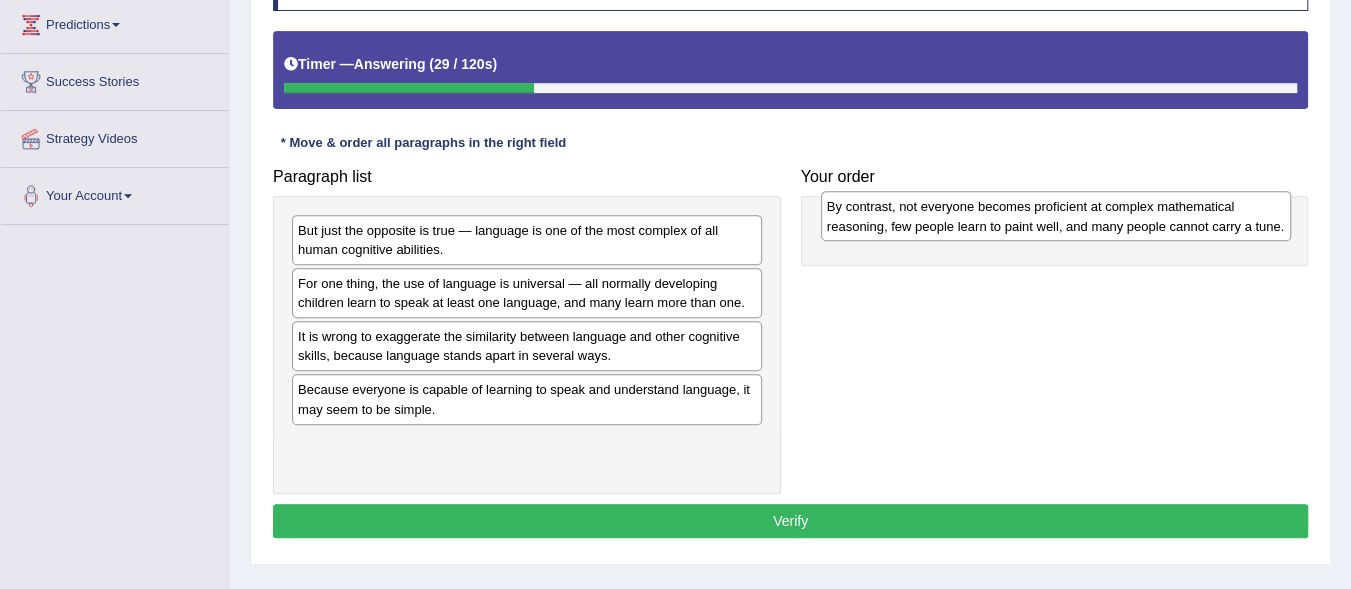 drag, startPoint x: 421, startPoint y: 227, endPoint x: 952, endPoint y: 204, distance: 531.49786 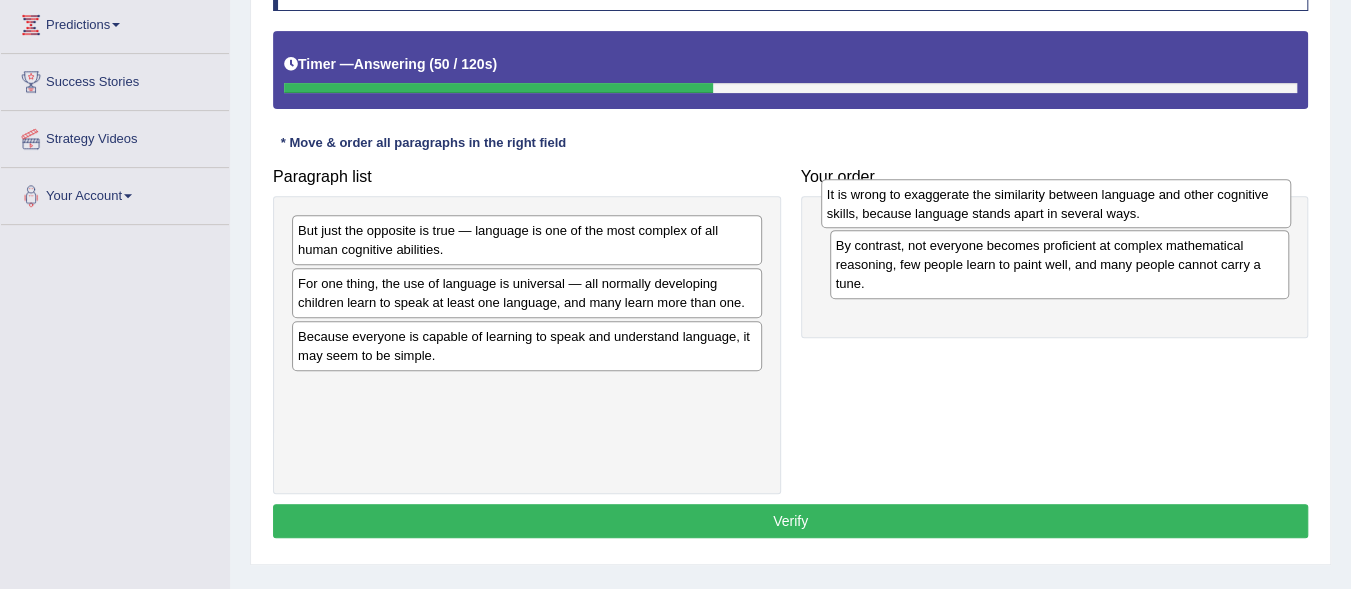 drag, startPoint x: 408, startPoint y: 347, endPoint x: 920, endPoint y: 208, distance: 530.5328 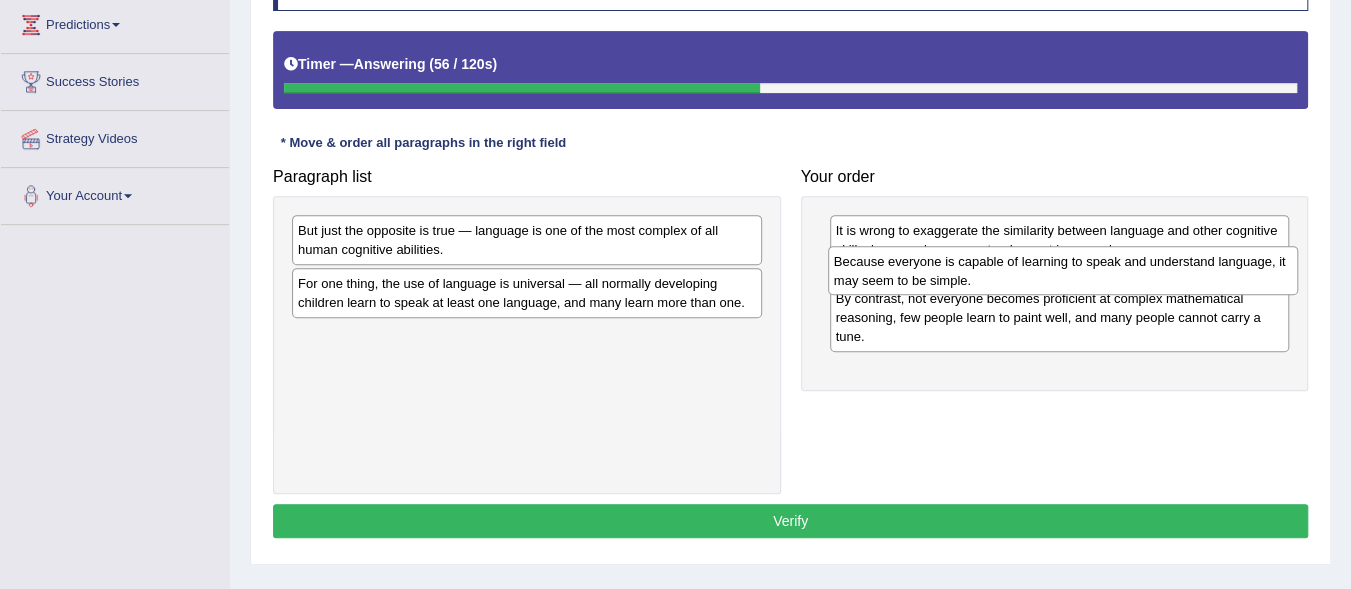 drag, startPoint x: 558, startPoint y: 358, endPoint x: 1094, endPoint y: 284, distance: 541.0841 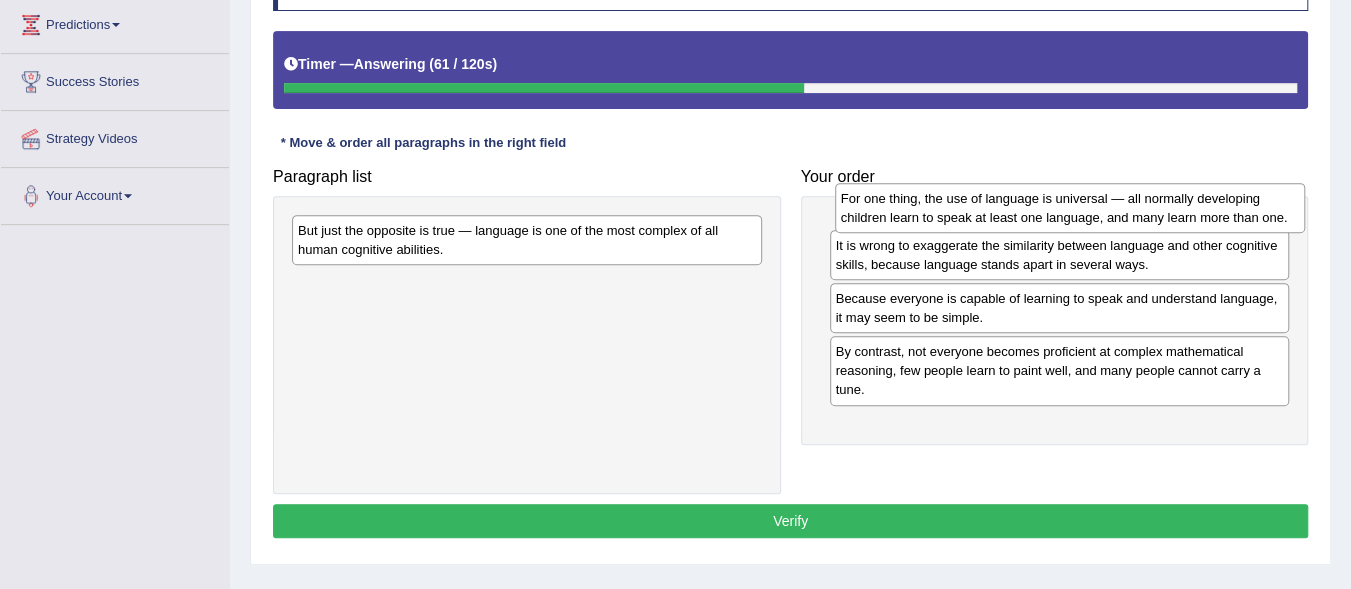 drag, startPoint x: 493, startPoint y: 294, endPoint x: 1029, endPoint y: 210, distance: 542.5422 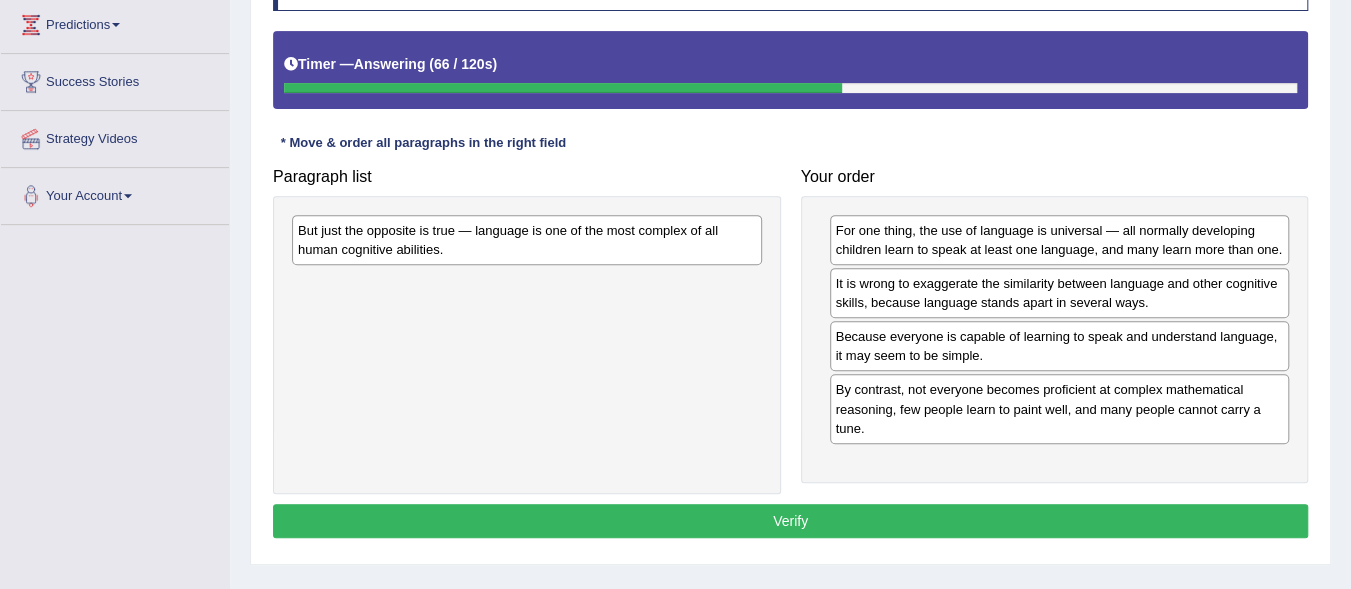 drag, startPoint x: 578, startPoint y: 240, endPoint x: 1115, endPoint y: 315, distance: 542.21216 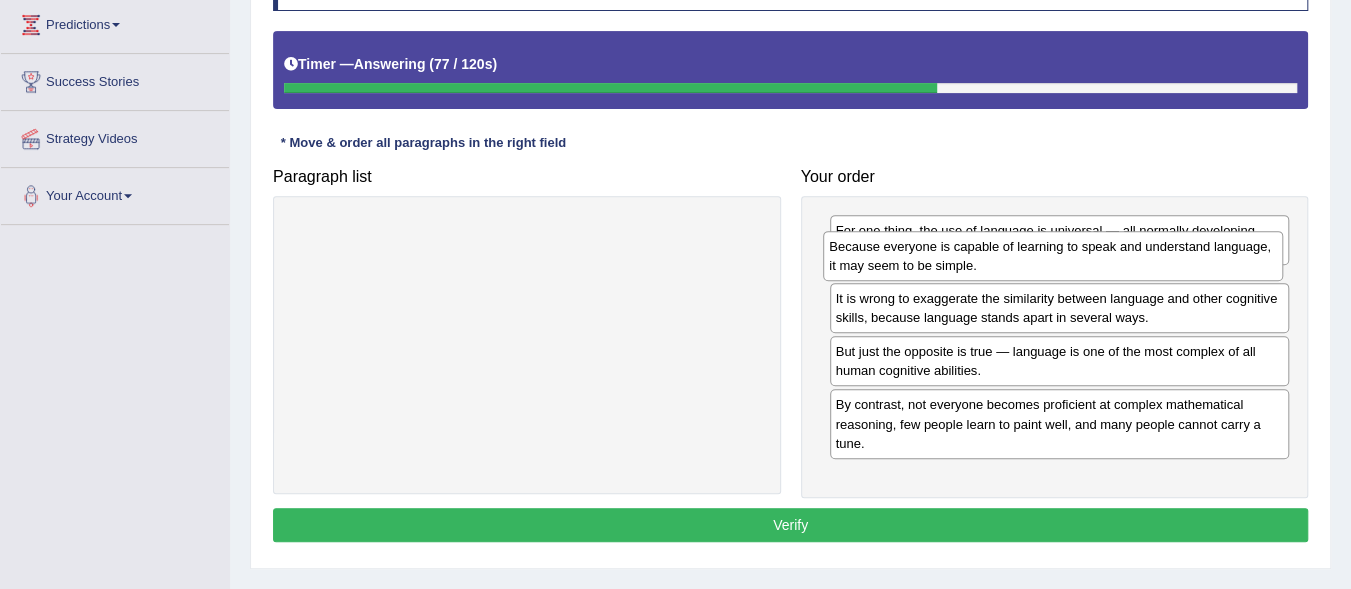 drag, startPoint x: 901, startPoint y: 406, endPoint x: 895, endPoint y: 265, distance: 141.12761 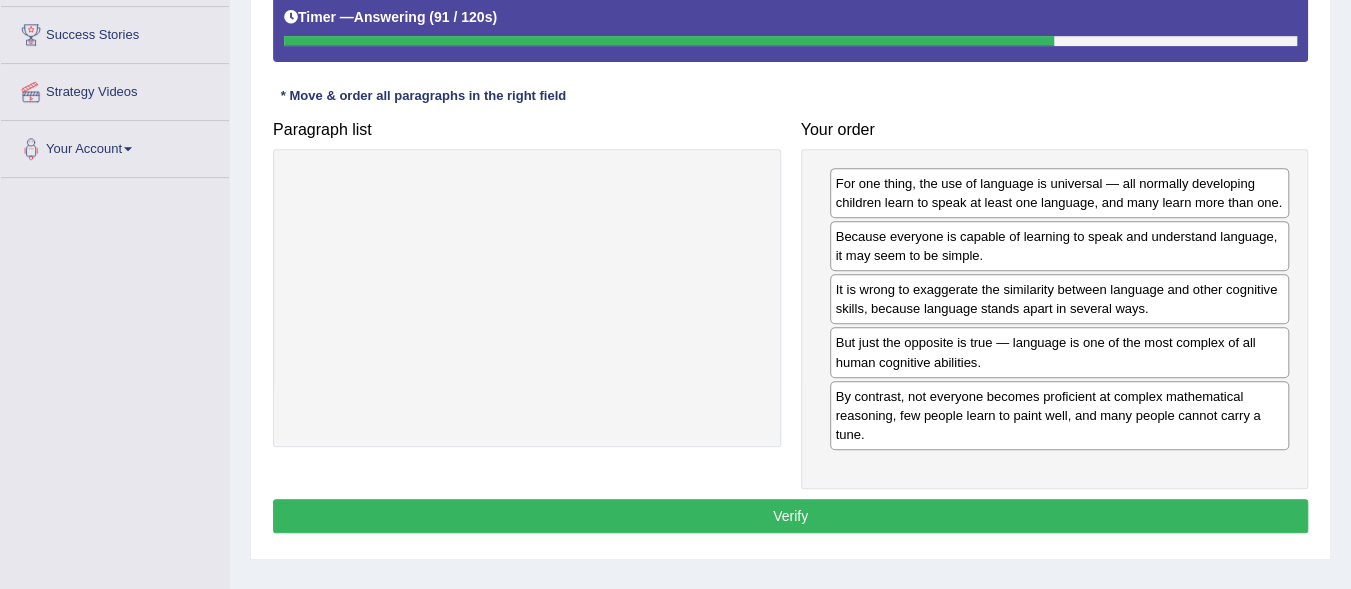 scroll, scrollTop: 374, scrollLeft: 0, axis: vertical 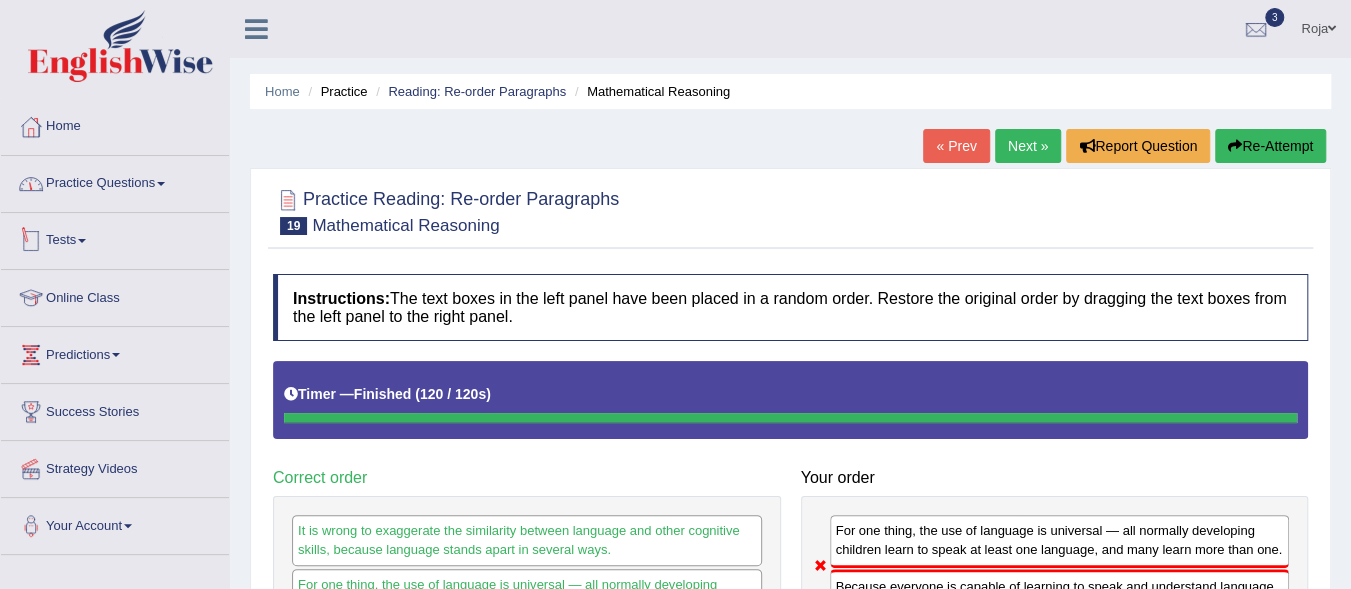 click on "Tests" at bounding box center (115, 238) 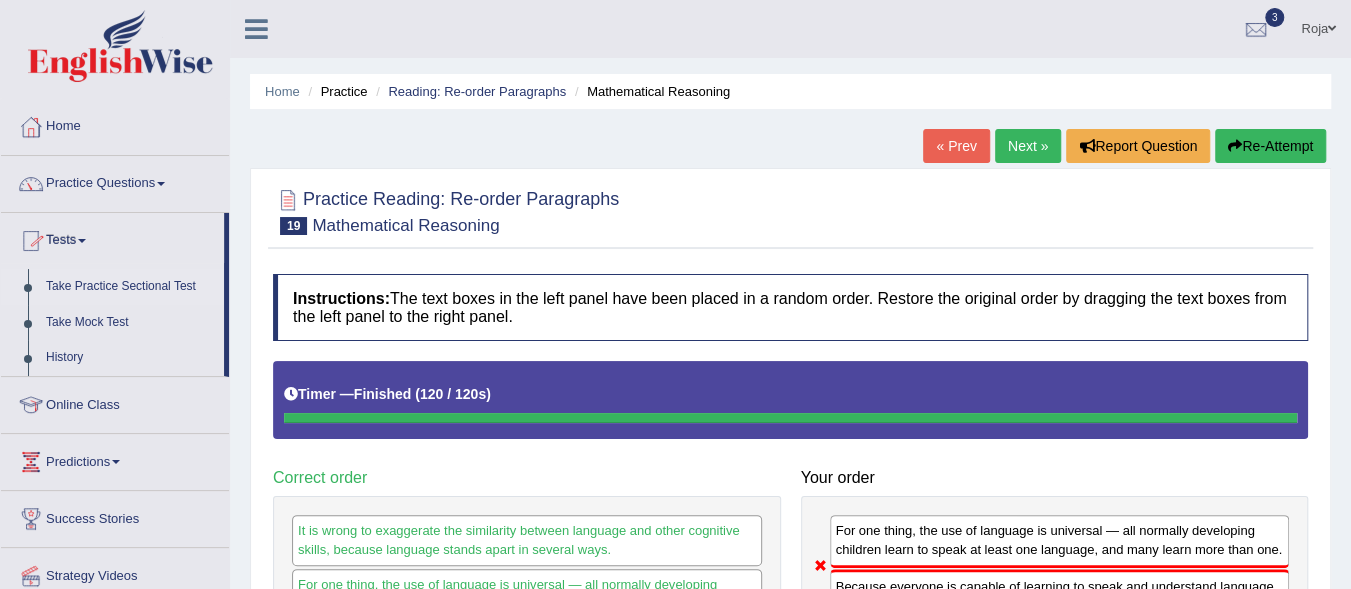 click on "Take Practice Sectional Test" at bounding box center [130, 287] 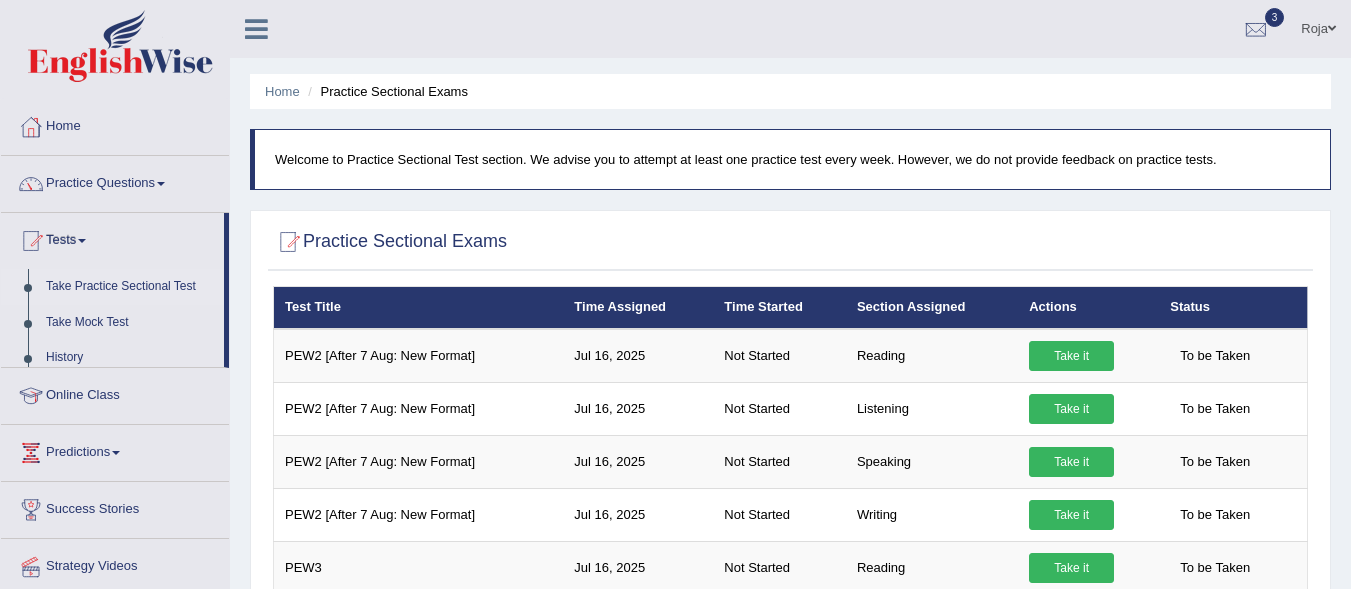 scroll, scrollTop: 0, scrollLeft: 0, axis: both 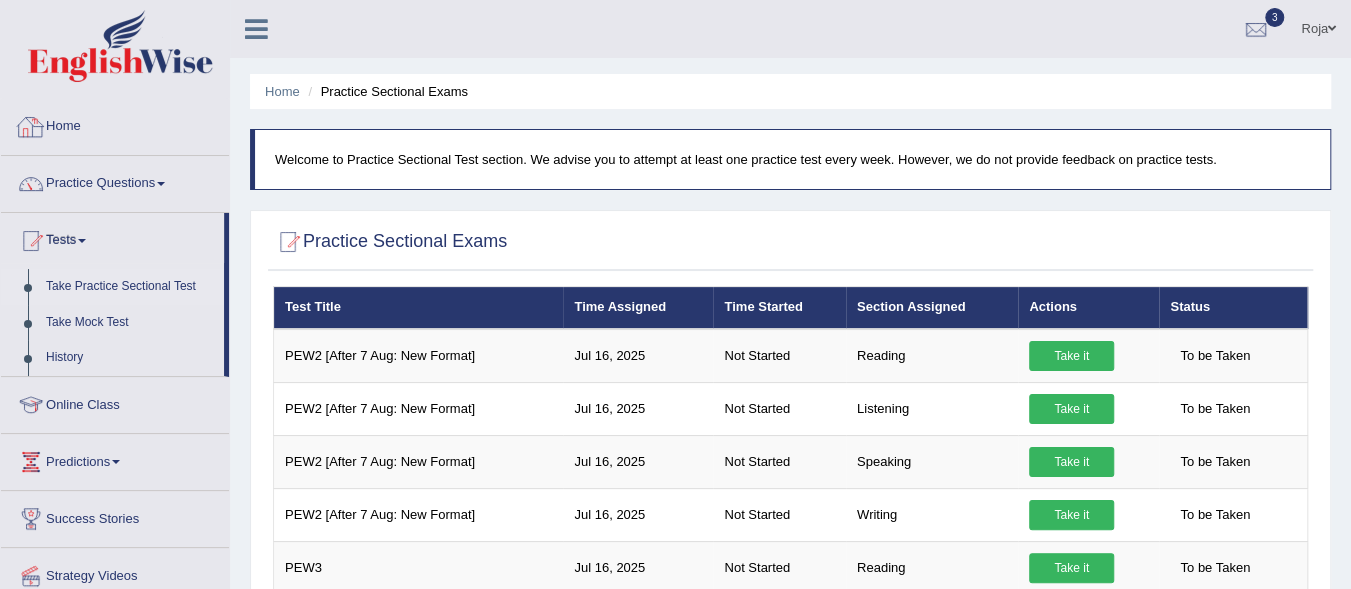 drag, startPoint x: 40, startPoint y: 94, endPoint x: 60, endPoint y: 142, distance: 52 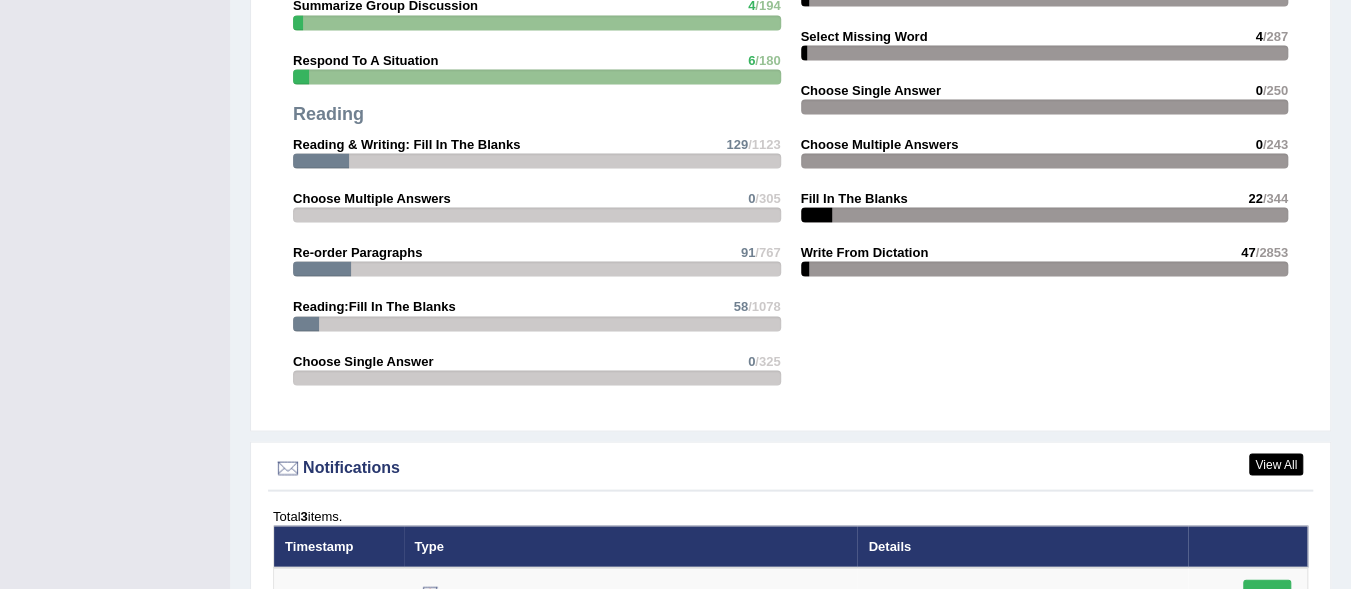 scroll, scrollTop: 0, scrollLeft: 0, axis: both 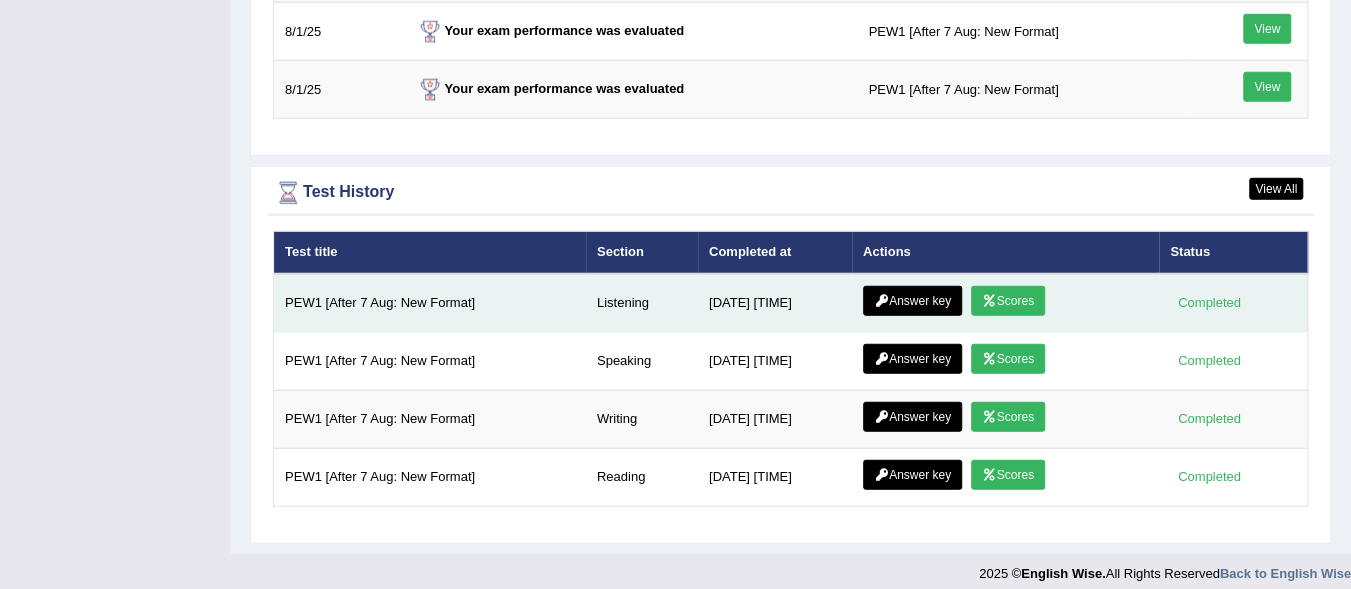click on "Scores" at bounding box center [1008, 301] 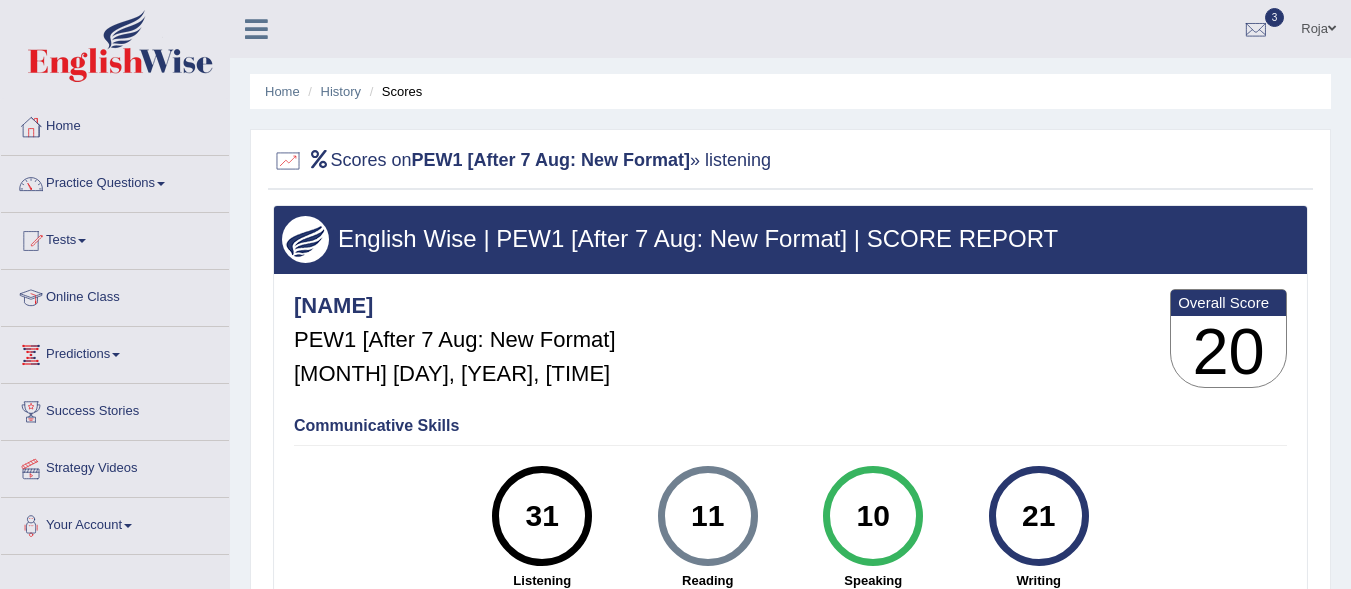scroll, scrollTop: 0, scrollLeft: 0, axis: both 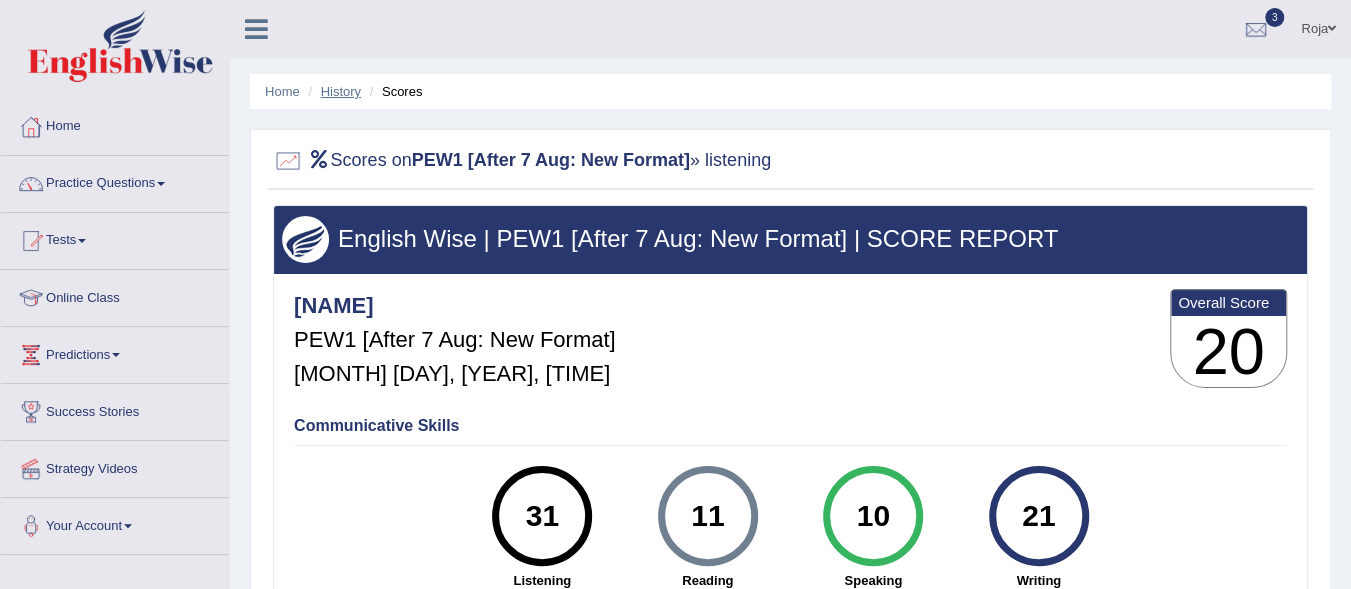 click on "History" at bounding box center (341, 91) 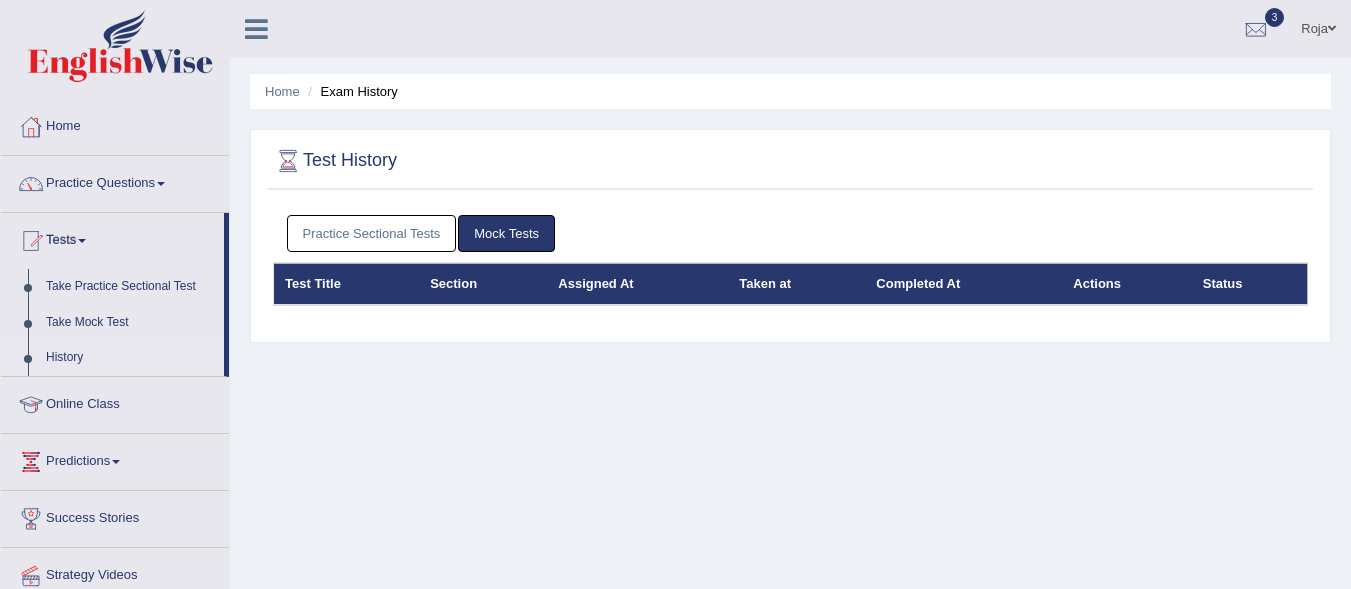 scroll, scrollTop: 0, scrollLeft: 0, axis: both 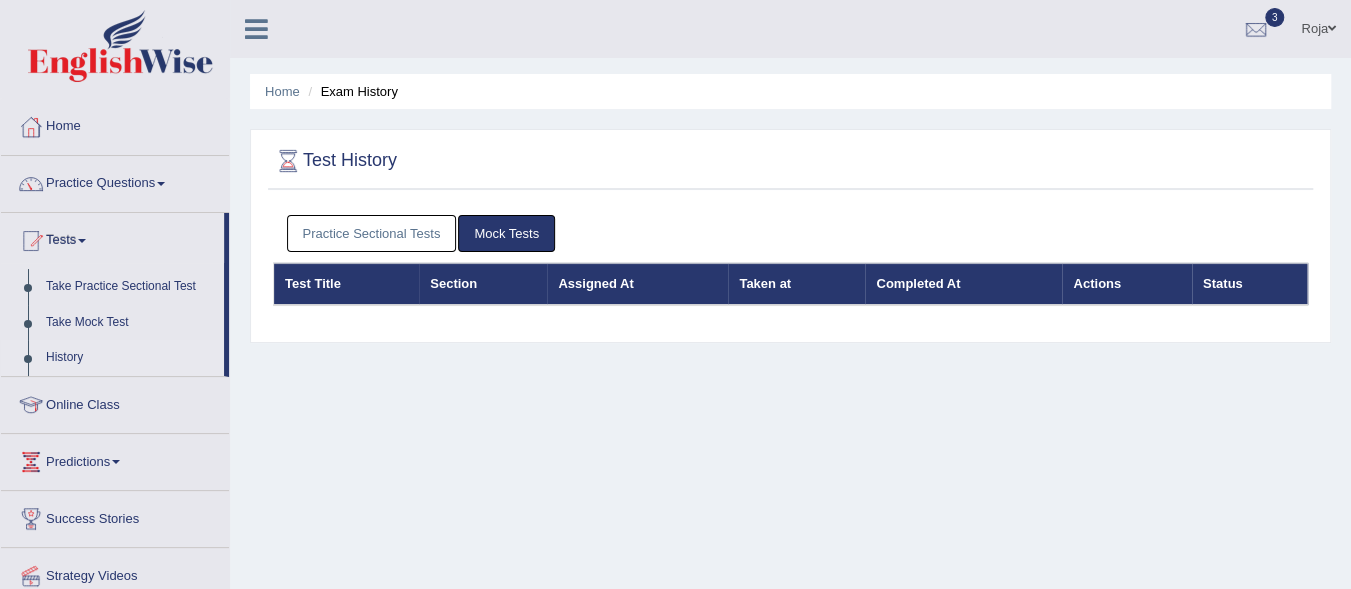 click on "Practice Sectional Tests" at bounding box center (372, 233) 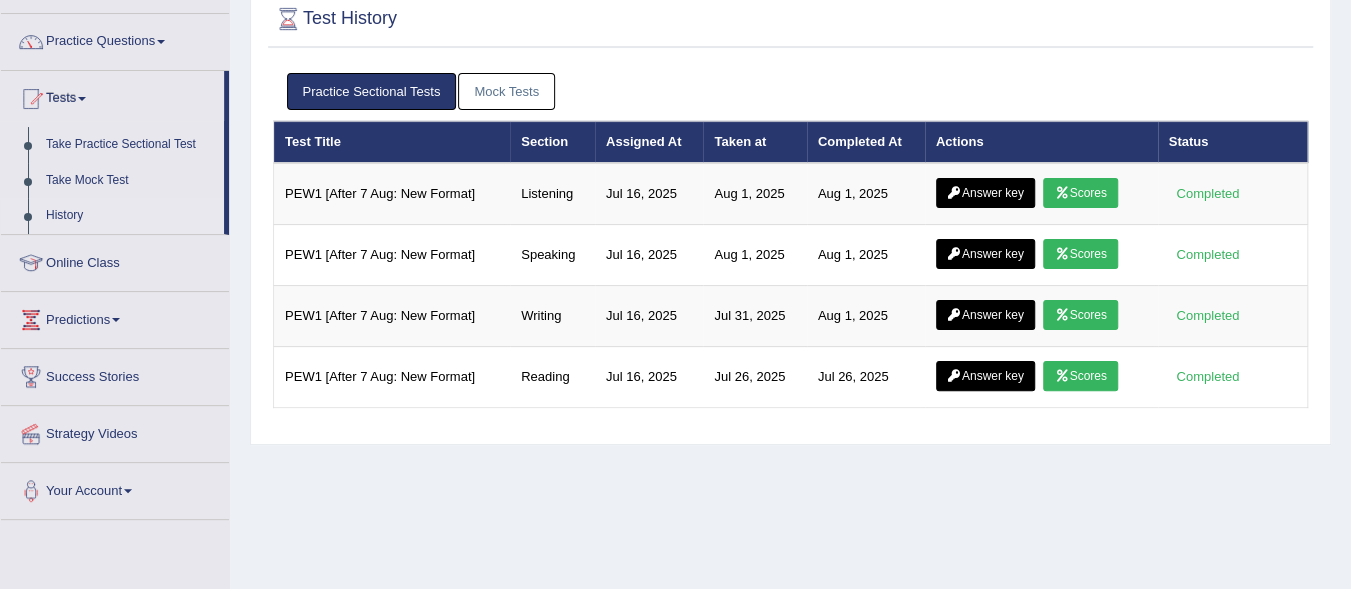 scroll, scrollTop: 154, scrollLeft: 0, axis: vertical 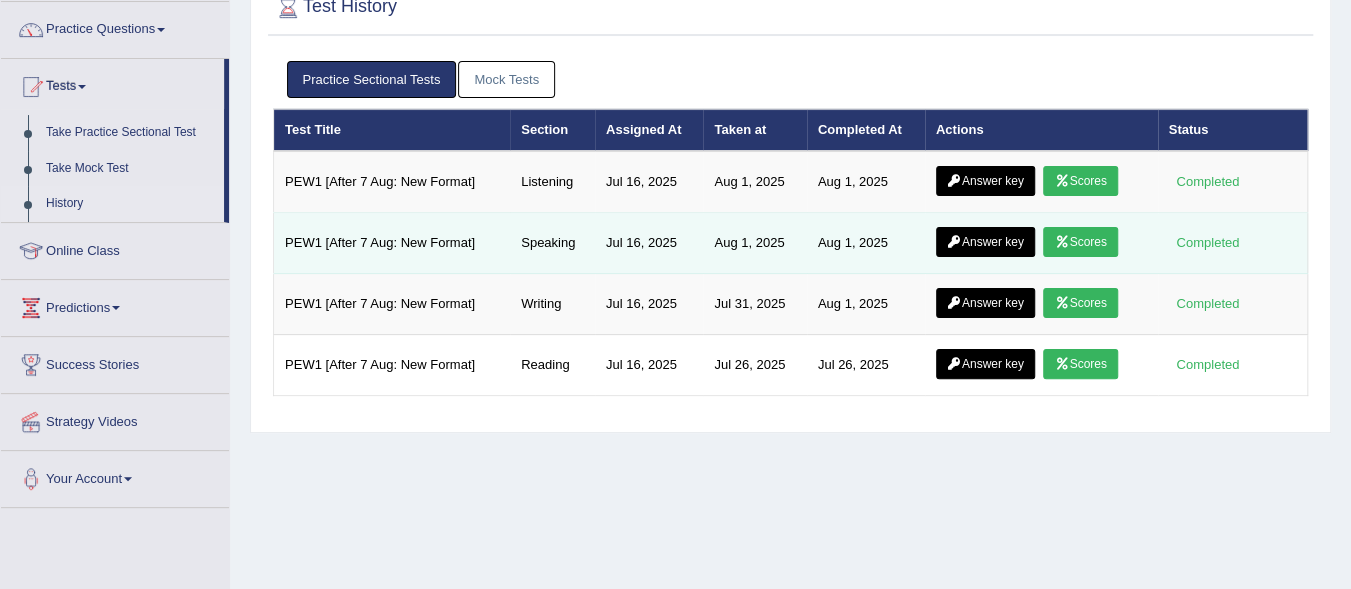click on "Scores" at bounding box center (1080, 242) 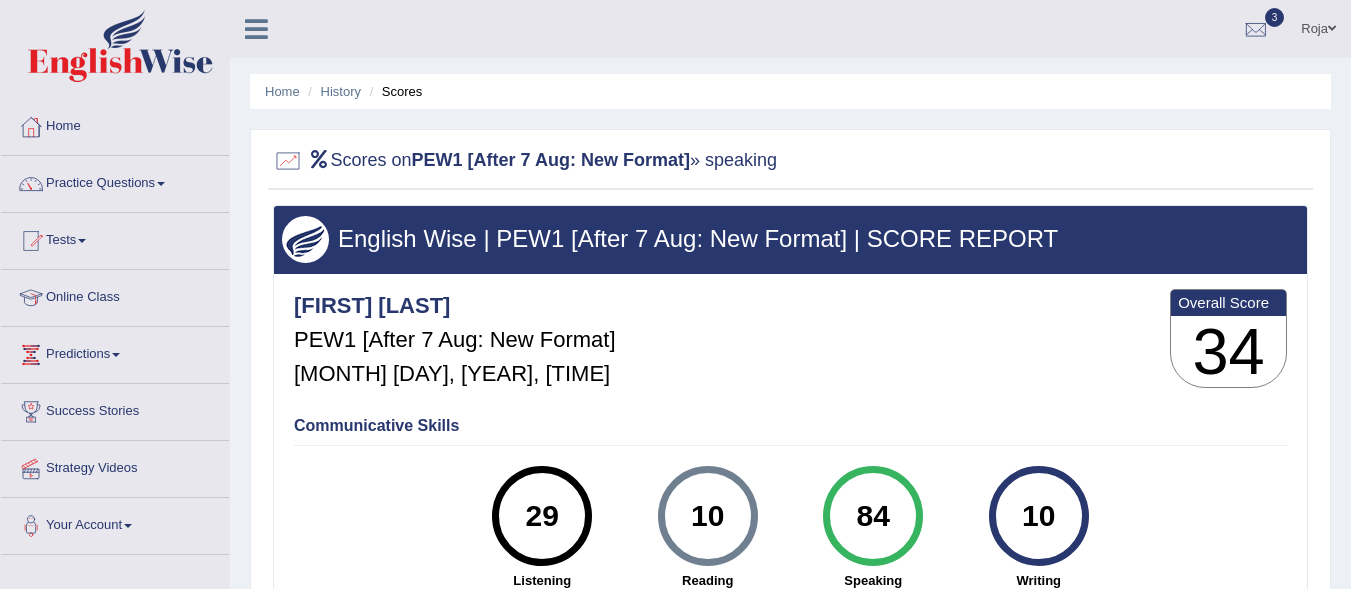 scroll, scrollTop: 257, scrollLeft: 0, axis: vertical 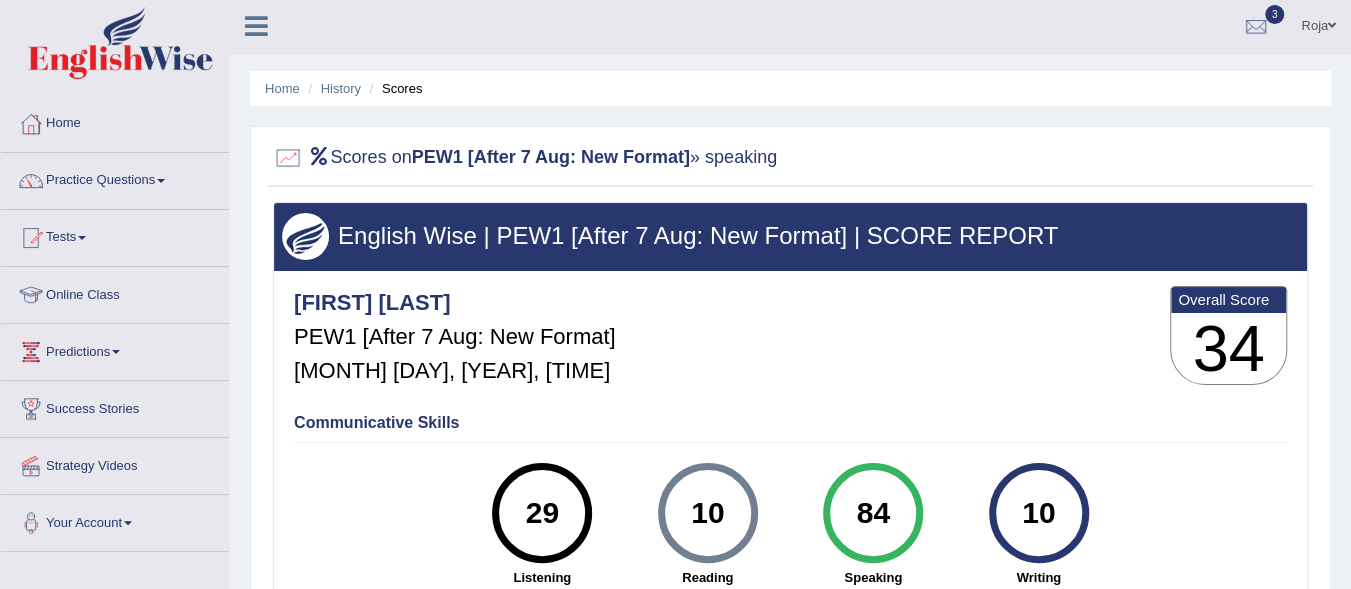 click on "Toggle navigation
Home
Practice Questions   Speaking Practice Read Aloud
Repeat Sentence
Describe Image
Re-tell Lecture
Answer Short Question
Summarize Group Discussion
Respond To A Situation
Writing Practice  Summarize Written Text
Write Essay
Reading Practice  Reading & Writing: Fill In The Blanks
Choose Multiple Answers
Re-order Paragraphs
Fill In The Blanks
Choose Single Answer
Listening Practice  Summarize Spoken Text
Highlight Incorrect Words
Highlight Correct Summary
Select Missing Word
Choose Single Answer
Choose Multiple Answers
Fill In The Blanks
Write From Dictation
Pronunciation
Tests
Take Mock Test" at bounding box center [675, 291] 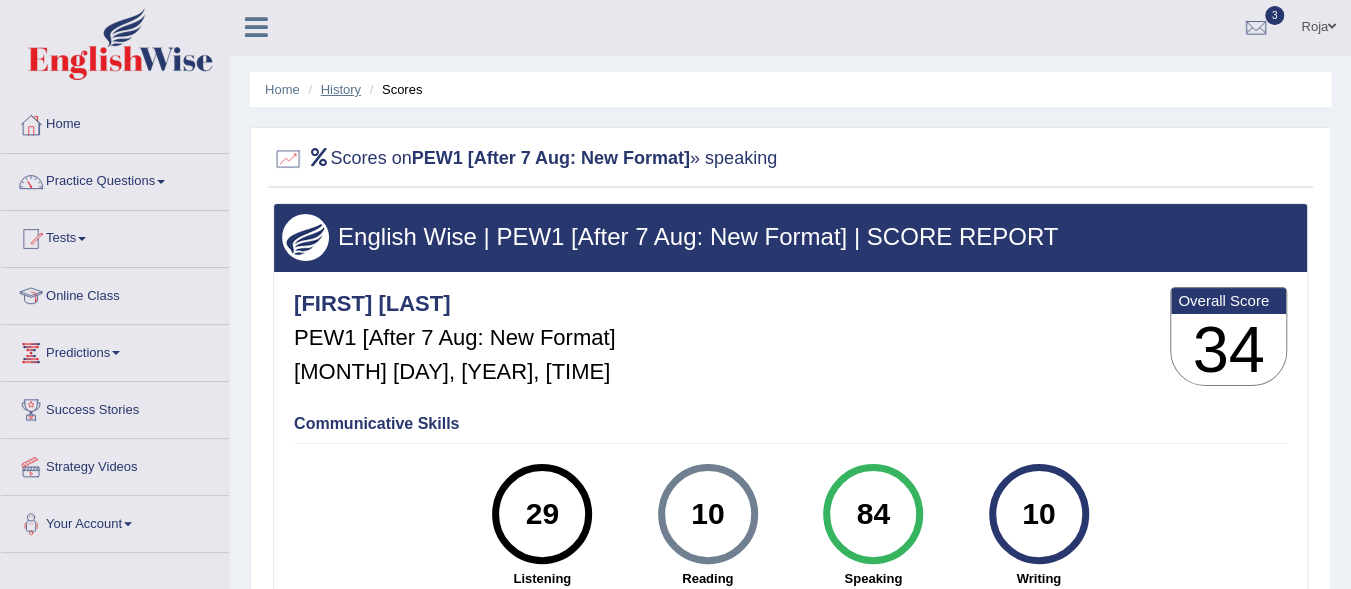 click on "History" at bounding box center [341, 89] 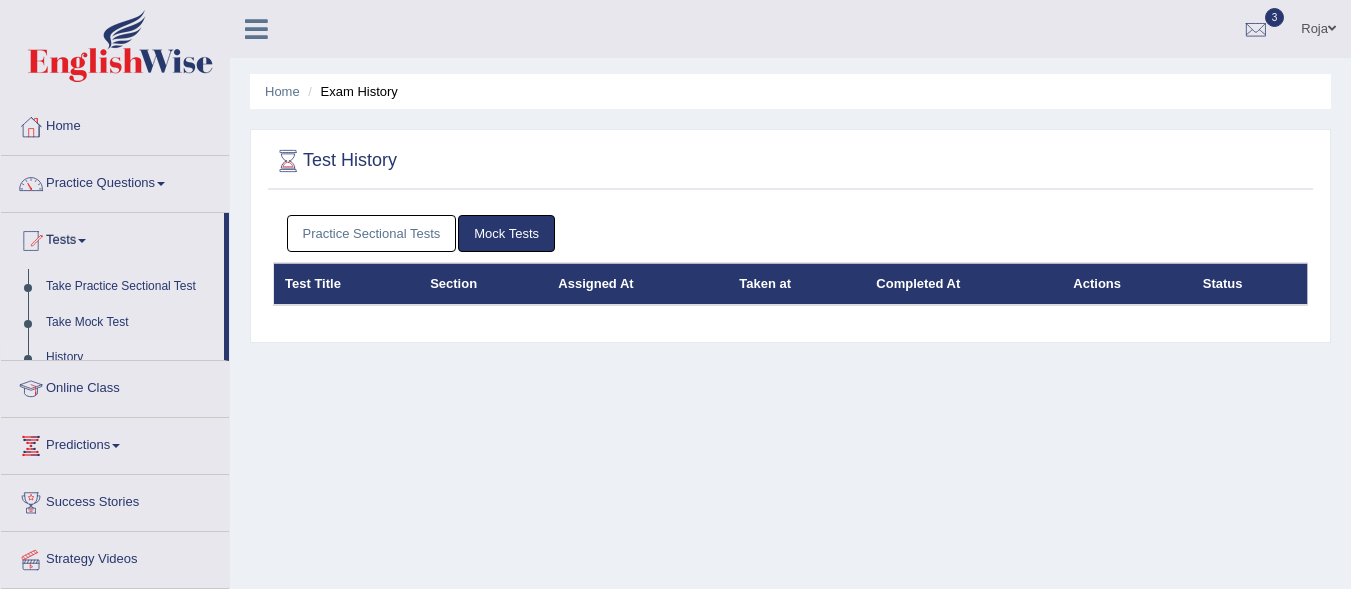 scroll, scrollTop: 0, scrollLeft: 0, axis: both 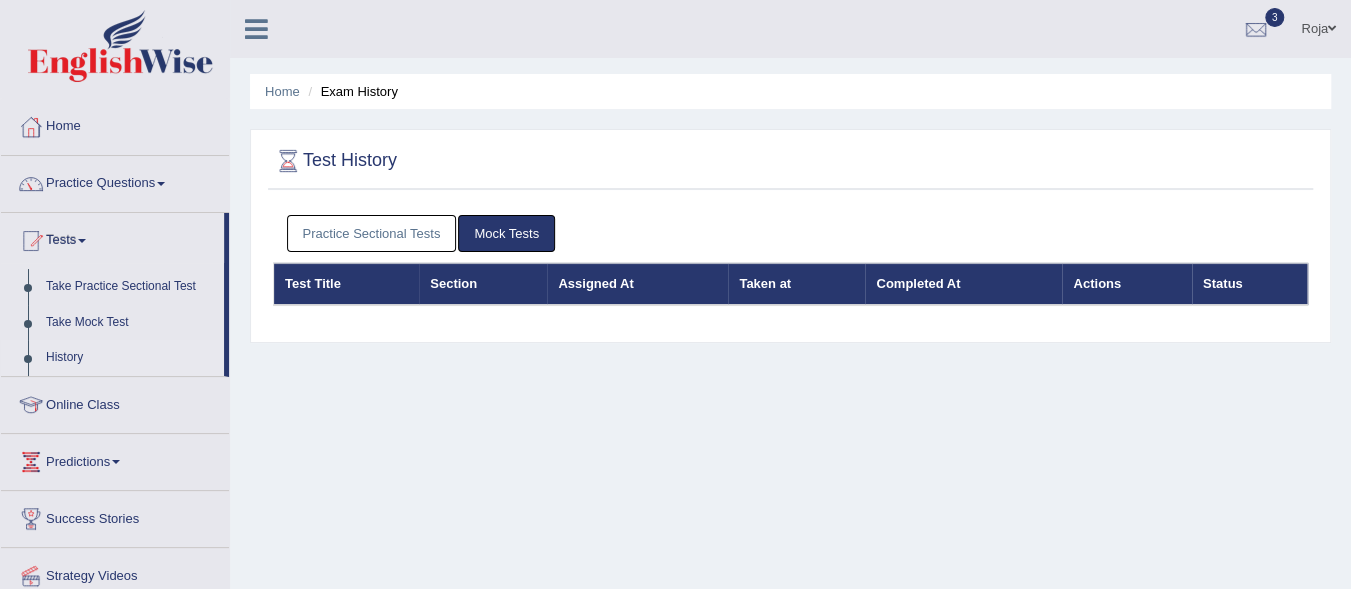 click on "Practice Sectional Tests" at bounding box center (372, 233) 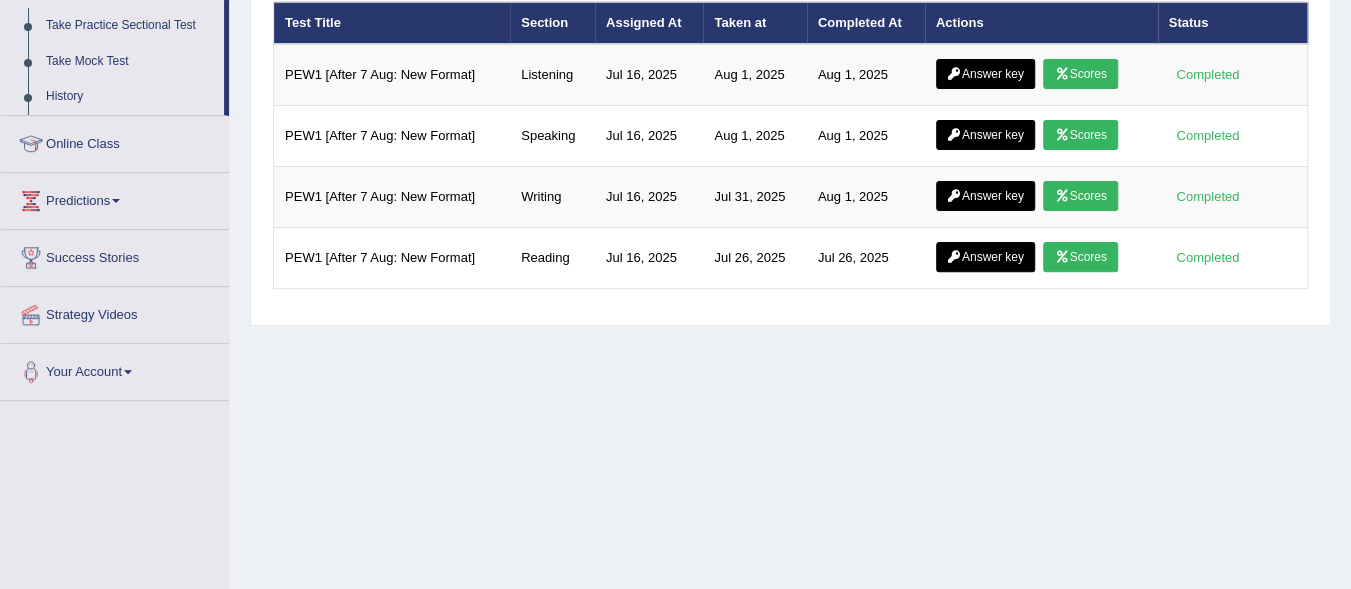 scroll, scrollTop: 272, scrollLeft: 0, axis: vertical 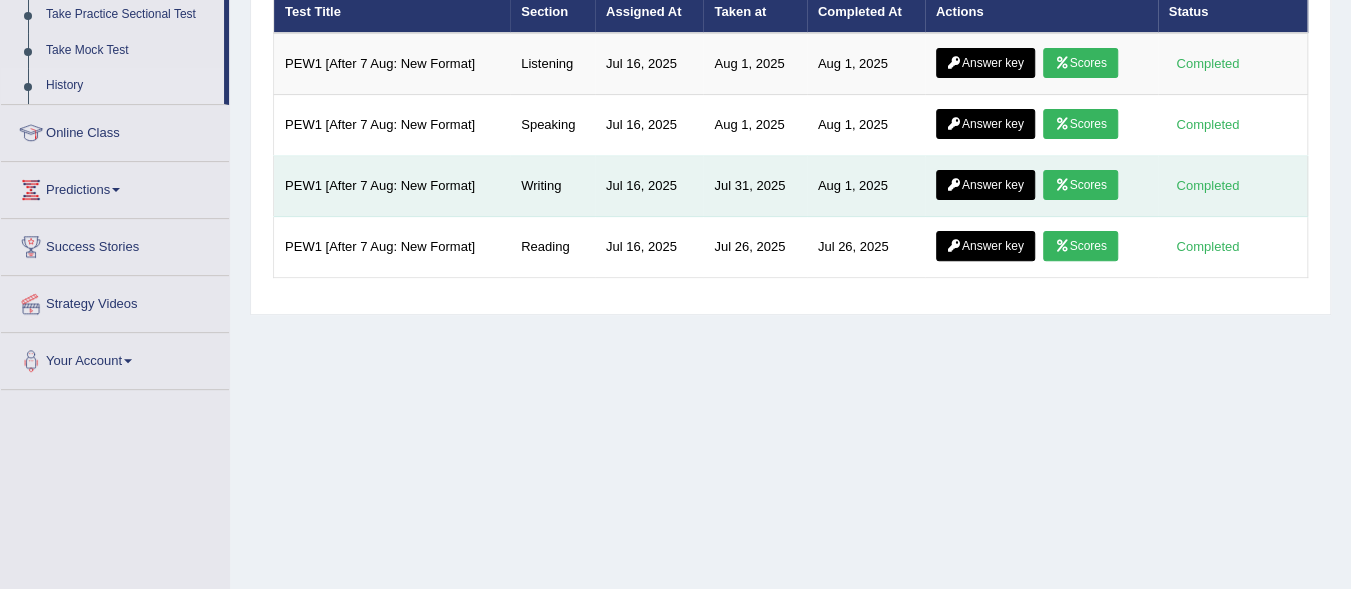 click on "Scores" at bounding box center (1080, 185) 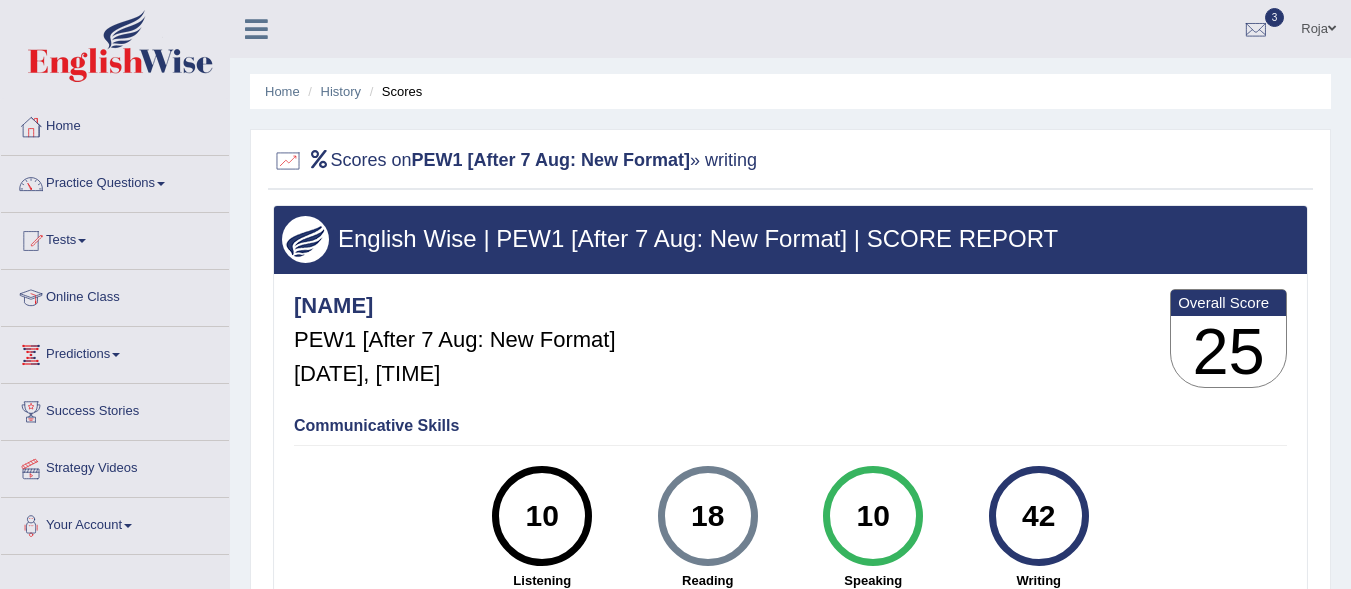 scroll, scrollTop: 0, scrollLeft: 0, axis: both 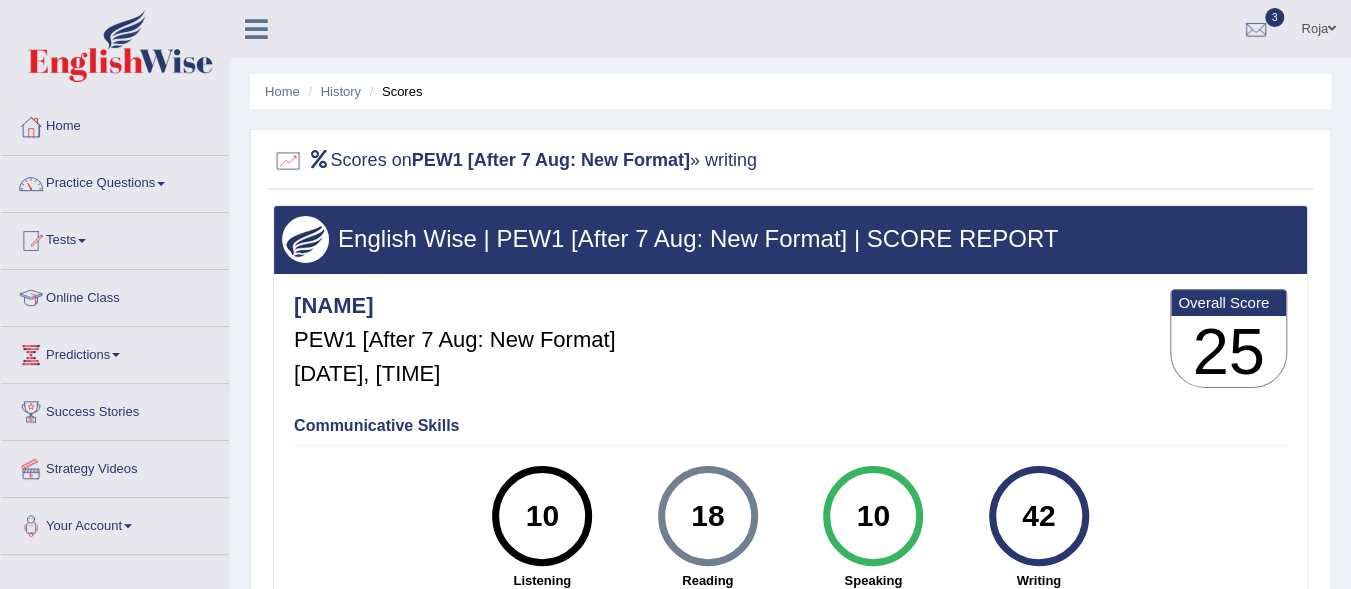 click on "History" at bounding box center (332, 91) 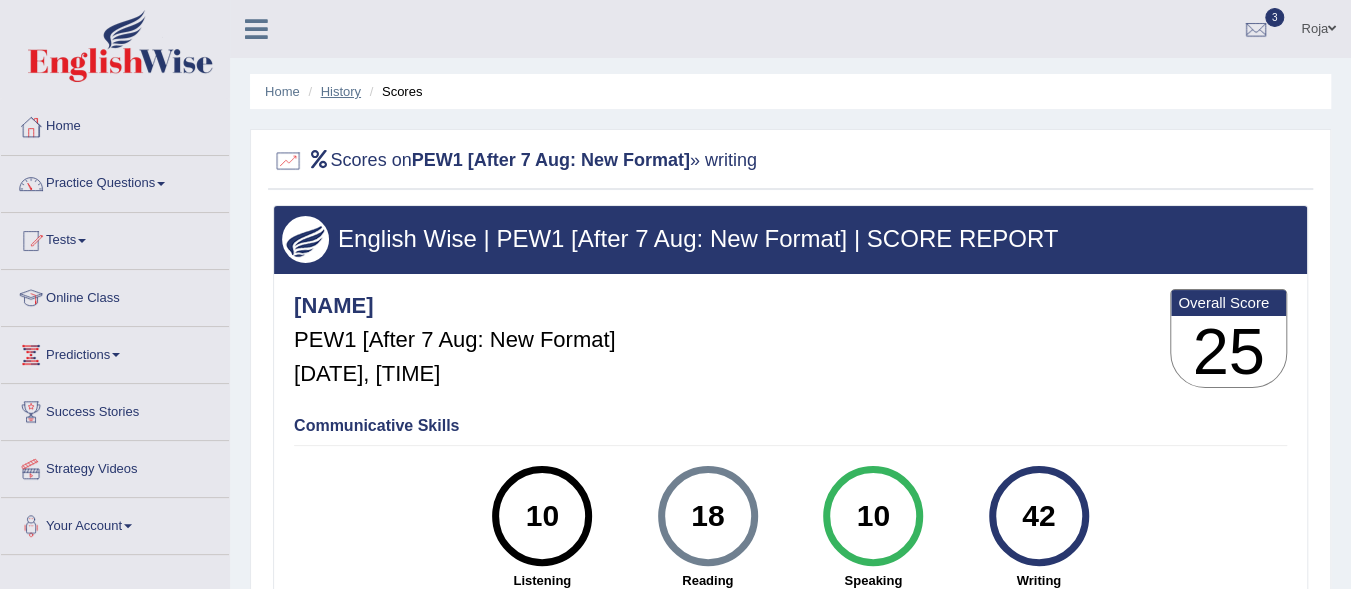 click on "History" at bounding box center [341, 91] 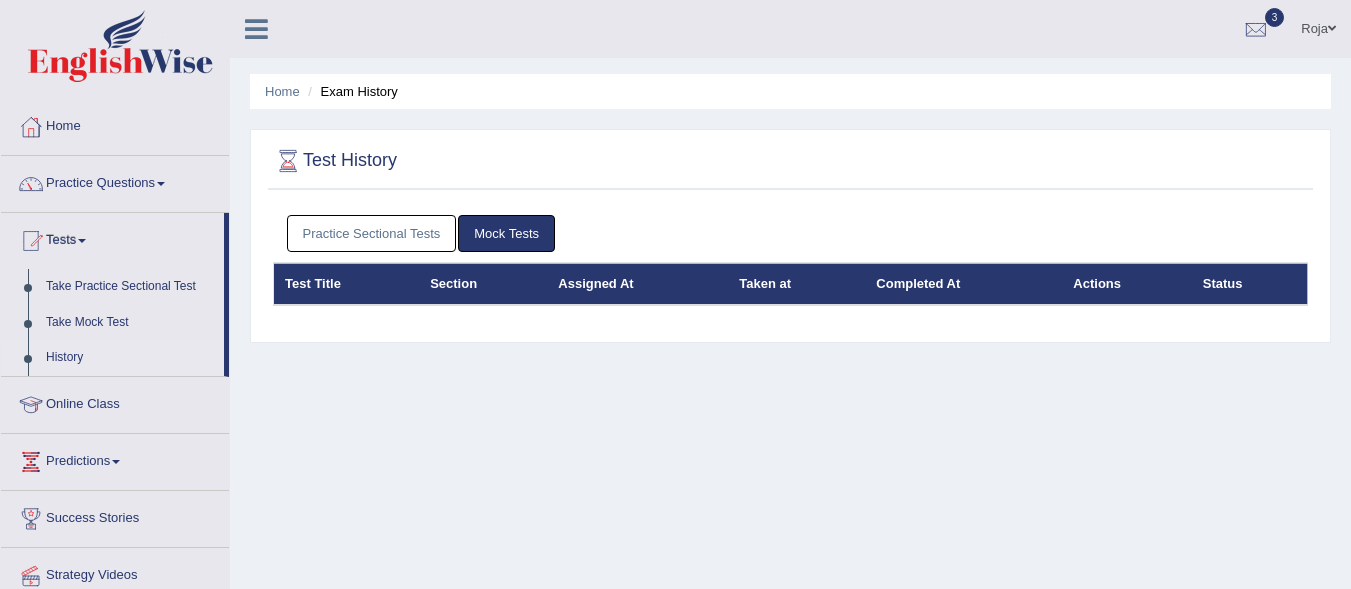 scroll, scrollTop: 7, scrollLeft: 0, axis: vertical 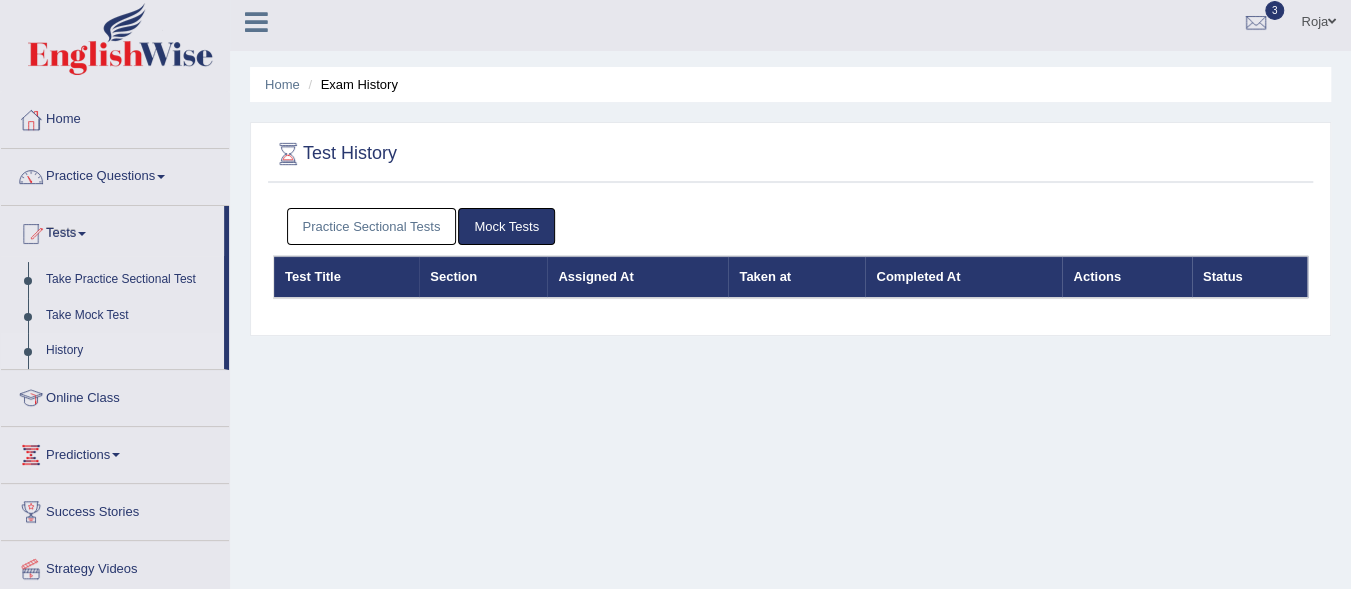 click on "Practice Sectional Tests" at bounding box center [372, 226] 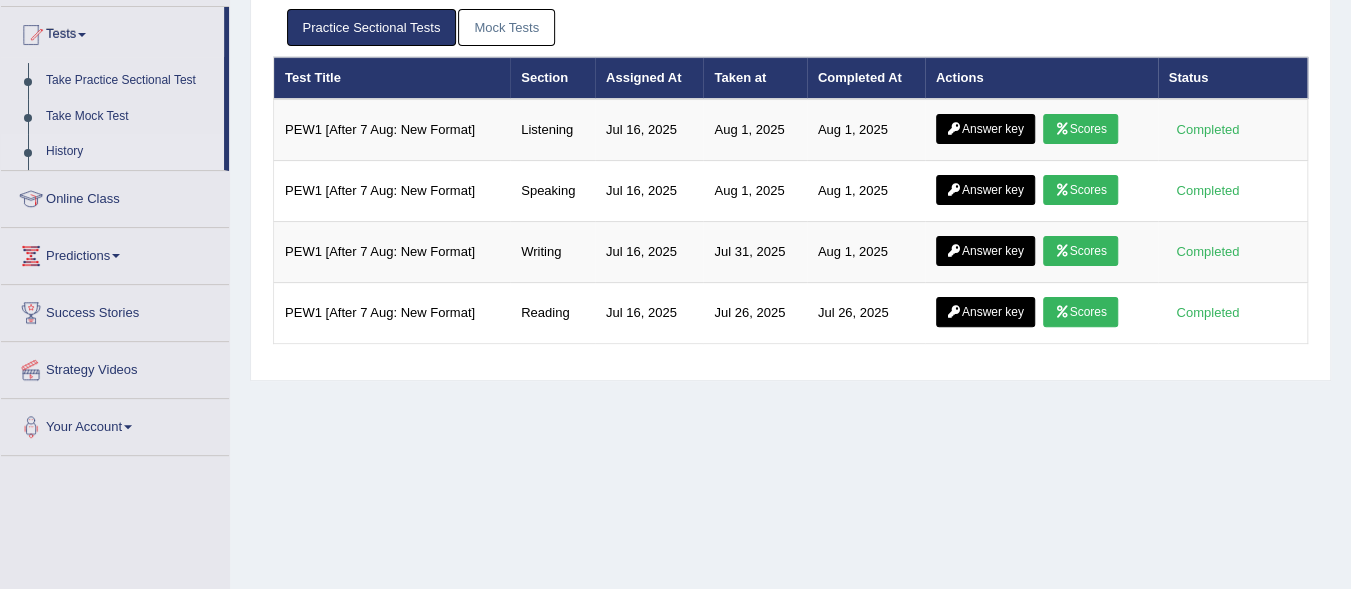 scroll, scrollTop: 233, scrollLeft: 0, axis: vertical 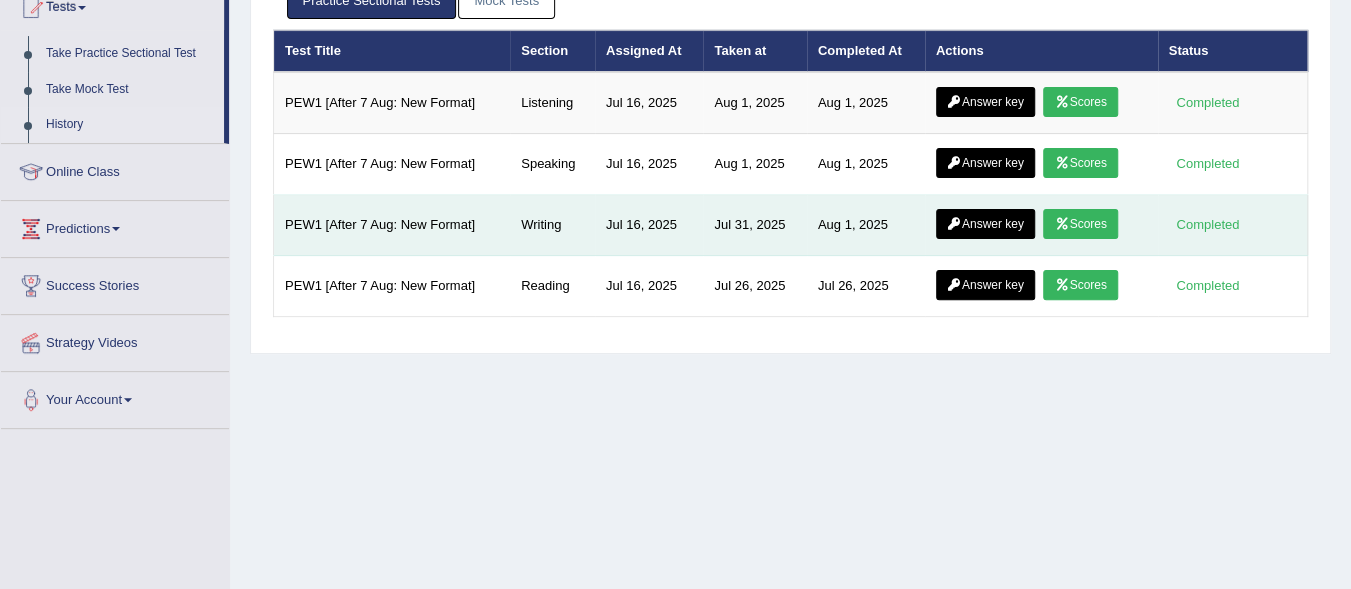 click on "Answer key" at bounding box center (985, 224) 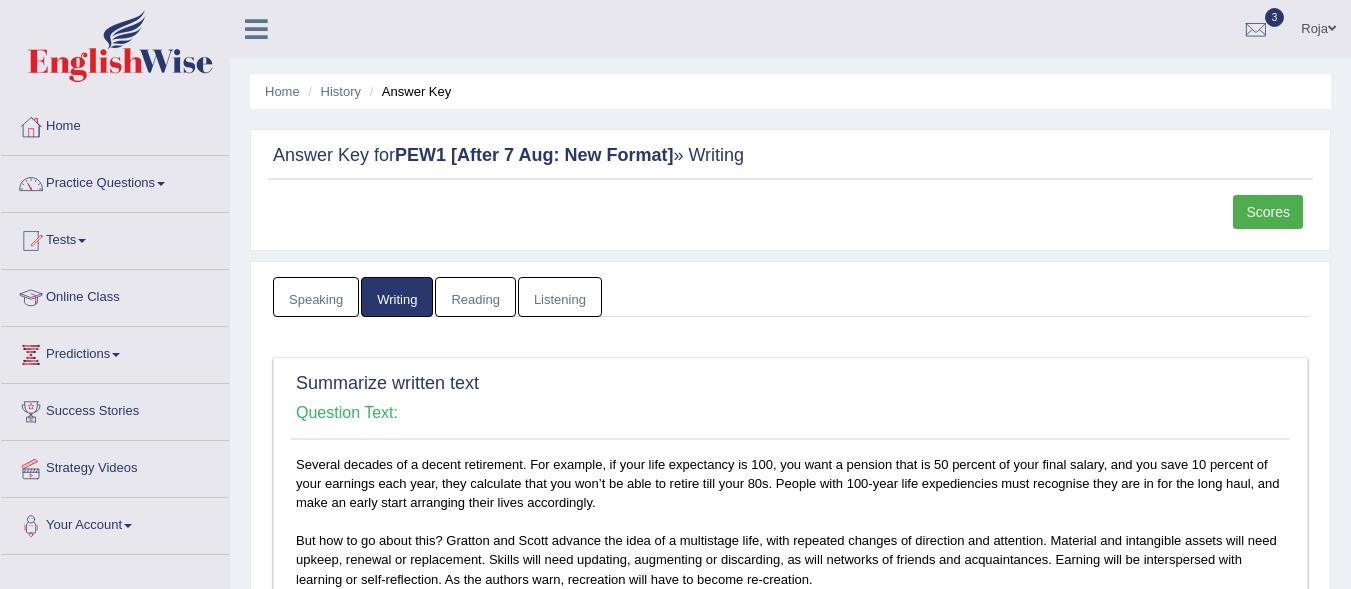 scroll, scrollTop: 0, scrollLeft: 0, axis: both 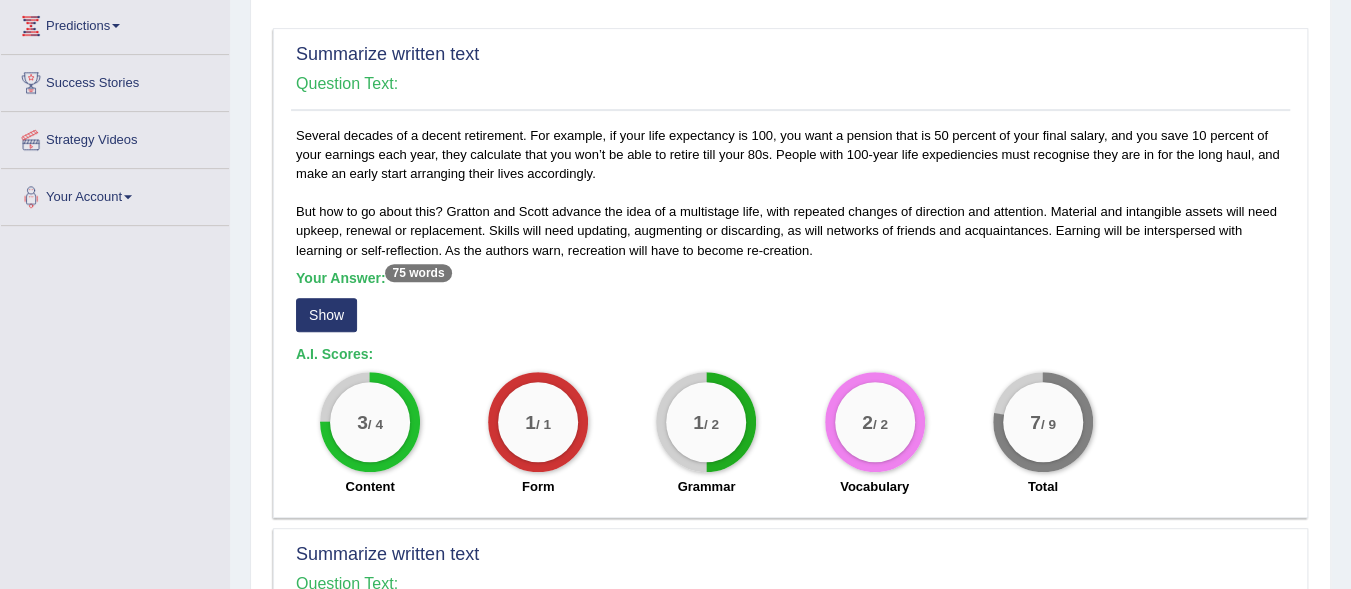 drag, startPoint x: 0, startPoint y: 0, endPoint x: 1353, endPoint y: 216, distance: 1370.1332 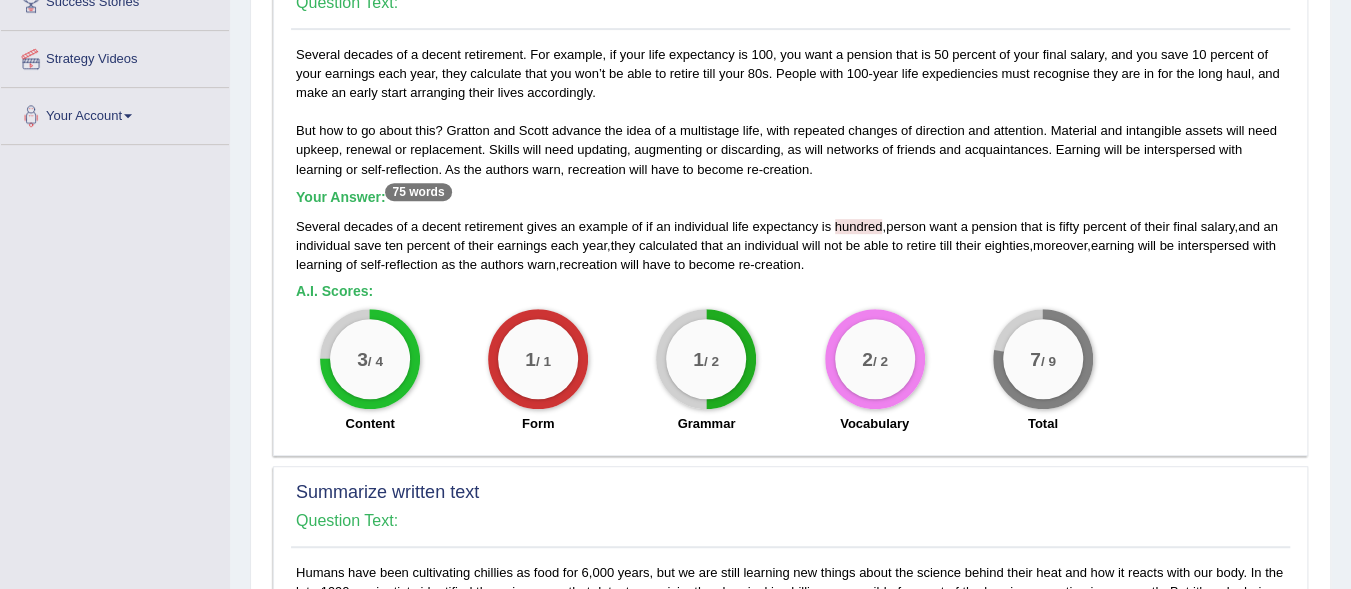 scroll, scrollTop: 412, scrollLeft: 0, axis: vertical 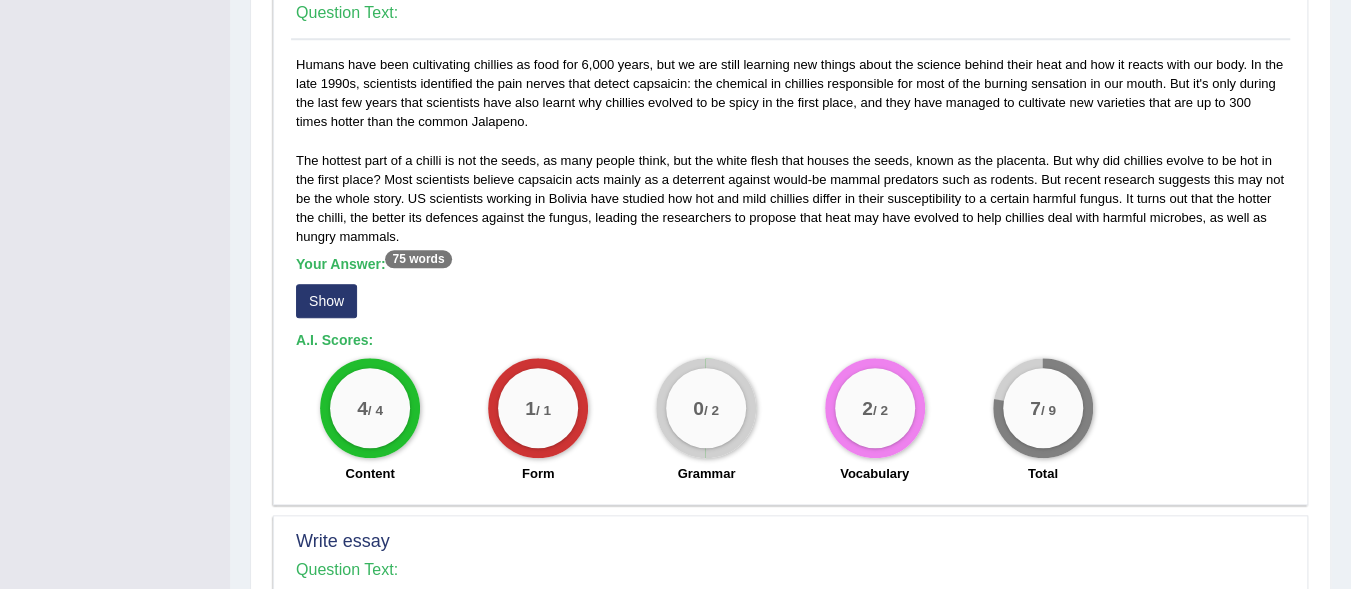 click on "Show" at bounding box center (326, 301) 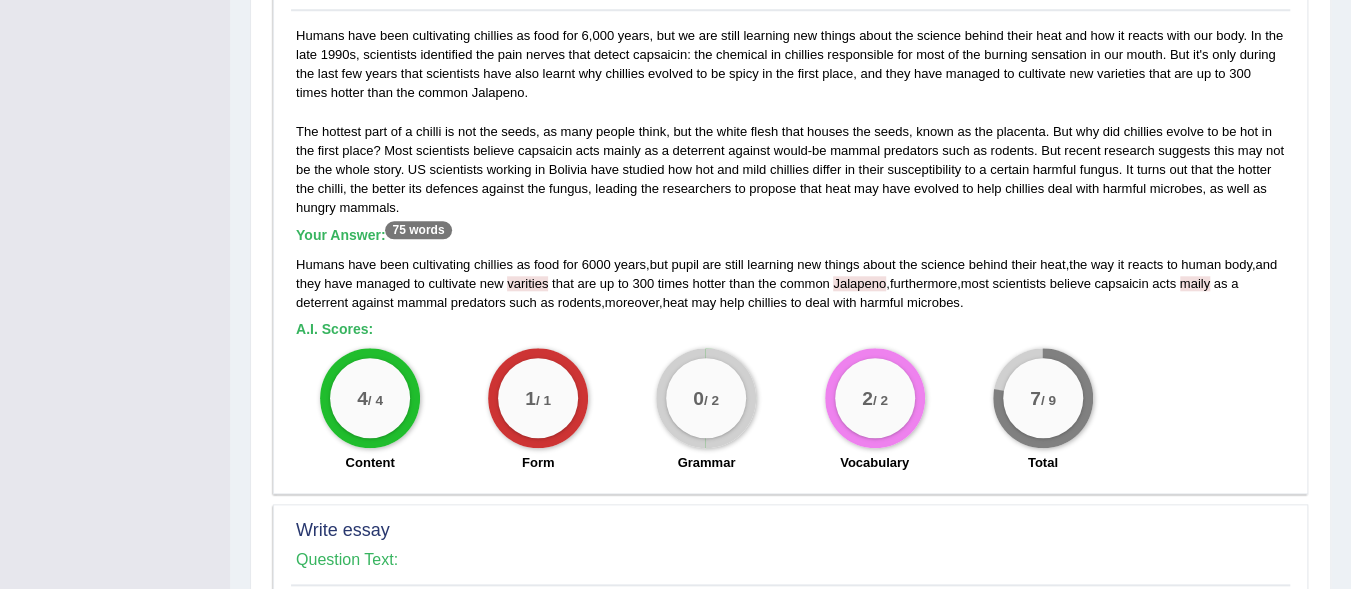 scroll, scrollTop: 952, scrollLeft: 0, axis: vertical 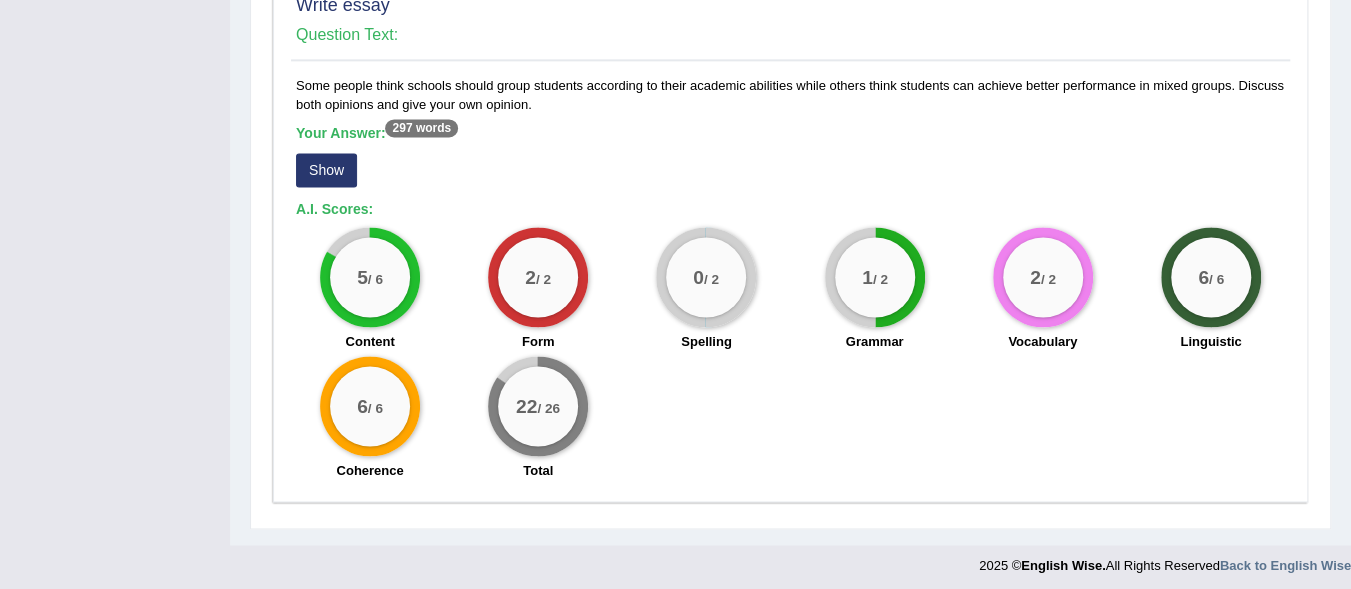 click on "Show" at bounding box center [326, 170] 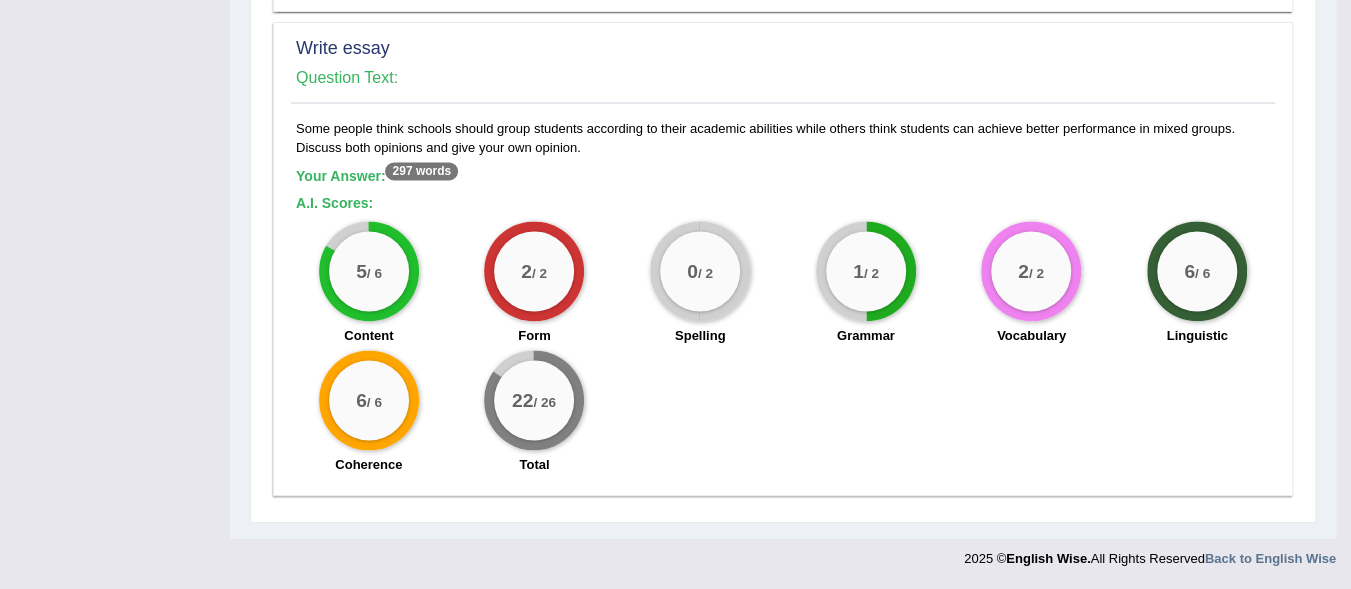 scroll, scrollTop: 1423, scrollLeft: 0, axis: vertical 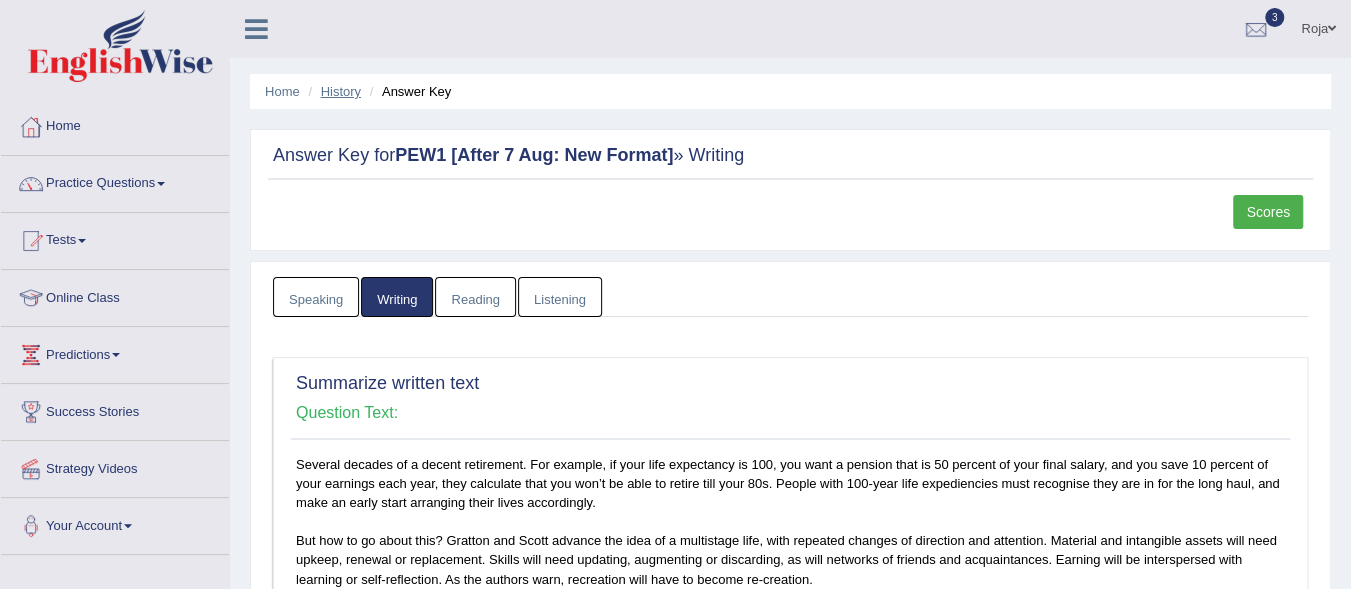 click on "History" at bounding box center [341, 91] 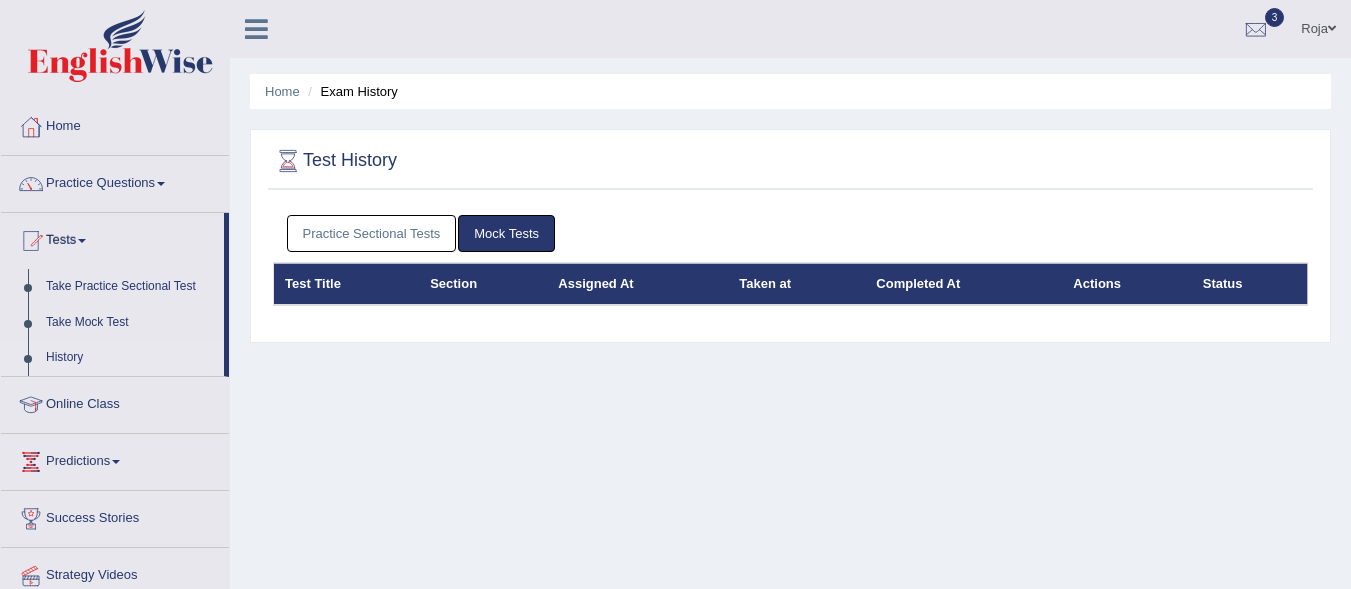scroll, scrollTop: 0, scrollLeft: 0, axis: both 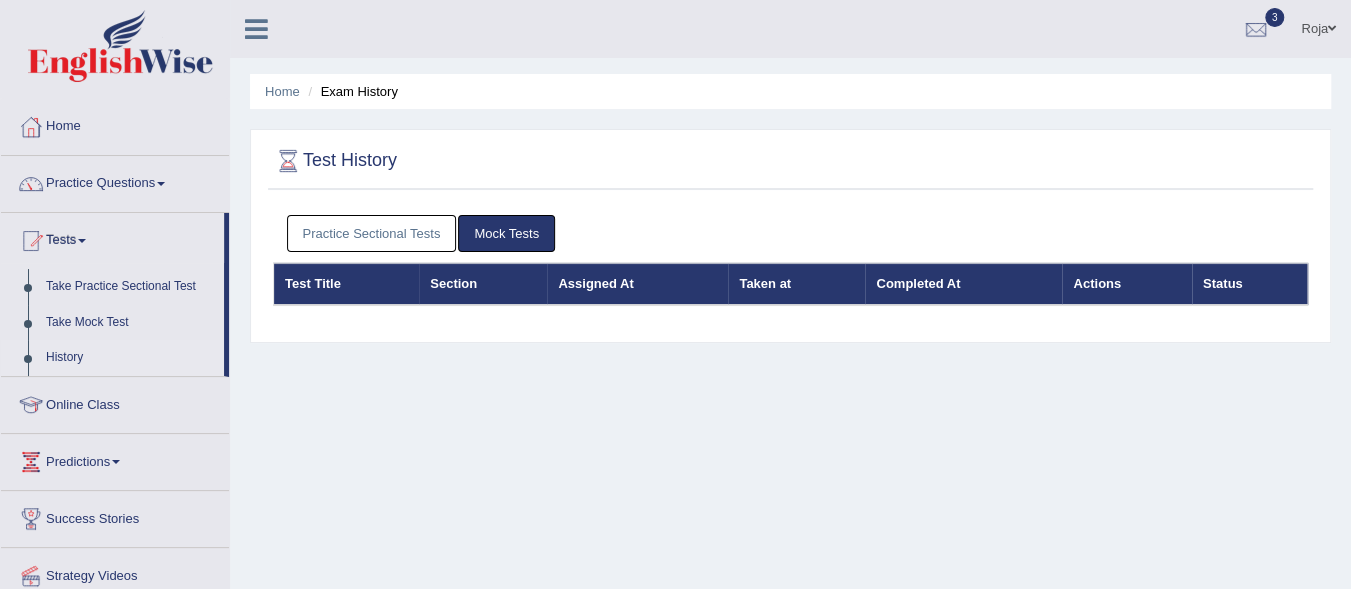 click on "Practice Sectional Tests
Mock Tests" at bounding box center [790, 234] 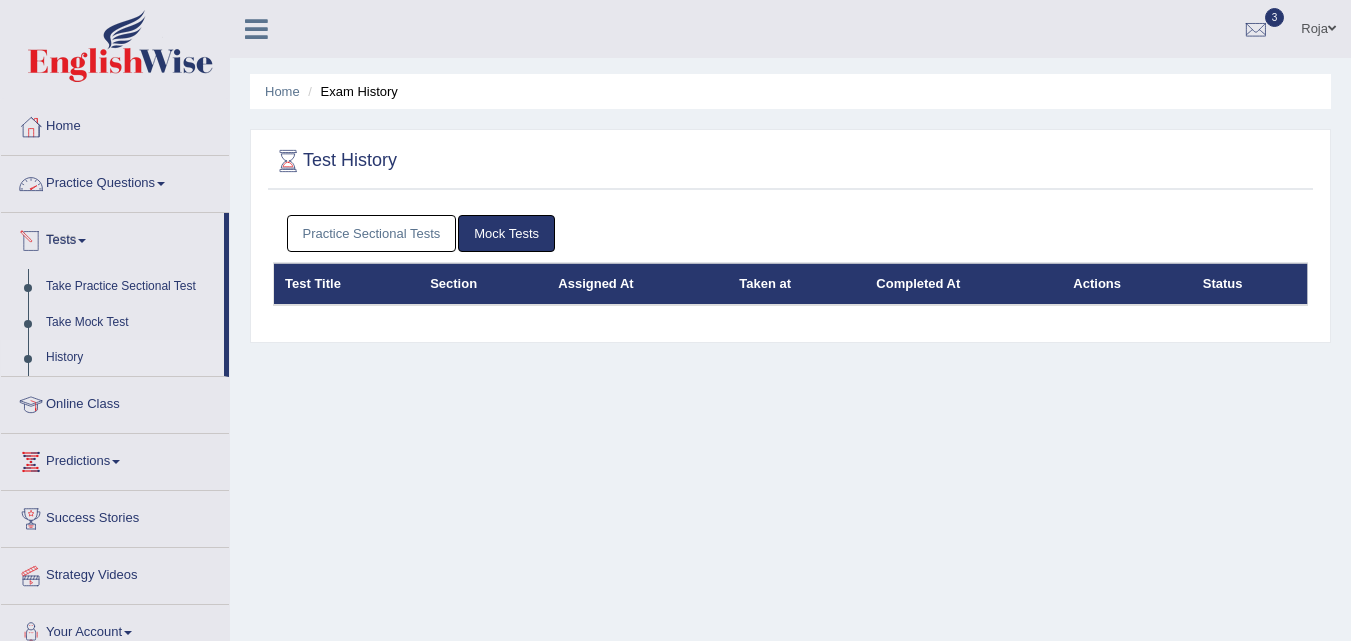 click on "Practice Questions" at bounding box center (115, 181) 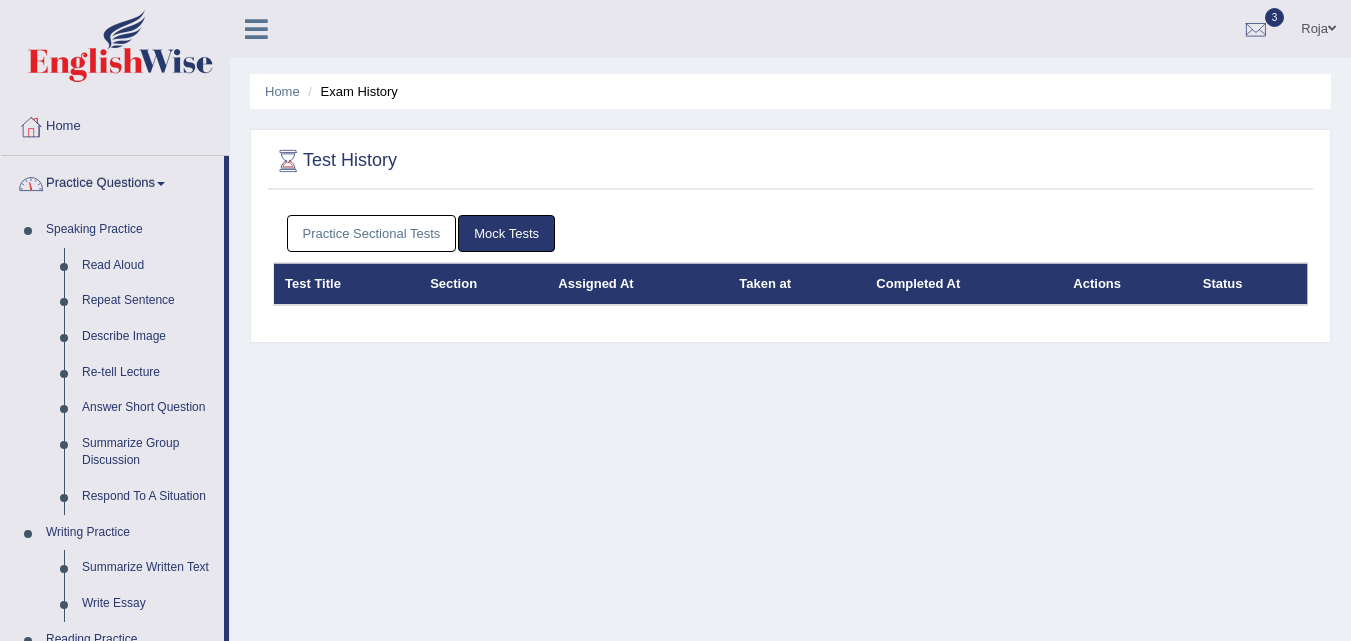 click on "Practice Questions" at bounding box center (112, 181) 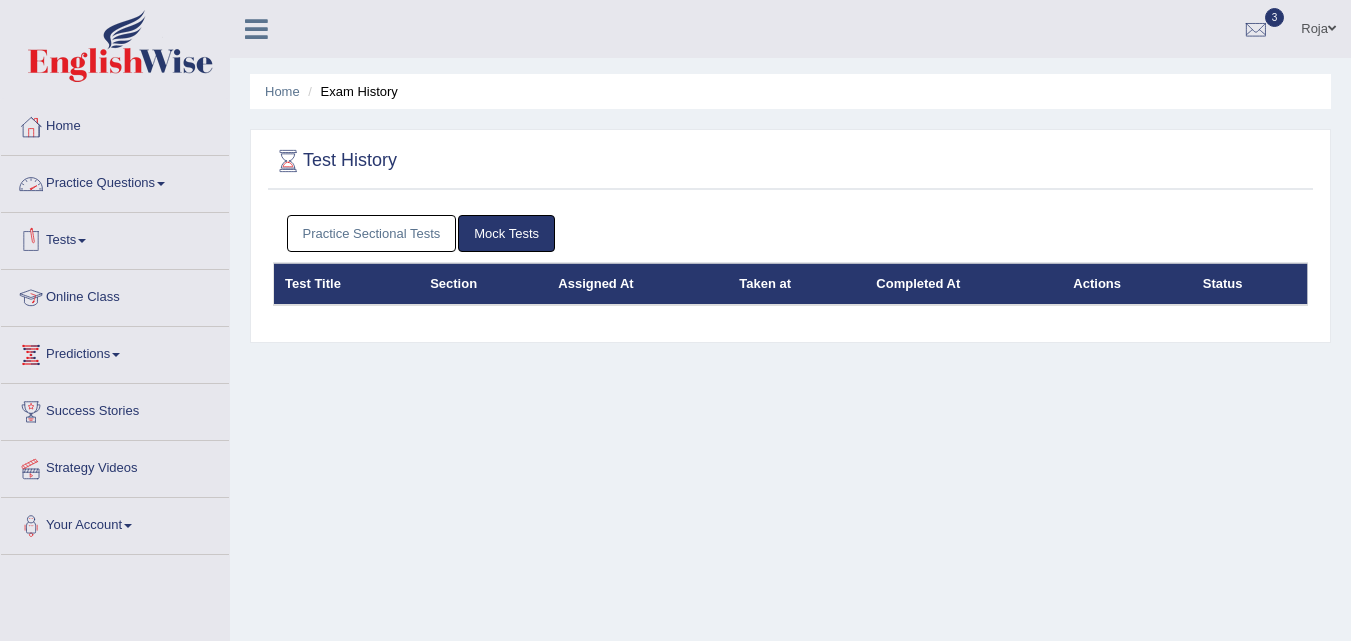 click on "Practice Questions" at bounding box center [115, 181] 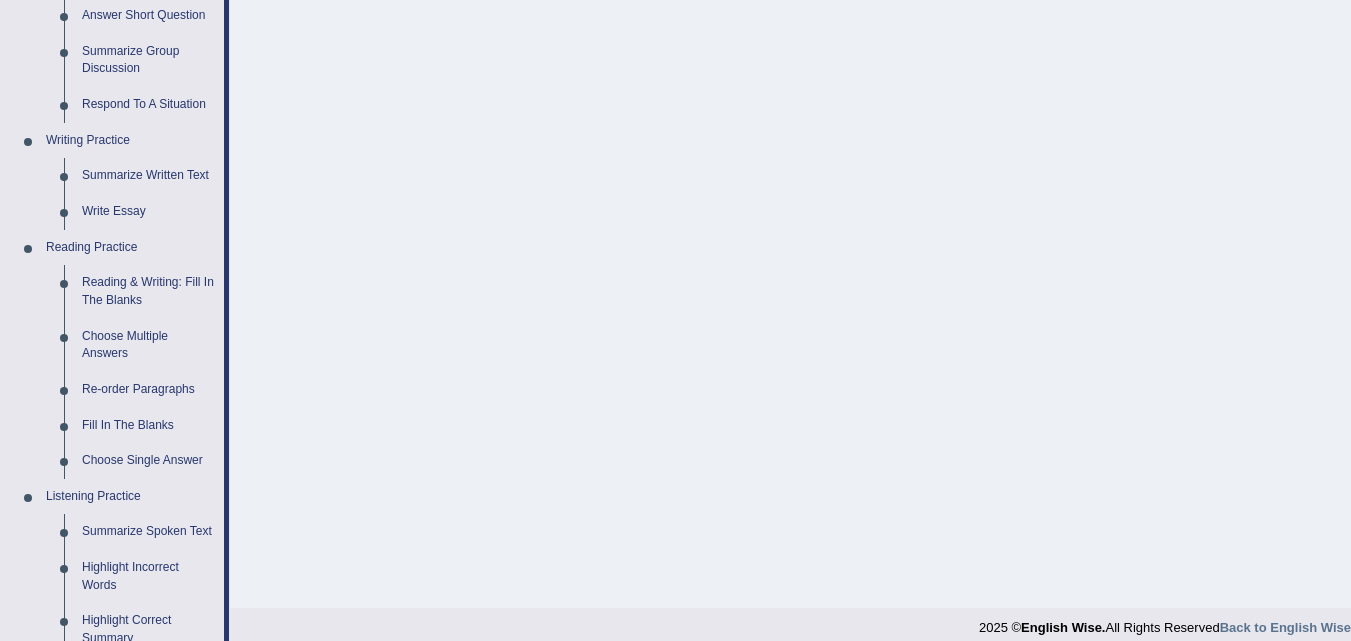 scroll, scrollTop: 397, scrollLeft: 0, axis: vertical 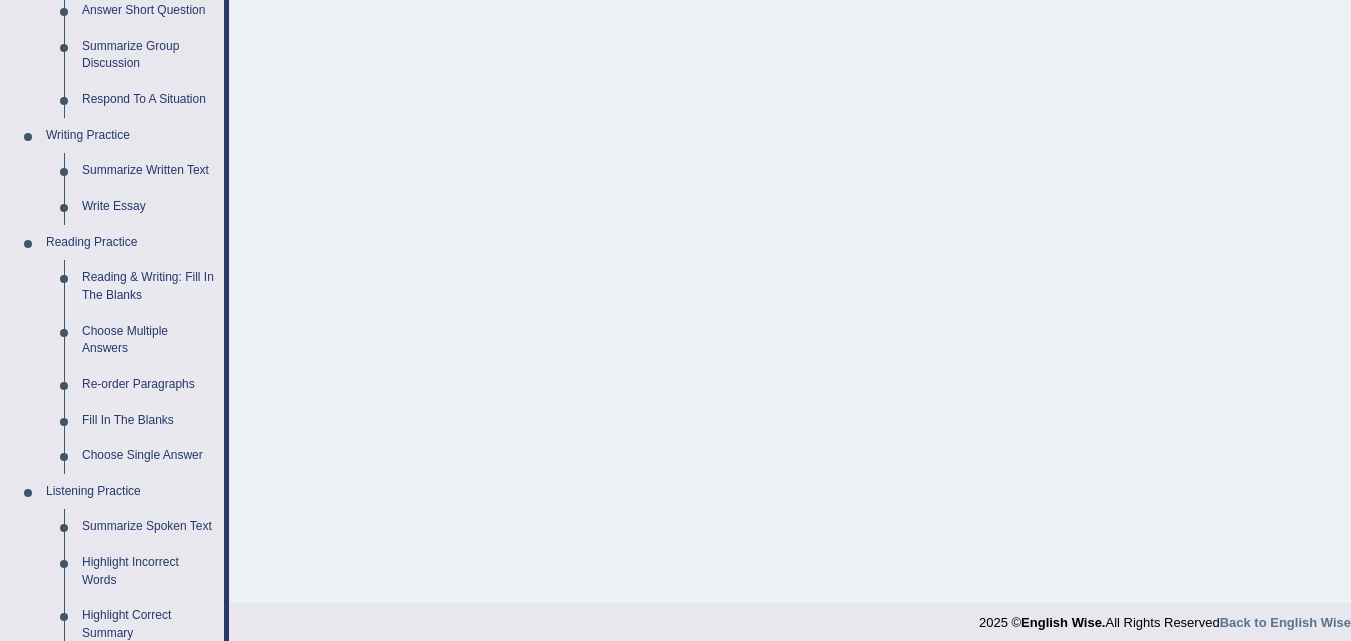 click on "Reading & Writing: Fill In The Blanks" at bounding box center [148, 286] 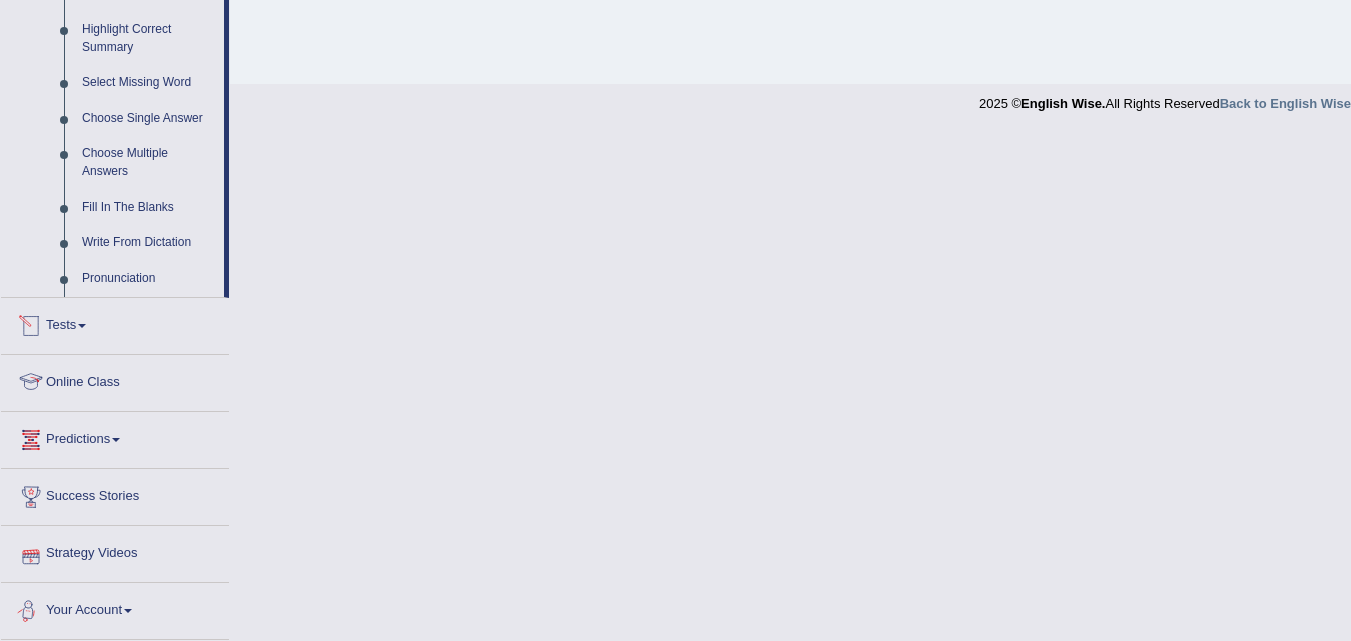 scroll, scrollTop: 873, scrollLeft: 0, axis: vertical 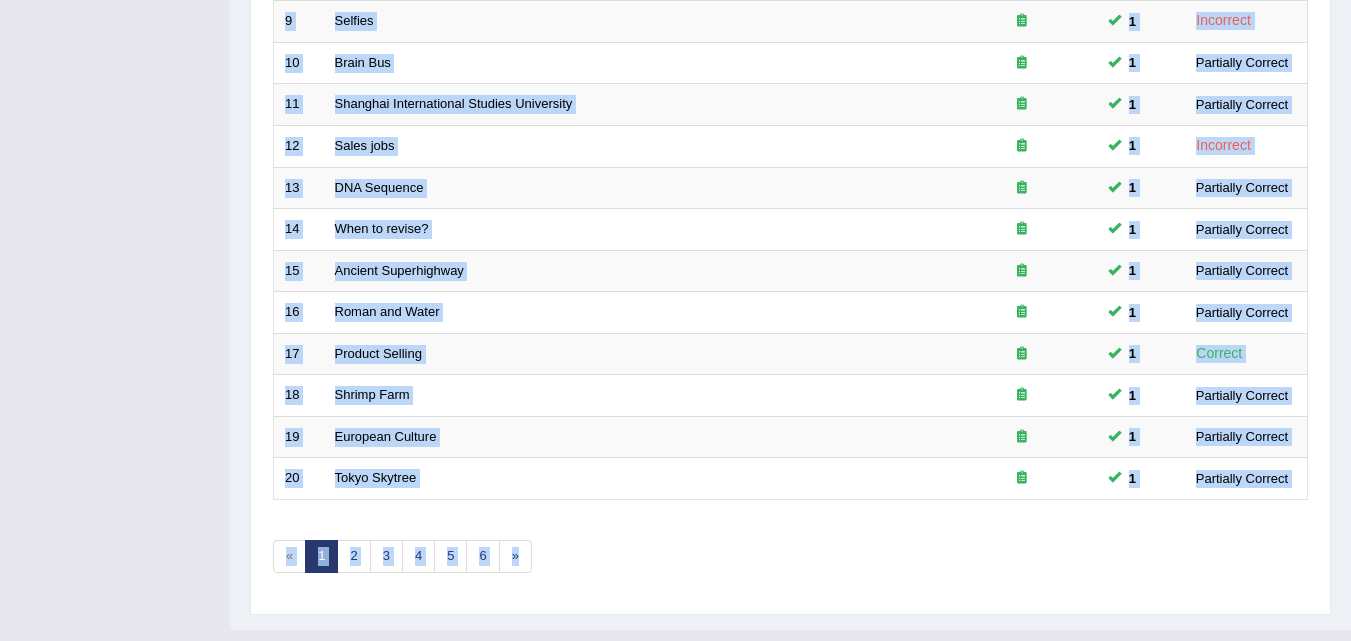 drag, startPoint x: 1350, startPoint y: 509, endPoint x: 1321, endPoint y: 428, distance: 86.034874 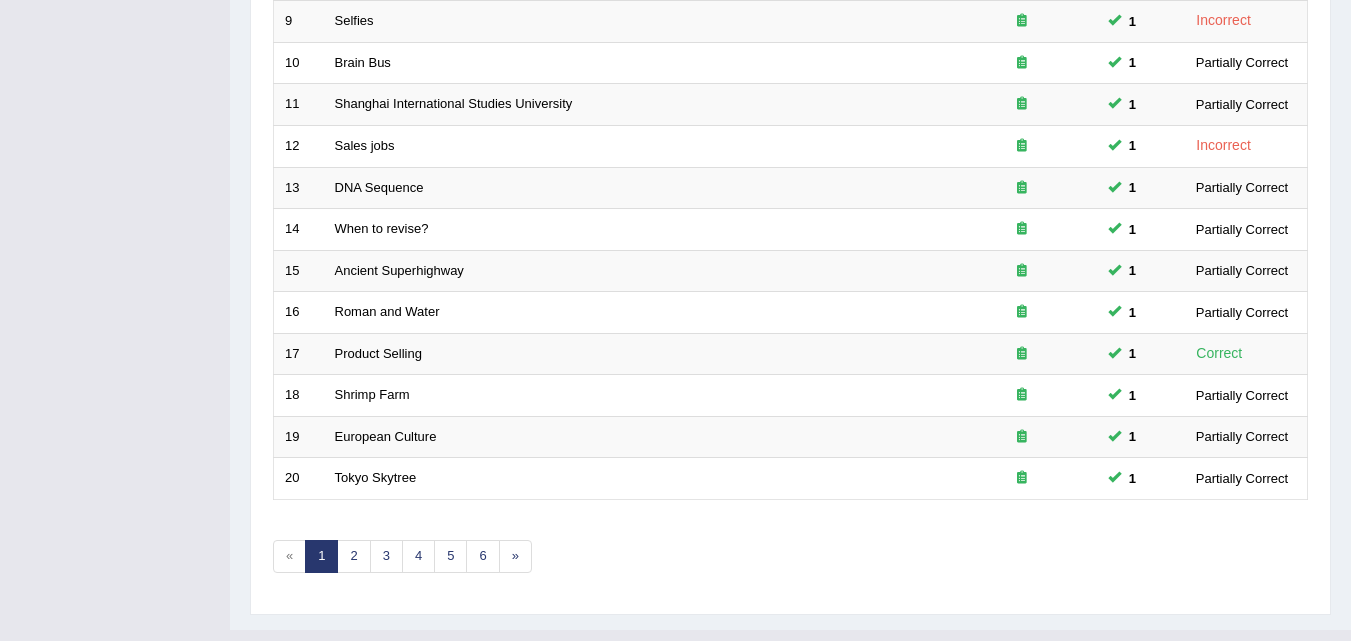 click on "Home
Practice
Reading & Writing: Fill In The Blanks
Practice Reading & Writing: Fill In The Blanks
Time Mode:
ON   OFF
Exam Mode:
ON   OFF
Showing  1-20  of  112  items.
# Title Exam Occurring Taken Last Result
1 Driver License 1 Partially Correct
2 ARENA 1 Partially Correct
3 Lightning Strike Incident 1 Partially Correct
4 Financial crisis 1 Partially Correct
5 Circular Time 1 Incorrect
6 Maya 4 Partially Correct
7 Women in Labour Force 1 Correct
8 Genius 1 Correct
9 Selfies 1 Incorrect
10 Brain Bus 1 Partially Correct
11 Shanghai International Studies University 1 Partially Correct
12 Sales jobs 1 Incorrect
13 DNA Sequence 1 Partially Correct
14 When to revise? 1 Partially Correct
15 1
16 1
17" at bounding box center [790, -7] 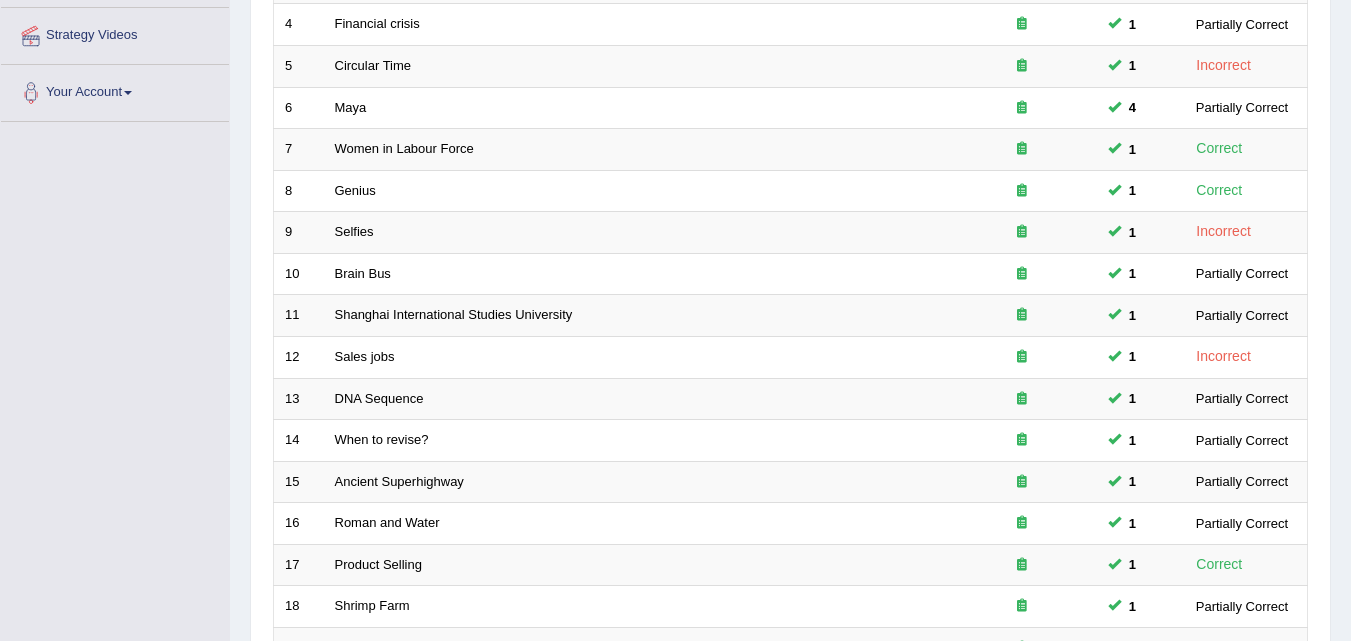 scroll, scrollTop: 615, scrollLeft: 0, axis: vertical 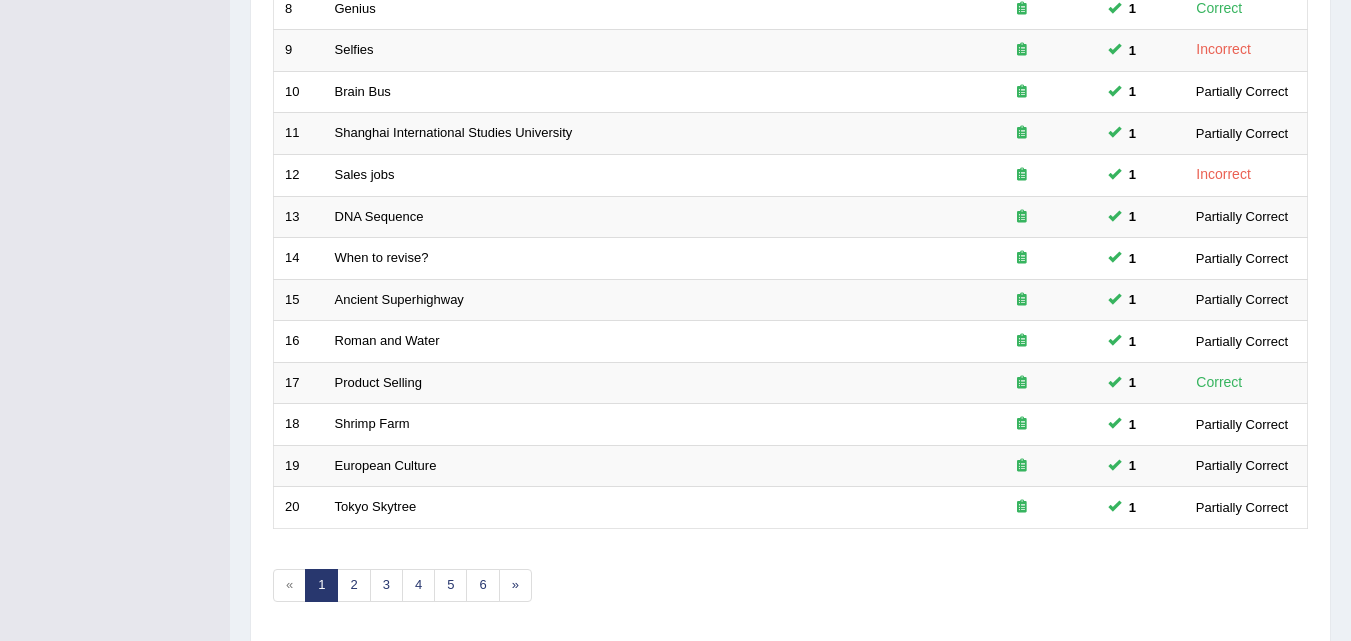 click on "Showing  1-20  of  112  items.
# Title Exam Occurring Taken Last Result
1 Driver License 1 Partially Correct
2 ARENA 1 Partially Correct
3 Lightning Strike Incident 1 Partially Correct
4 Financial crisis 1 Partially Correct
5 Circular Time 1 Incorrect
6 Maya 4 Partially Correct
7 Women in Labour Force 1 Correct
8 Genius 1 Correct
9 Selfies 1 Incorrect
10 Brain Bus 1 Partially Correct
11 Shanghai International Studies University 1 Partially Correct
12 Sales jobs 1 Incorrect
13 DNA Sequence 1 Partially Correct
14 When to revise? 1 Partially Correct
15 Ancient Superhighway 1 Partially Correct
16 Roman and Water 1 Partially Correct
17 Product Selling 1 Correct
18 Shrimp Farm 1 Partially Correct
19 European Culture 1 Partially Correct
20 Tokyo Skytree 1 Partially Correct
«
1
2
3
4
5
6
»" at bounding box center (790, 108) 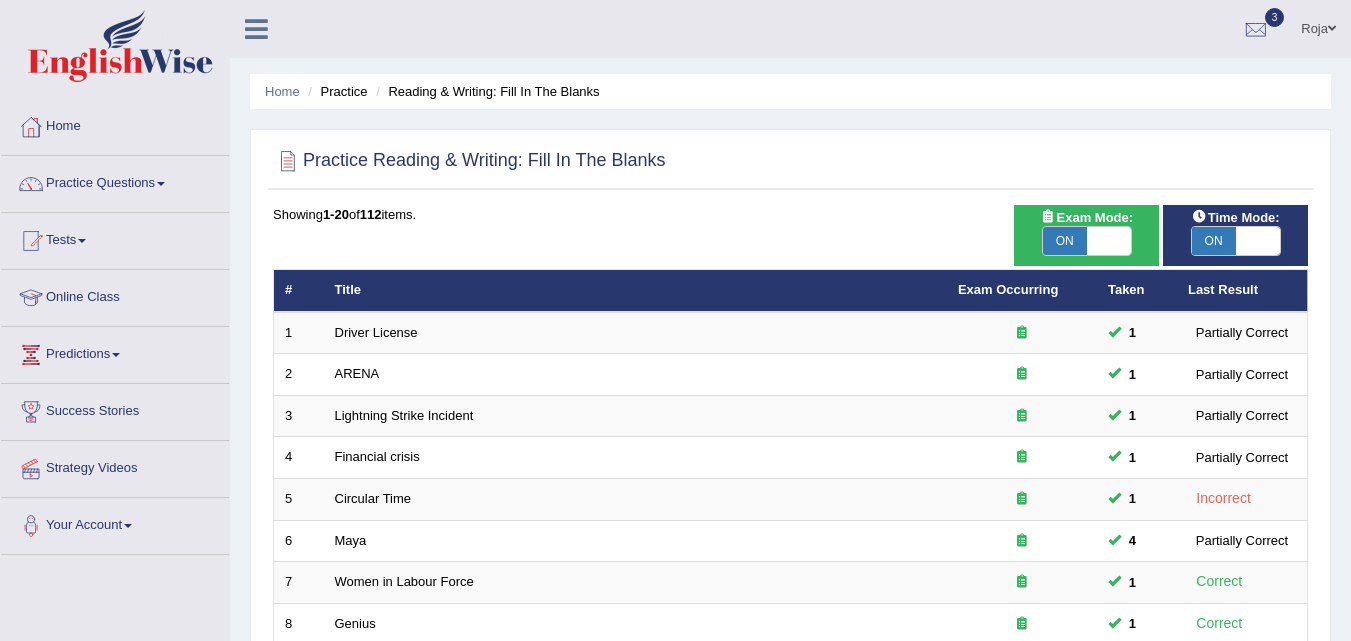 scroll, scrollTop: 683, scrollLeft: 0, axis: vertical 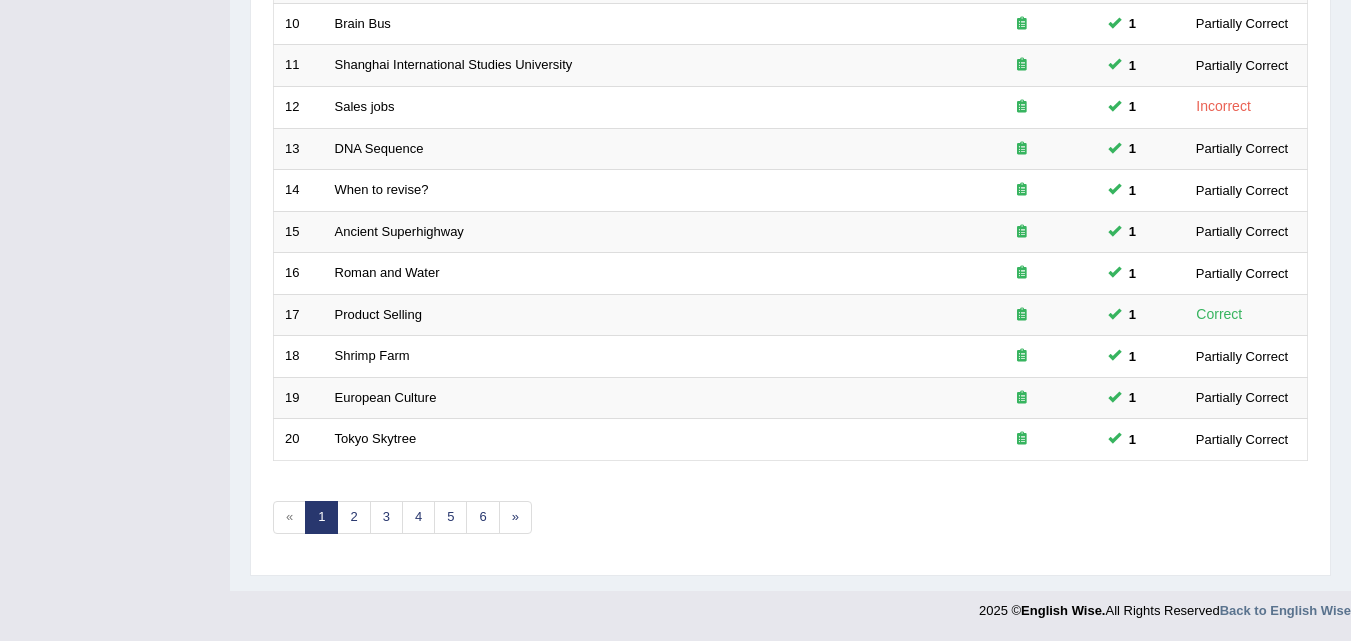 drag, startPoint x: 1339, startPoint y: 553, endPoint x: 1365, endPoint y: 574, distance: 33.42155 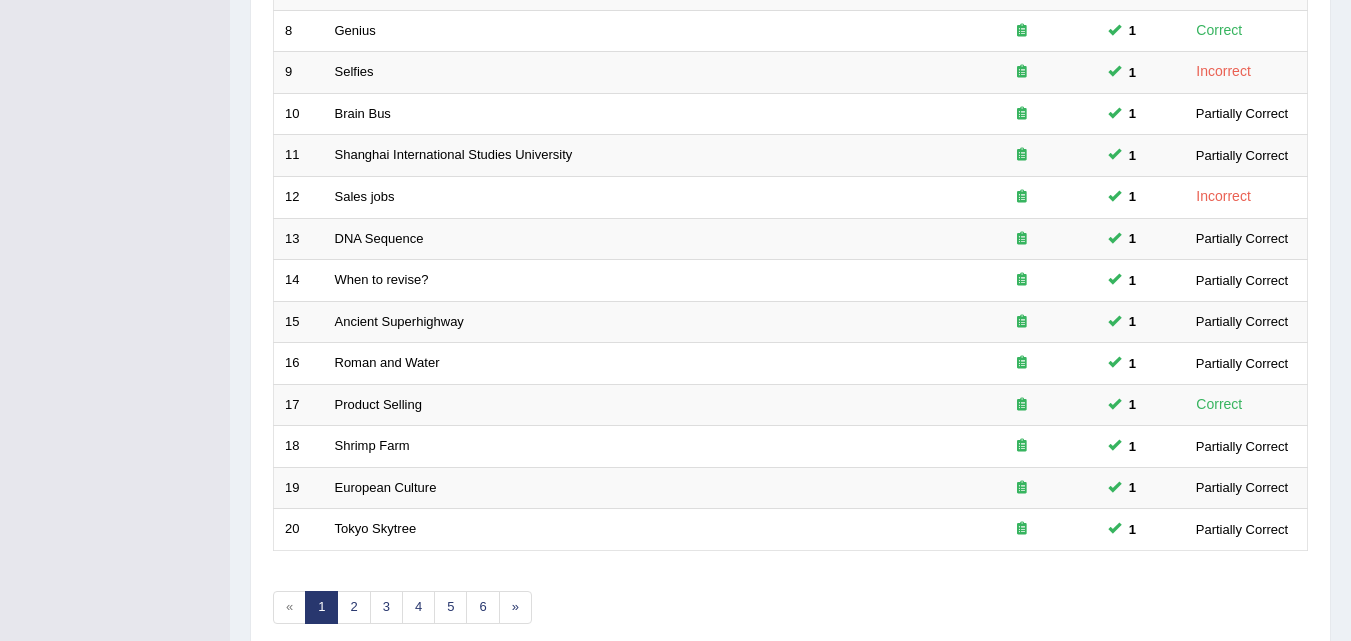 scroll, scrollTop: 0, scrollLeft: 0, axis: both 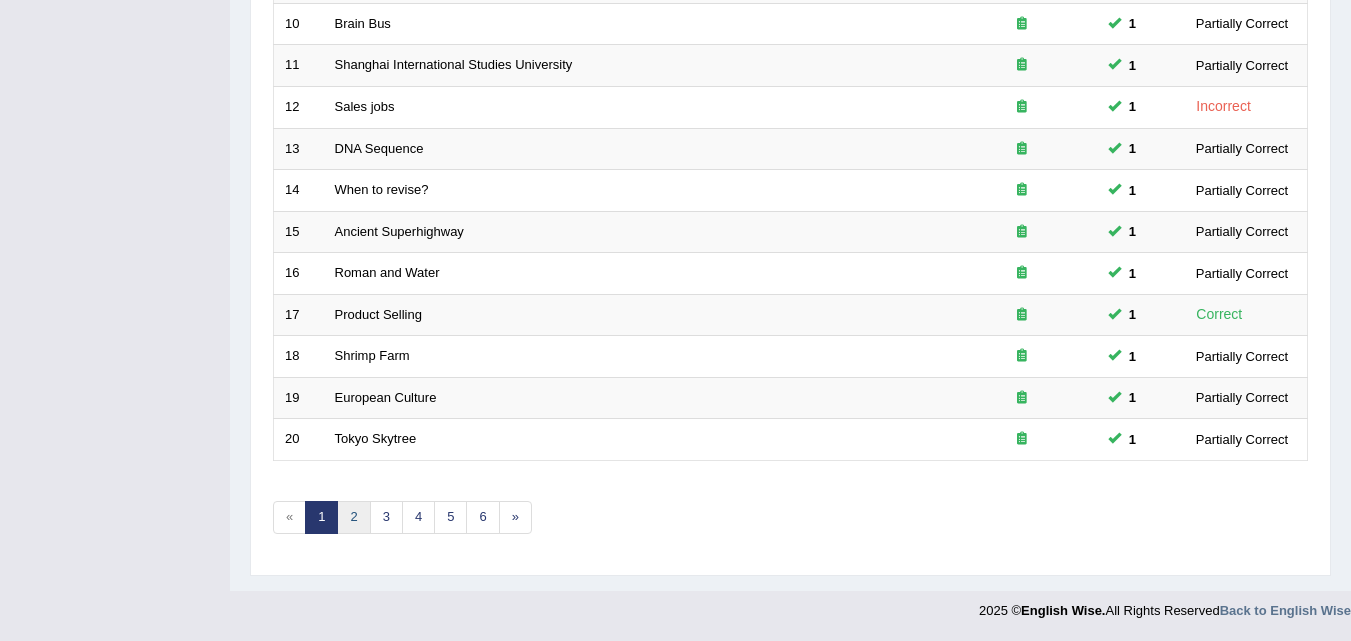 click on "2" at bounding box center (353, 517) 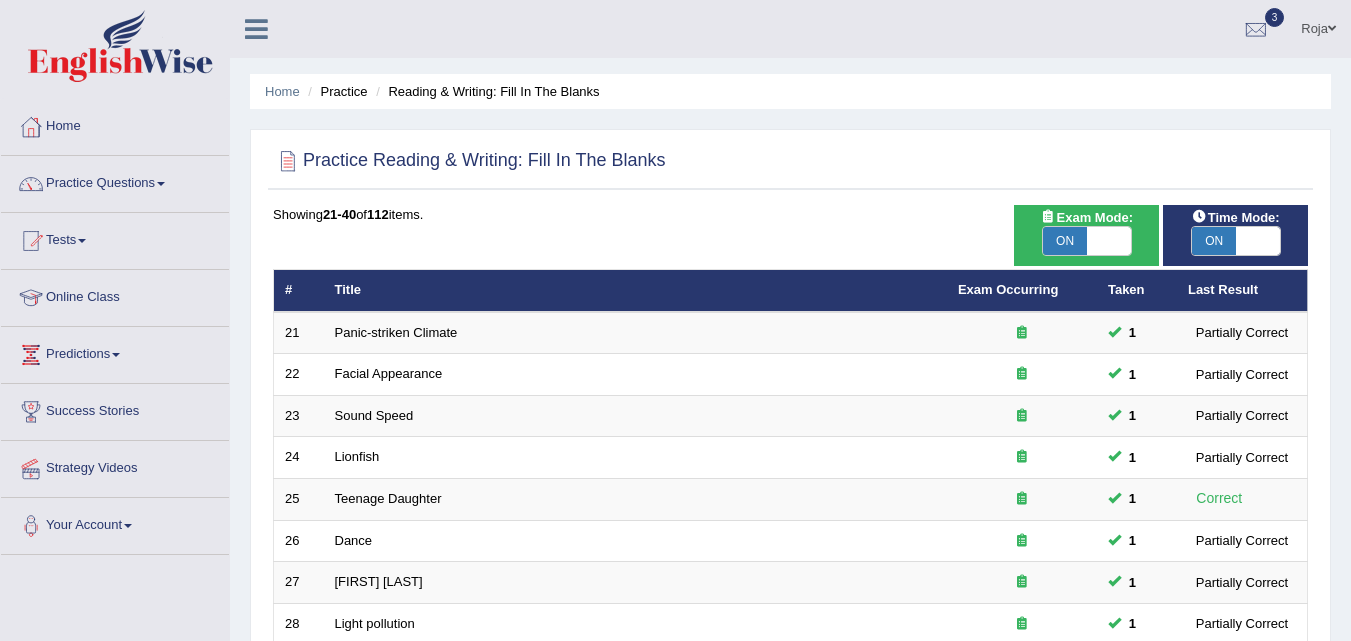 scroll, scrollTop: 0, scrollLeft: 0, axis: both 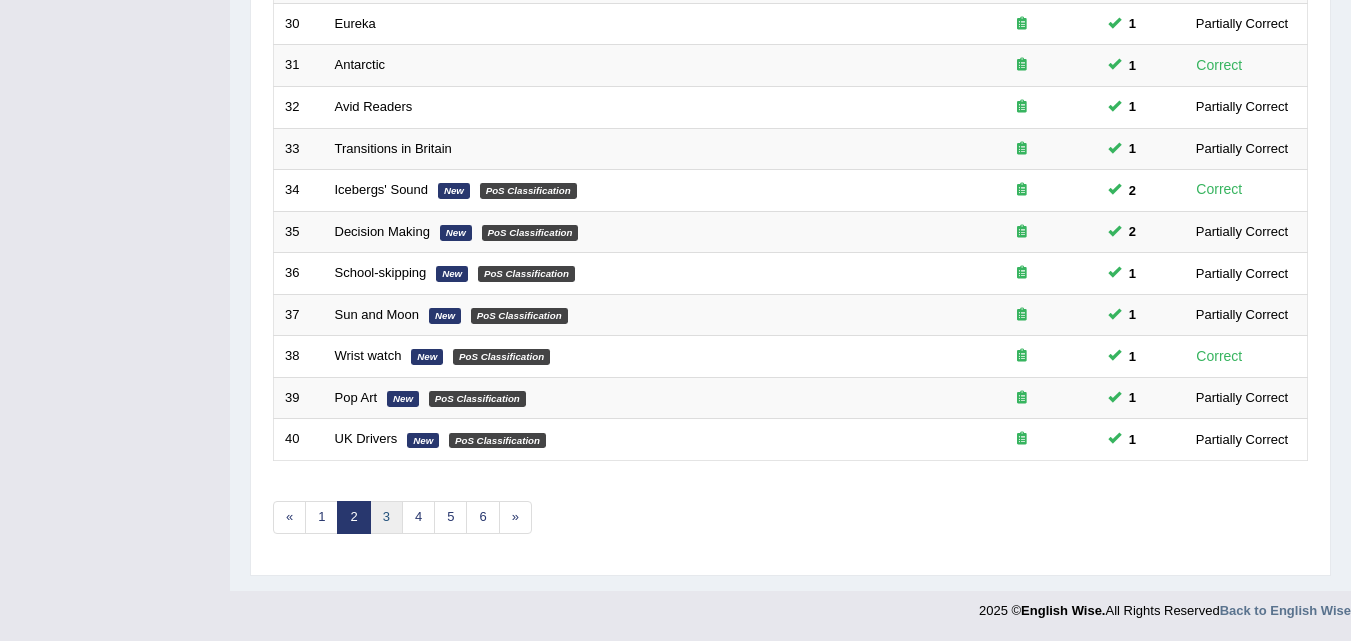 click on "3" at bounding box center [386, 517] 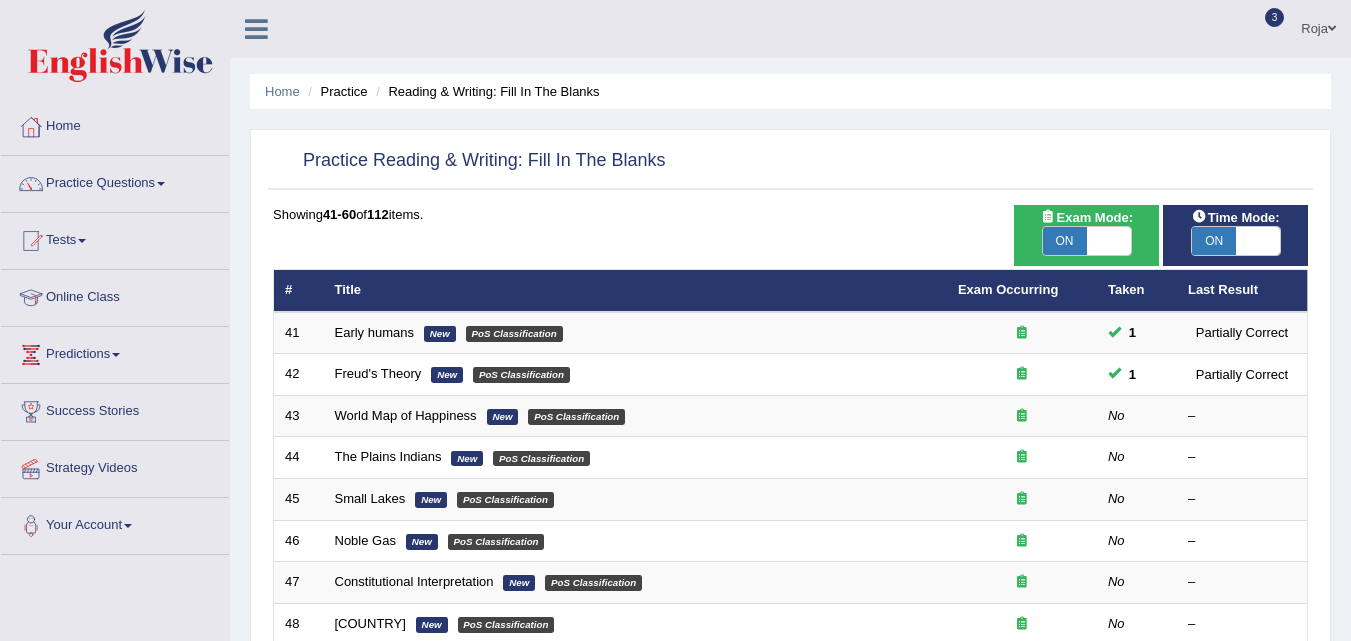 scroll, scrollTop: 198, scrollLeft: 0, axis: vertical 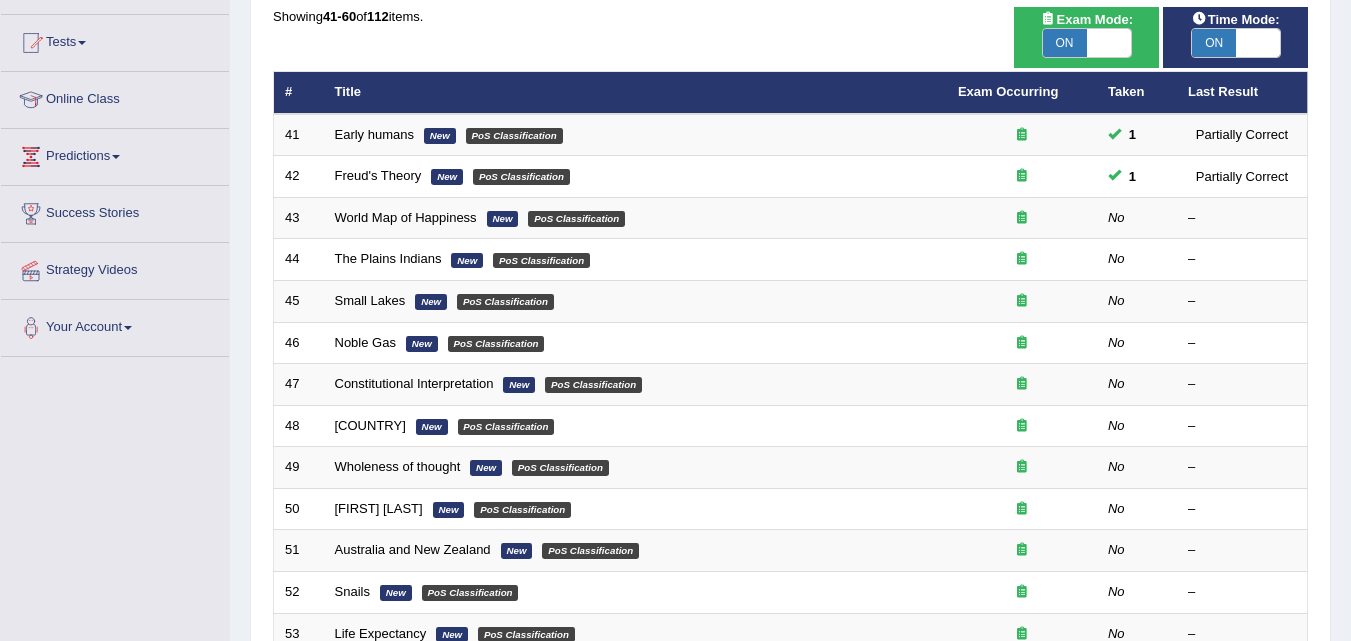 click on "Toggle navigation
Home
Practice Questions   Speaking Practice Read Aloud
Repeat Sentence
Describe Image
Re-tell Lecture
Answer Short Question
Summarize Group Discussion
Respond To A Situation
Writing Practice  Summarize Written Text
Write Essay
Reading Practice  Reading & Writing: Fill In The Blanks
Choose Multiple Answers
Re-order Paragraphs
Fill In The Blanks
Choose Single Answer
Listening Practice  Summarize Spoken Text
Highlight Incorrect Words
Highlight Correct Summary
Select Missing Word
Choose Single Answer
Choose Multiple Answers
Fill In The Blanks
Write From Dictation
Pronunciation
Tests
Take Mock Test" at bounding box center [675, 122] 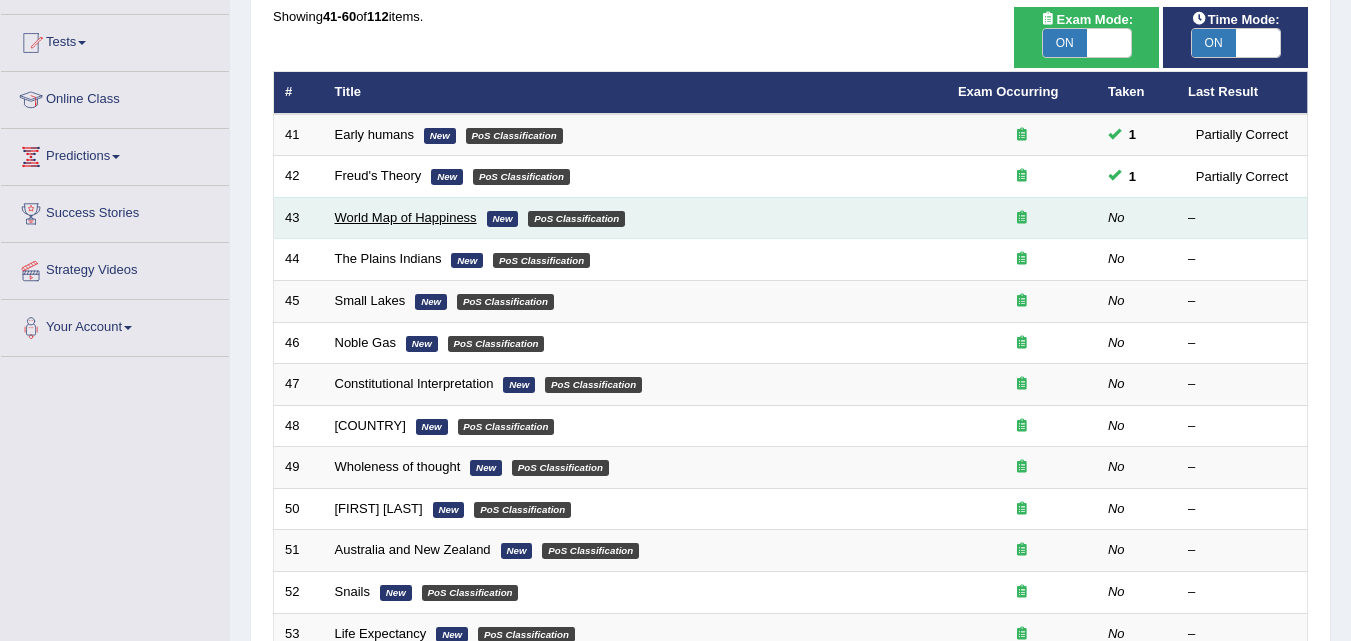click on "World Map of Happiness" at bounding box center (406, 217) 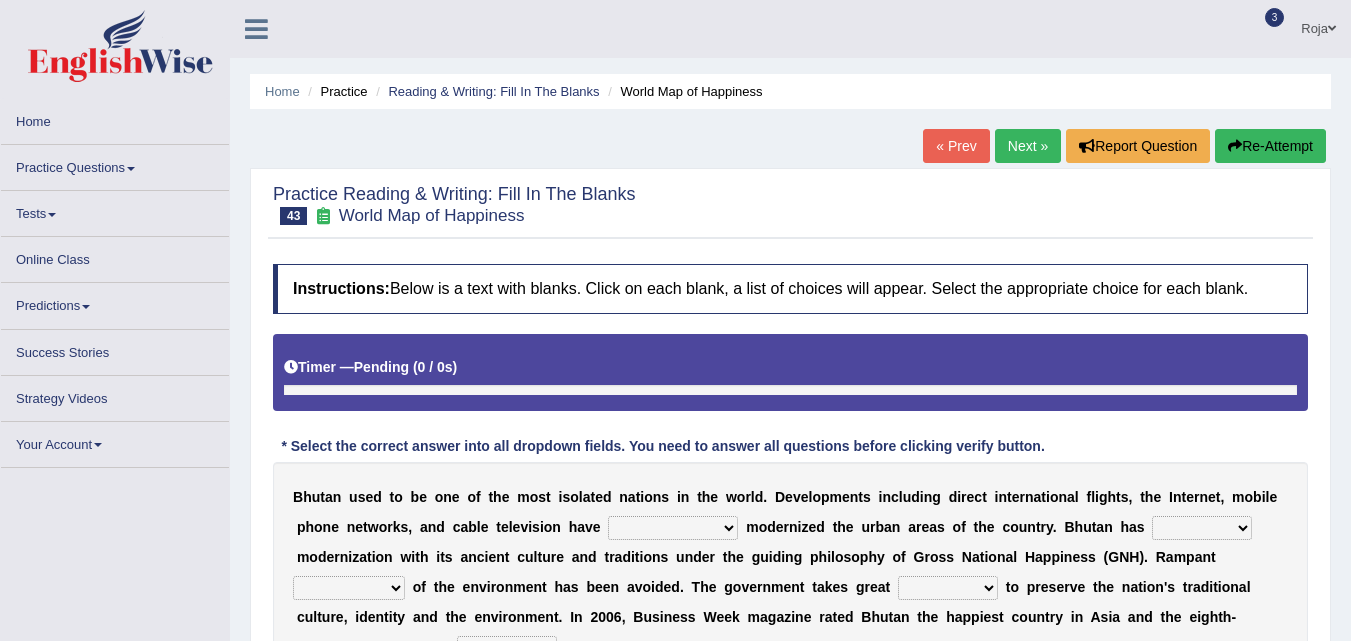 scroll, scrollTop: 0, scrollLeft: 0, axis: both 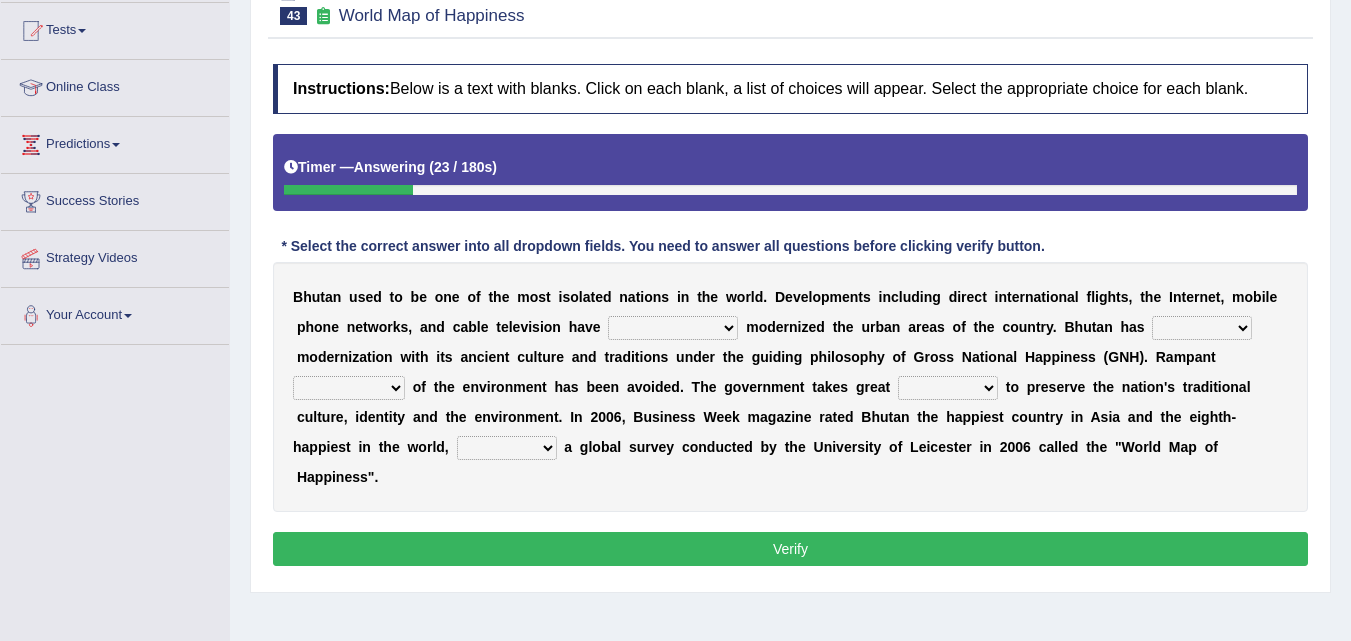 click on "spontaneously increasingly contemporarily mechanically" at bounding box center (673, 328) 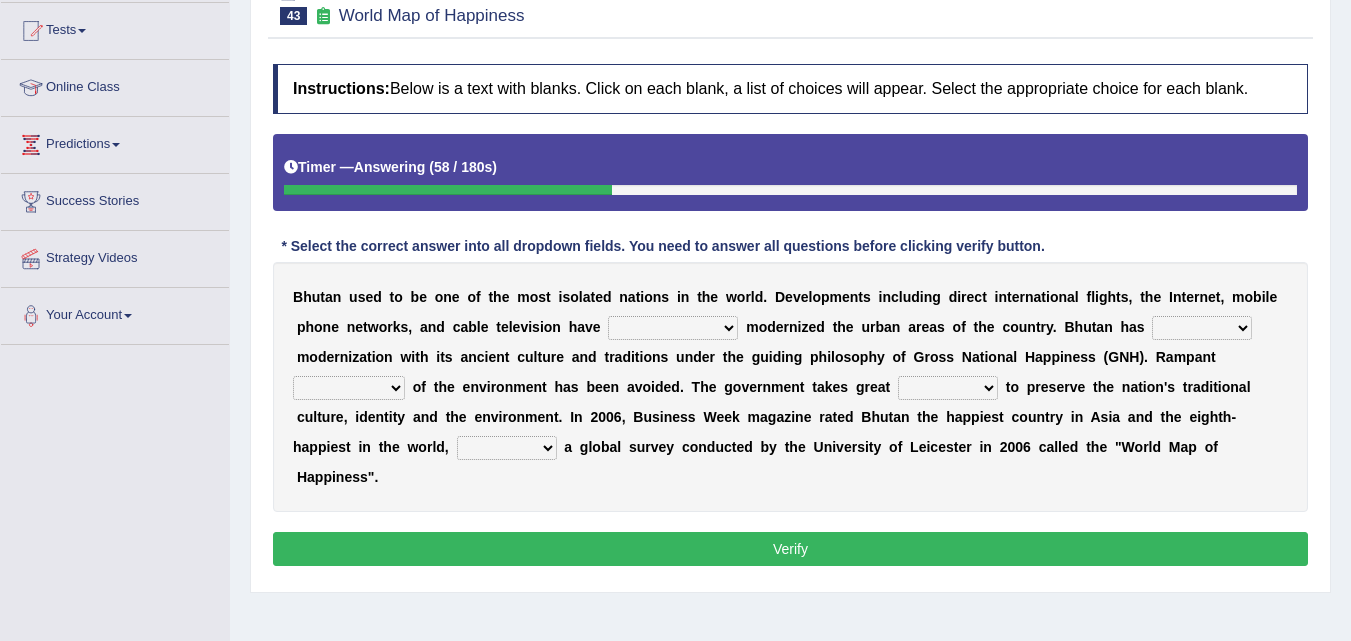 select on "mechanically" 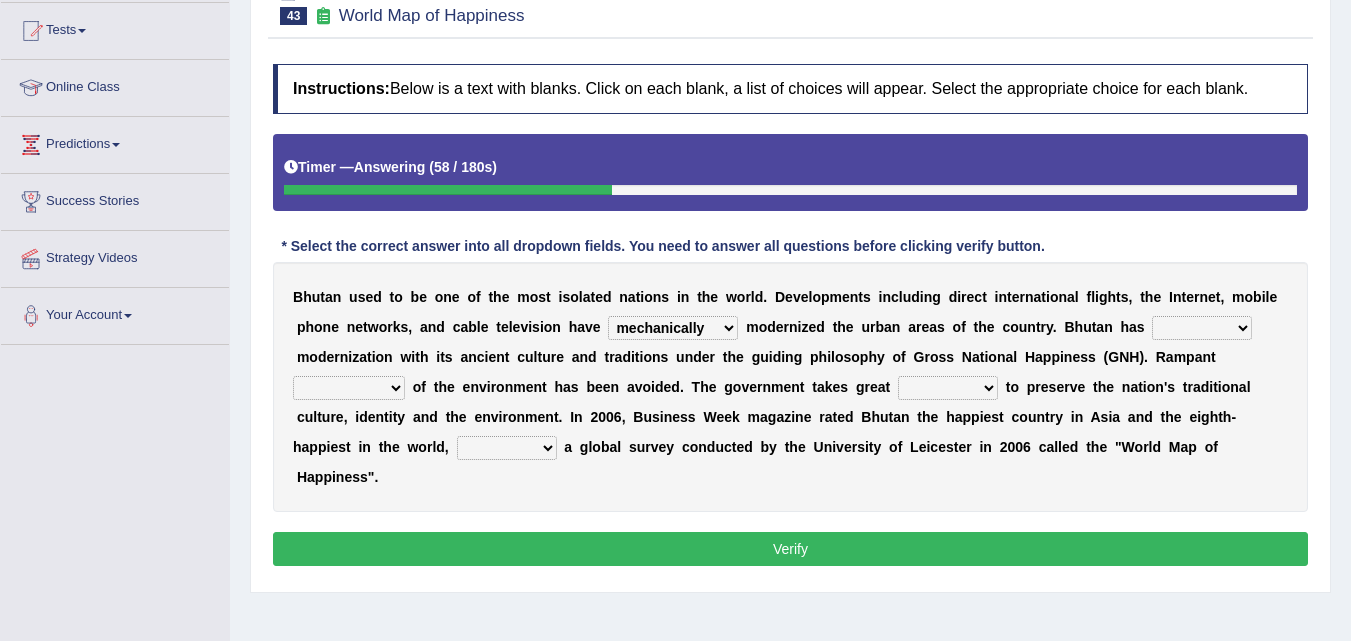 click on "spontaneously increasingly contemporarily mechanically" at bounding box center [673, 328] 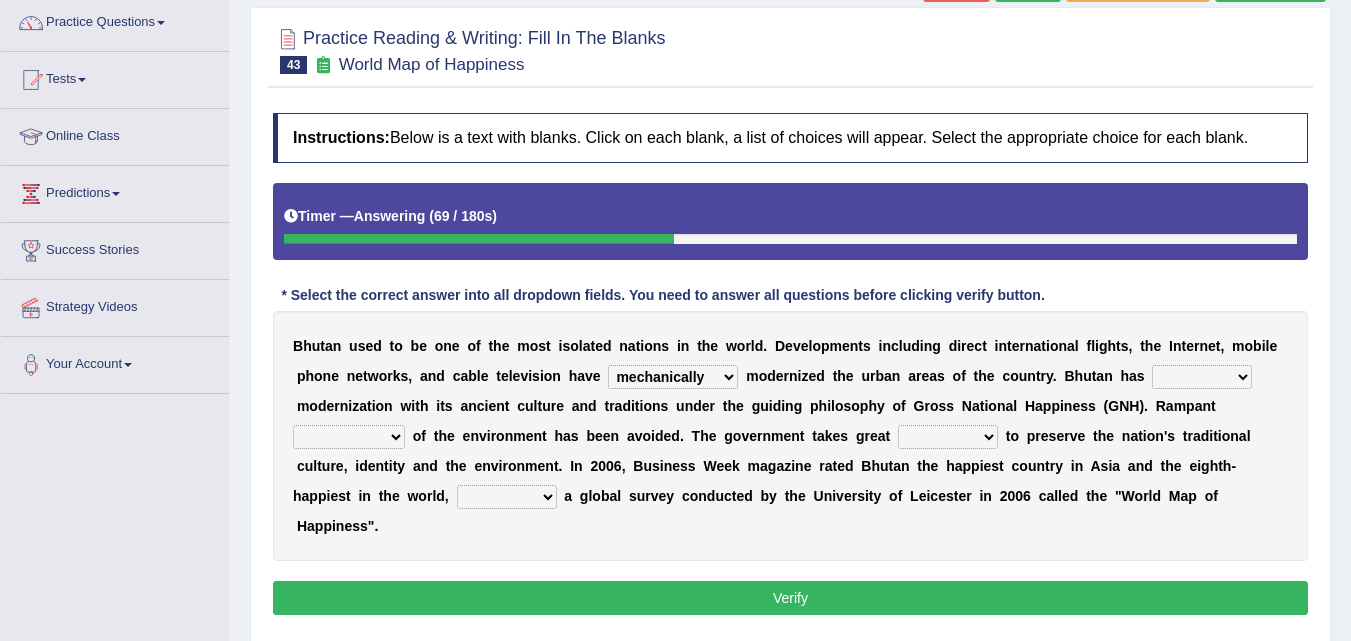 scroll, scrollTop: 154, scrollLeft: 0, axis: vertical 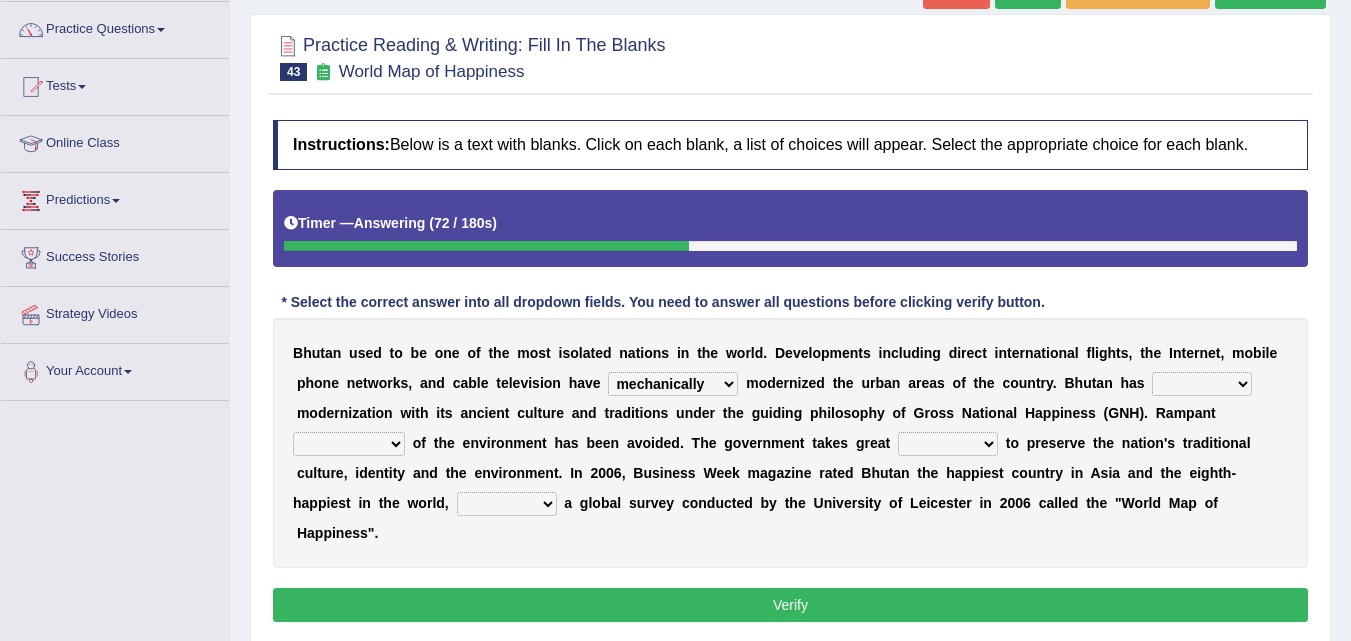 click on "altered balanced opted juggled" at bounding box center (1202, 384) 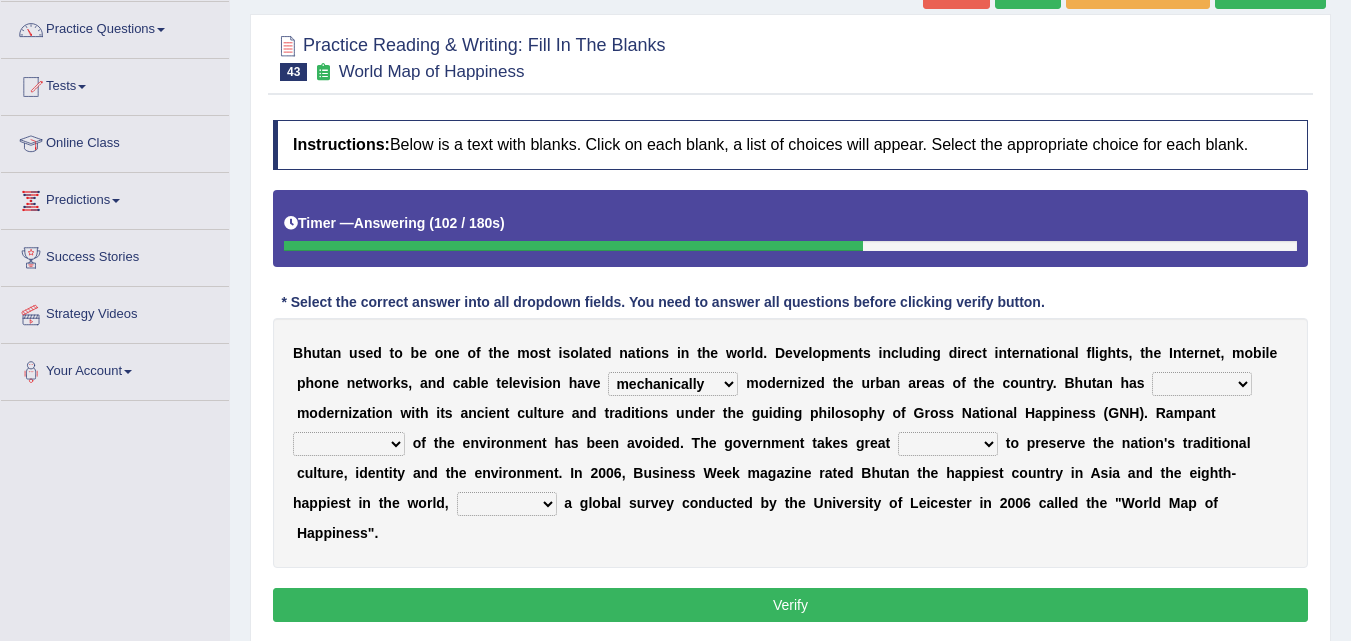 select on "balanced" 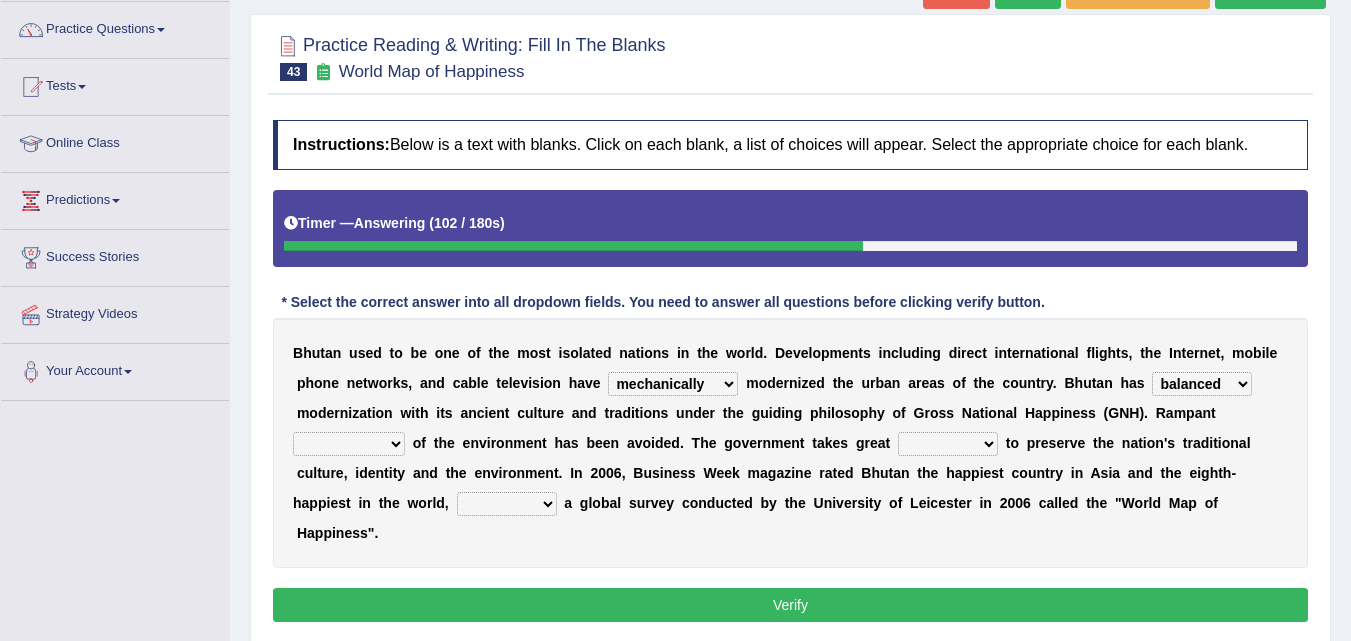 click on "altered balanced opted juggled" at bounding box center [1202, 384] 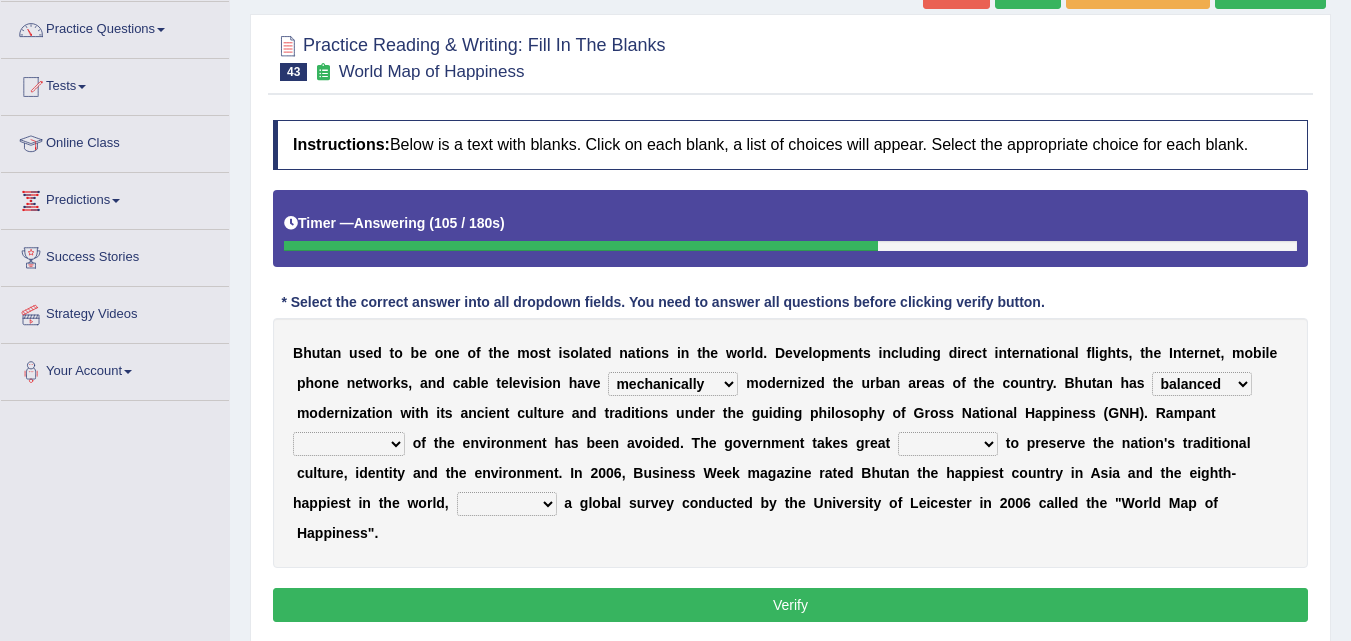 click on "destruction embodiment vanity execution" at bounding box center [349, 444] 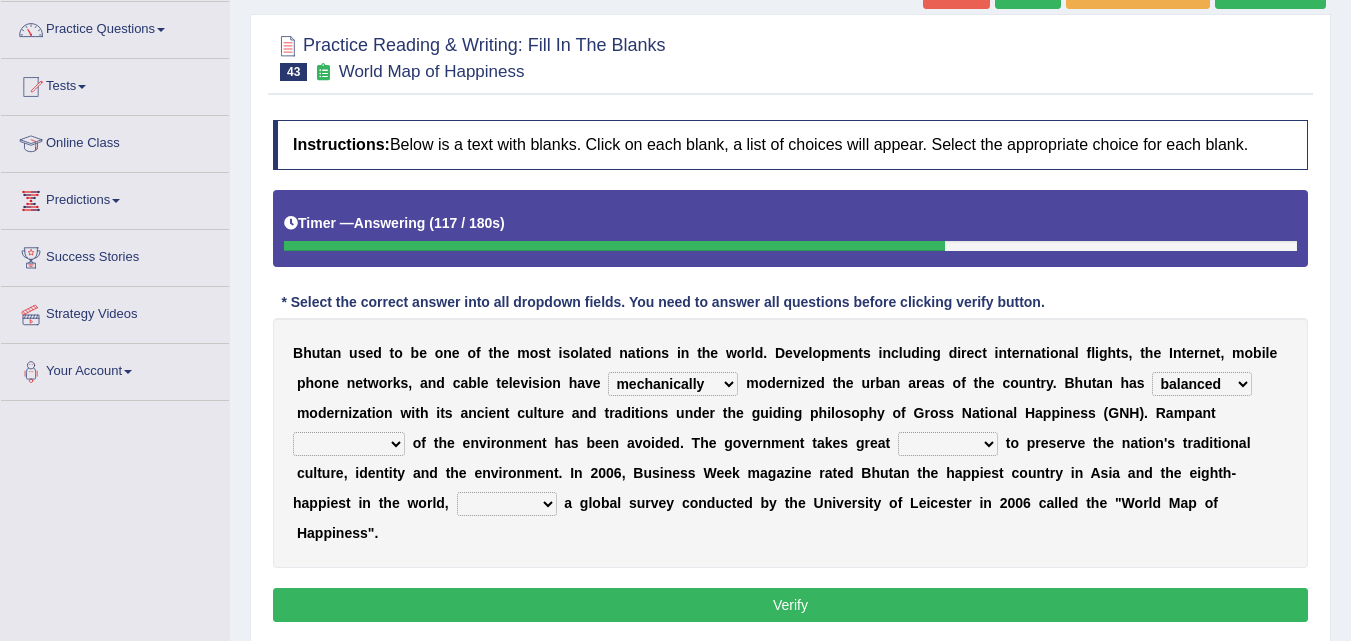 click on "B h u t a n    u s e d    t o    b e    o n e    o f    t h e    m o s t    i s o l a t e d    n a t i o n s    i n    t h e    w o r l d .    D e v e l o p m e n t s    i n c l u d i n g    d i r e c t    i n t e r n a t i o n a l    f l i g h t s ,    t h e    I n t e r n e t ,    m o b i l e    p h o n e    n e t w o r k s ,    a n d    c a b l e    t e l e v i s i o n    h a v e    spontaneously increasingly contemporarily mechanically    m o d e r n i z e d    t h e    u r b a n    a r e a s    o f    t h e    c o u n t r y .    B h u t a n    h a s    altered balanced opted juggled    m o d e r n i z a t i o n    w i t h    i t s    a n c i e n t    c u l t u r e    a n d    t r a d i t i o n s    u n d e r    t h e    g u i d i n g    p h i l o s o p h y    o f    G r o s s    N a t i o n a l    H a p p i n e s s    ( G N H ) .    R a m p a n t    destruction embodiment vanity execution    o f    t h e    e n v i r o n m e n t    h a s    b e" at bounding box center [790, 443] 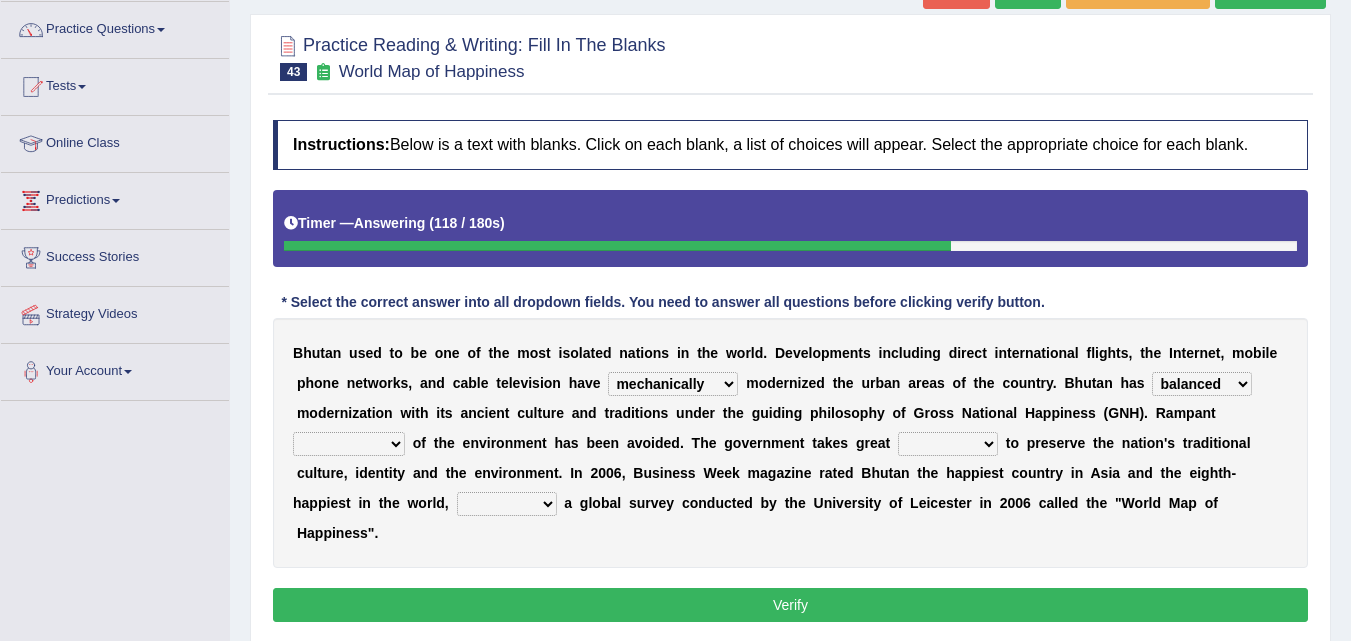 click on "pride measures effects allowance" at bounding box center (948, 444) 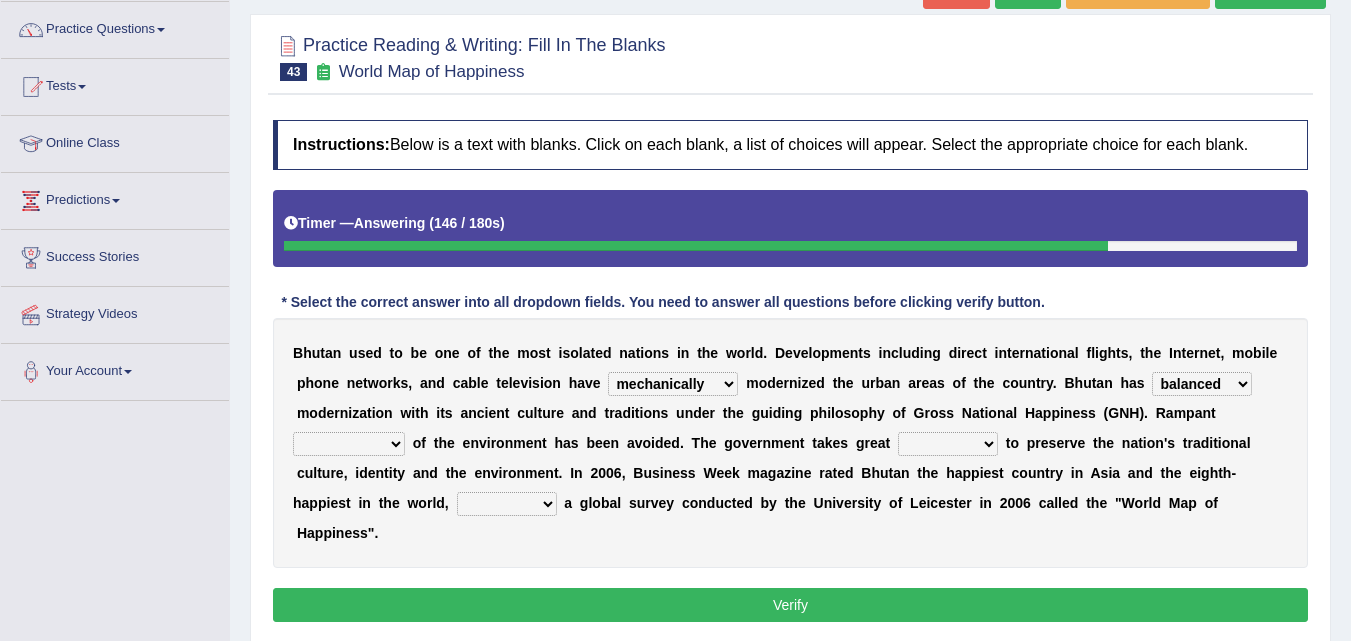 select on "measures" 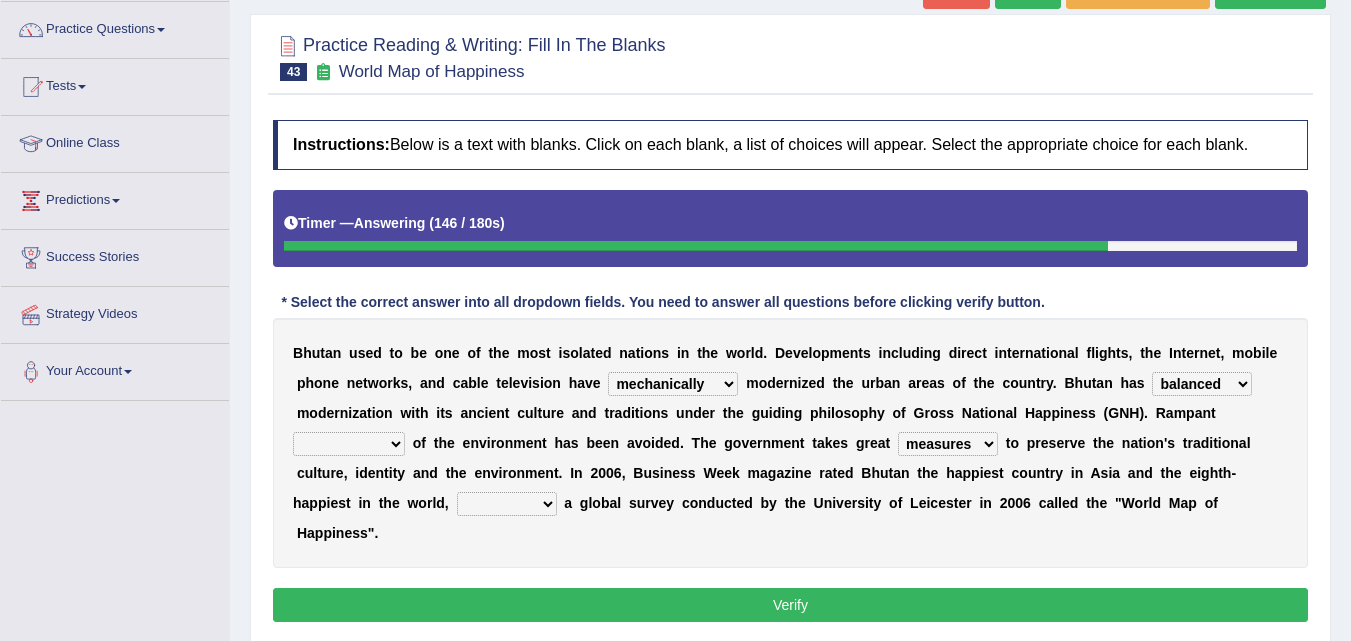 click on "pride measures effects allowance" at bounding box center [948, 444] 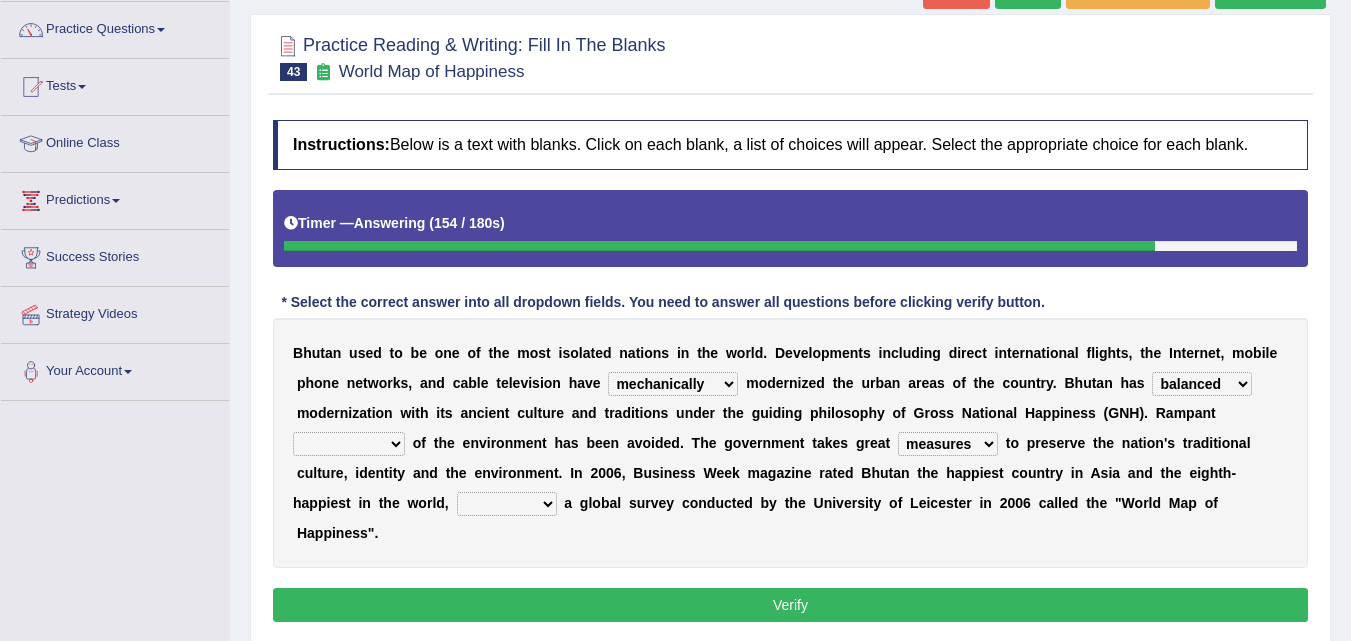 click on "submitting citing reviewing proving" at bounding box center [507, 504] 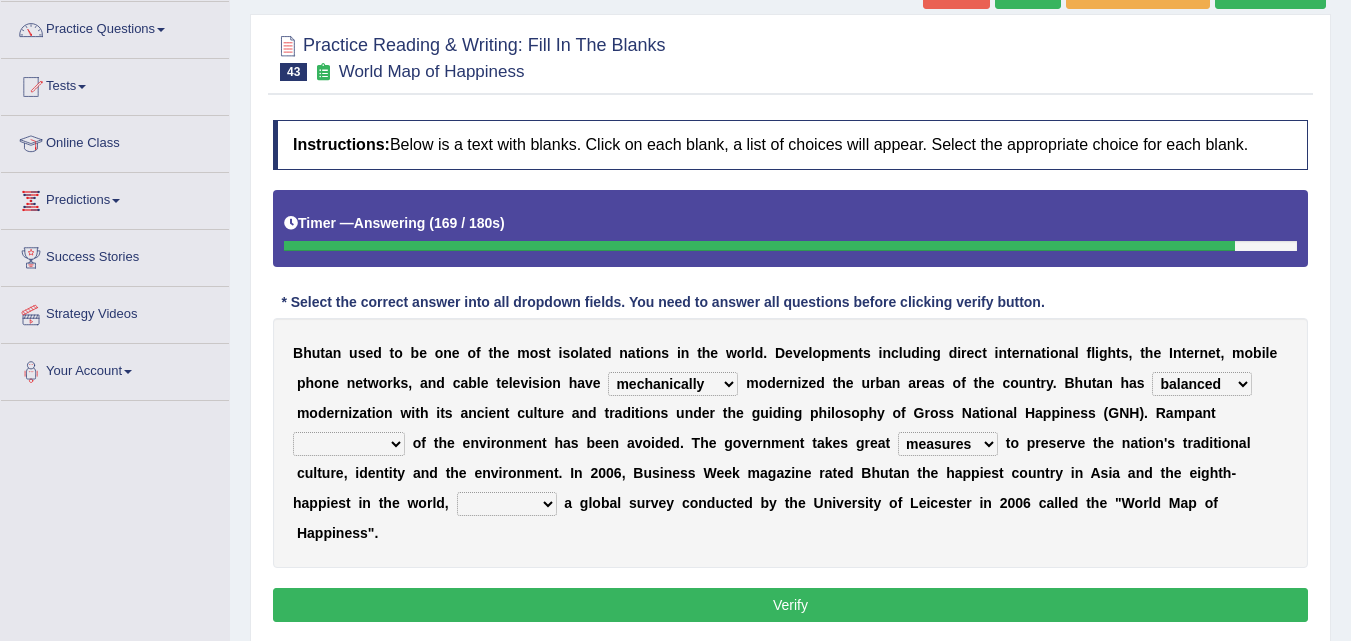 select on "proving" 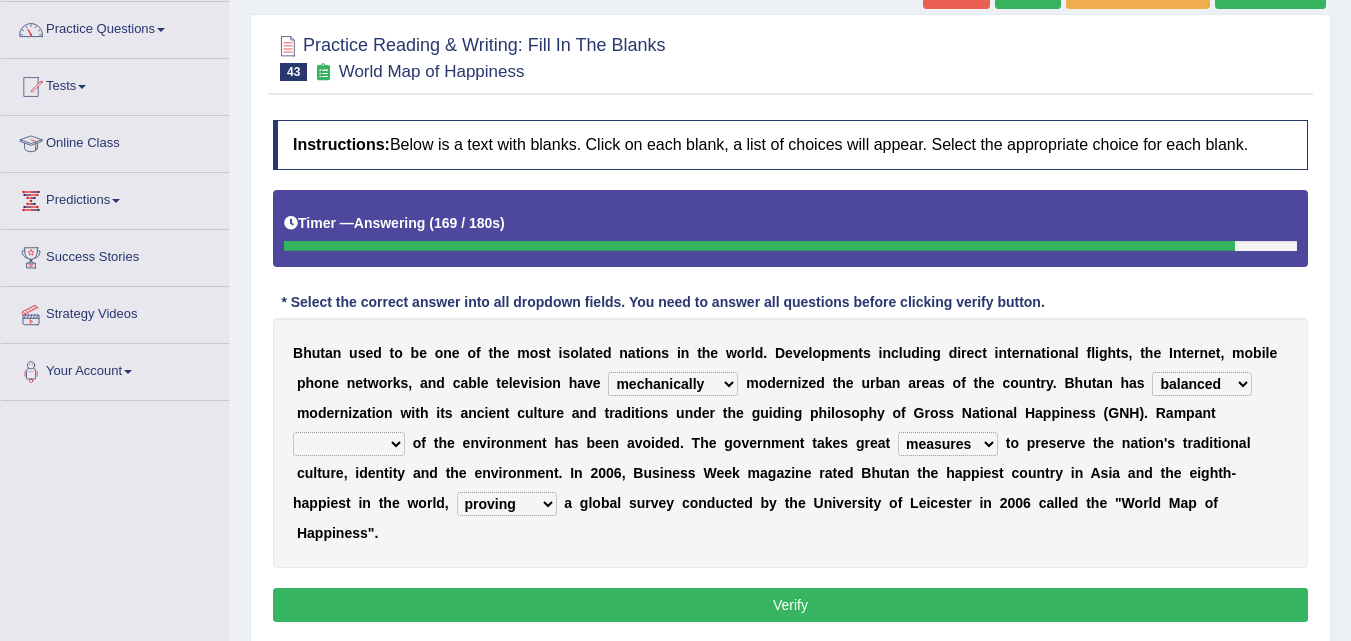 click on "submitting citing reviewing proving" at bounding box center (507, 504) 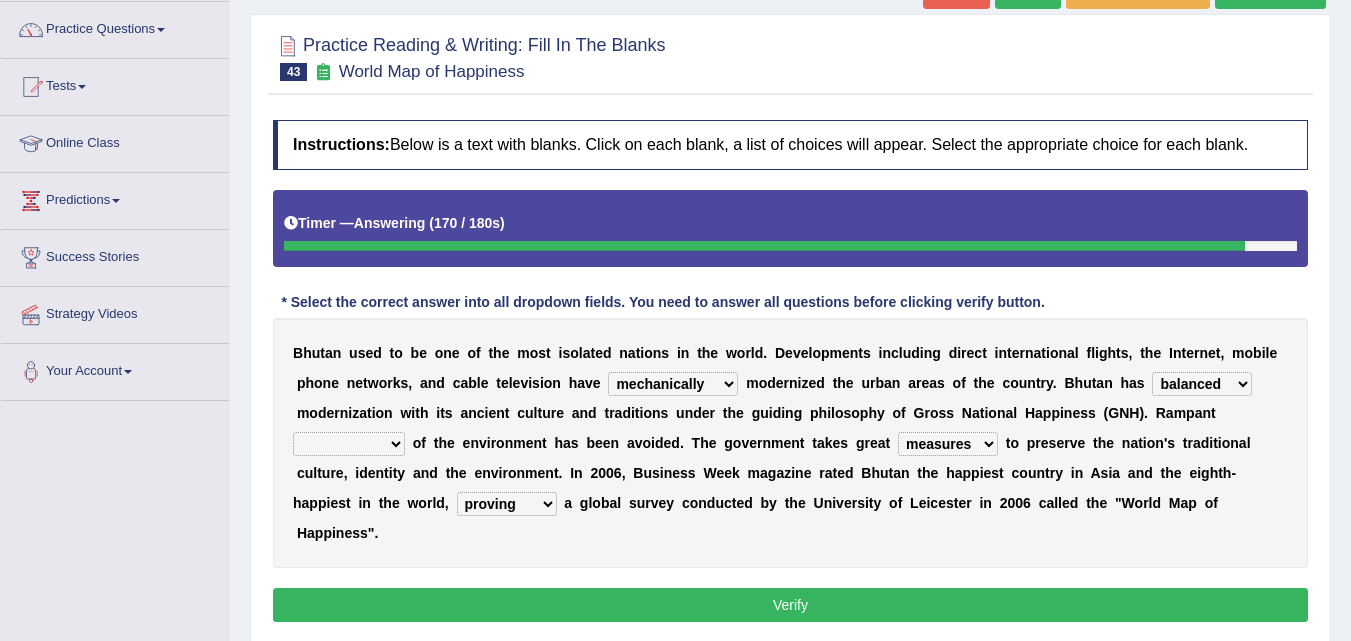 click on "destruction embodiment vanity execution" at bounding box center [349, 444] 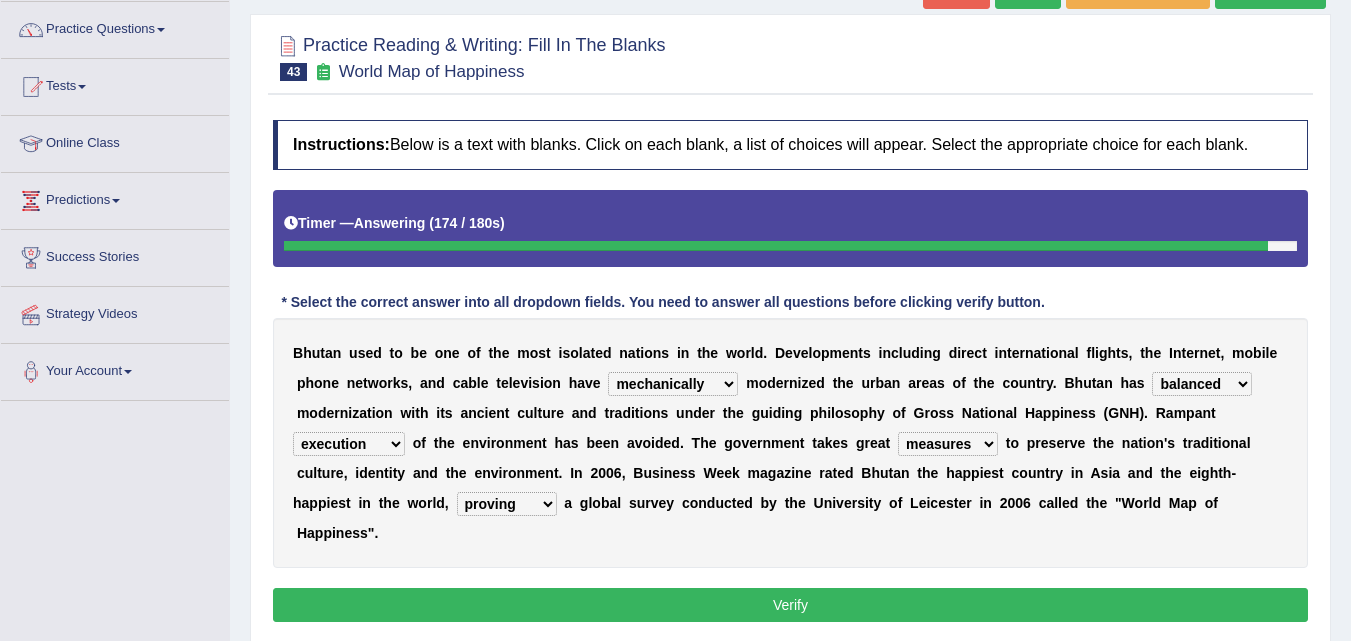 click on "destruction embodiment vanity execution" at bounding box center [349, 444] 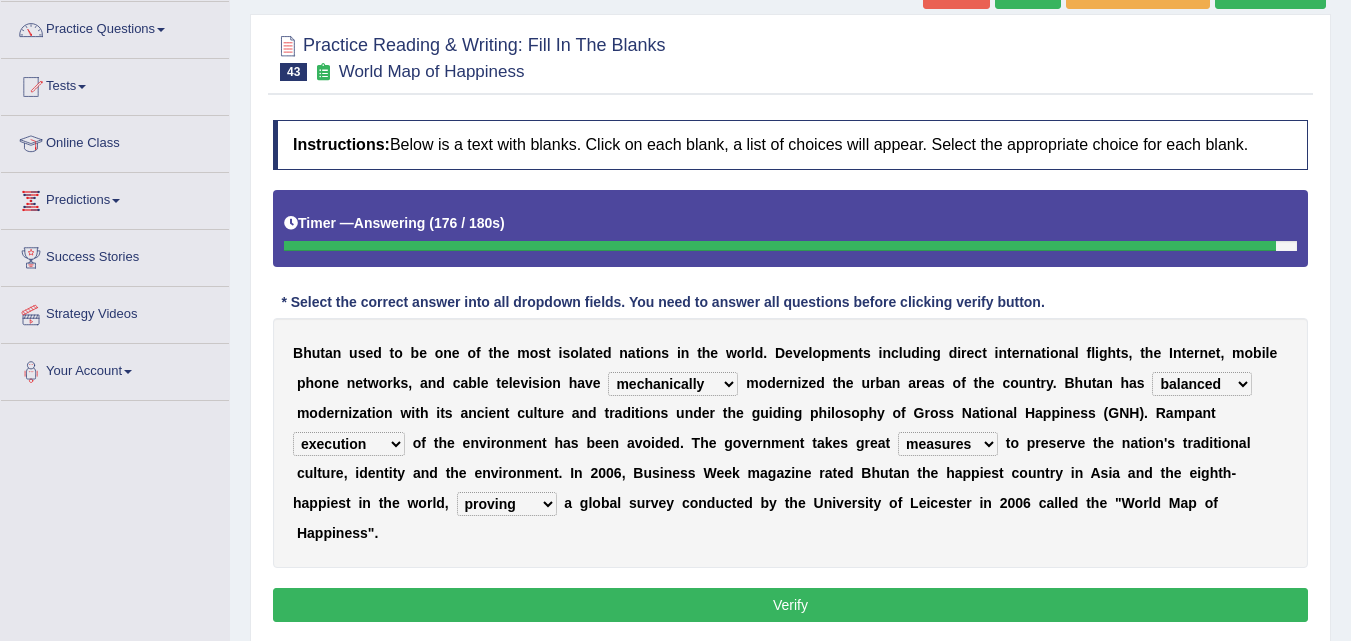 click on "destruction embodiment vanity execution" at bounding box center [349, 444] 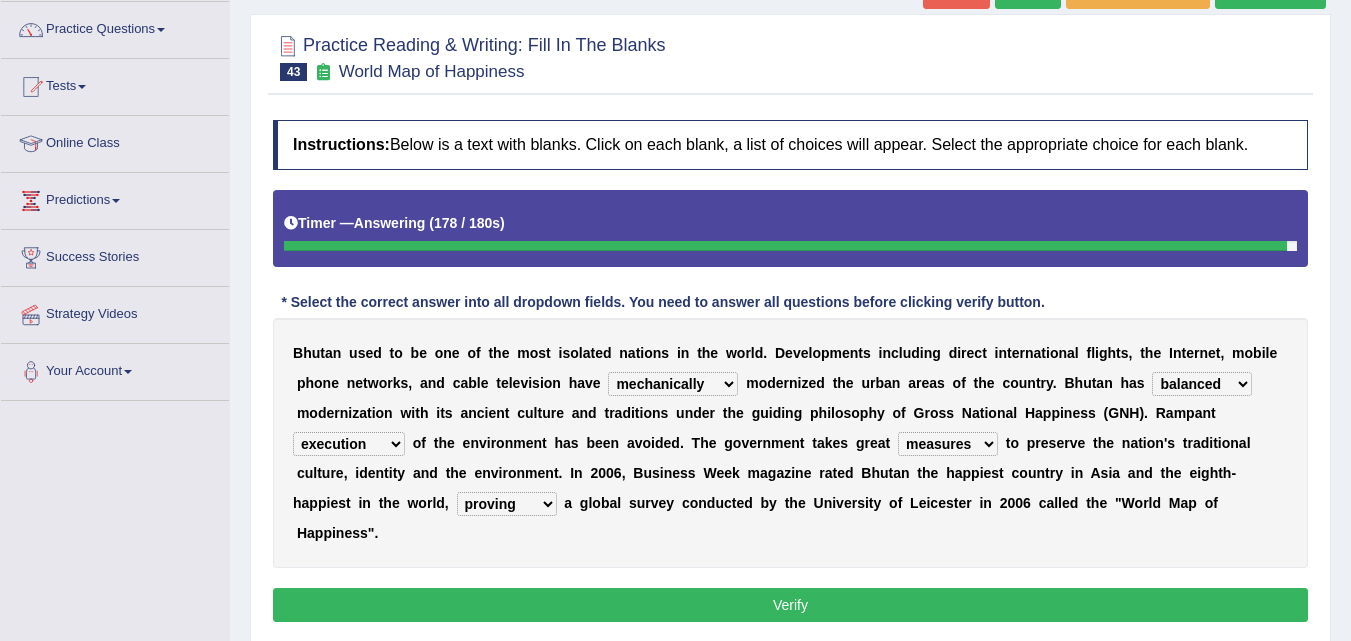 select on "destruction" 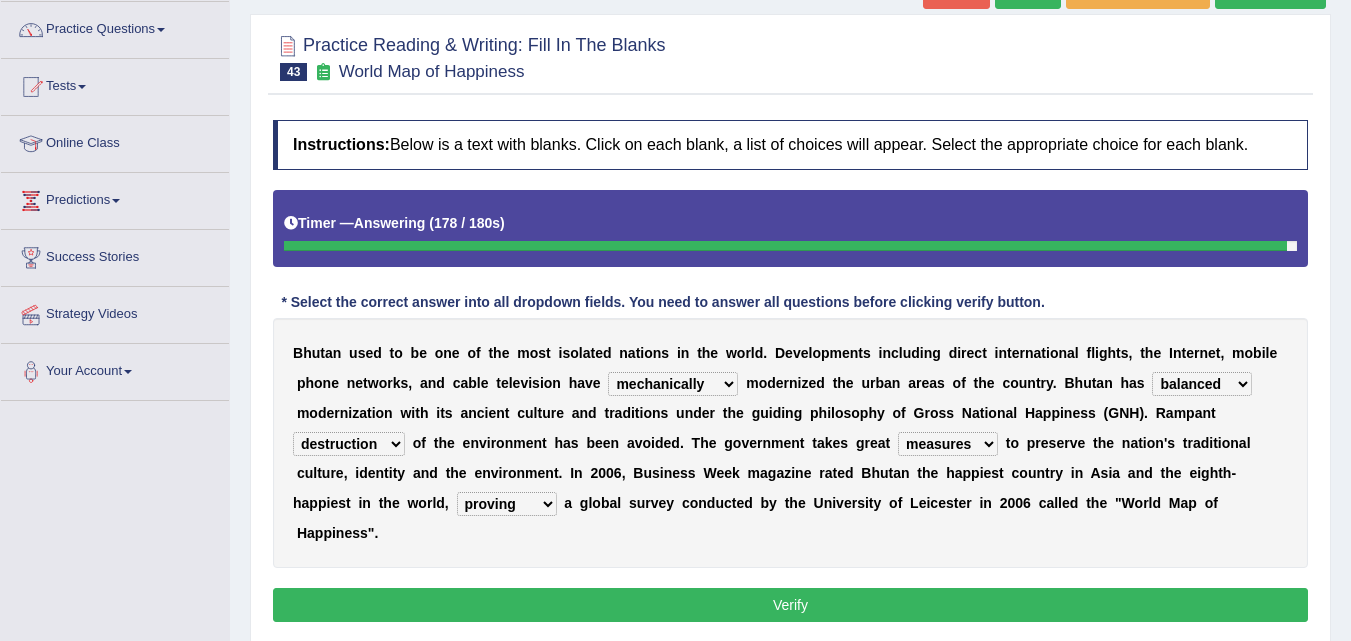 click on "destruction embodiment vanity execution" at bounding box center (349, 444) 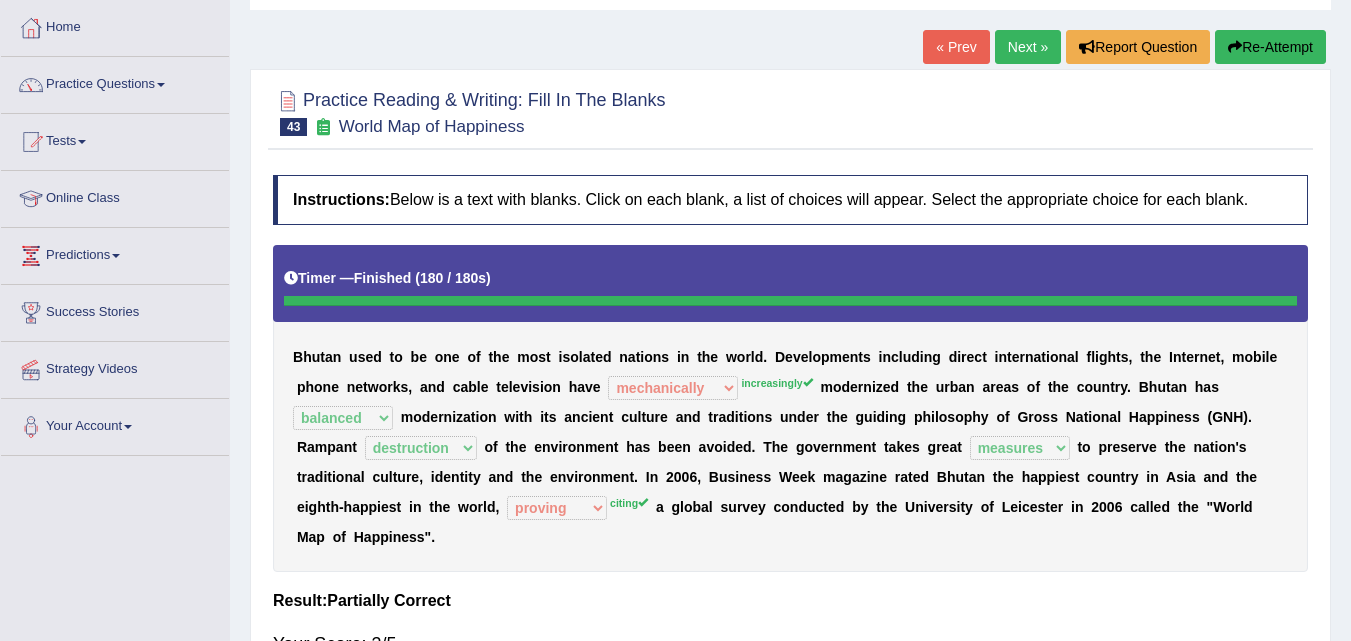 scroll, scrollTop: 95, scrollLeft: 0, axis: vertical 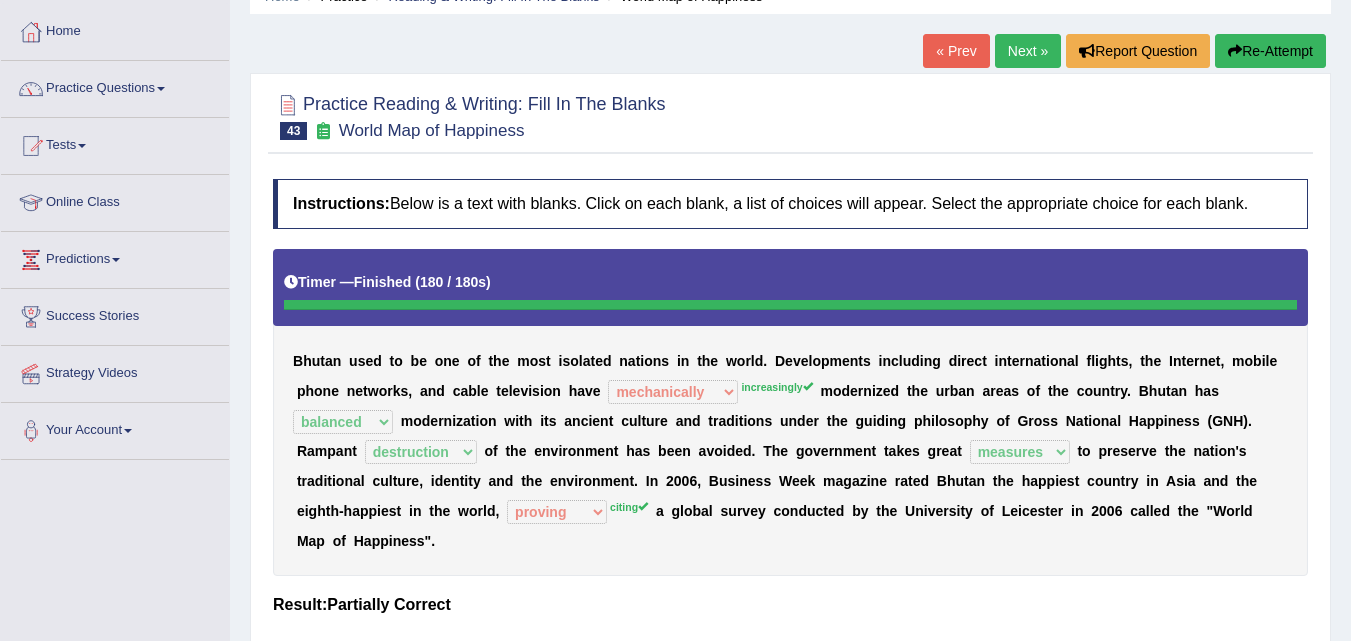 click on "Next »" at bounding box center [1028, 51] 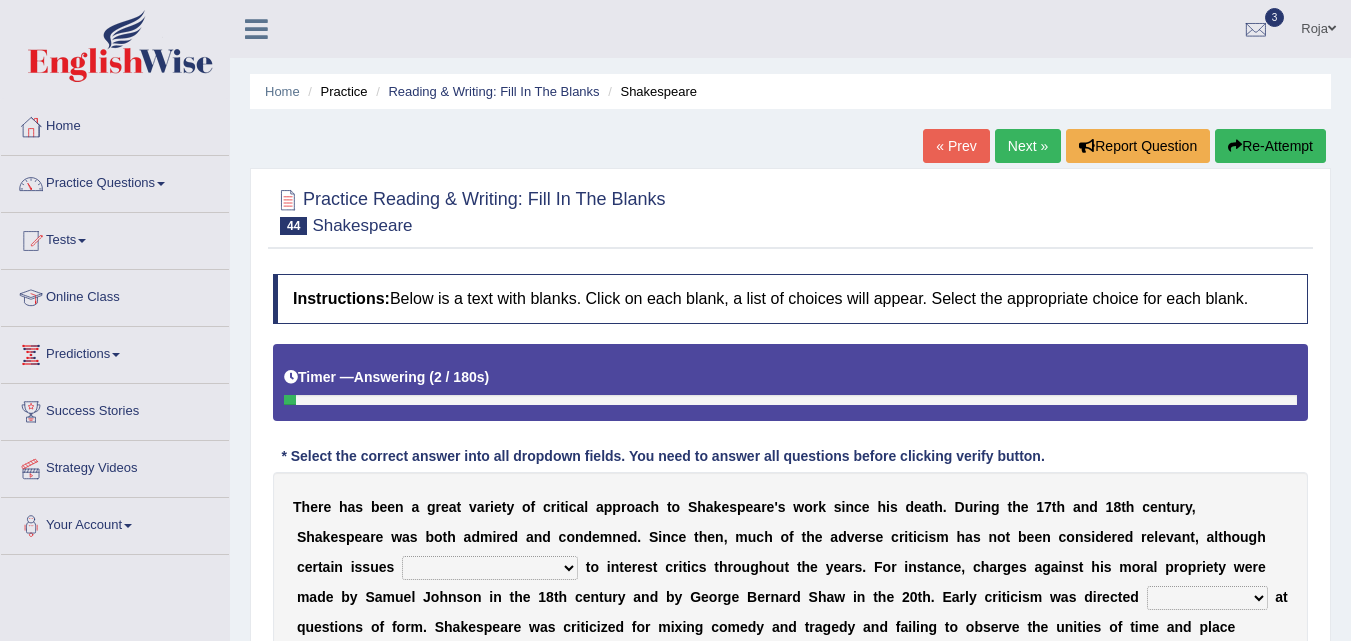 scroll, scrollTop: 0, scrollLeft: 0, axis: both 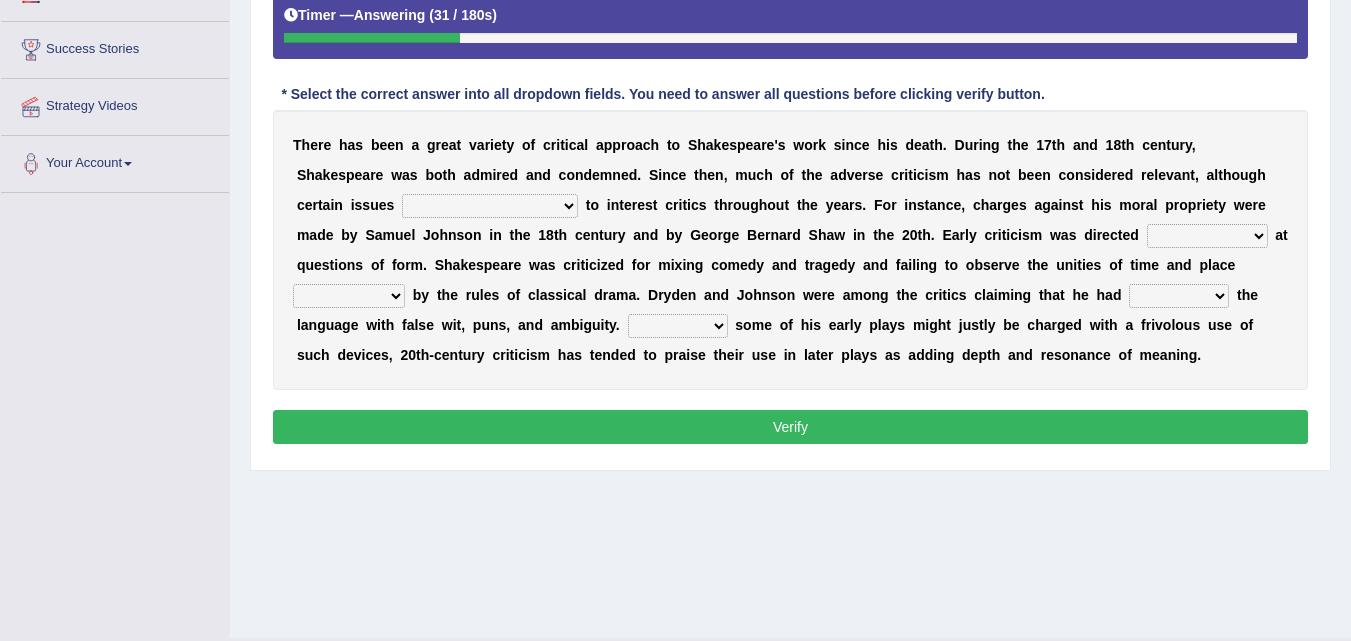 click on "have continued would have continued being continued continued" at bounding box center [490, 206] 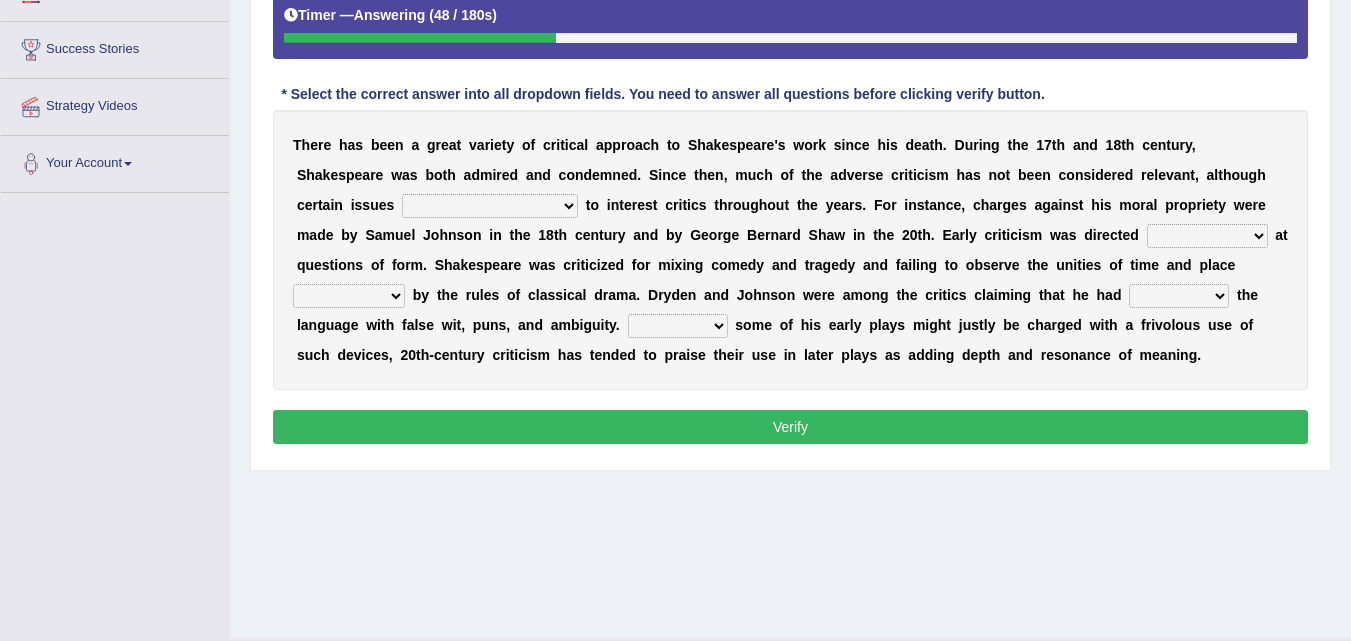 select on "have continued" 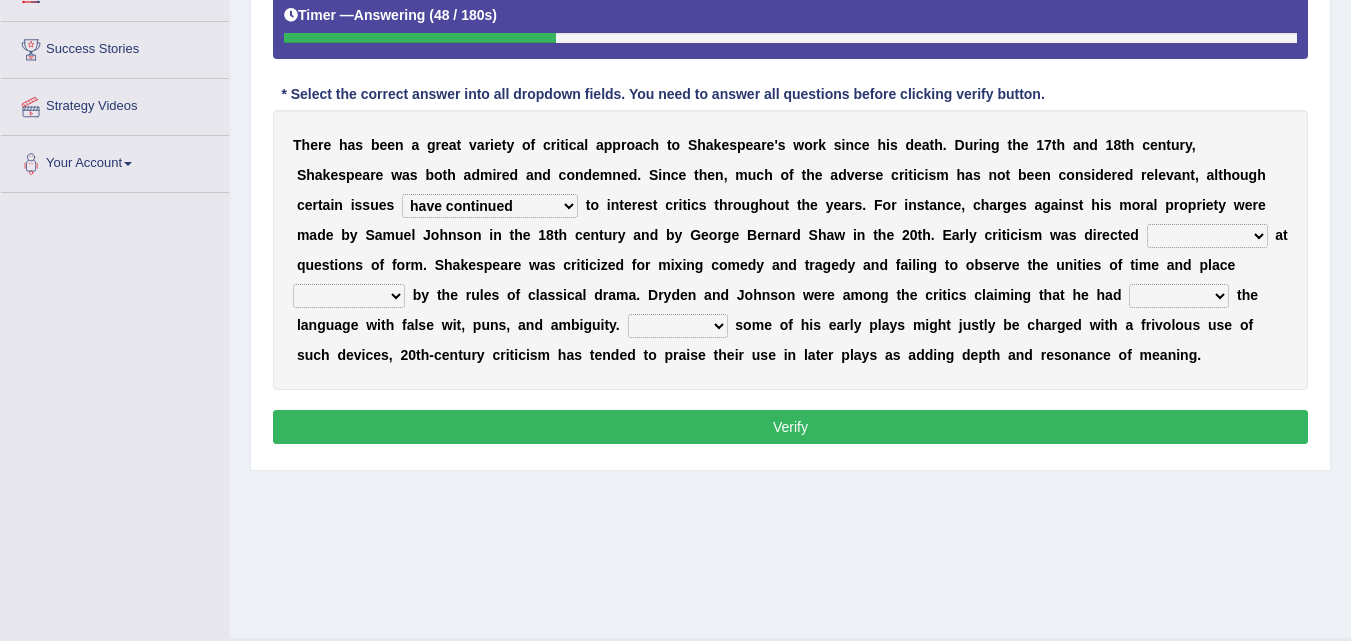 click on "have continued would have continued being continued continued" at bounding box center (490, 206) 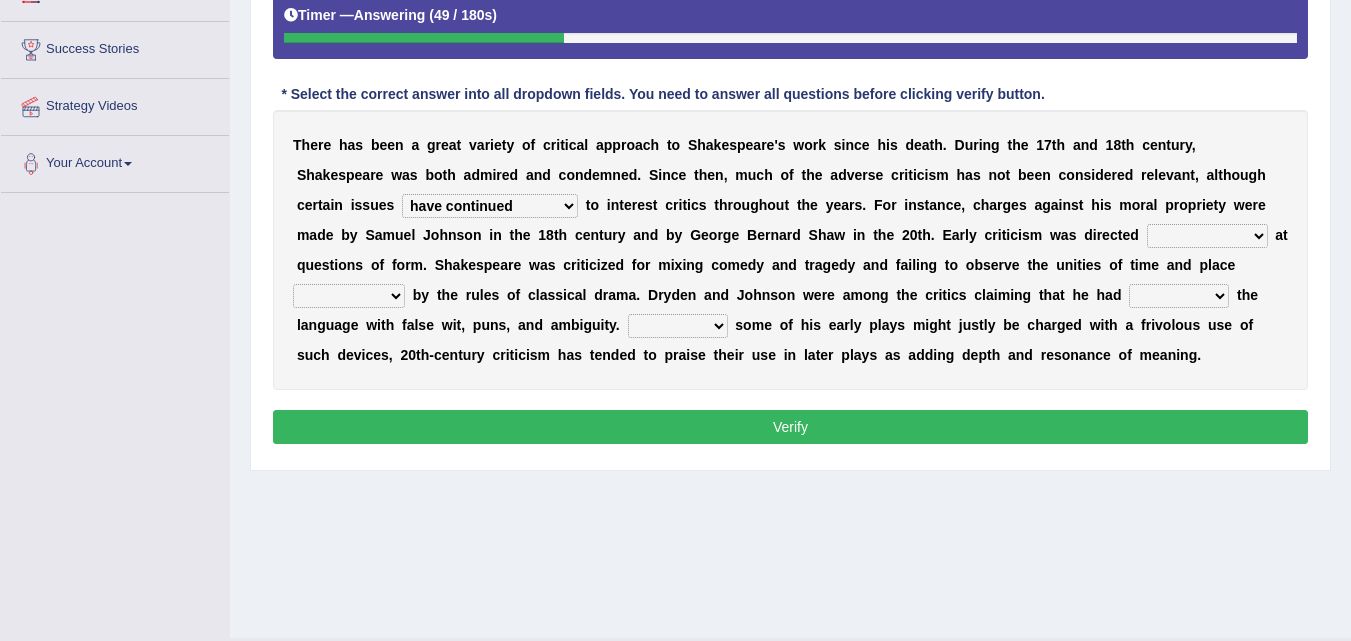 click on "have continued would have continued being continued continued" at bounding box center [490, 206] 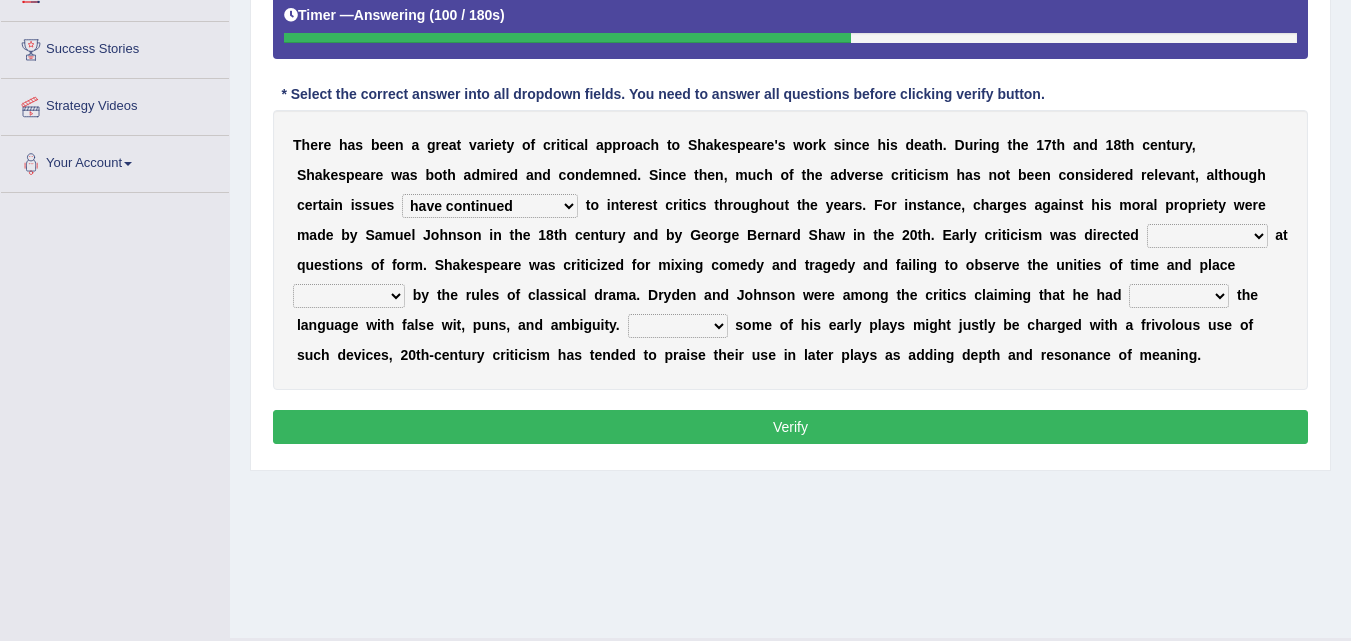 click on "consecutively primarily hardly solely" at bounding box center (1207, 236) 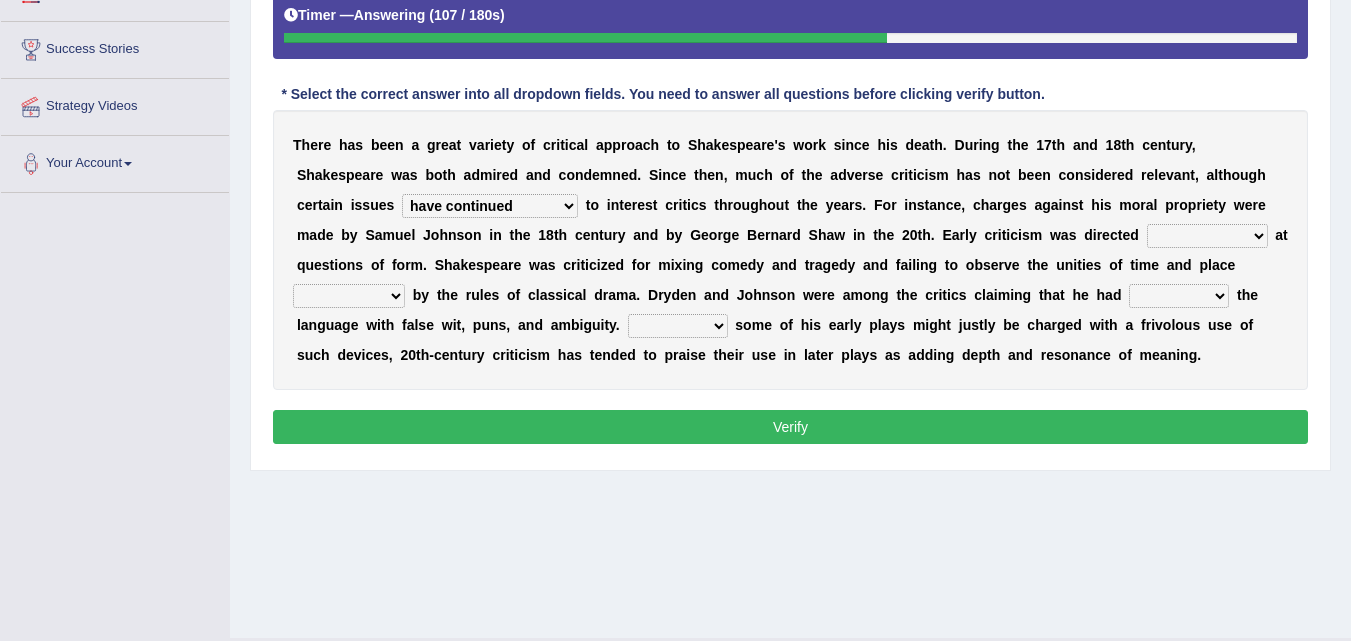 click on "consecutively primarily hardly solely" at bounding box center (1207, 236) 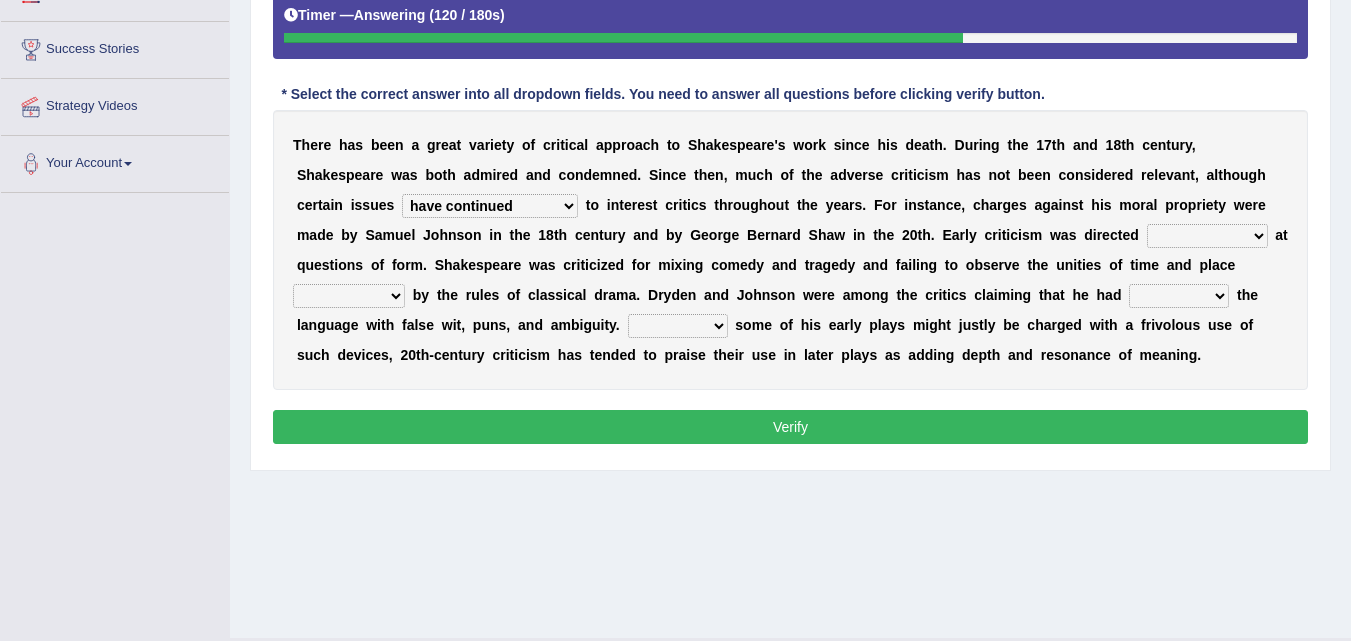select on "primarily" 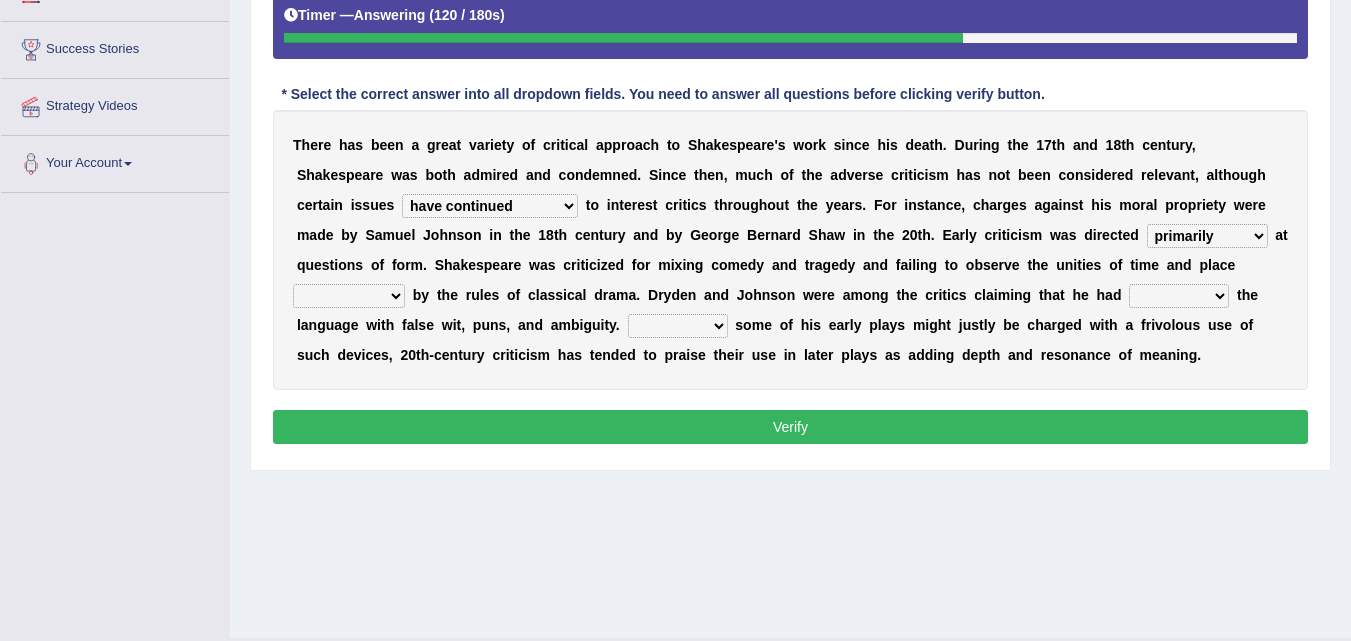 click on "consecutively primarily hardly solely" at bounding box center (1207, 236) 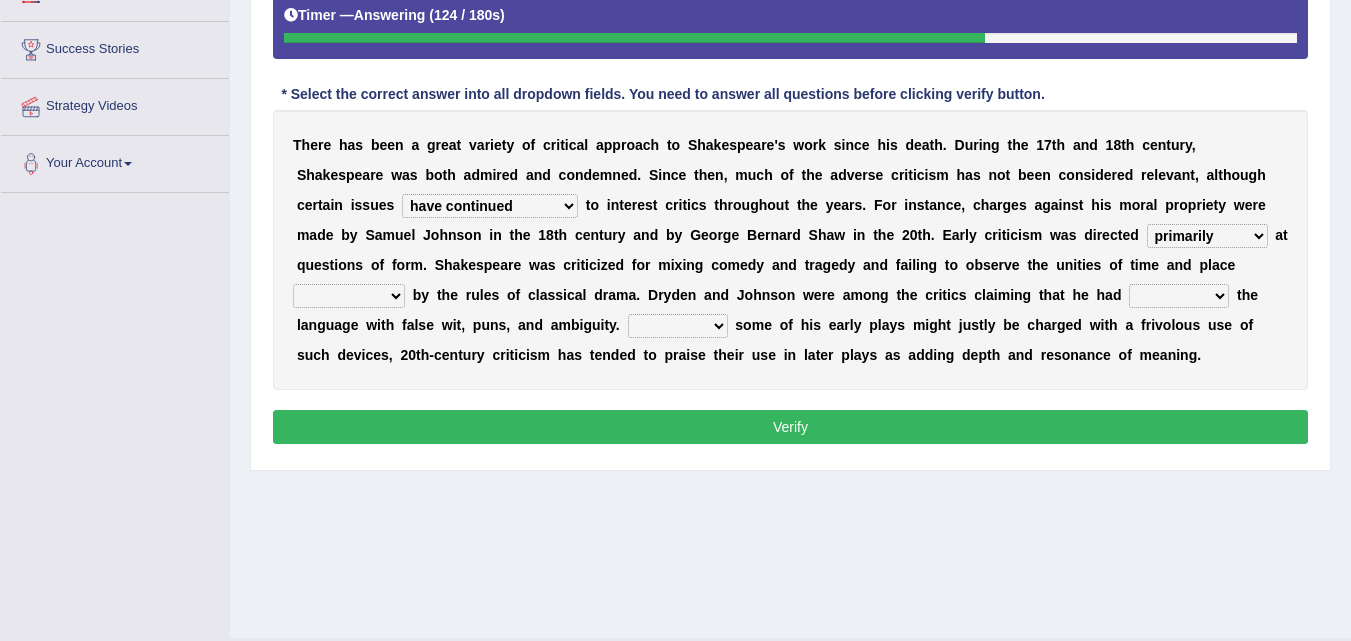 click on "consecutively primarily hardly solely" at bounding box center [1207, 236] 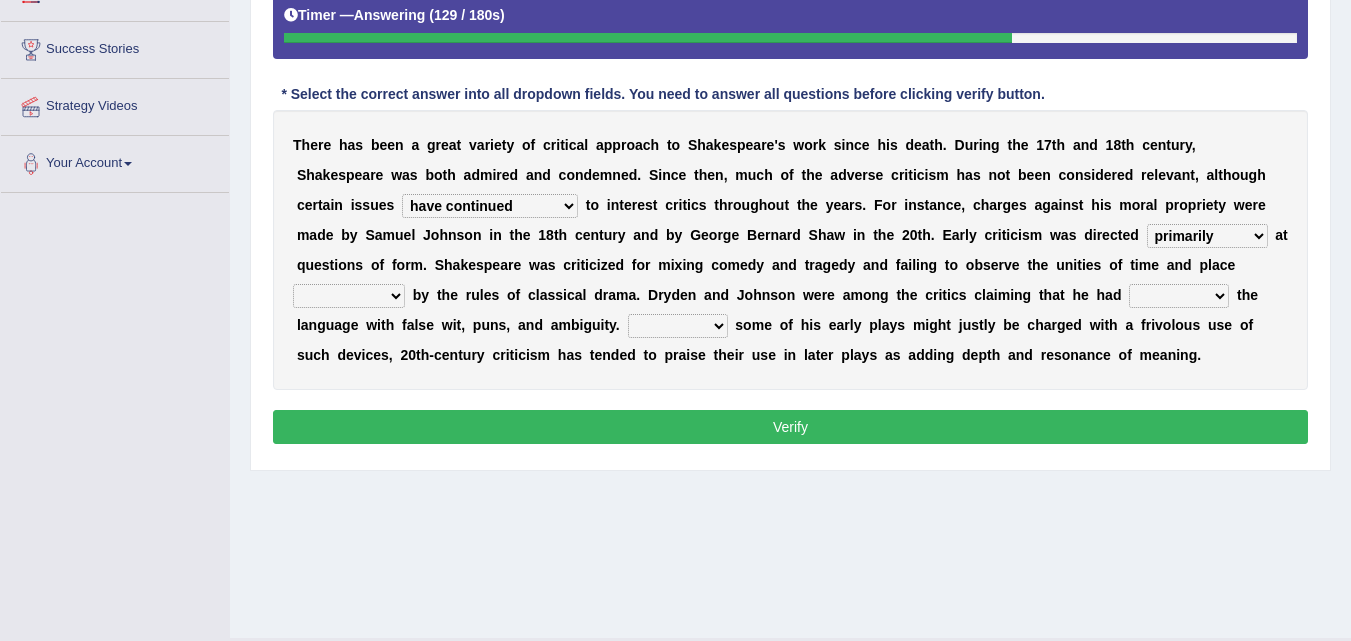 click on "consecutively primarily hardly solely" at bounding box center (1207, 236) 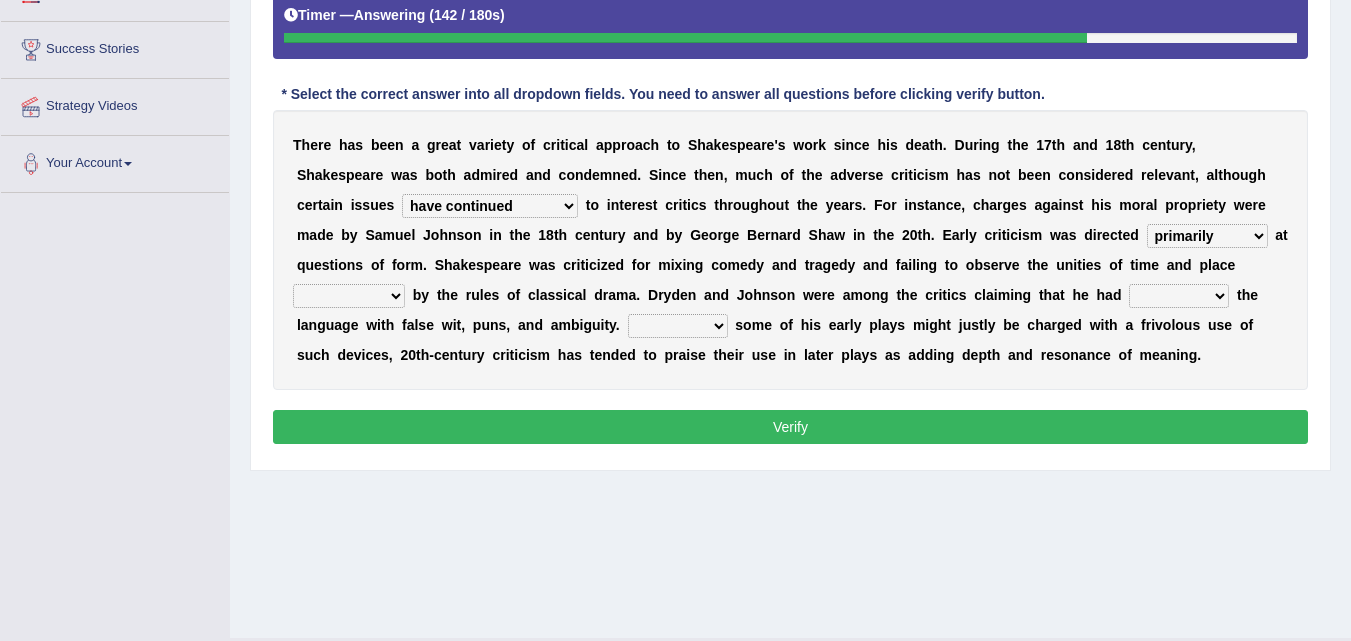 click on "T h e r e    h a s    b e e n    a    g r e a t    v a r i e t y    o f    c r i t i c a l    a p p r o a c h    t o    S h a k e s p e a r e ' s    w o r k    s i n c e    h i s    d e a t h .    D u r i n g    t h e    1 7 t h    a n d    1 8 t h    c e n t u r y ,    S h a k e s p e a r e    w a s    b o t h    a d m i r e d    a n d    c o n d e m n e d .    S i n c e    t h e n ,    m u c h    o f    t h e    a d v e r s e    c r i t i c i s m    h a s    n o t    b e e n    c o n s i d e r e d    r e l e v a n t ,    a l t h o u g h    c e r t a i n    i s s u e s    have continued would have continued being continued continued    t o    i n t e r e s t    c r i t i c s    t h r o u g h o u t    t h e    y e a r s .    F o r    i n s t a n c e ,    c h a r g e s    a g a i n s t    h i s    m o r a l    p r o p r i e t y    w e r e    m a d e    b y    S a m u e l    J o h n s o n    i n    t h e    1 8 t h    c e n t u r y    a n d    b" at bounding box center (790, 250) 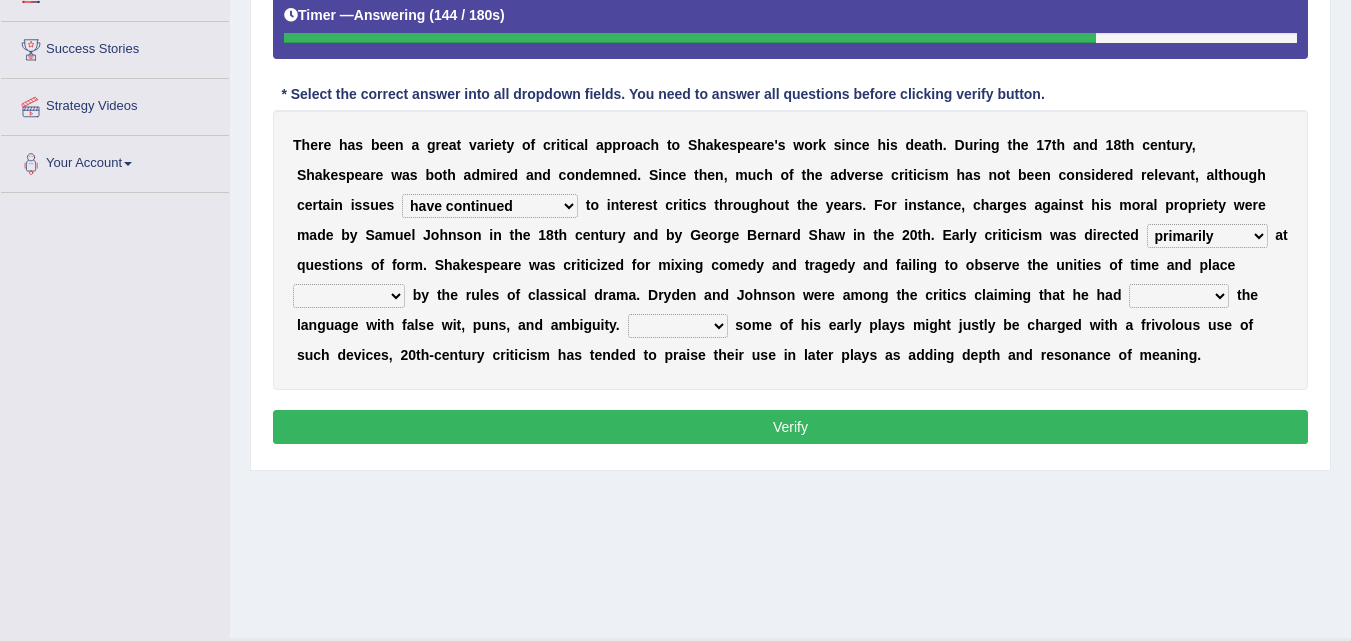 click on "T h e r e    h a s    b e e n    a    g r e a t    v a r i e t y    o f    c r i t i c a l    a p p r o a c h    t o    S h a k e s p e a r e ' s    w o r k    s i n c e    h i s    d e a t h .    D u r i n g    t h e    1 7 t h    a n d    1 8 t h    c e n t u r y ,    S h a k e s p e a r e    w a s    b o t h    a d m i r e d    a n d    c o n d e m n e d .    S i n c e    t h e n ,    m u c h    o f    t h e    a d v e r s e    c r i t i c i s m    h a s    n o t    b e e n    c o n s i d e r e d    r e l e v a n t ,    a l t h o u g h    c e r t a i n    i s s u e s    have continued would have continued being continued continued    t o    i n t e r e s t    c r i t i c s    t h r o u g h o u t    t h e    y e a r s .    F o r    i n s t a n c e ,    c h a r g e s    a g a i n s t    h i s    m o r a l    p r o p r i e t y    w e r e    m a d e    b y    S a m u e l    J o h n s o n    i n    t h e    1 8 t h    c e n t u r y    a n d    b" at bounding box center [790, 250] 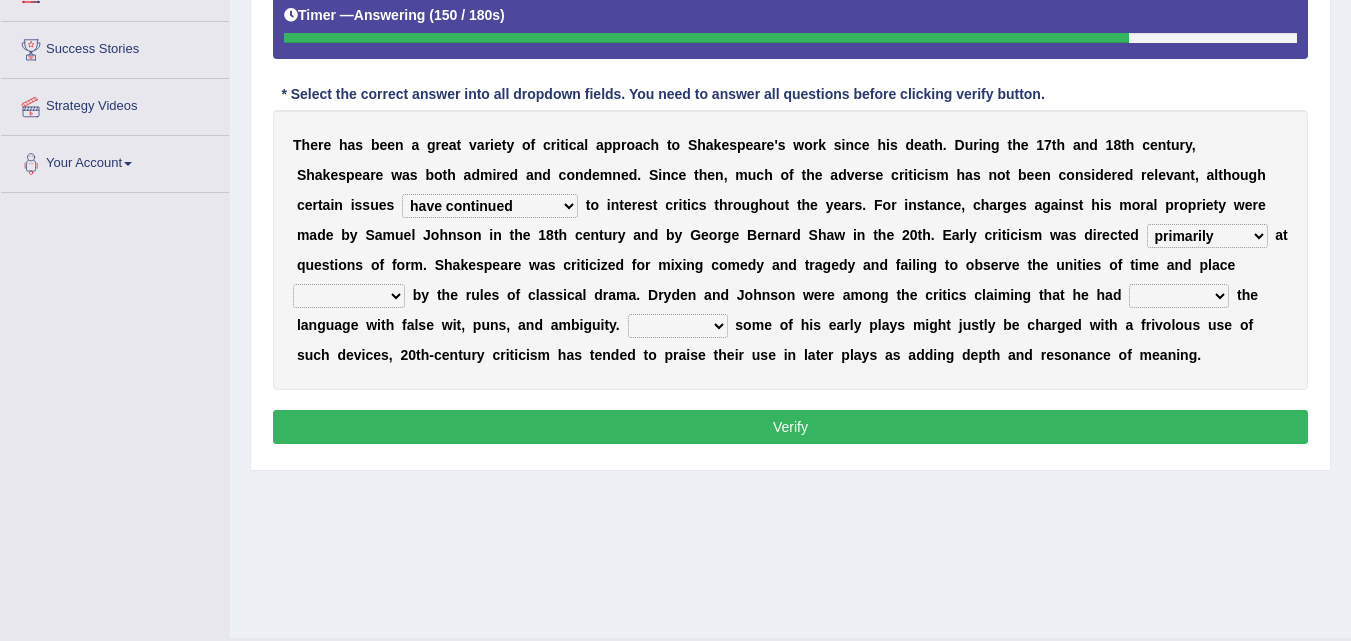 click on "subscribed documented described prescribed" at bounding box center [349, 296] 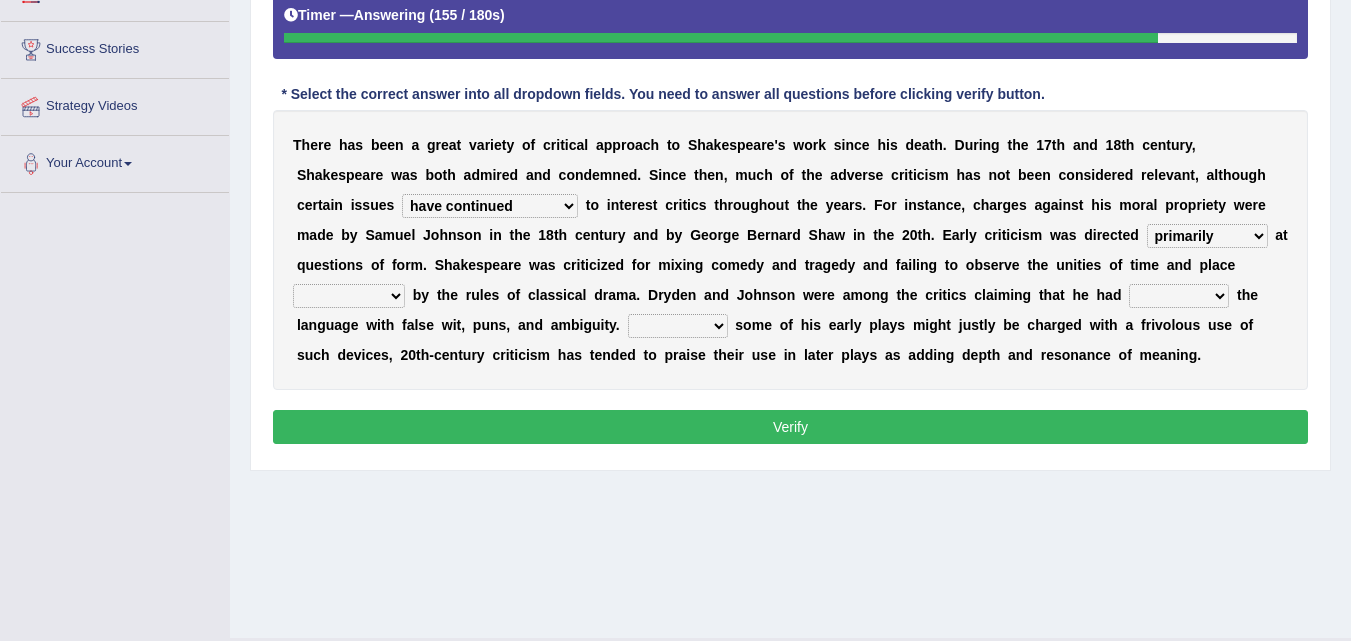 select on "documented" 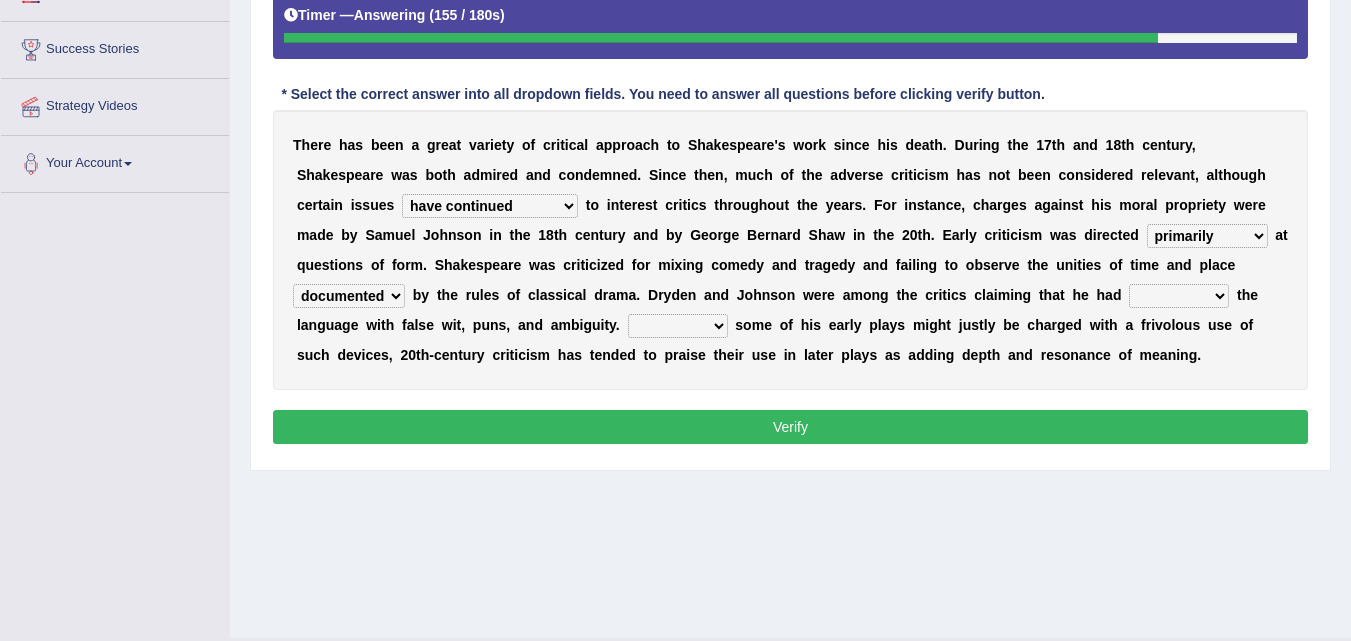click on "subscribed documented described prescribed" at bounding box center (349, 296) 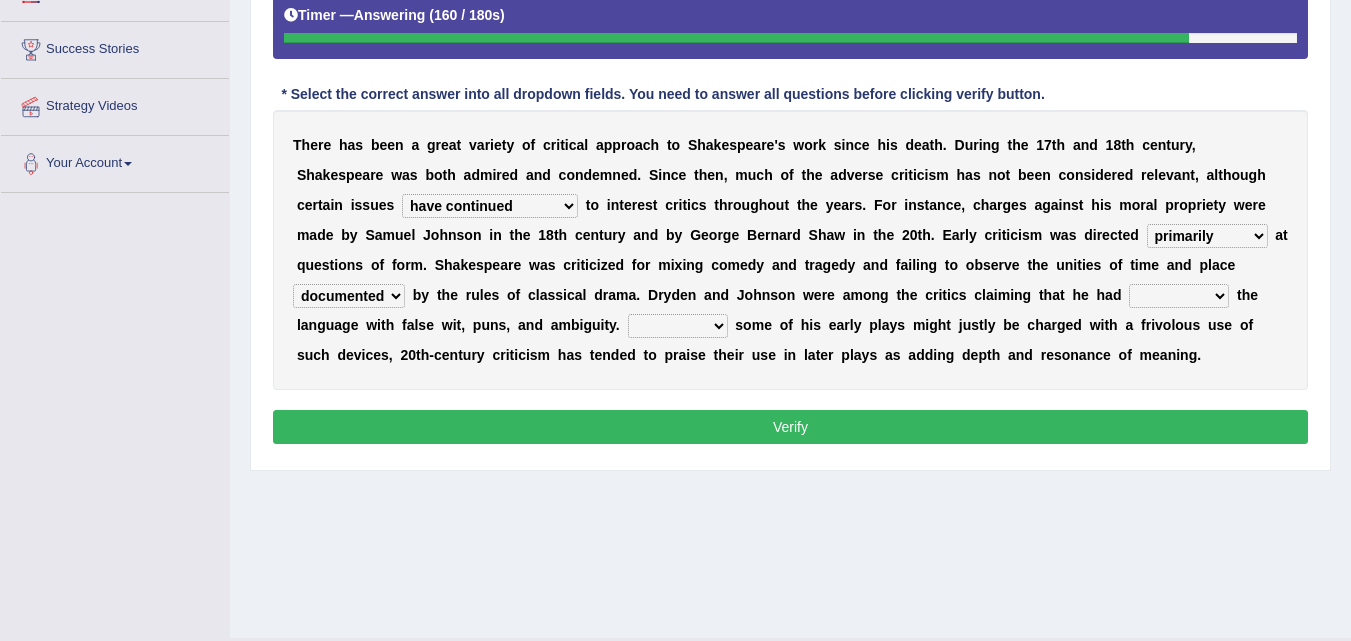 click on "versed referred transverse corrupted" at bounding box center [1179, 296] 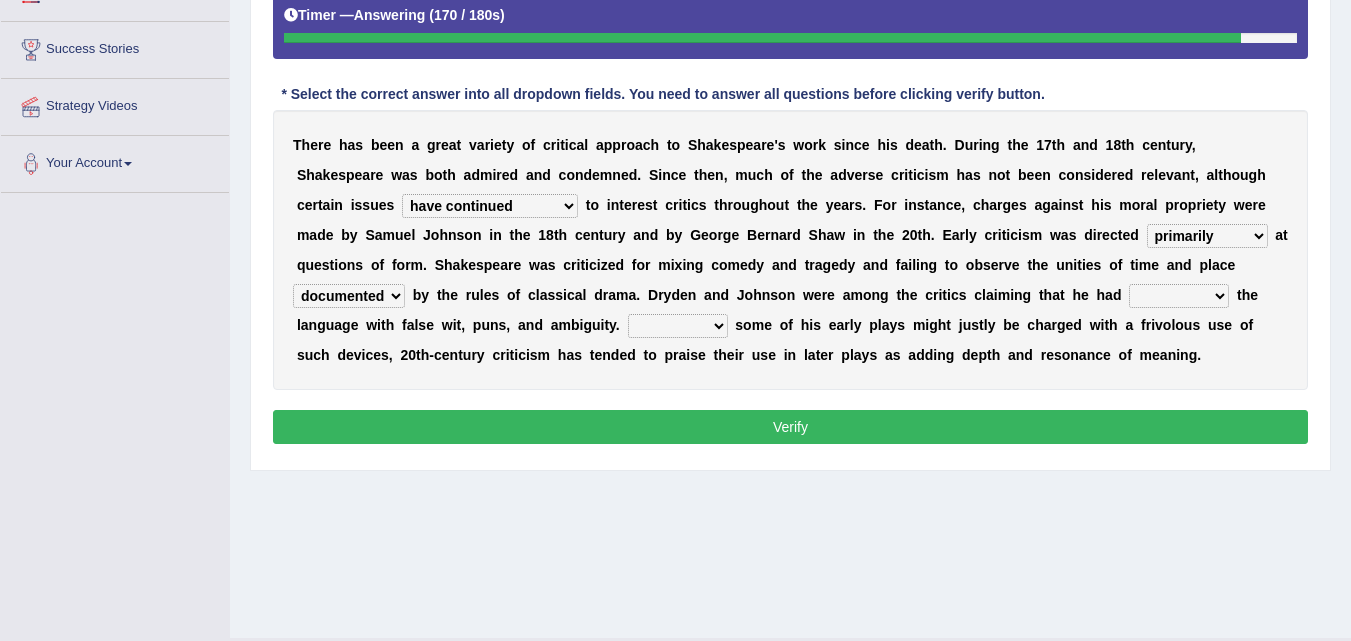 select on "corrupted" 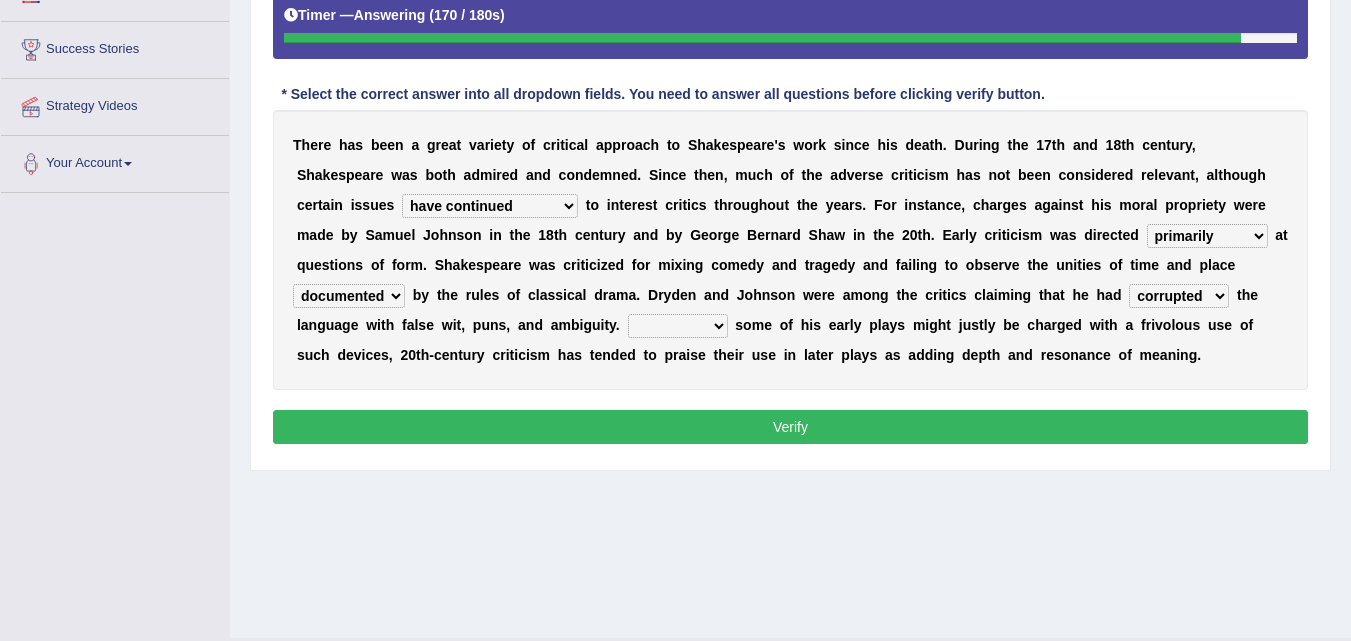 click on "versed referred transverse corrupted" at bounding box center [1179, 296] 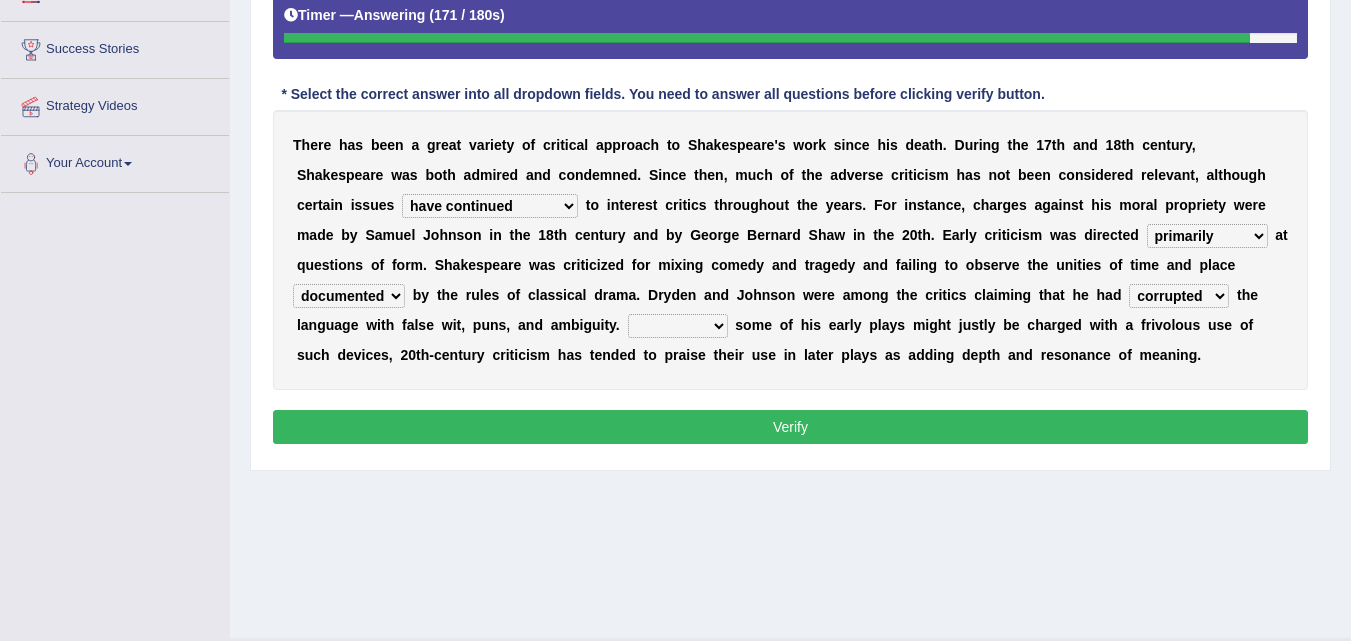 click on "Since Because That While" at bounding box center [678, 326] 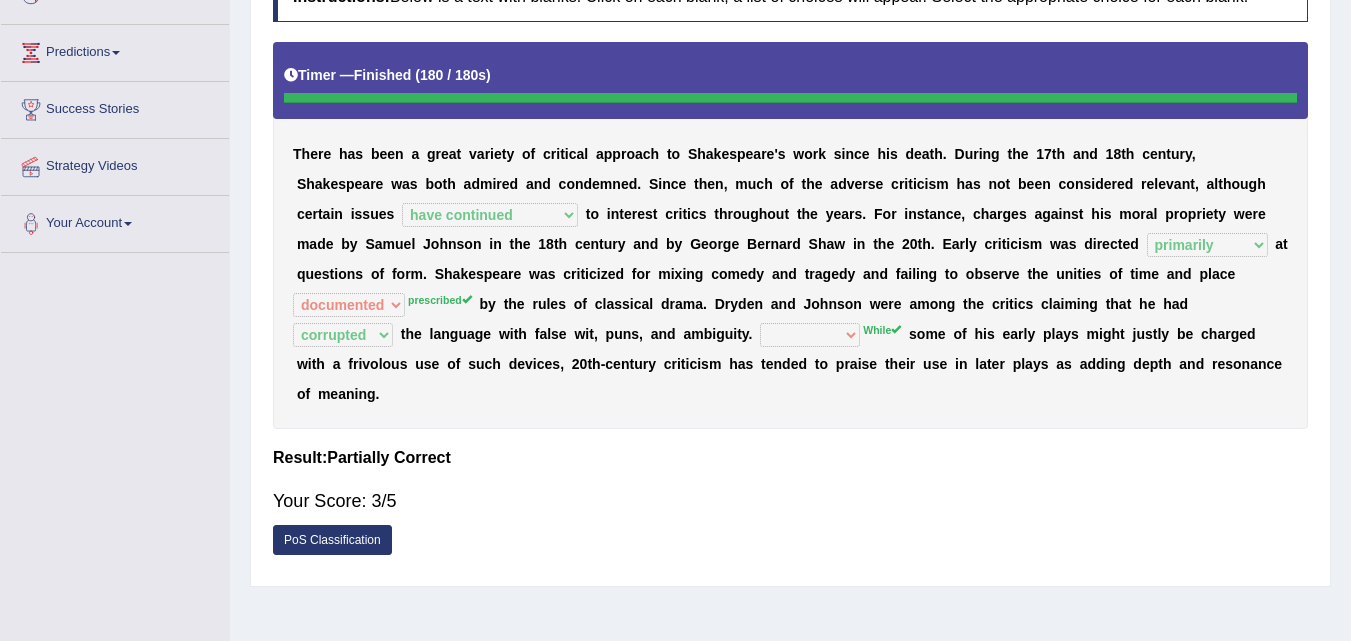 scroll, scrollTop: 0, scrollLeft: 0, axis: both 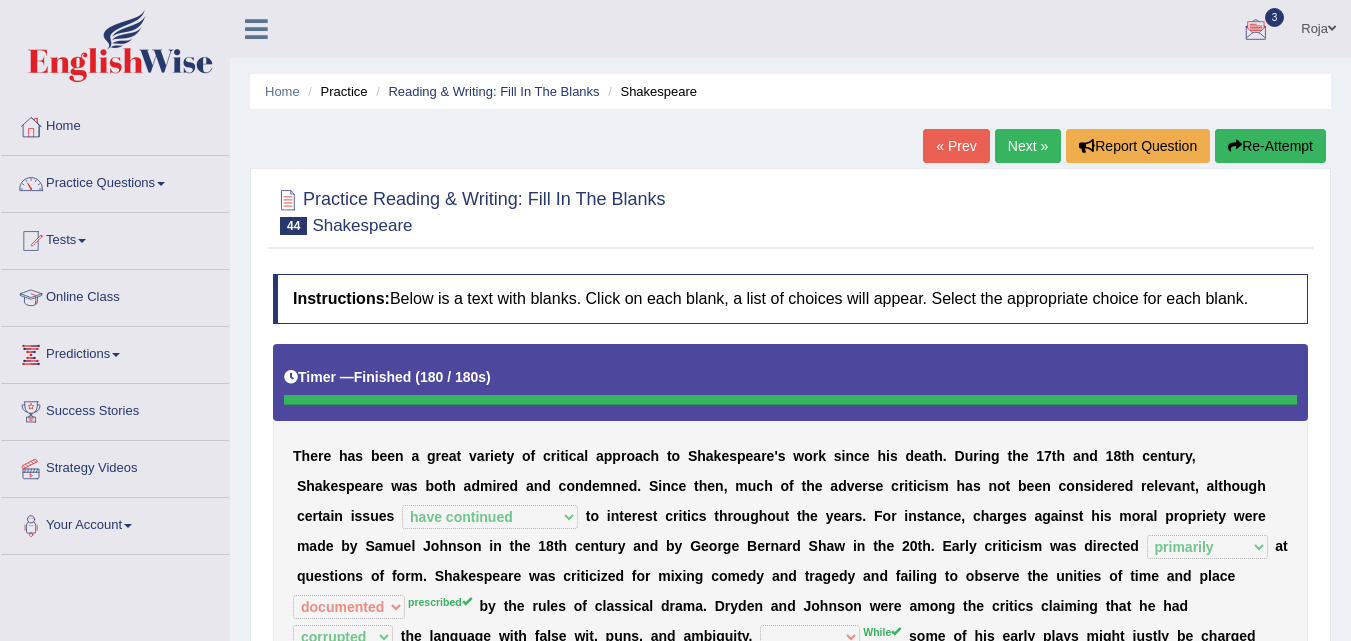 click on "Home
Practice
Reading & Writing: Fill In The Blanks
Shakespeare
« Prev Next »  Report Question  Re-Attempt
Practice Reading & Writing: Fill In The Blanks
44
Shakespeare
Instructions:  Below is a text with blanks. Click on each blank, a list of choices will appear. Select the appropriate choice for each blank.
Timer —  Finished   ( 180 / 180s ) Skip * Select the correct answer into all dropdown fields. You need to answer all questions before clicking verify button. T h e r e    h a s    b e e n    a    g r e a t    v a r i e t y    o f    c r i t i c a l    a p p r o a c h    t o    S h a k e s p e a r e ' s    w o r k    s i n c e    h i s    d e a t h .    D u r i n g    t h e    1 7 t h    a n d    1 8 t h    c e n t u r y ,    S h a k e s p e a r e    w a s    b o t h    a d m i r e d a" at bounding box center [790, 500] 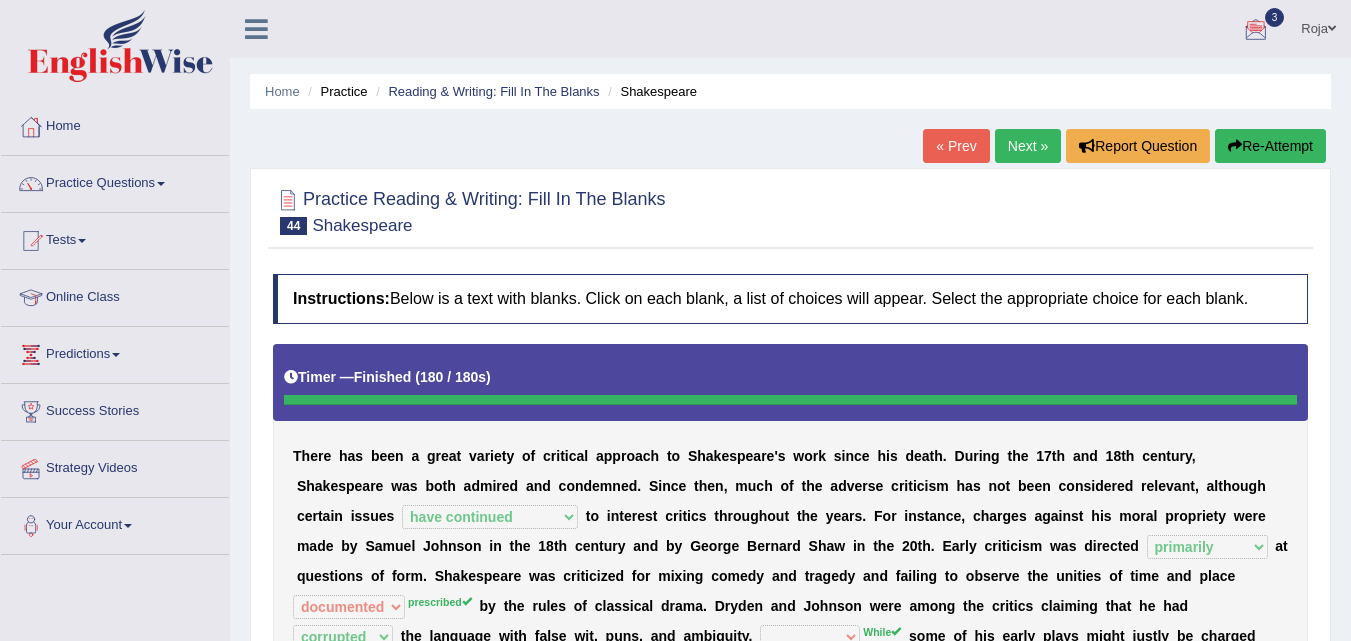 drag, startPoint x: 1054, startPoint y: 183, endPoint x: 1023, endPoint y: 161, distance: 38.013157 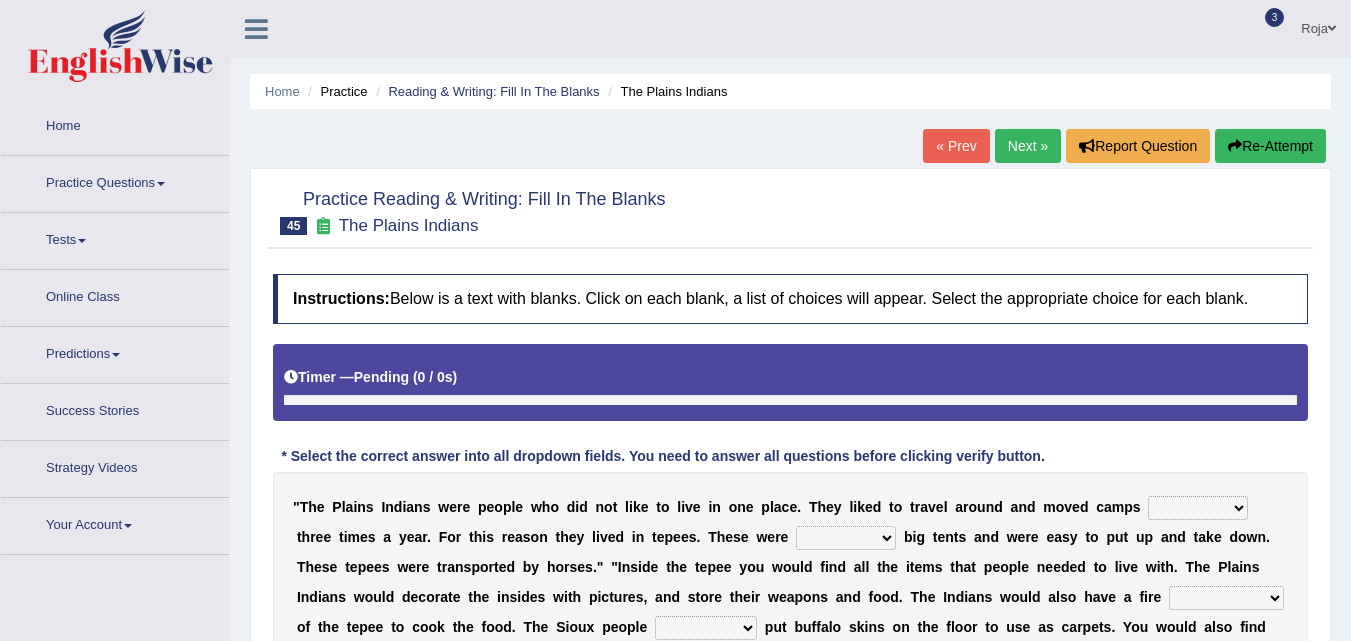 scroll, scrollTop: 0, scrollLeft: 0, axis: both 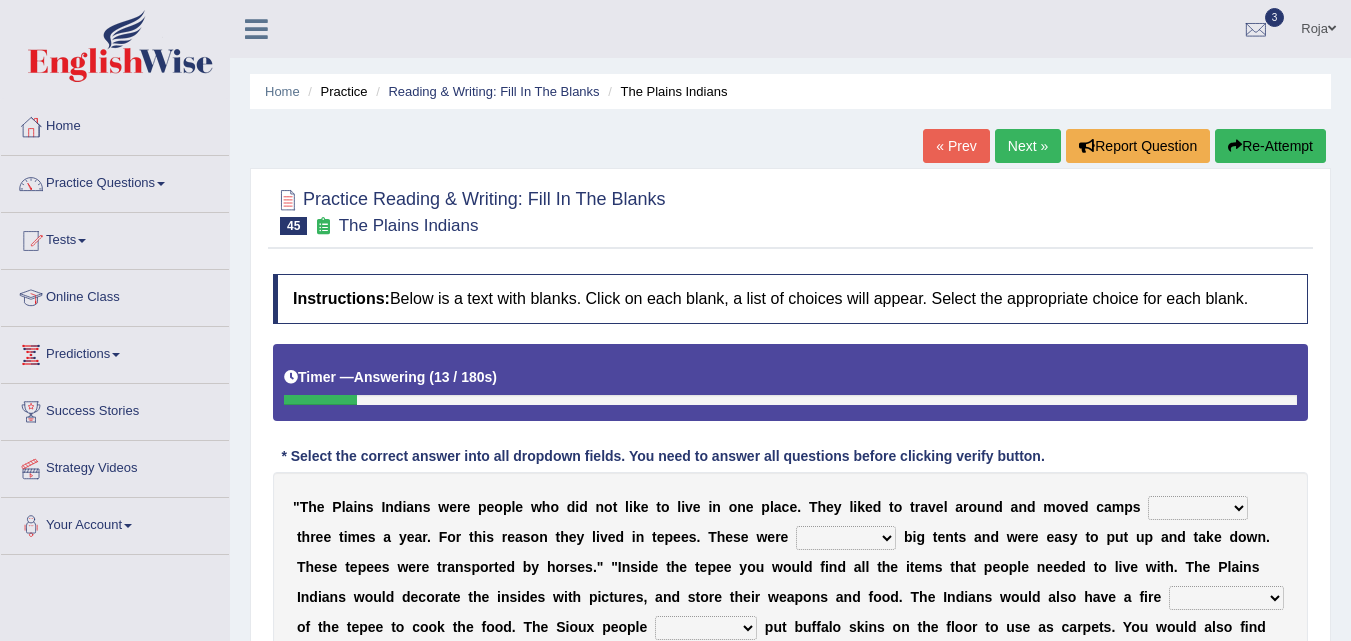 drag, startPoint x: 1347, startPoint y: 262, endPoint x: 1365, endPoint y: 385, distance: 124.3101 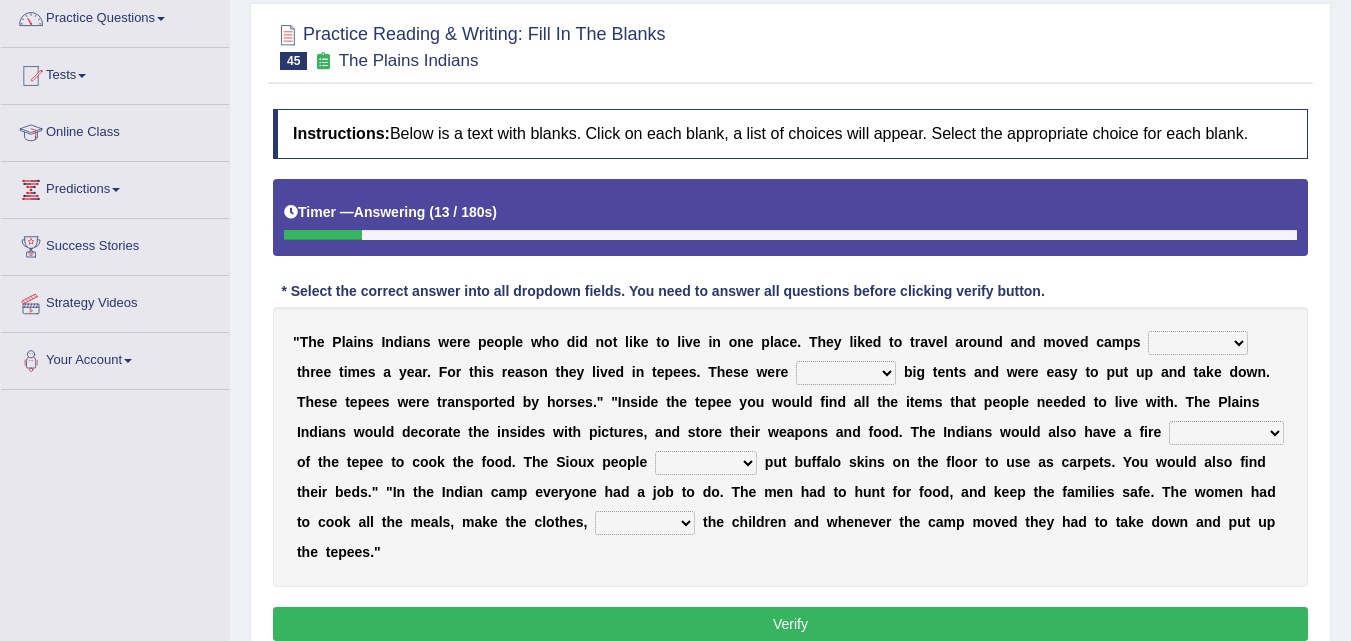 scroll, scrollTop: 189, scrollLeft: 0, axis: vertical 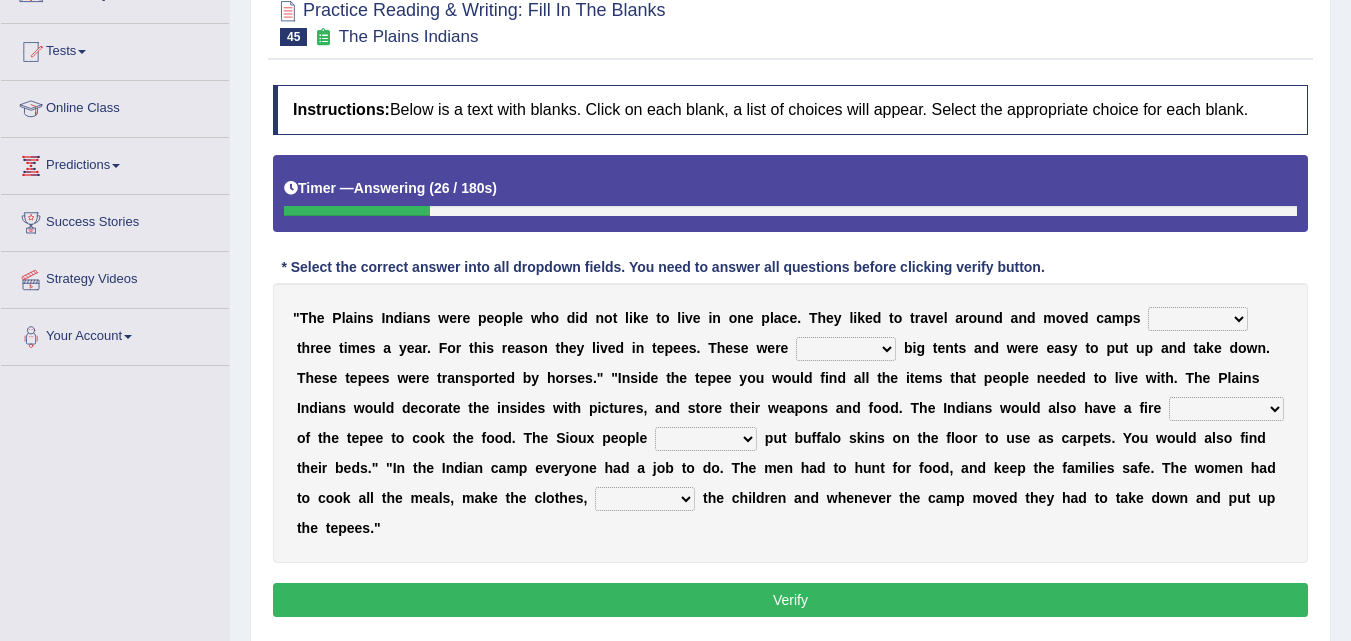 click on "at least fewer than at most less than" at bounding box center [1198, 319] 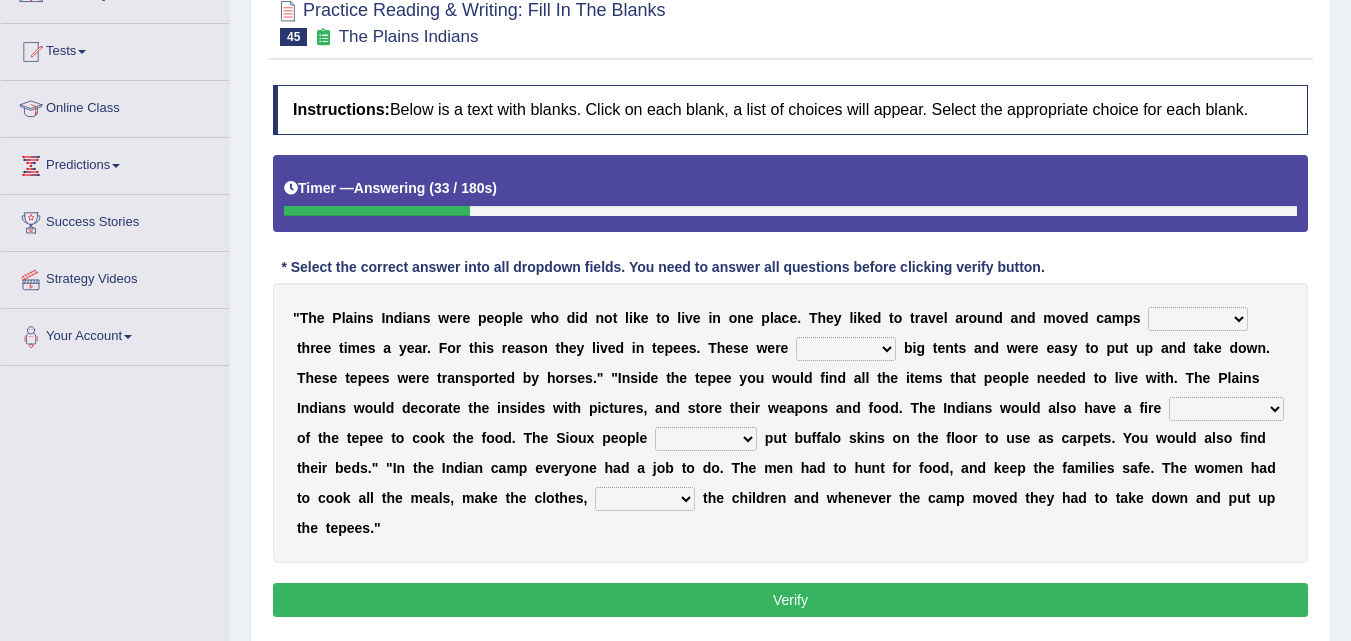select on "at least" 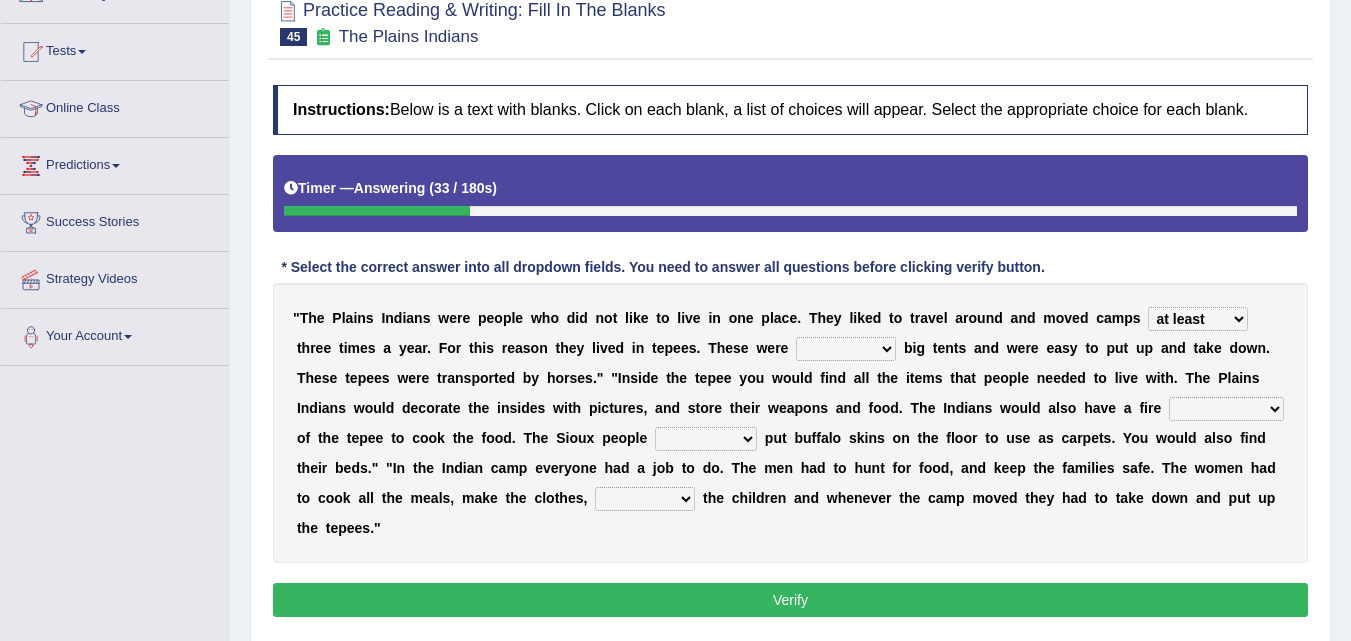click on "at least fewer than at most less than" at bounding box center [1198, 319] 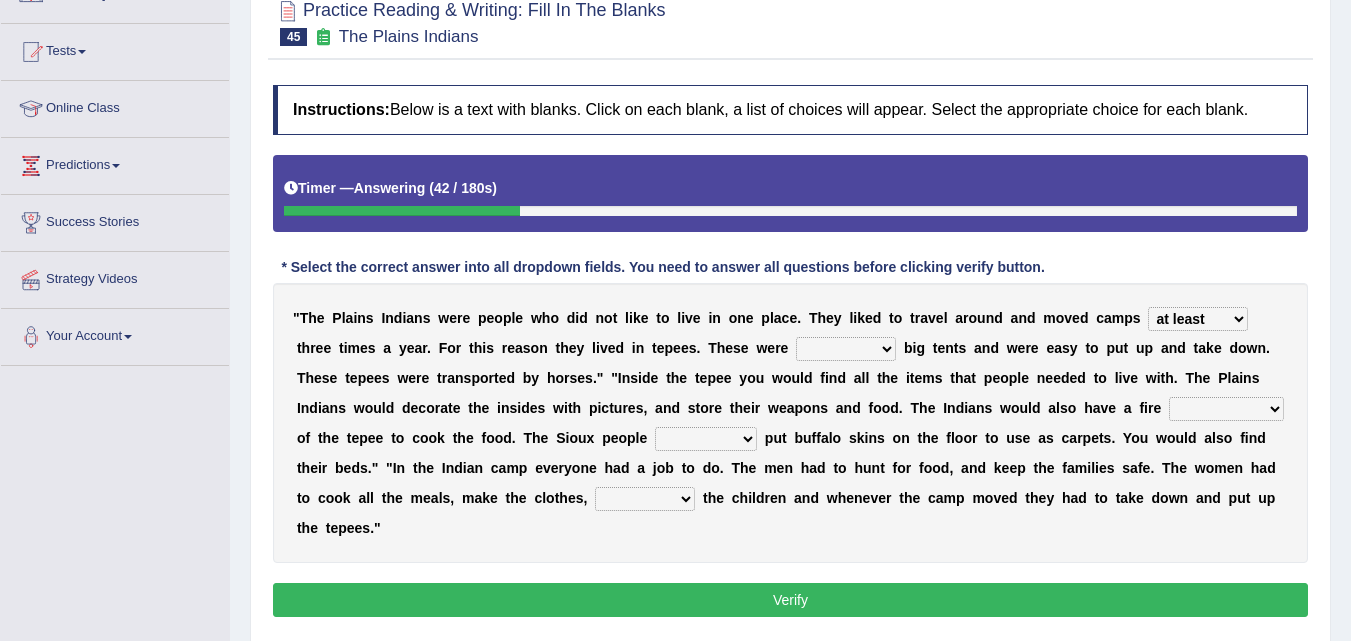 click on "both alike like otherwise" at bounding box center (846, 349) 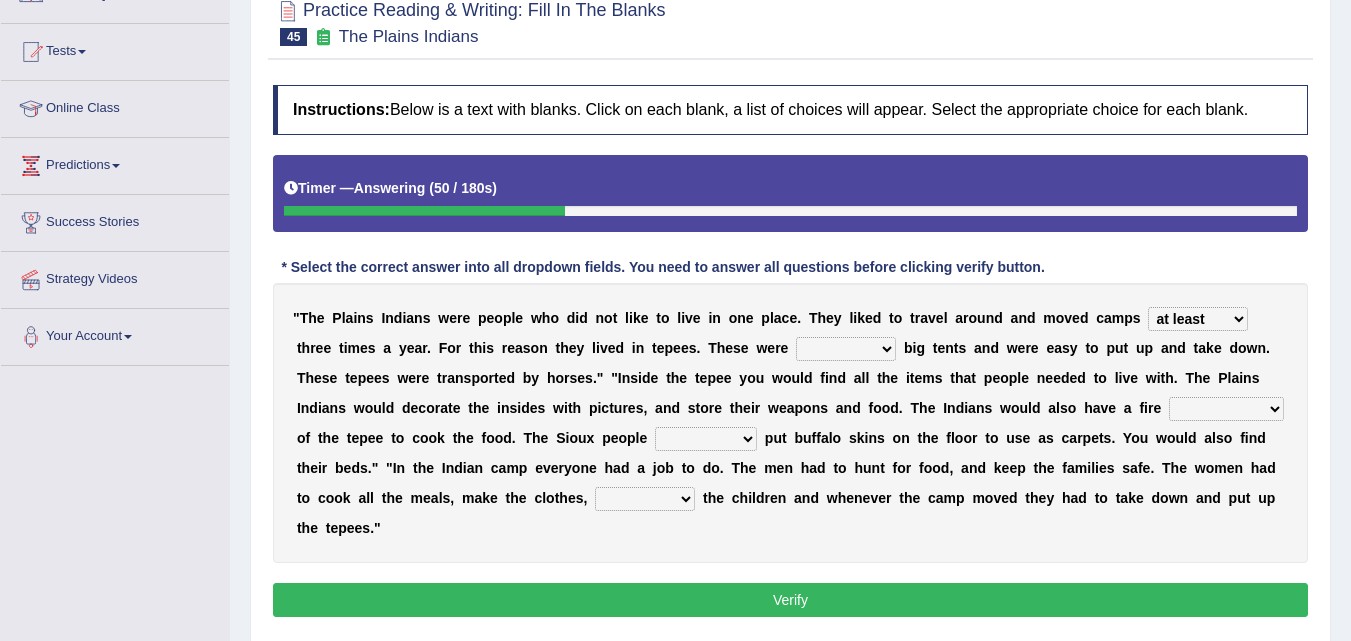 select on "like" 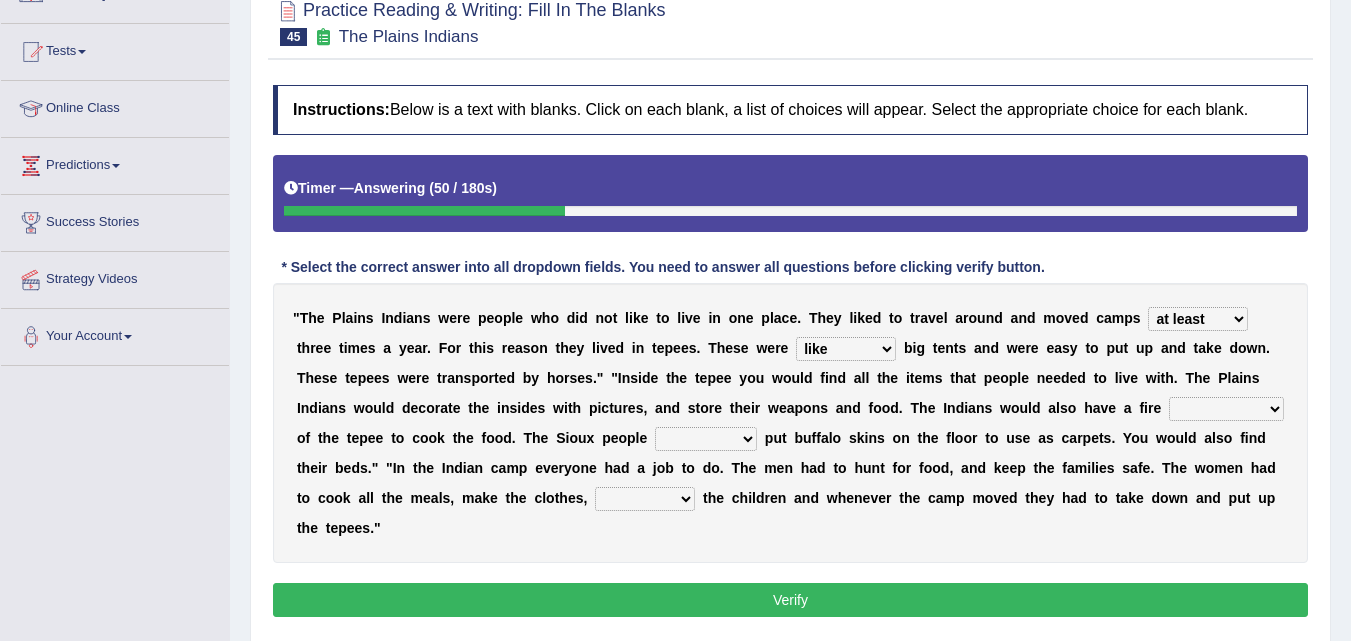 click on "both alike like otherwise" at bounding box center [846, 349] 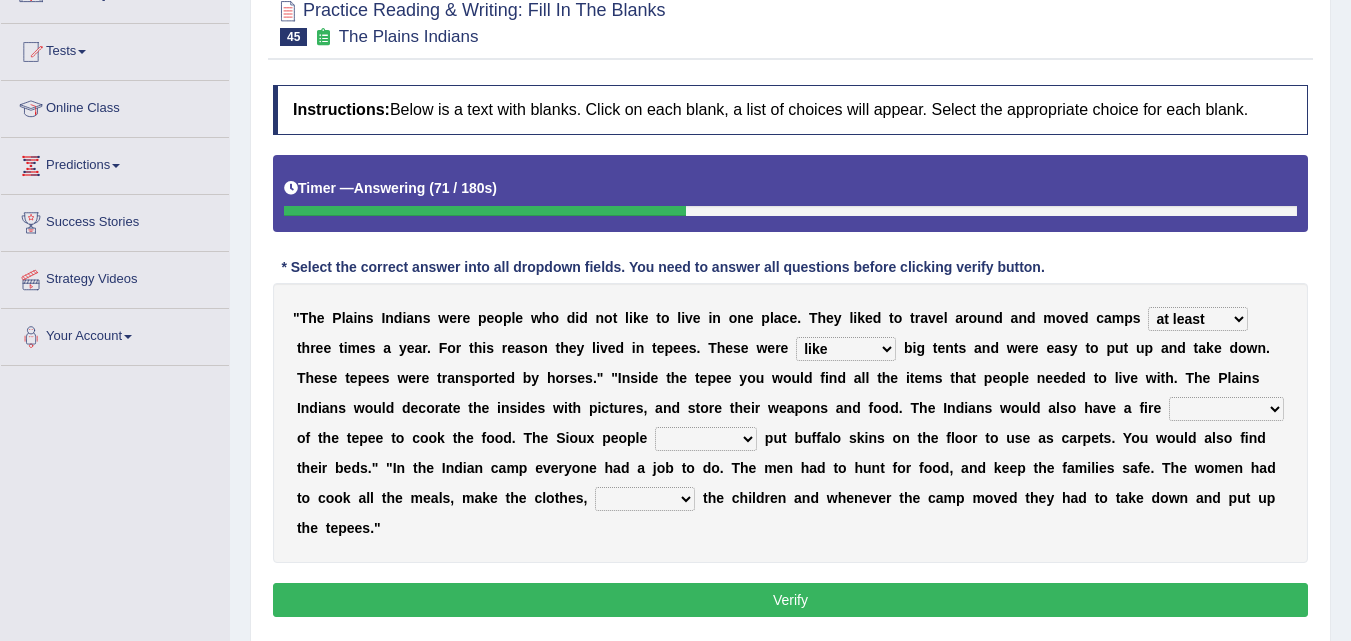 click on "on the top in spite in the middle in terms" at bounding box center (1226, 409) 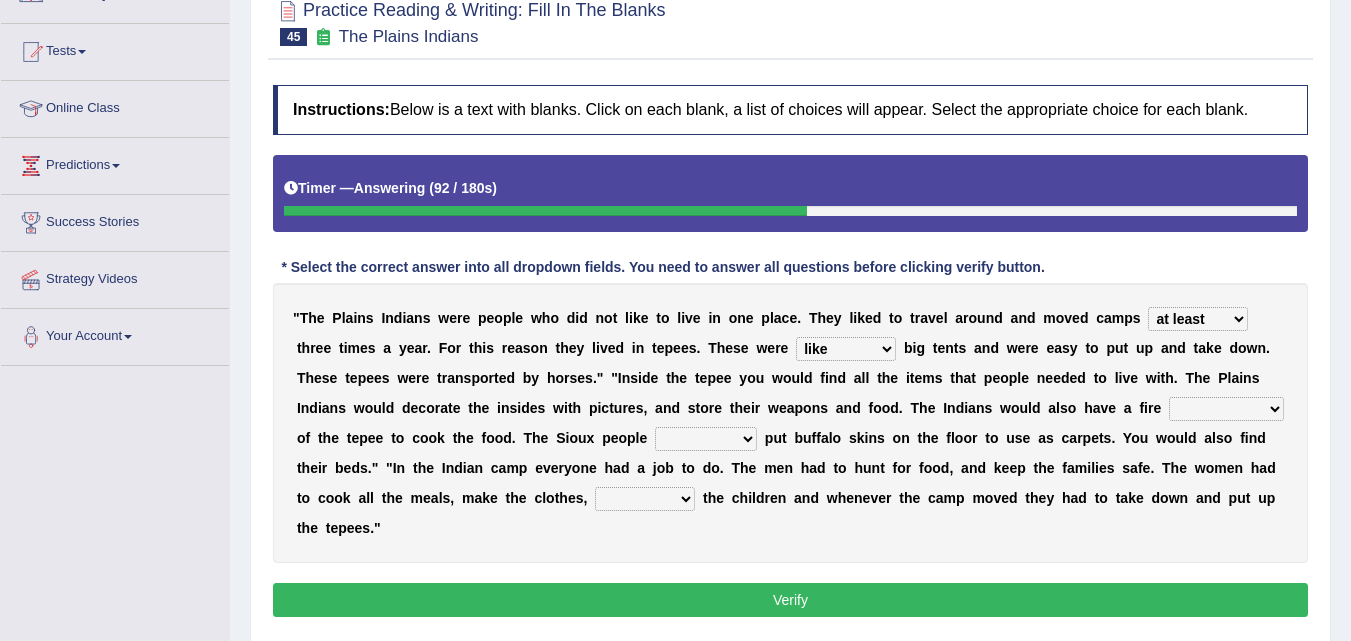 select on "in the middle" 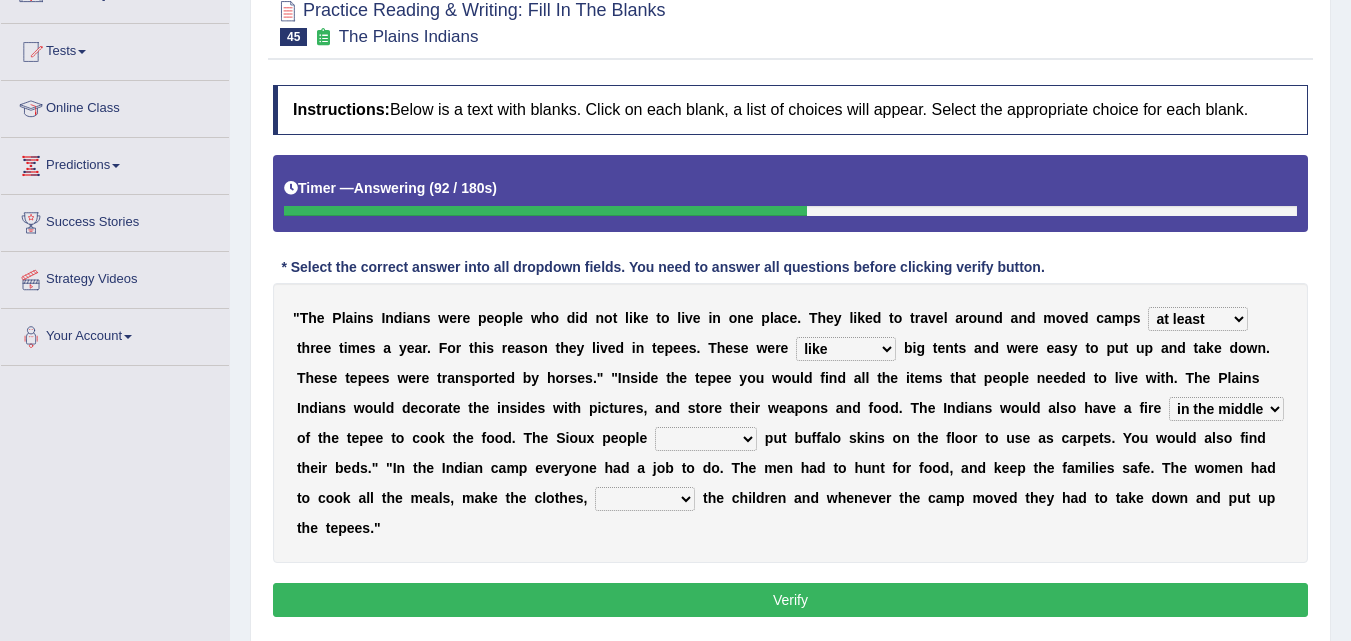 click on "on the top in spite in the middle in terms" at bounding box center (1226, 409) 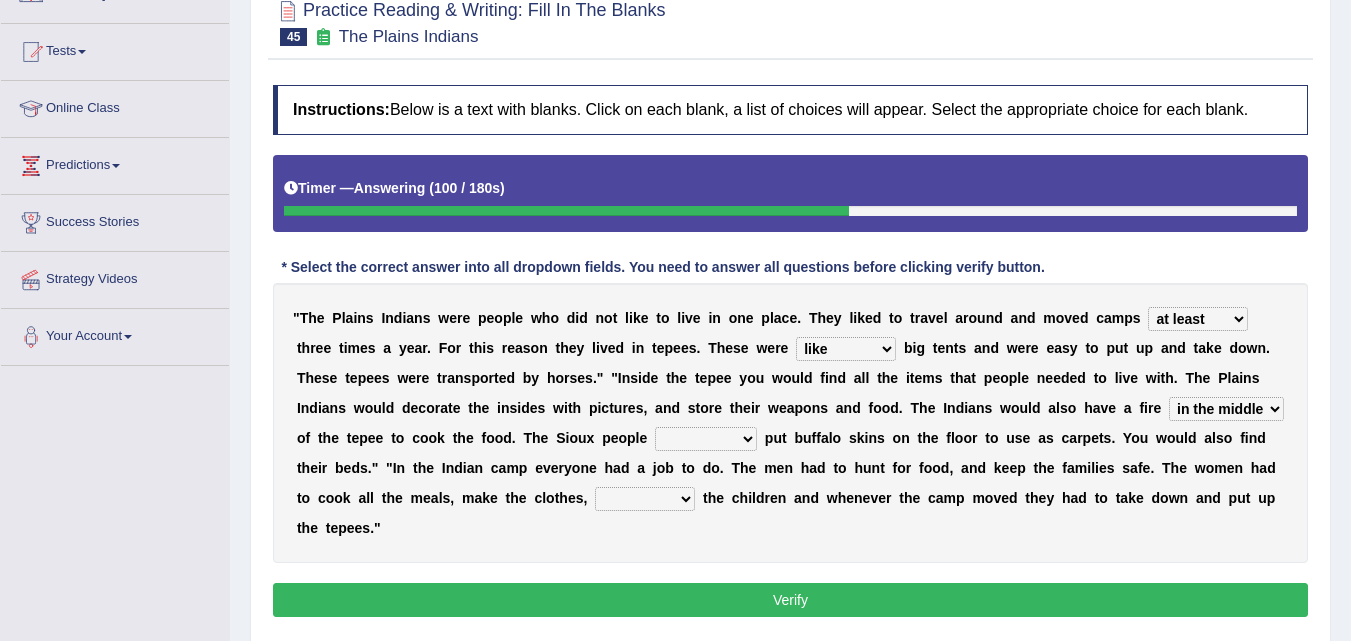 click on "akin to preferred used to have yet to" at bounding box center [706, 439] 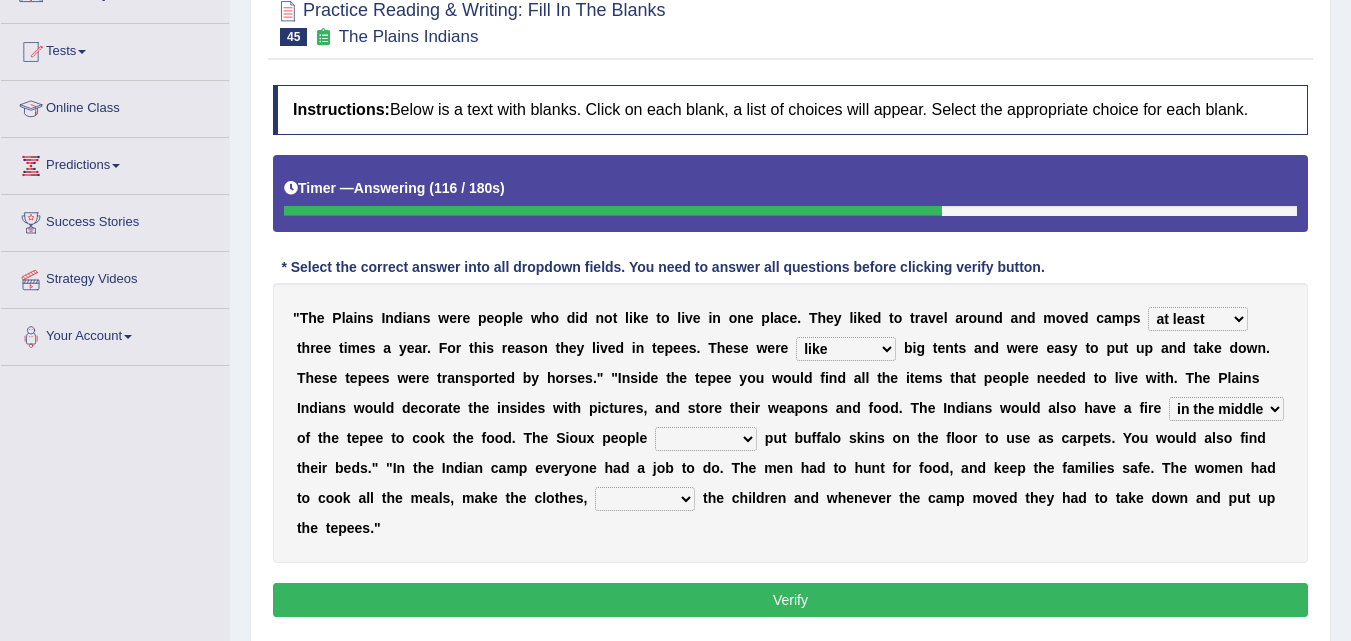 select on "used to" 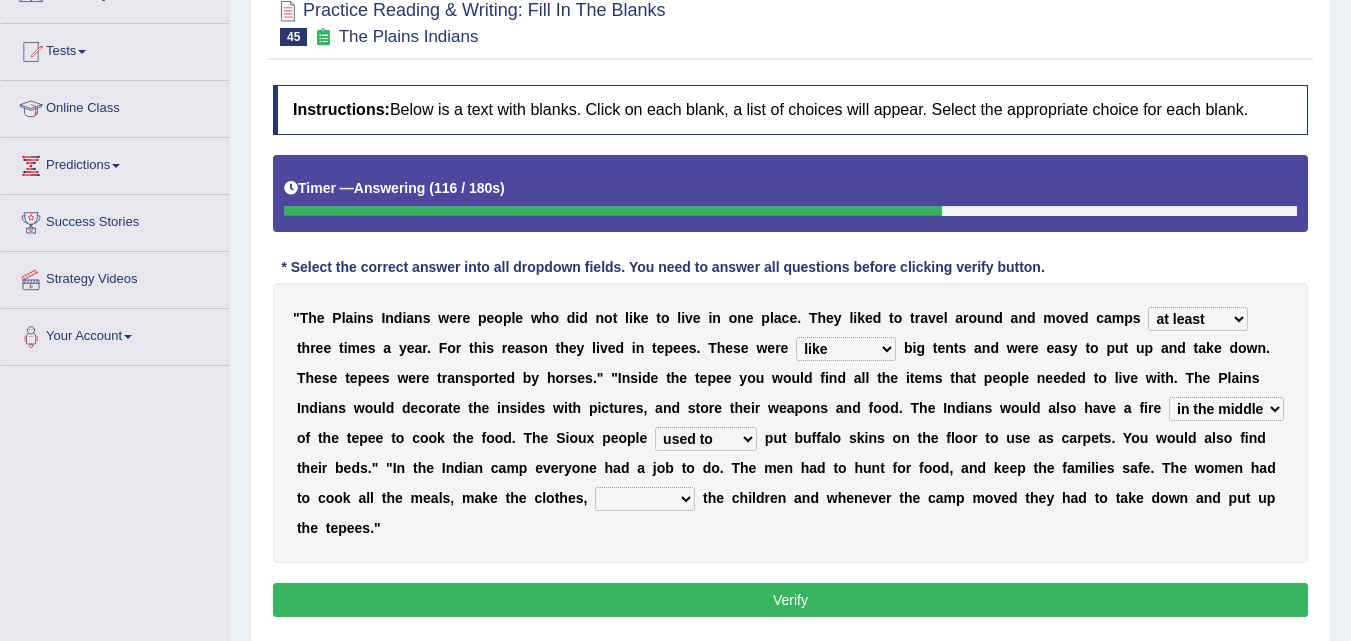 click on "akin to preferred used to have yet to" at bounding box center [706, 439] 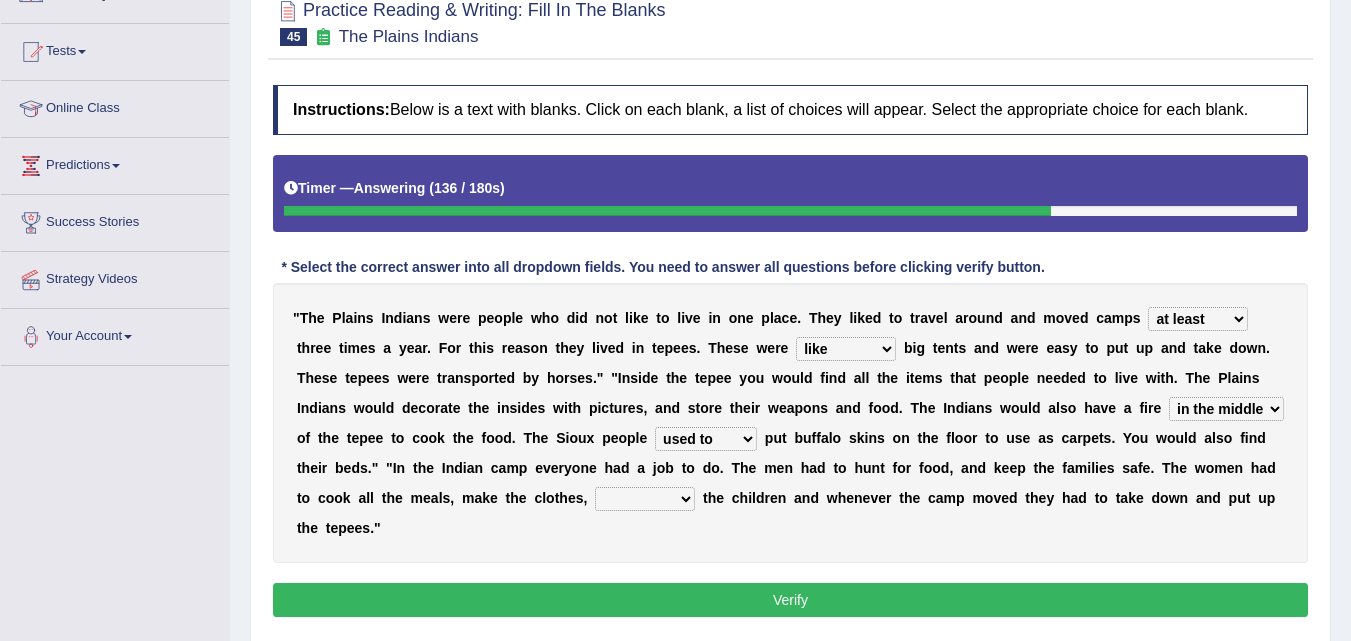click on "stand for take care look after sit about" at bounding box center [645, 499] 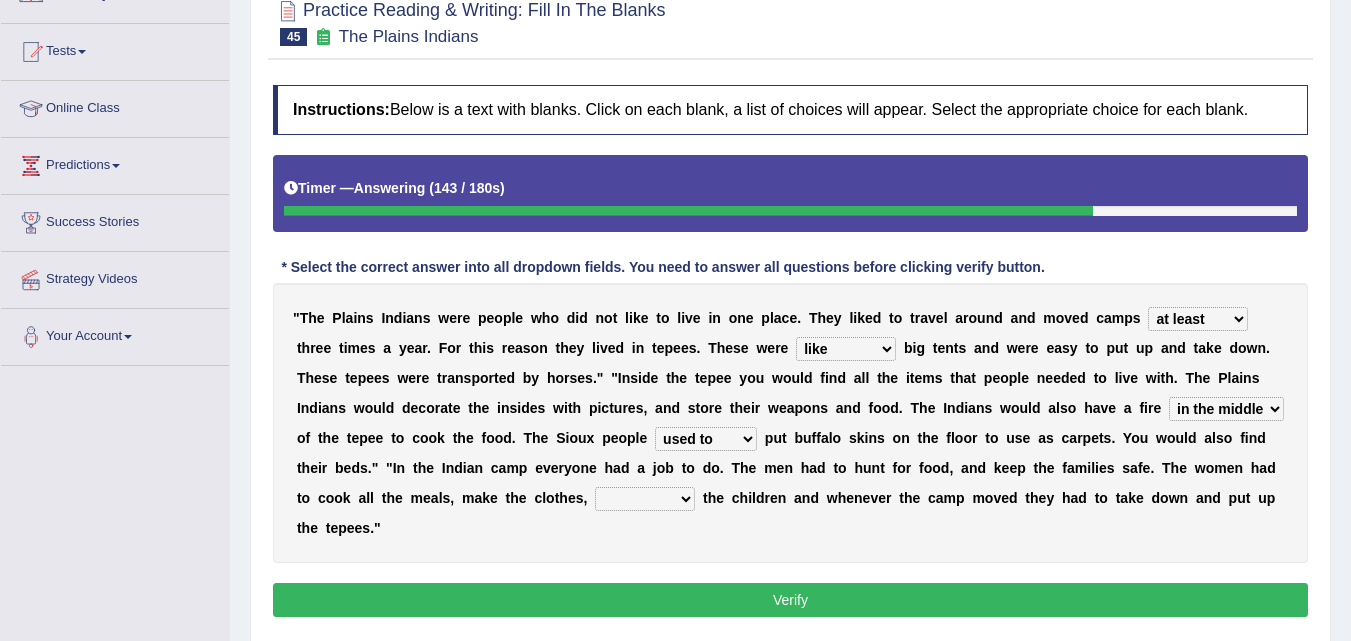 select on "look after" 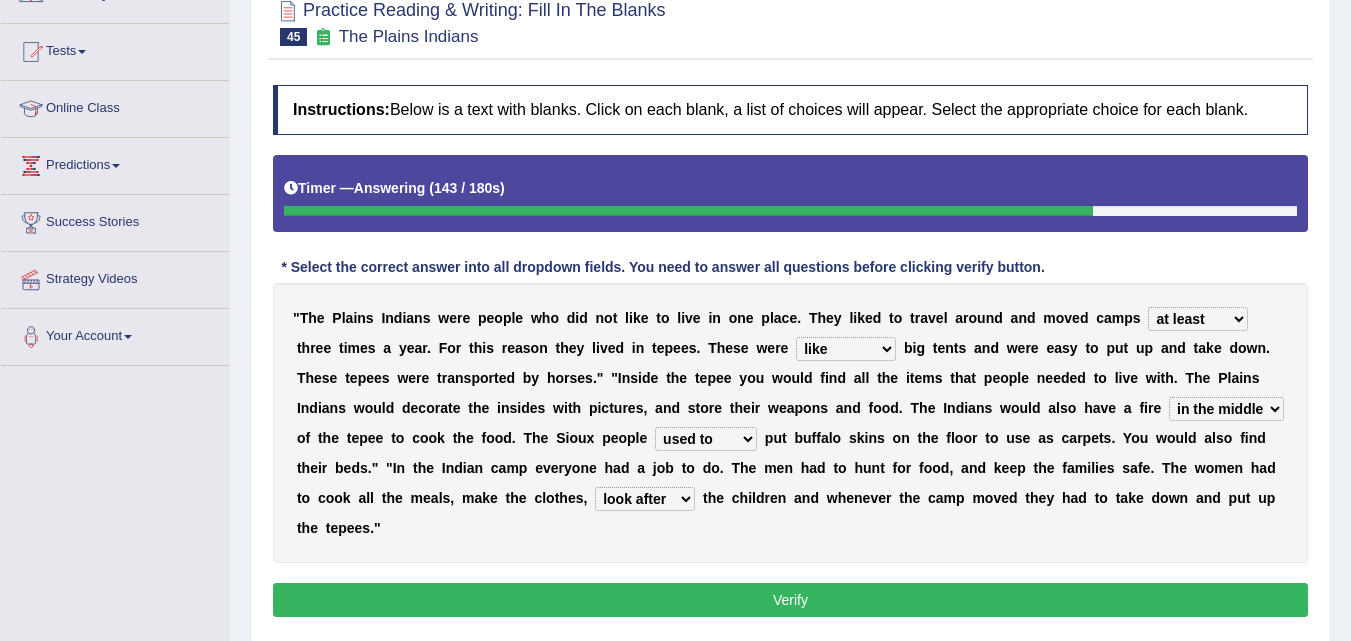 click on "stand for take care look after sit about" at bounding box center [645, 499] 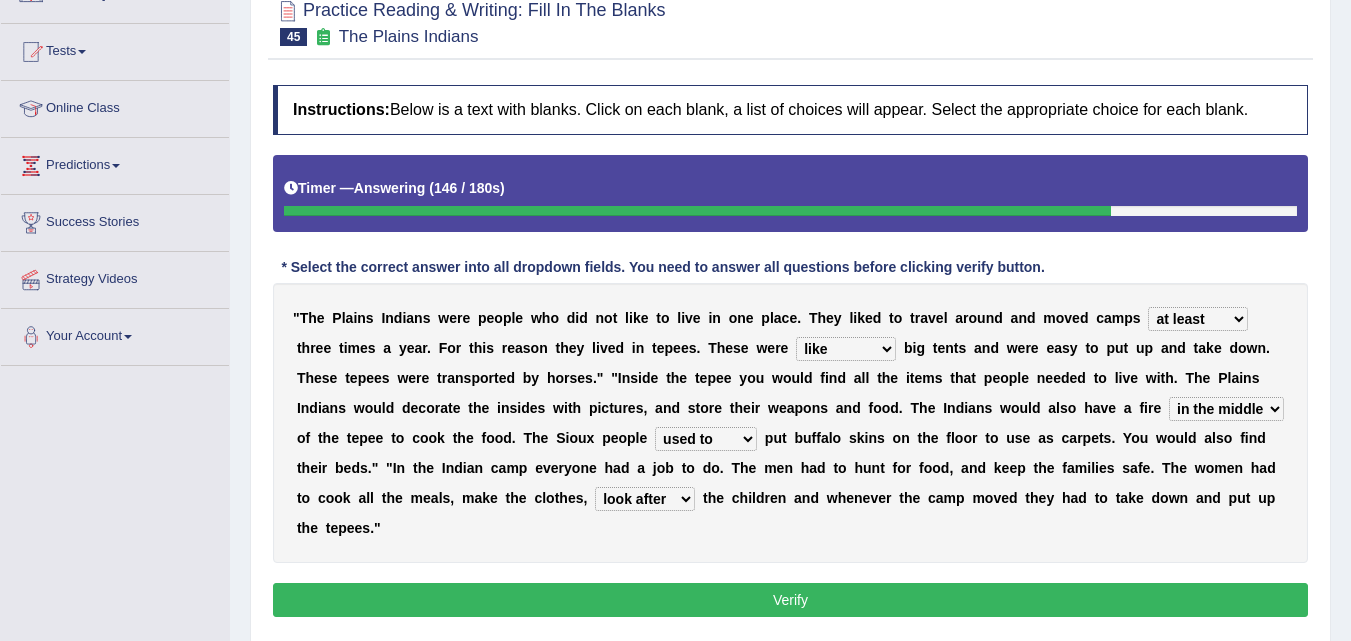 click on "stand for take care look after sit about" at bounding box center (645, 499) 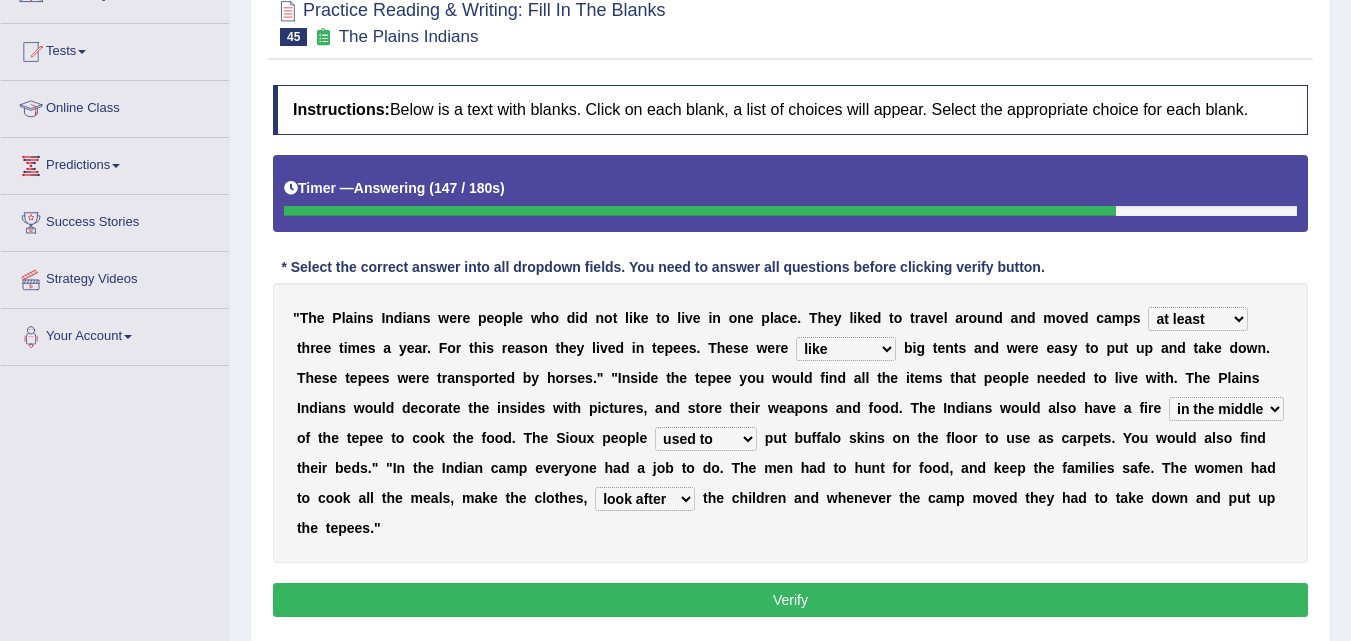 click on "stand for take care look after sit about" at bounding box center (645, 499) 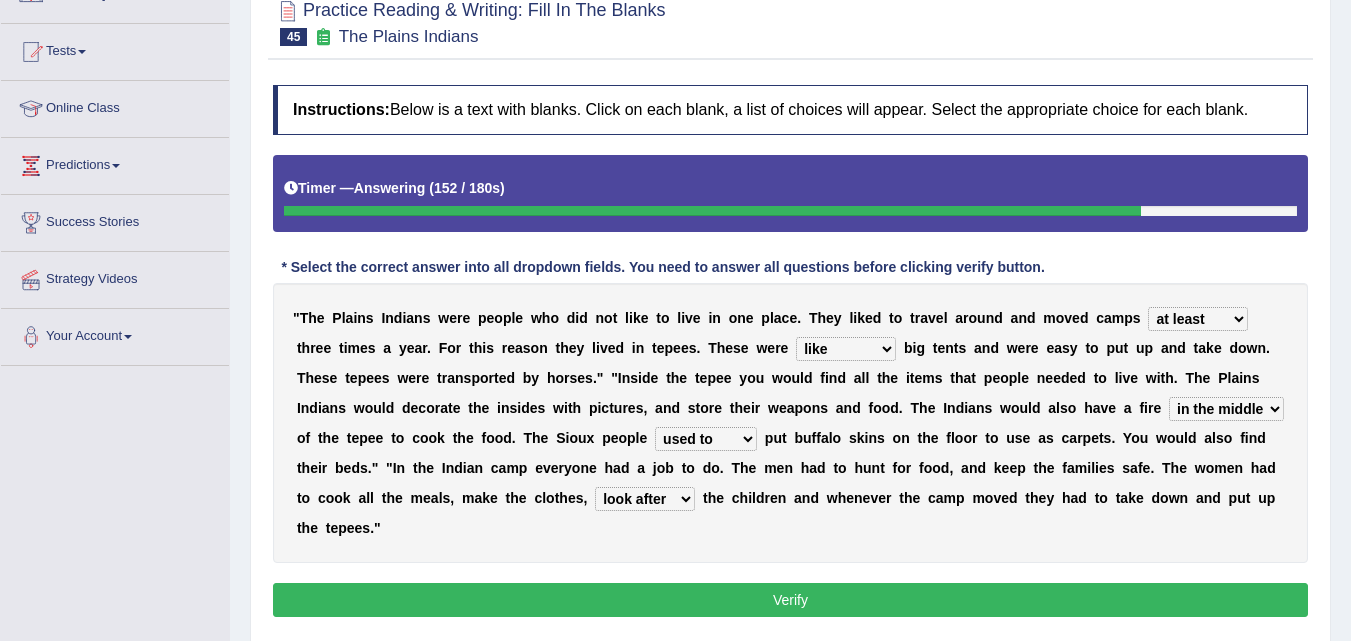 click on "both alike like otherwise" at bounding box center [846, 349] 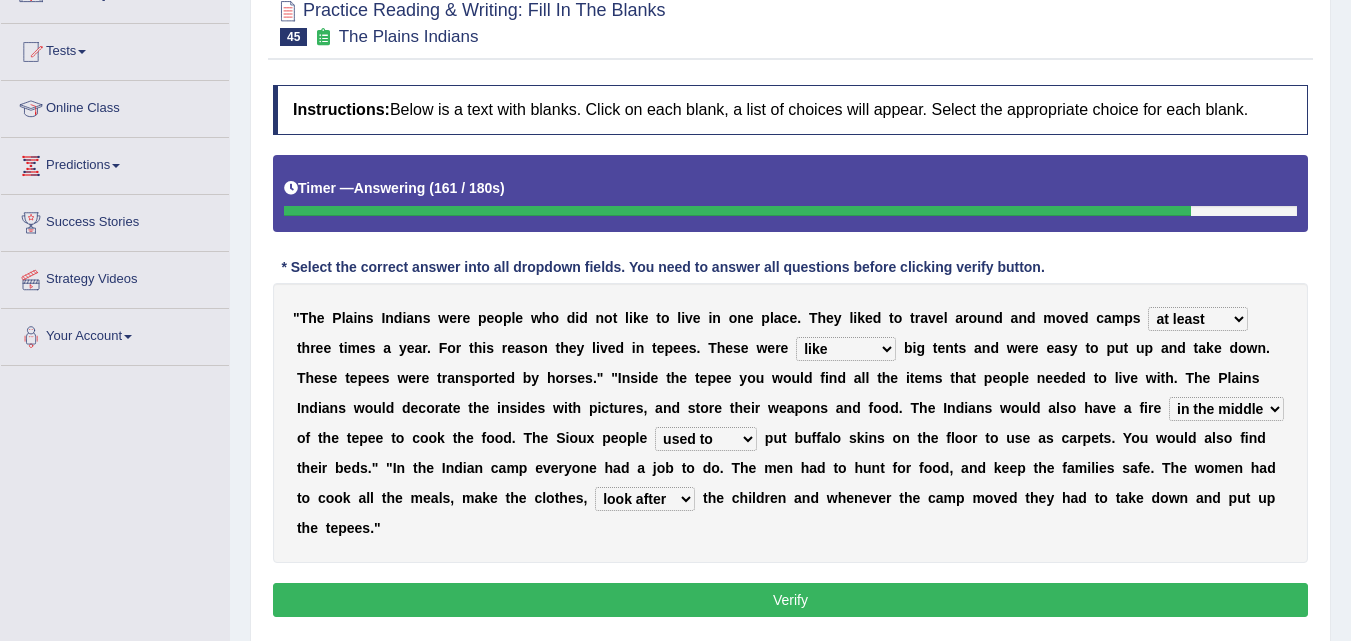 click on "s" at bounding box center (962, 348) 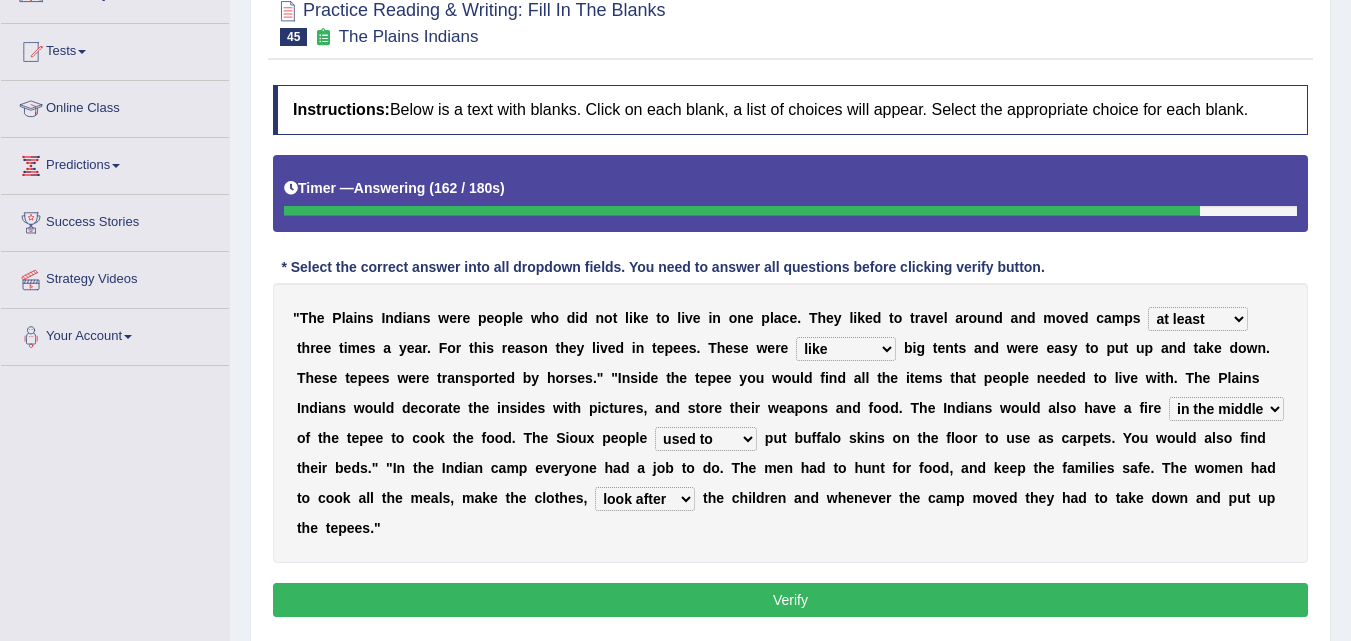 click on "akin to preferred used to have yet to" at bounding box center (706, 439) 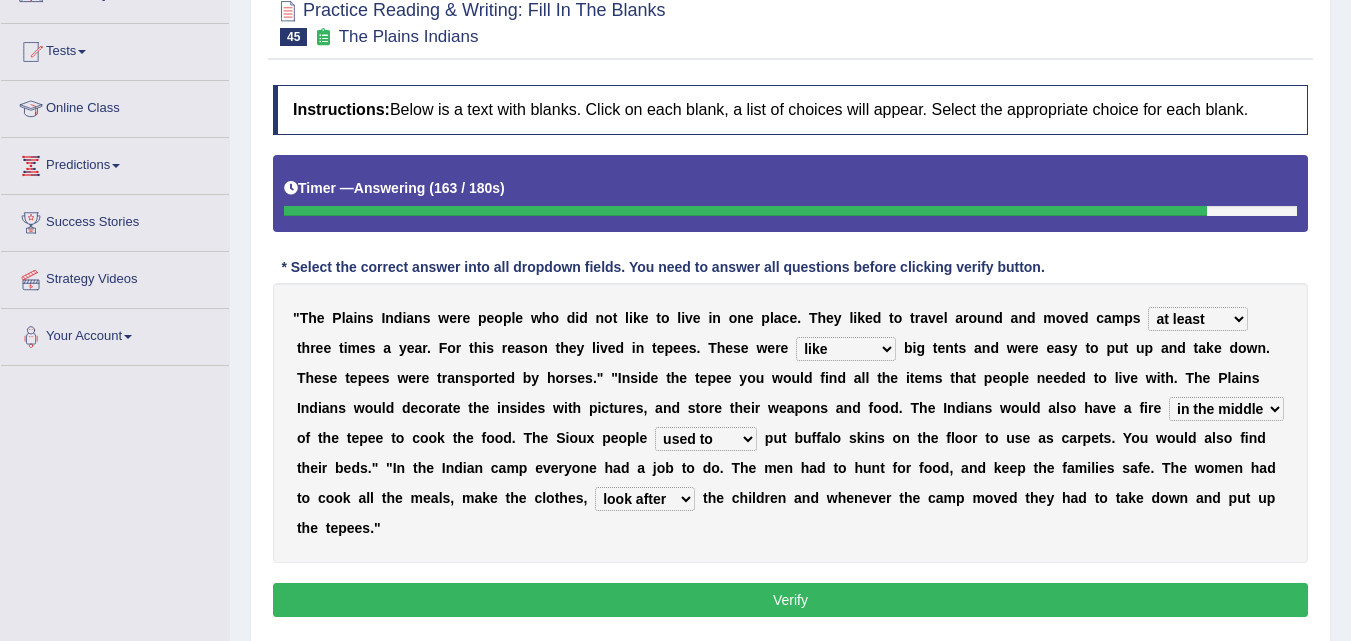 click on "akin to preferred used to have yet to" at bounding box center [706, 439] 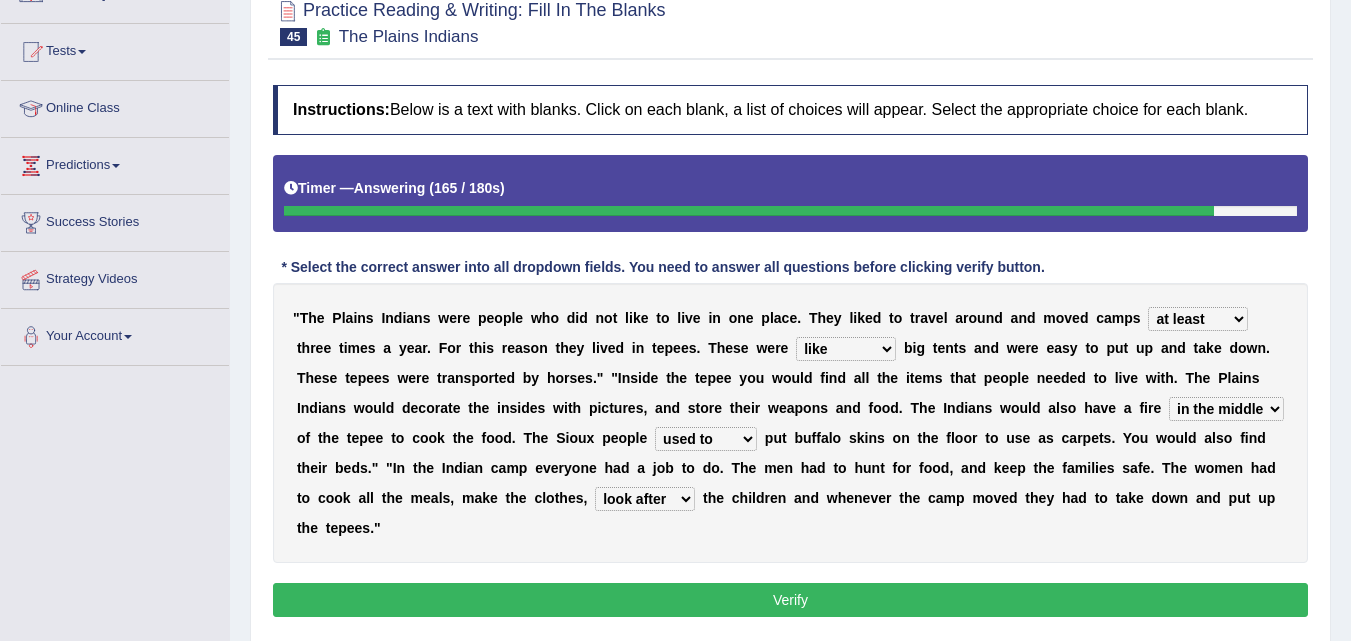 click on "stand for take care look after sit about" at bounding box center (645, 499) 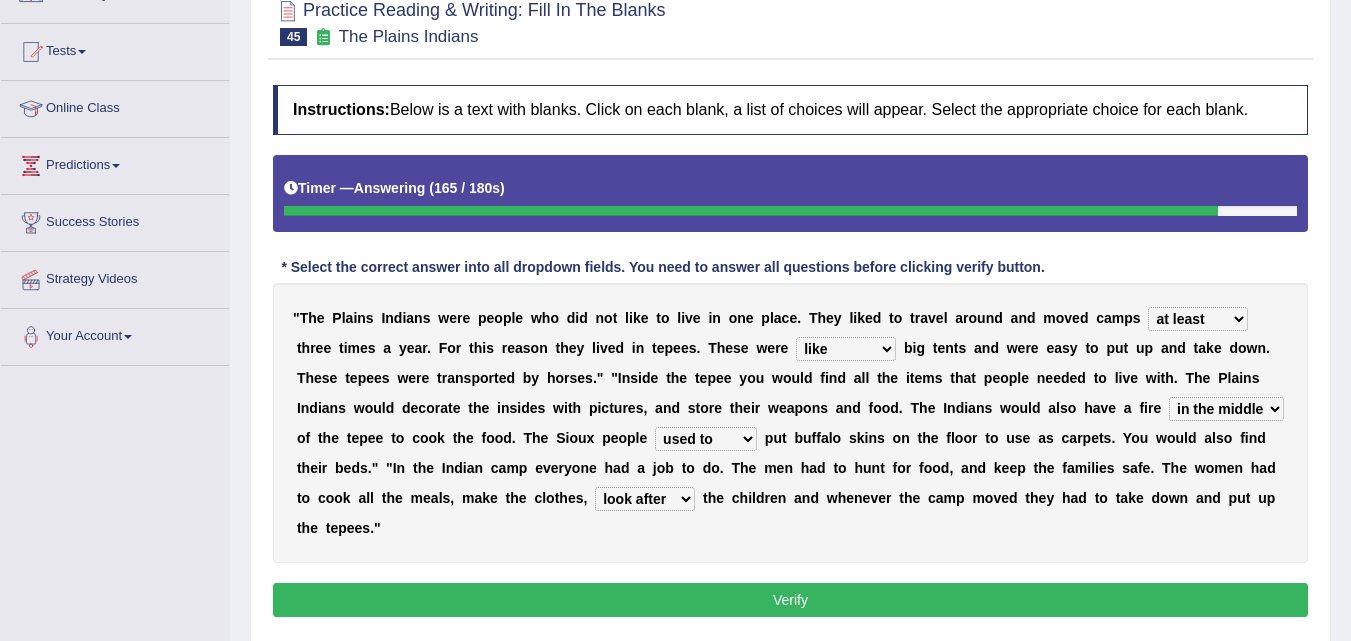 click on "stand for take care look after sit about" at bounding box center (645, 499) 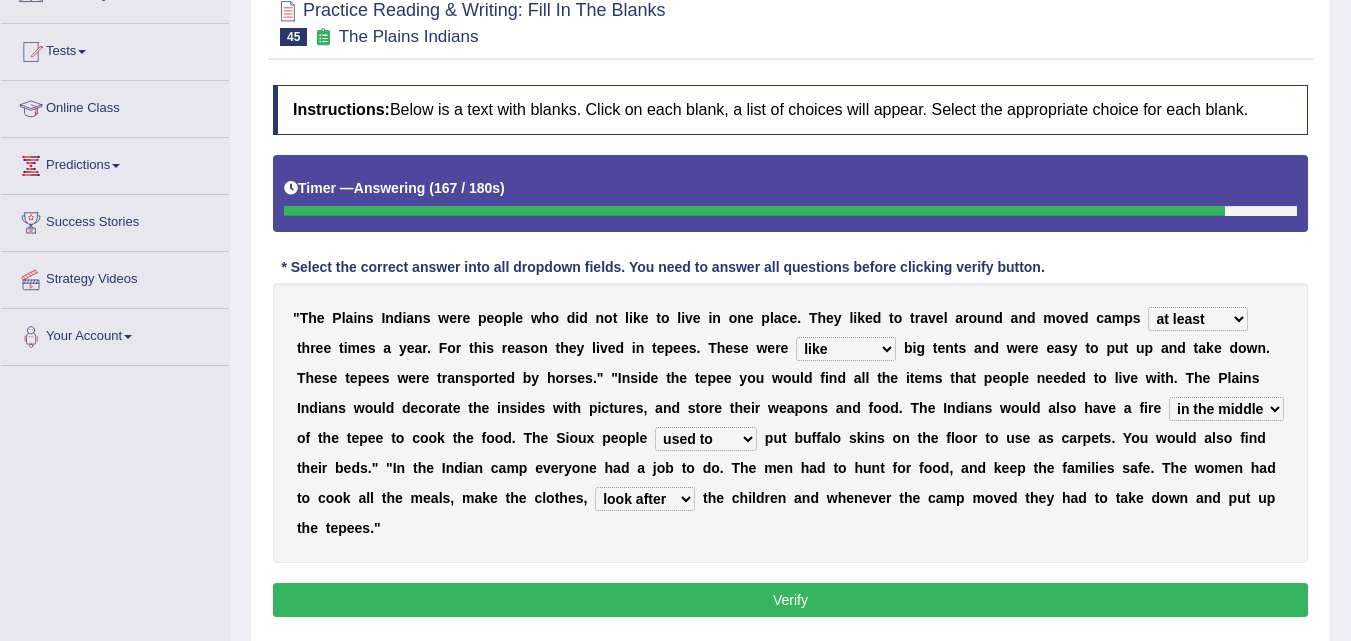 click on "on the top in spite in the middle in terms" at bounding box center (1226, 409) 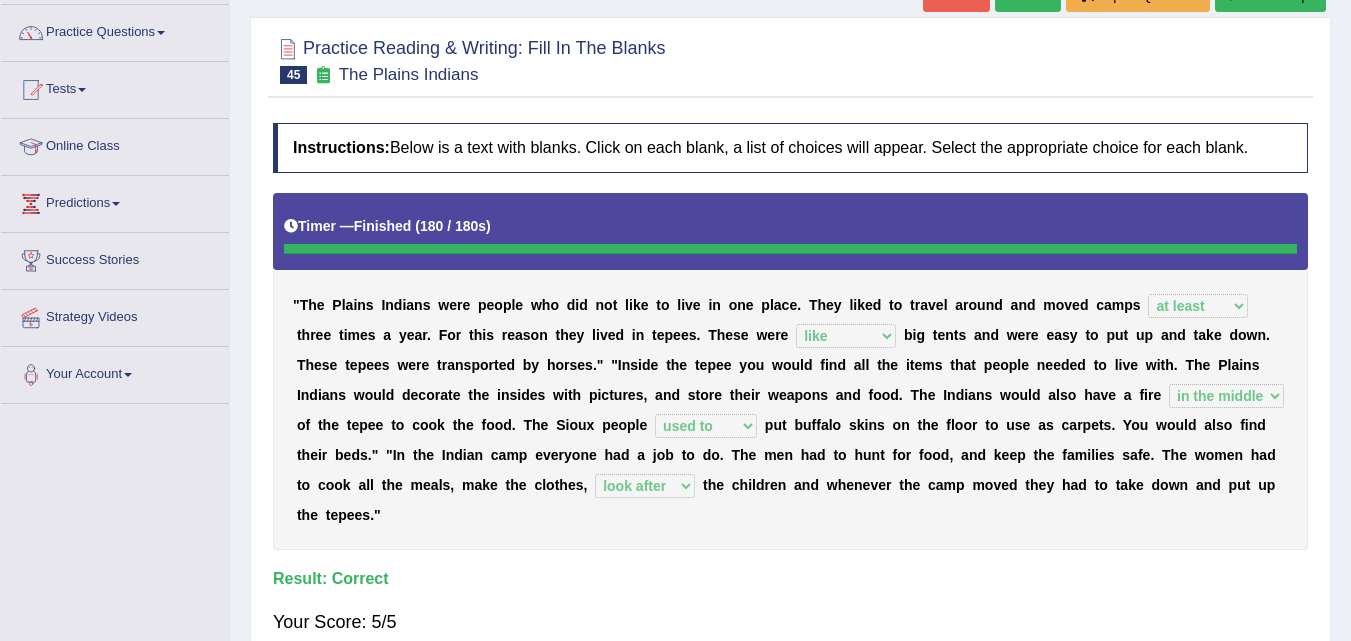 scroll, scrollTop: 88, scrollLeft: 0, axis: vertical 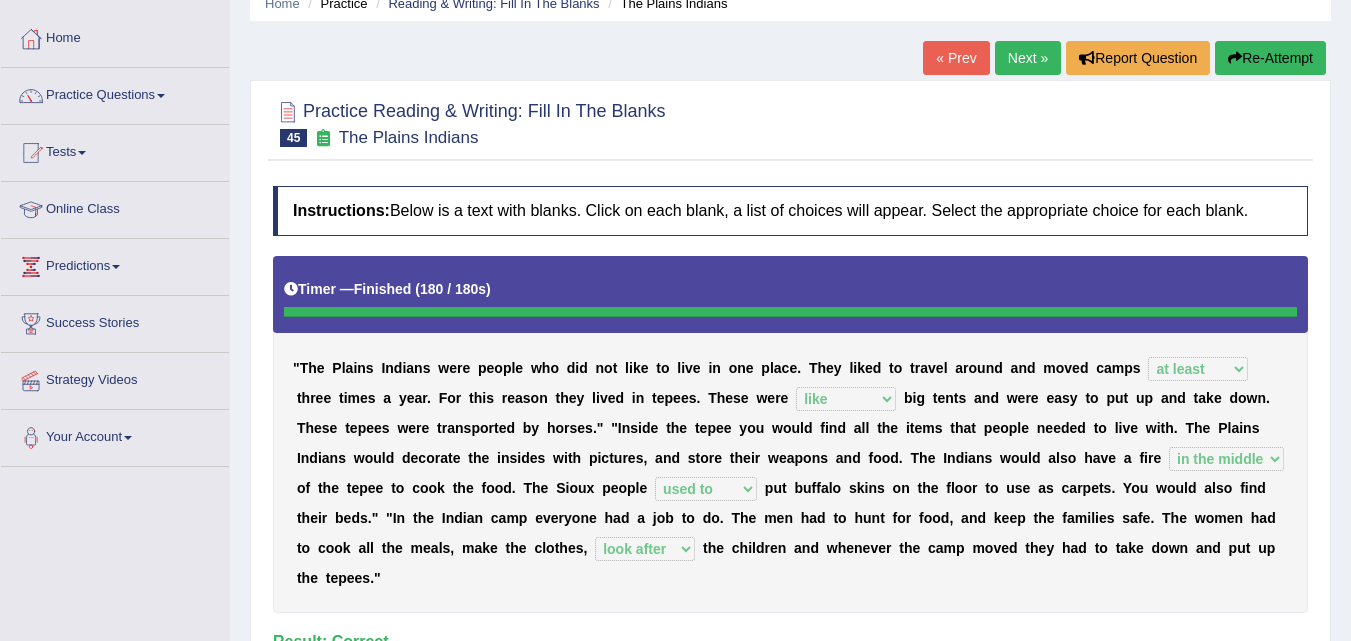 click on "Next »" at bounding box center [1028, 58] 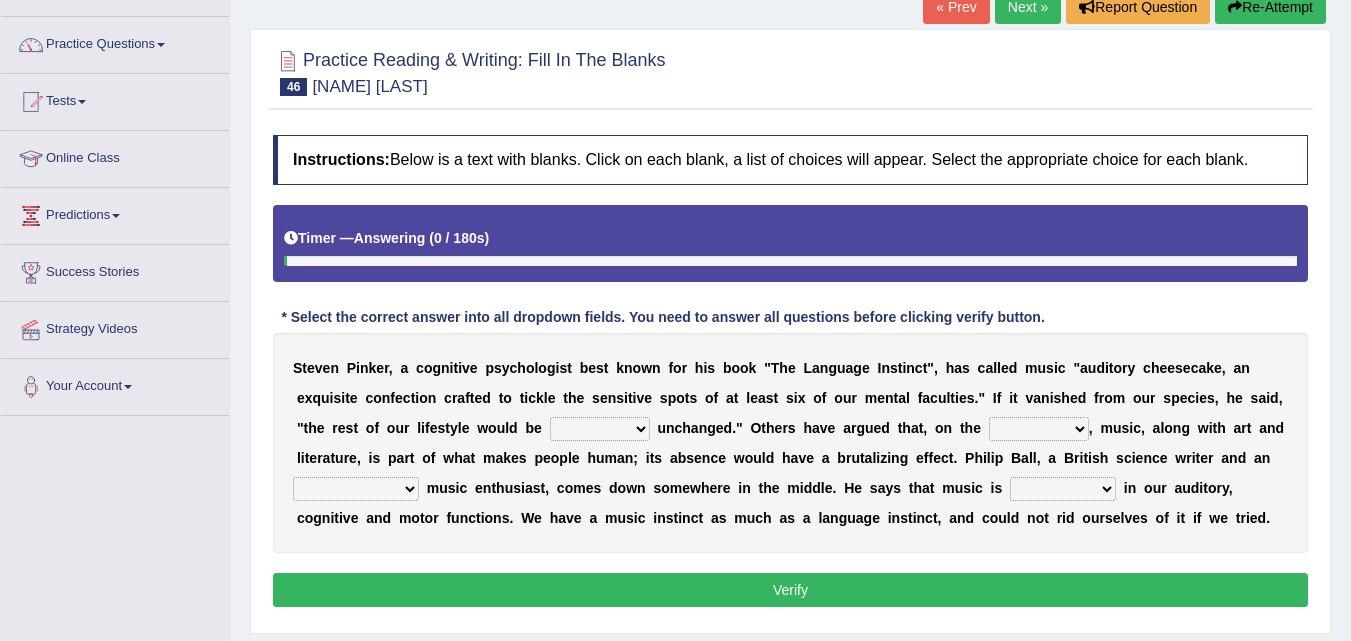 scroll, scrollTop: 109, scrollLeft: 0, axis: vertical 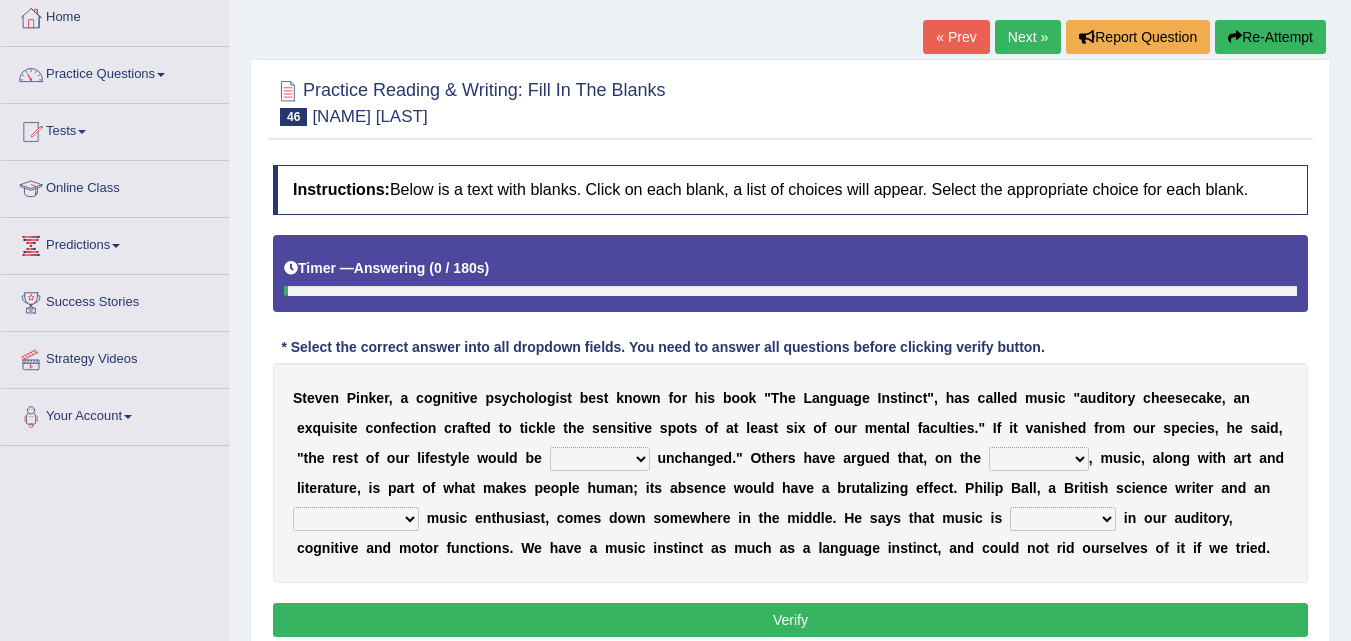 drag, startPoint x: 1364, startPoint y: 424, endPoint x: 1364, endPoint y: 250, distance: 174 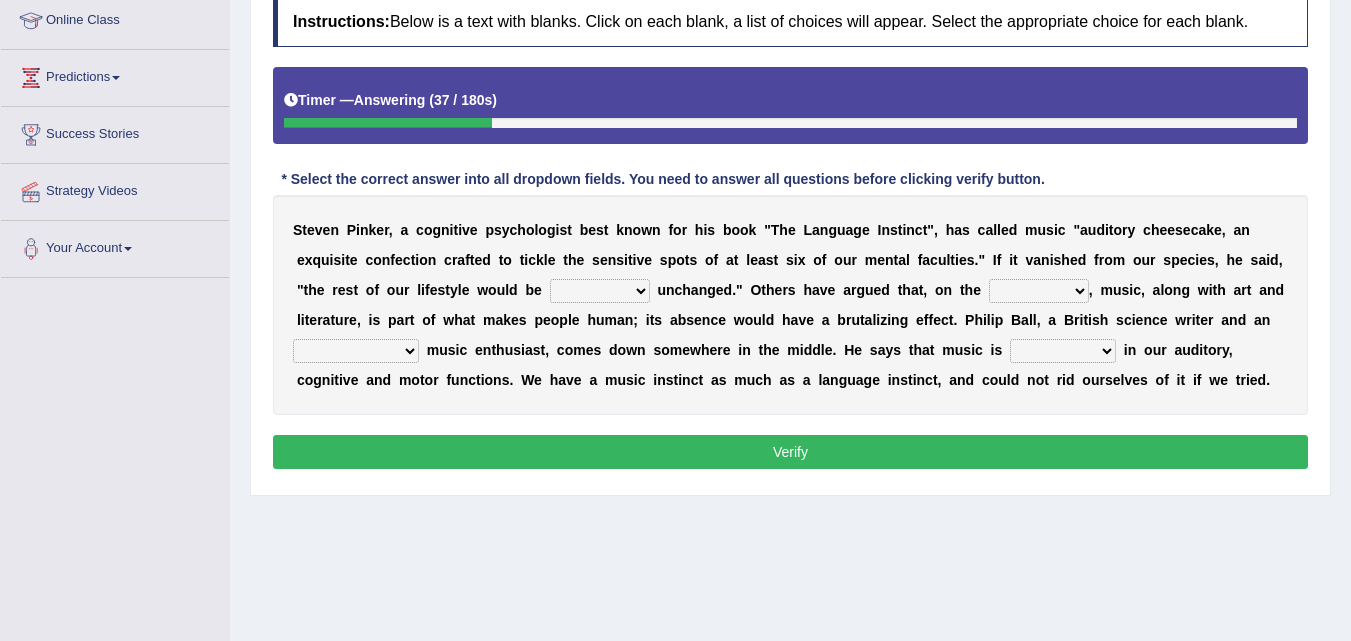 scroll, scrollTop: 279, scrollLeft: 0, axis: vertical 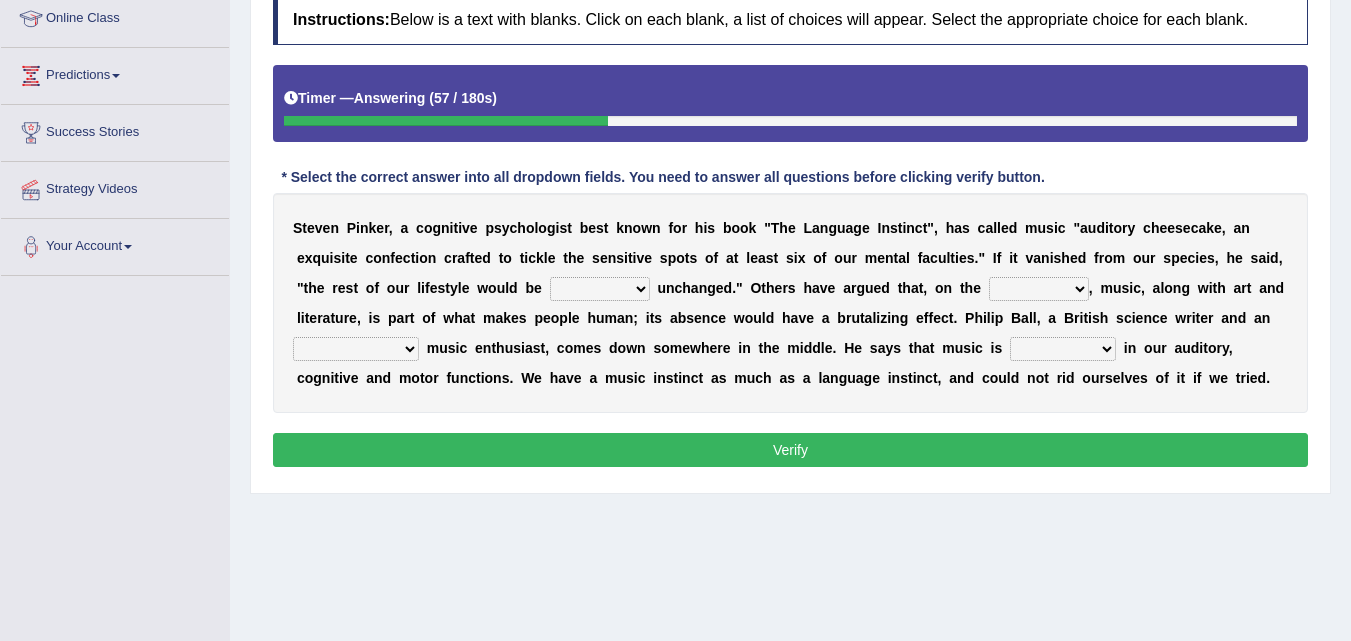 click on "S t e v e n P i n k e r , a c o g n i t i v e p s y c h o l o g i s t b e s t k n o w n f o r h i s b o o k " T h e L a n g u a g e I n s t i n c t " , h a s c a l l e d m u s i c " a u d i t o r y c h e e s e c a k e , a n e x q u i s i t e c o n f e c t i o n c r a f t e d t o t i c k l e t h e s e n s i t i v e s p o t s o f a t l e a s t s i x o f o u r m e n t a l f a c u l t i e s . " I f i t v a n i s h e d f r o m o u r s p e c i e s , h e s a i d , " t h e r e s t o f o u r l i f e s t y l e w o u l d b e r a r e l y c y n i c a l l y n e a r i n g v i r t u a l l y u n c h a n g e d . " O t h e r s h a v e a r g u e d t h a t , o n t h e e n d c o n t r a r y w h o l e t o p , m u s i c , a l o n g w i t h a r t a n d l i t e r a t u r e , i s p a r t o f w h a t m a k" at bounding box center (790, 303) 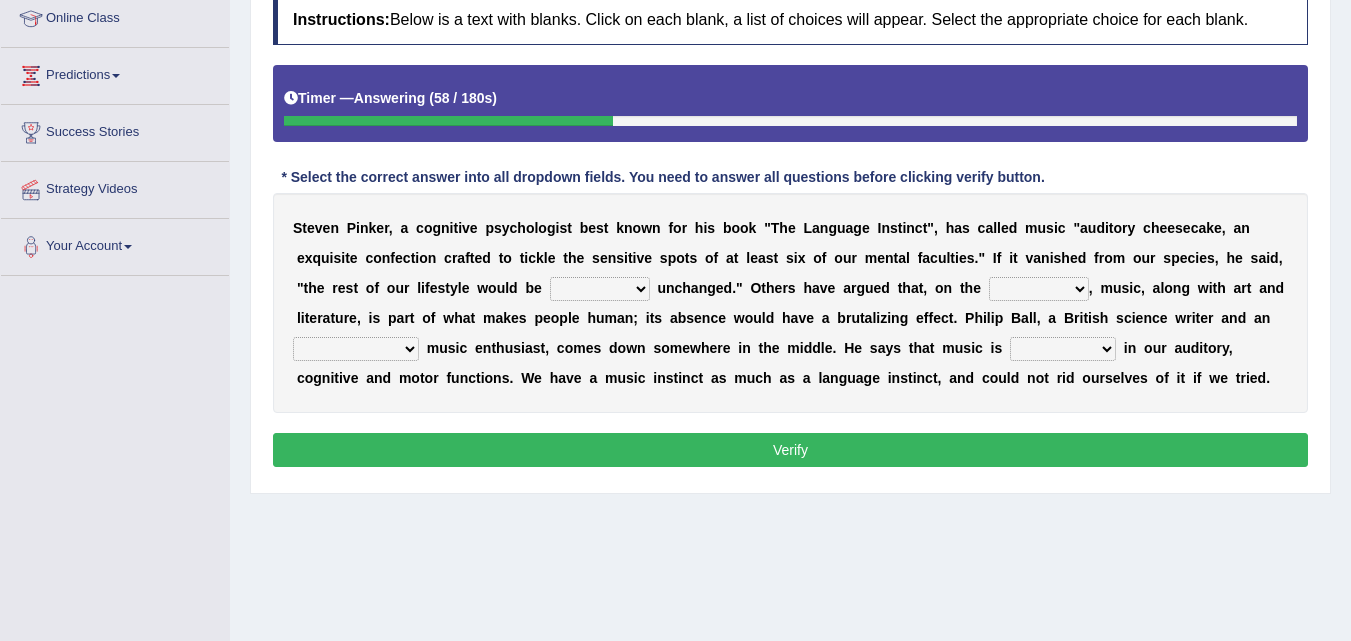 click on "rarely cynically nearing virtually" at bounding box center [600, 289] 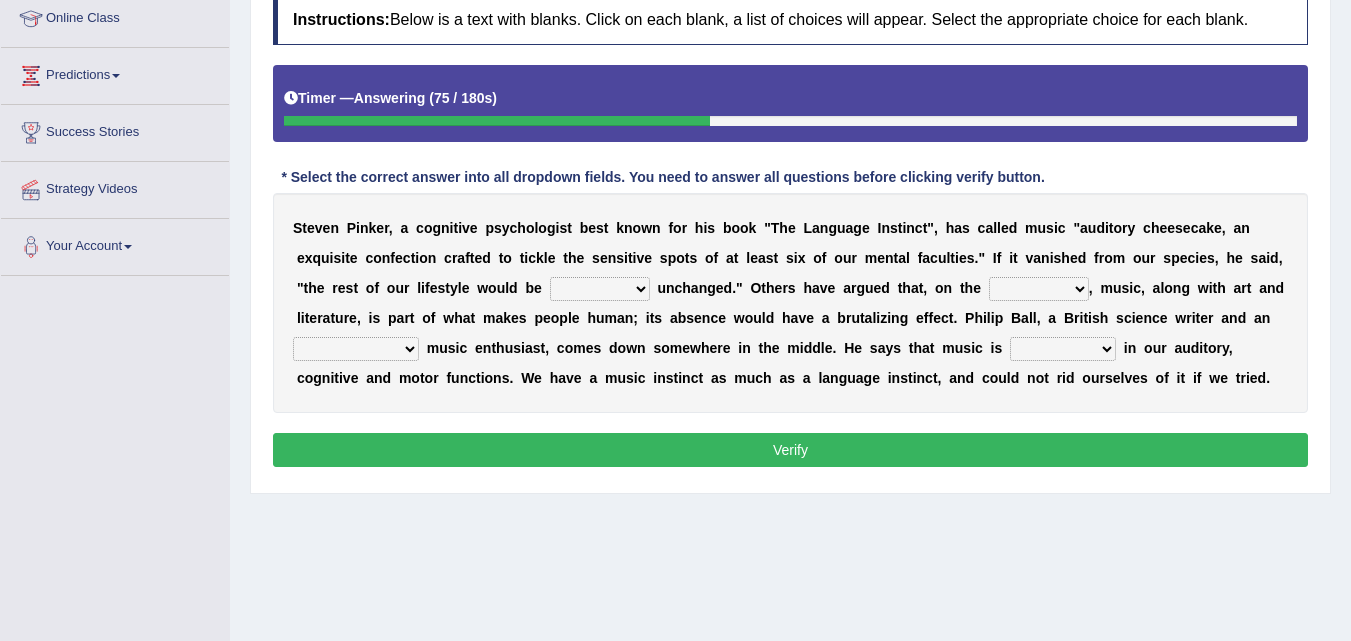 click on "S t e v e n P i n k e r , a c o g n i t i v e p s y c h o l o g i s t b e s t k n o w n f o r h i s b o o k " T h e L a n g u a g e I n s t i n c t " , h a s c a l l e d m u s i c " a u d i t o r y c h e e s e c a k e , a n e x q u i s i t e c o n f e c t i o n c r a f t e d t o t i c k l e t h e s e n s i t i v e s p o t s o f a t l e a s t s i x o f o u r m e n t a l f a c u l t i e s . " I f i t v a n i s h e d f r o m o u r s p e c i e s , h e s a i d , " t h e r e s t o f o u r l i f e s t y l e w o u l d b e r a r e l y c y n i c a l l y n e a r i n g v i r t u a l l y u n c h a n g e d . " O t h e r s h a v e a r g u e d t h a t , o n t h e e n d c o n t r a r y w h o l e t o p , m u s i c , a l o n g w i t h a r t a n d l i t e r a t u r e , i s p a r t o f w h a t m a k" at bounding box center [790, 303] 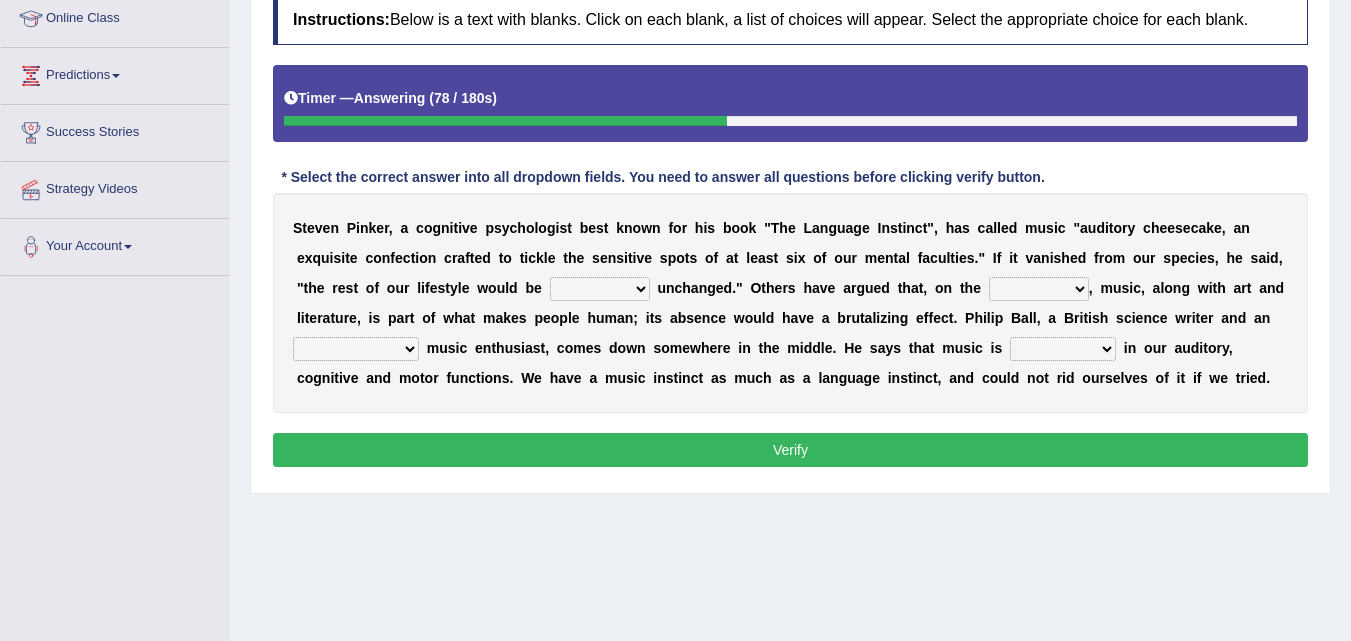 click on "rarely cynically nearing virtually" at bounding box center (600, 289) 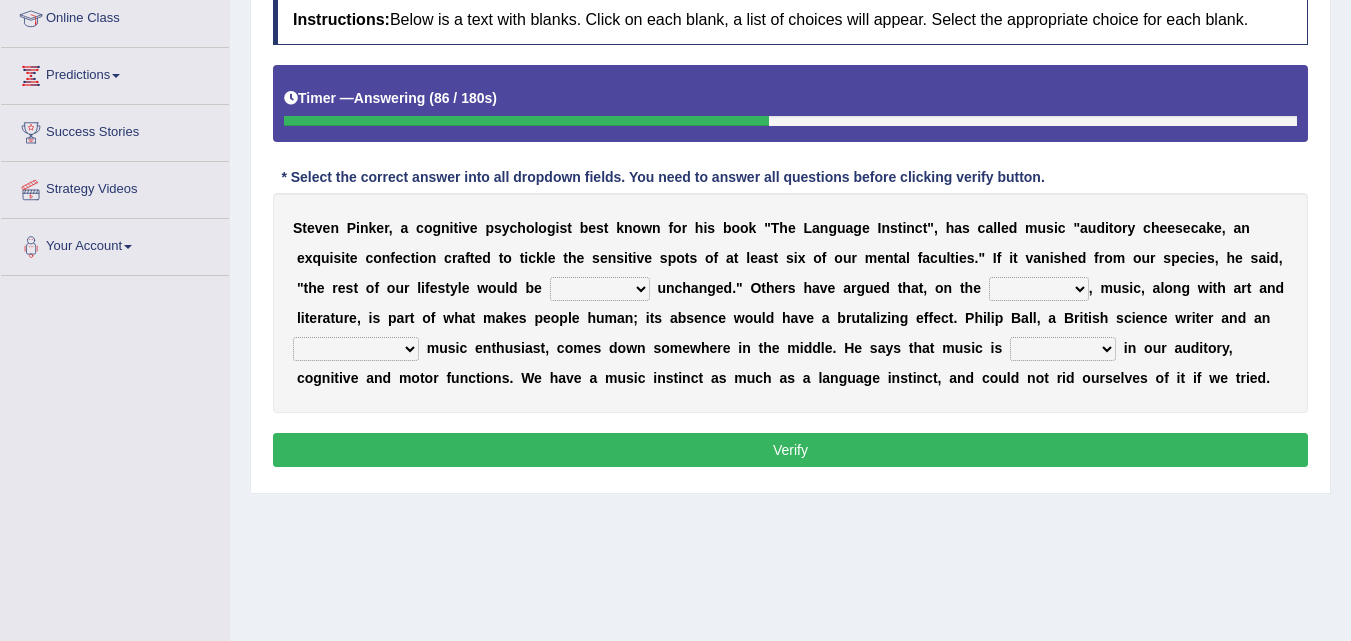 select on "cynically" 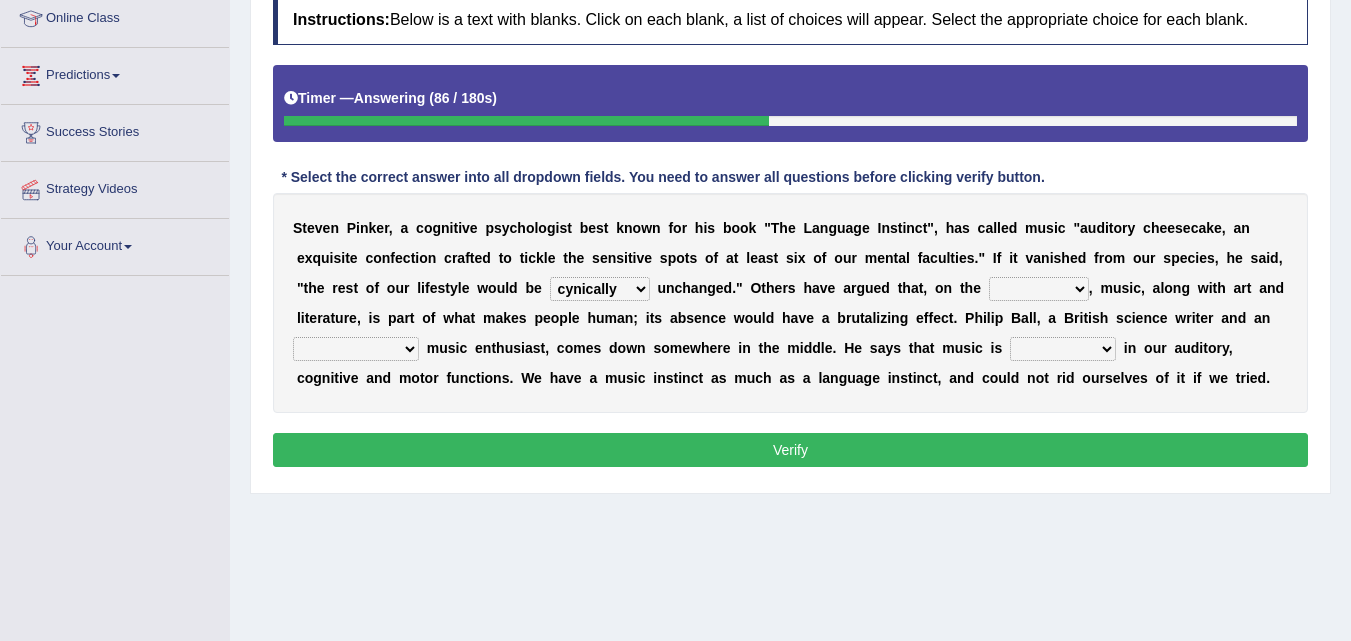 click on "rarely cynically nearing virtually" at bounding box center (600, 289) 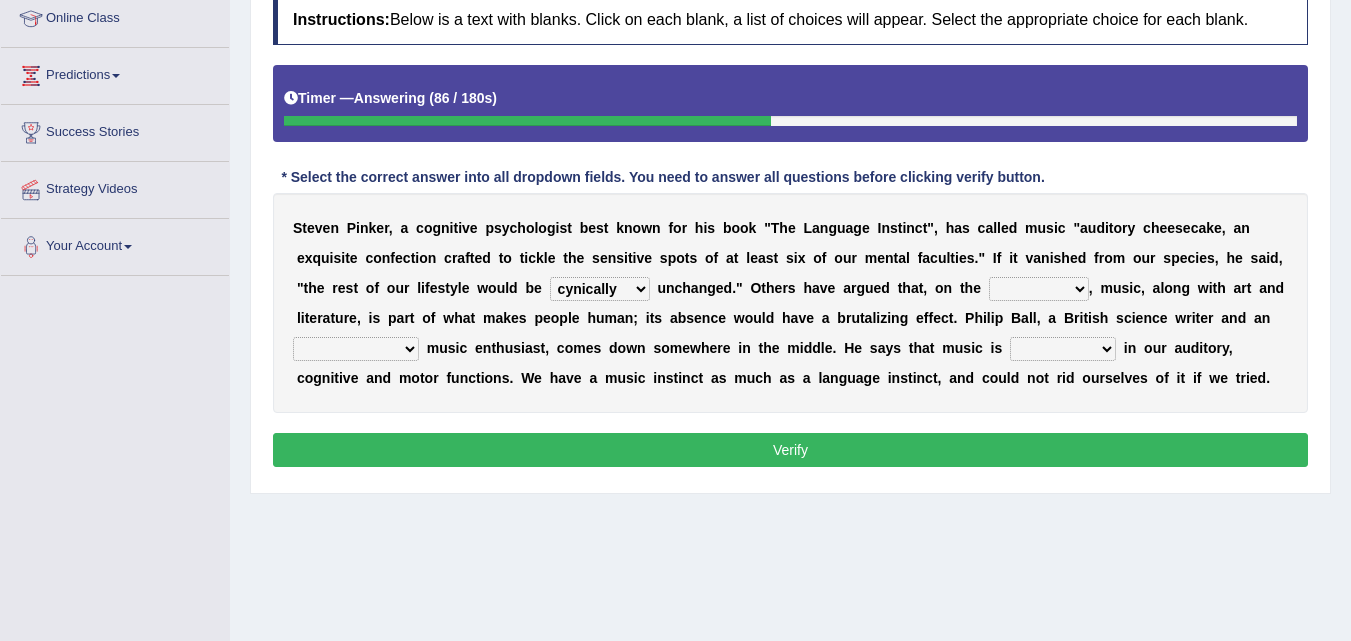 click on "S t e v e n P i n k e r , a c o g n i t i v e p s y c h o l o g i s t b e s t k n o w n f o r h i s b o o k " T h e L a n g u a g e I n s t i n c t " , h a s c a l l e d m u s i c " a u d i t o r y c h e e s e c a k e , a n e x q u i s i t e c o n f e c t i o n c r a f t e d t o t i c k l e t h e s e n s i t i v e s p o t s o f a t l e a s t s i x o f o u r m e n t a l f a c u l t i e s . " I f i t v a n i s h e d f r o m o u r s p e c i e s , h e s a i d , " t h e r e s t o f o u r l i f e s t y l e w o u l d b e r a r e l y c y n i c a l l y n e a r i n g v i r t u a l l y u n c h a n g e d . " O t h e r s h a v e a r g u e d t h a t , o n t h e e n d c o n t r a r y w h o l e t o p , m u s i c , a l o n g w i t h a r t a n d l i t e r a t u r e , i s p a r t o f w h a t m a k" at bounding box center [790, 303] 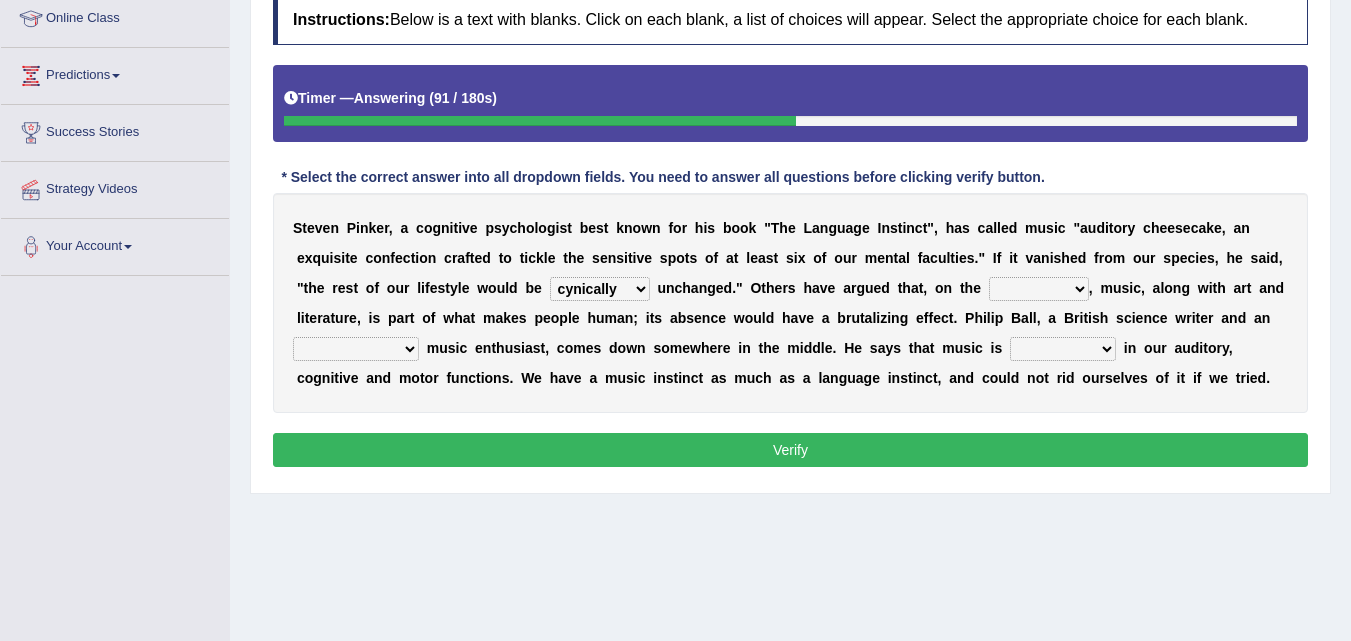 click on "m" at bounding box center [1106, 288] 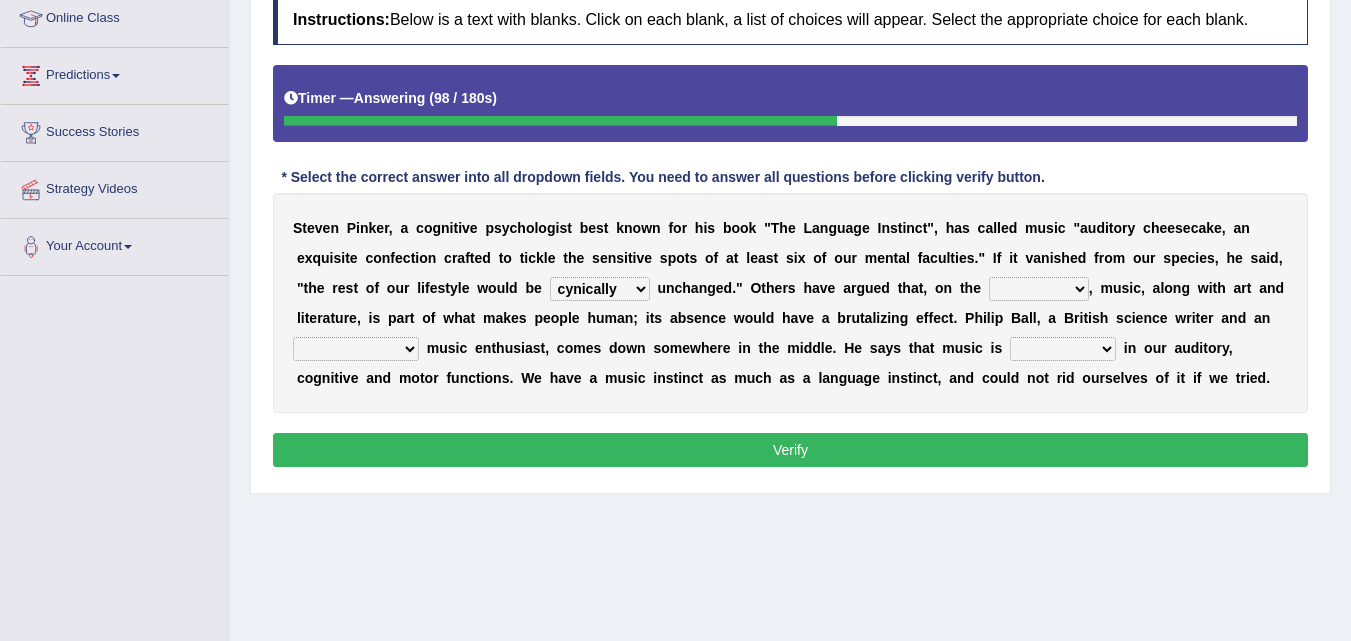 click on "end contrary whole top" at bounding box center [1039, 289] 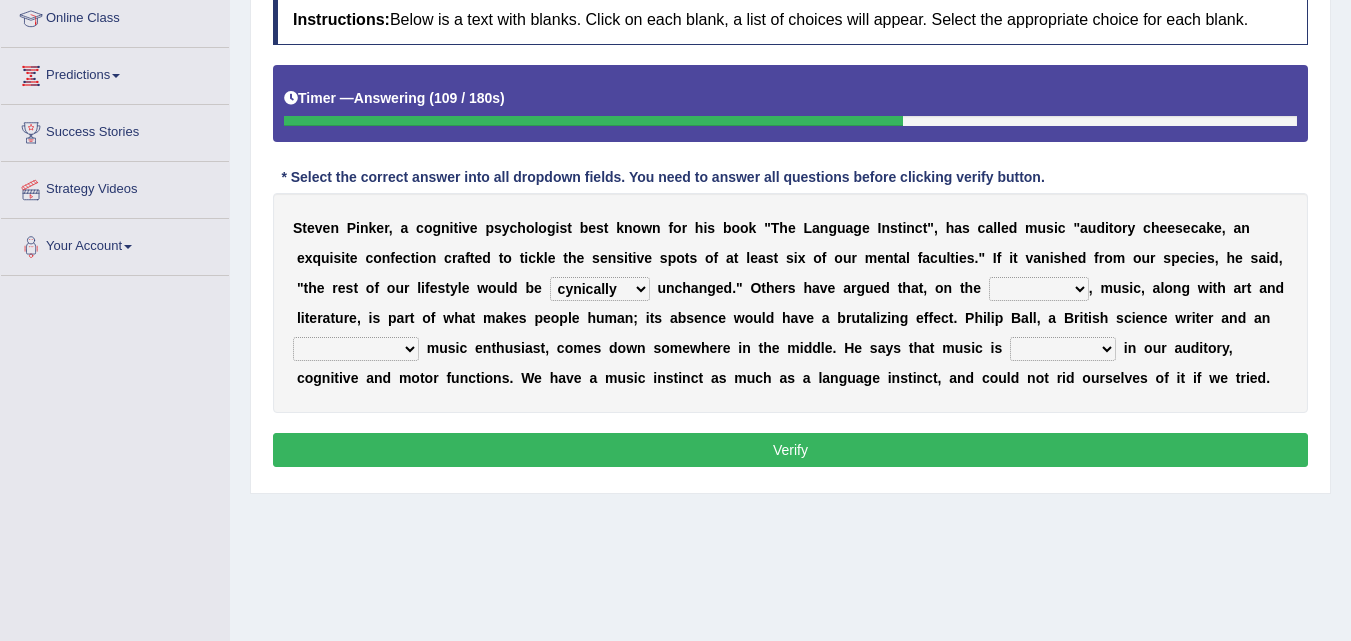 click on "end contrary whole top" at bounding box center (1039, 289) 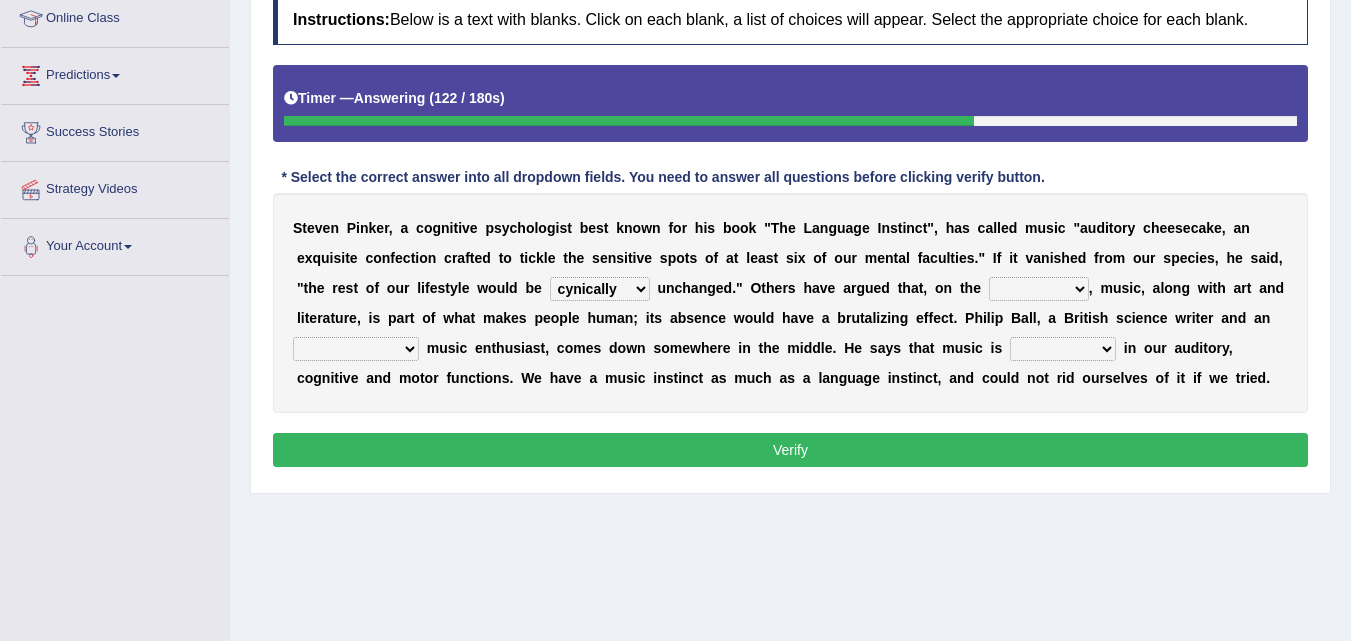 select on "contrary" 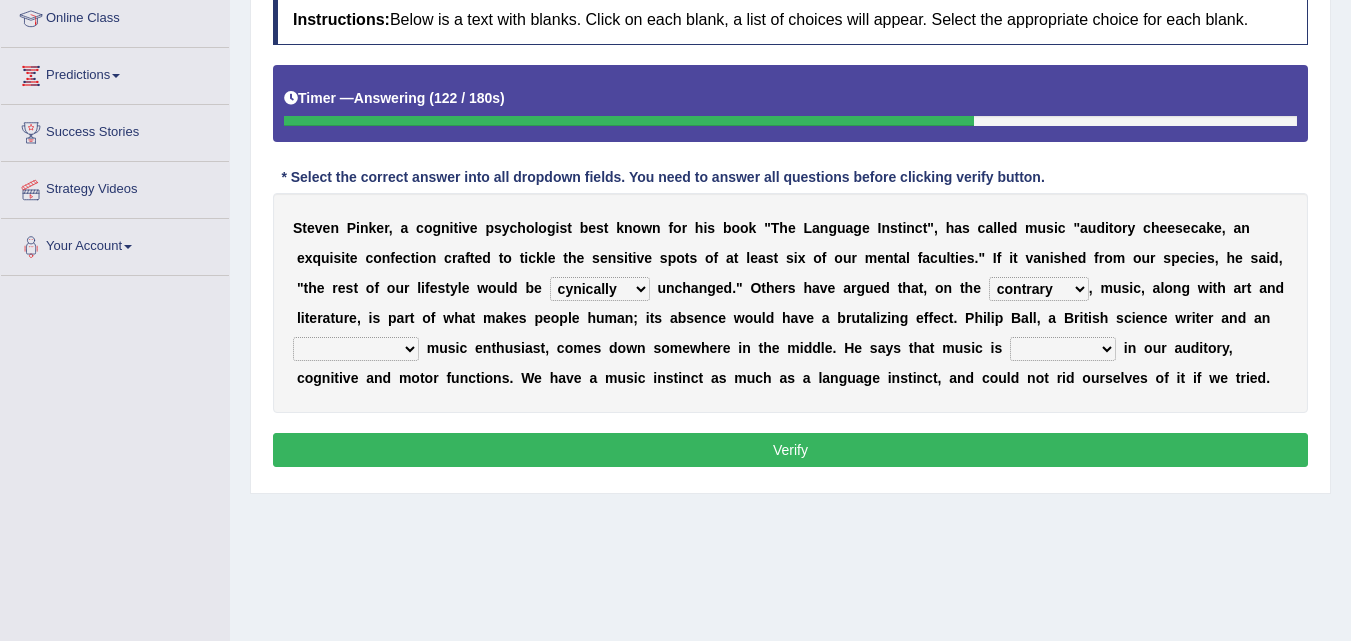 click on "end contrary whole top" at bounding box center [1039, 289] 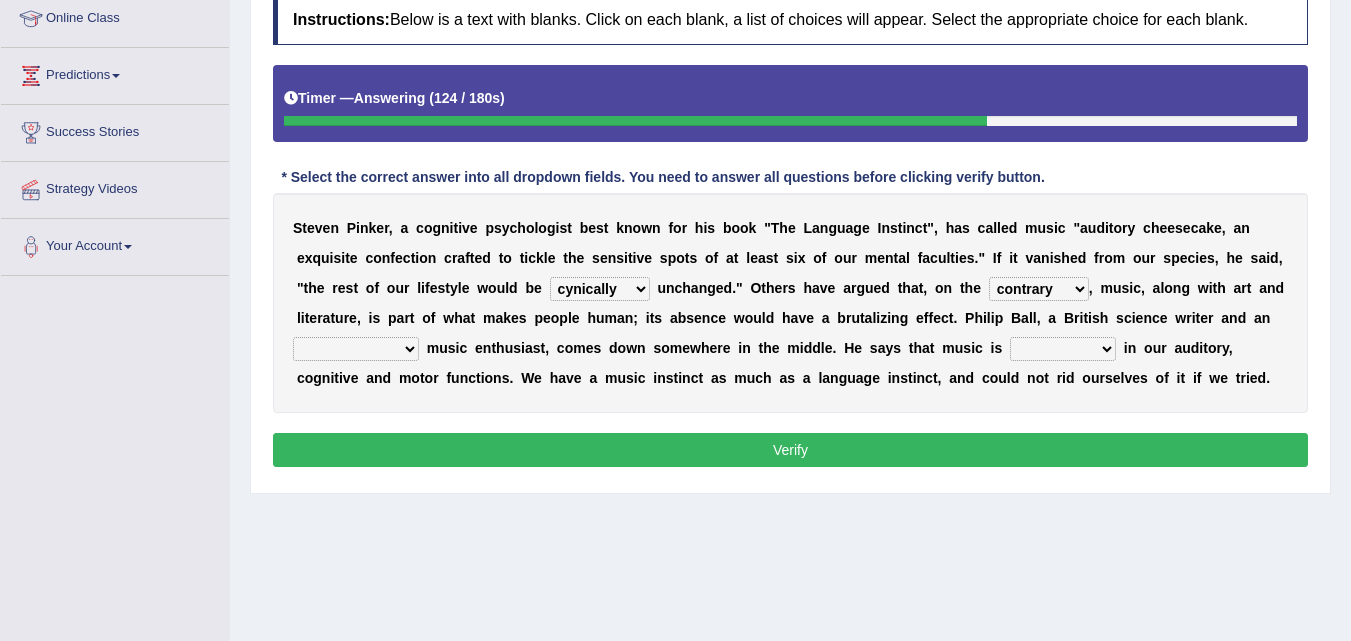 click on "S t e v e n P i n k e r , a c o g n i t i v e p s y c h o l o g i s t b e s t k n o w n f o r h i s b o o k " T h e L a n g u a g e I n s t i n c t " , h a s c a l l e d m u s i c " a u d i t o r y c h e e s e c a k e , a n e x q u i s i t e c o n f e c t i o n c r a f t e d t o t i c k l e t h e s e n s i t i v e s p o t s o f a t l e a s t s i x o f o u r m e n t a l f a c u l t i e s . " I f i t v a n i s h e d f r o m o u r s p e c i e s , h e s a i d , " t h e r e s t o f o u r l i f e s t y l e w o u l d b e r a r e l y c y n i c a l l y n e a r i n g v i r t u a l l y u n c h a n g e d . " O t h e r s h a v e a r g u e d t h a t , o n t h e e n d c o n t r a r y w h o l e t o p , m u s i c , a l o n g w i t h a r t a n d l i t e r a t u r e , i s p a r t o f w h a t m a k" at bounding box center [790, 303] 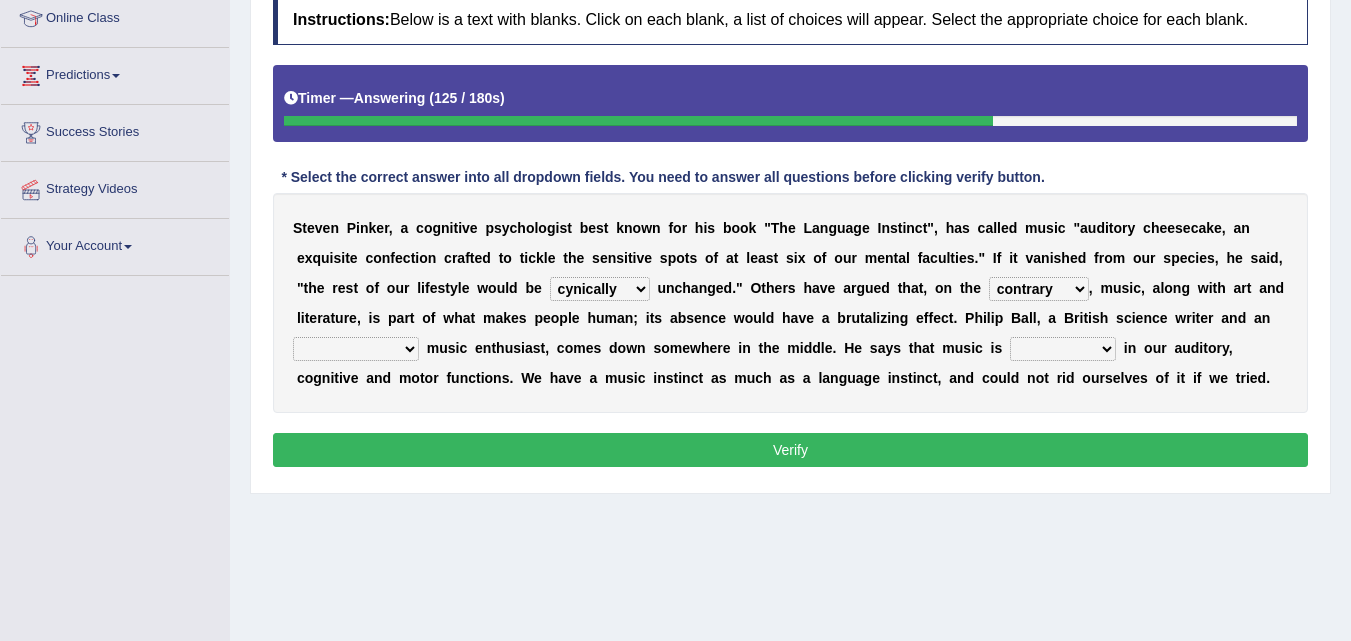 click on "end contrary whole top" at bounding box center (1039, 289) 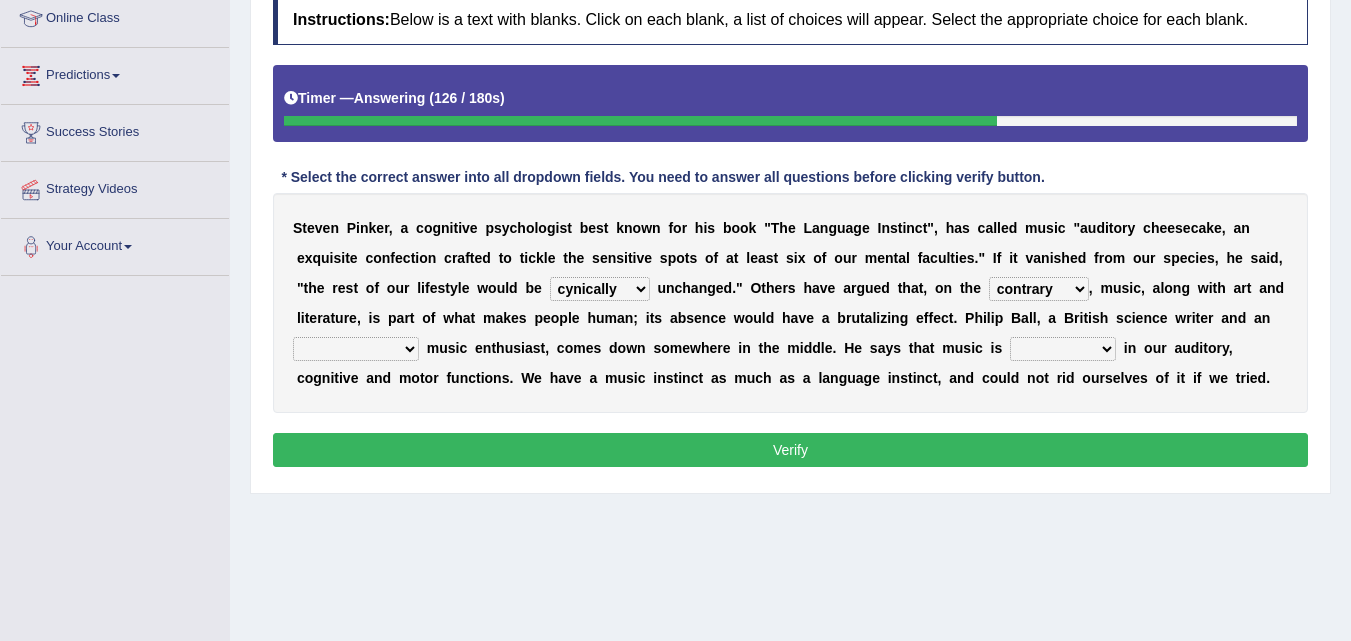 click on "end contrary whole top" at bounding box center (1039, 289) 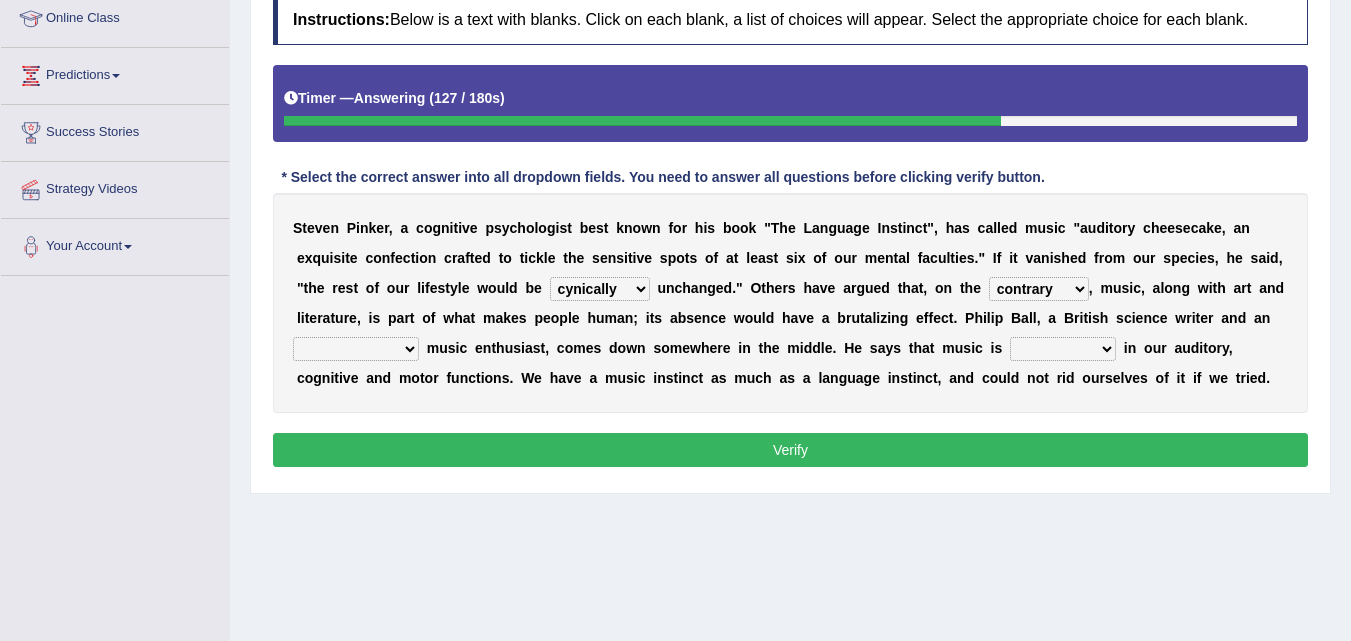 click on "end contrary whole top" at bounding box center [1039, 289] 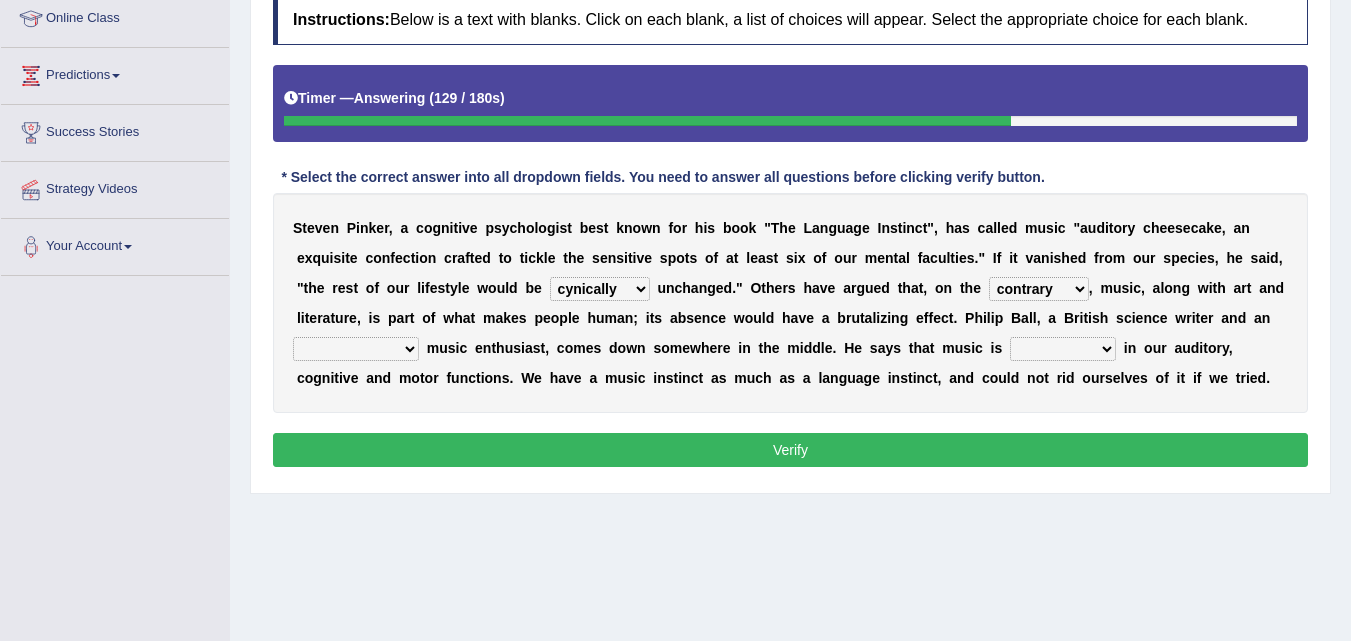 click on "end contrary whole top" at bounding box center [1039, 289] 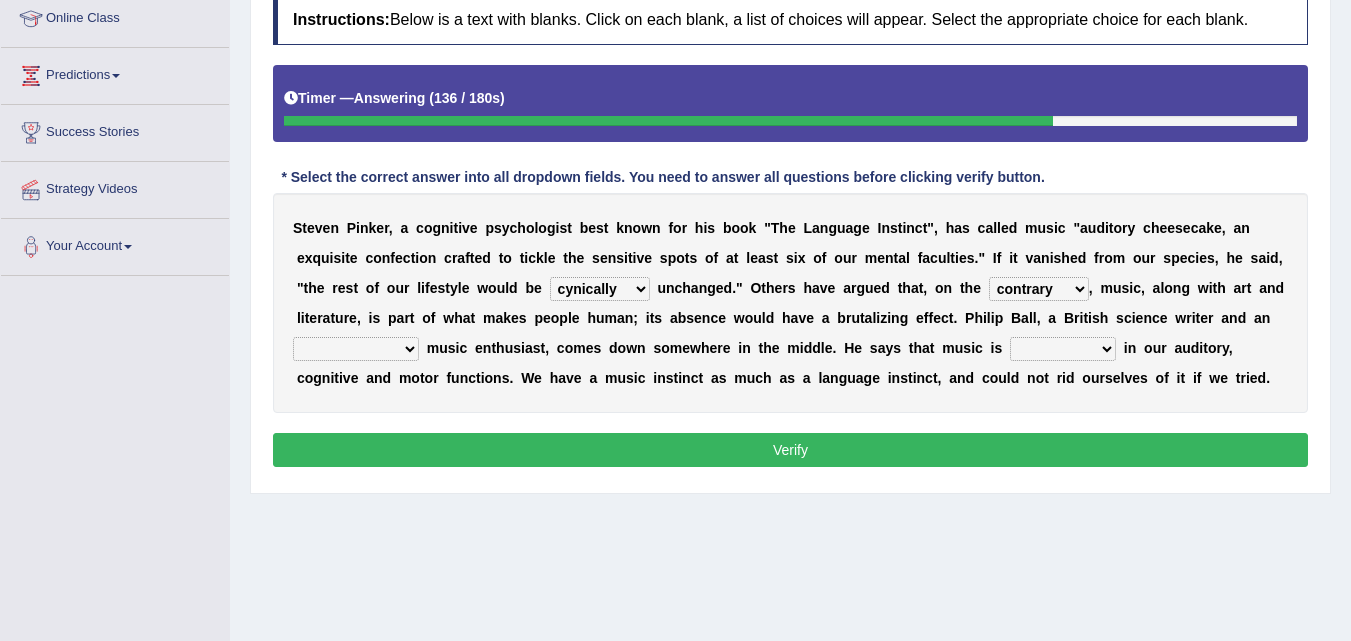 click on "pretentious presumptuous ambitious avid" at bounding box center [356, 349] 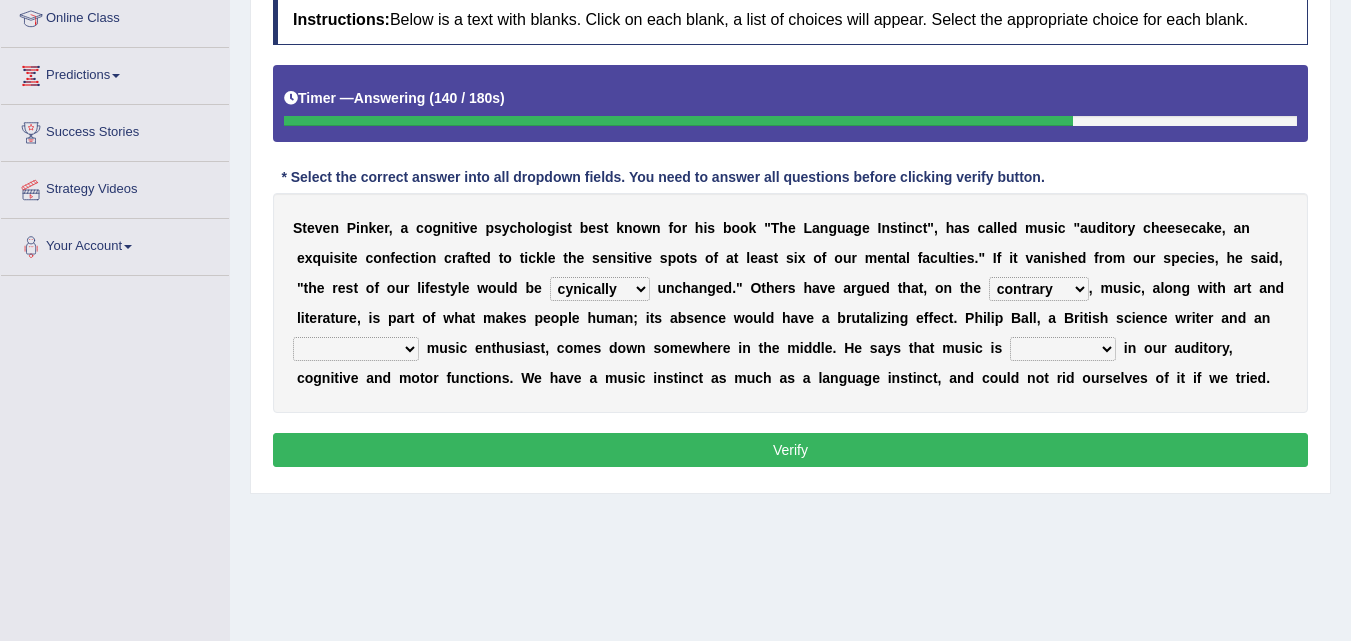 select on "ambitious" 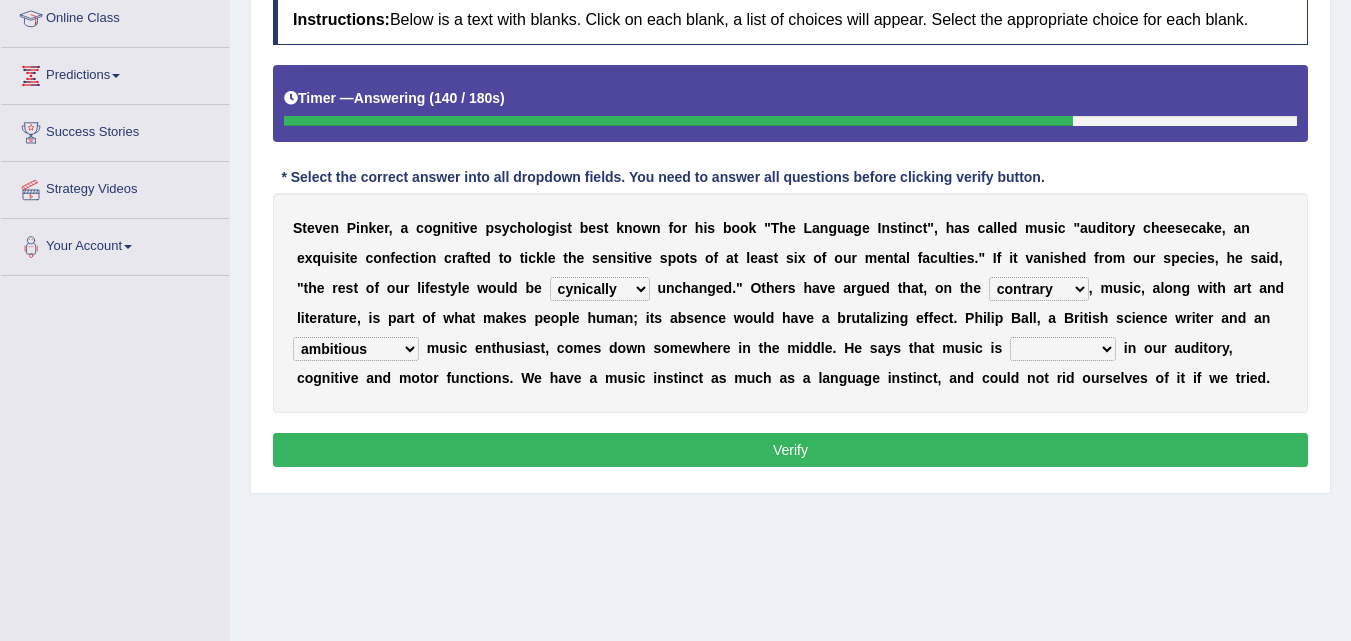 click on "pretentious presumptuous ambitious avid" at bounding box center [356, 349] 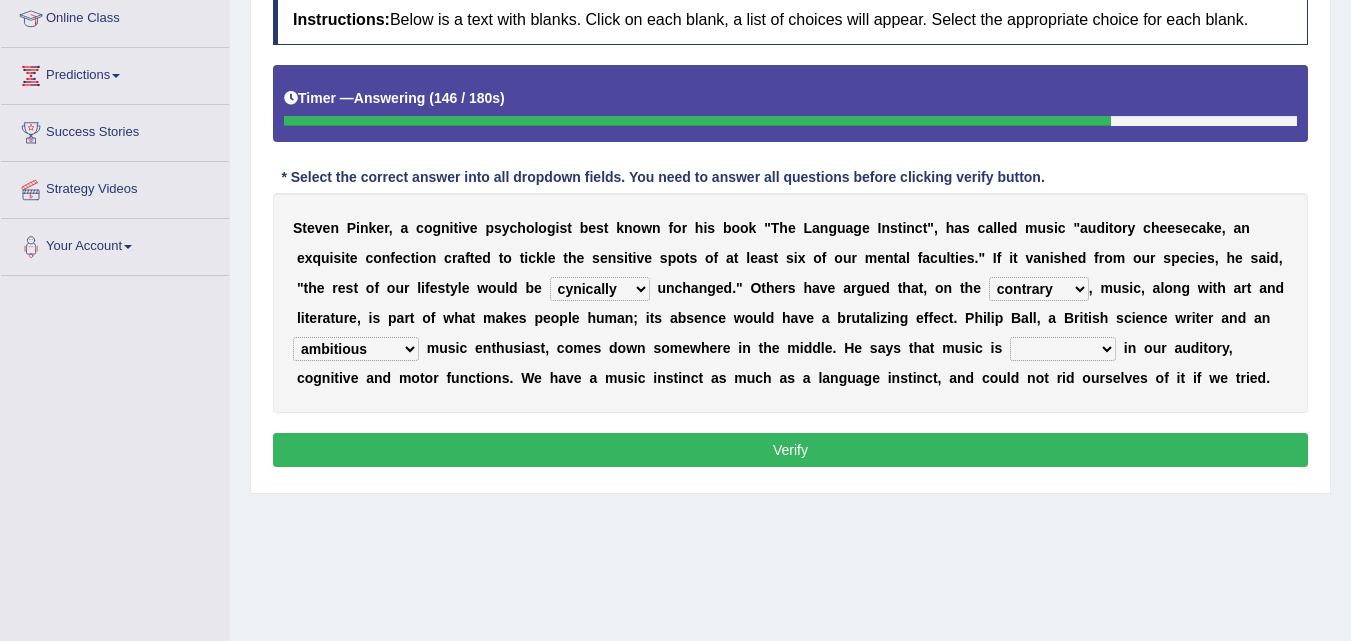 click on "enacted installed empowered ingrained" at bounding box center (1063, 349) 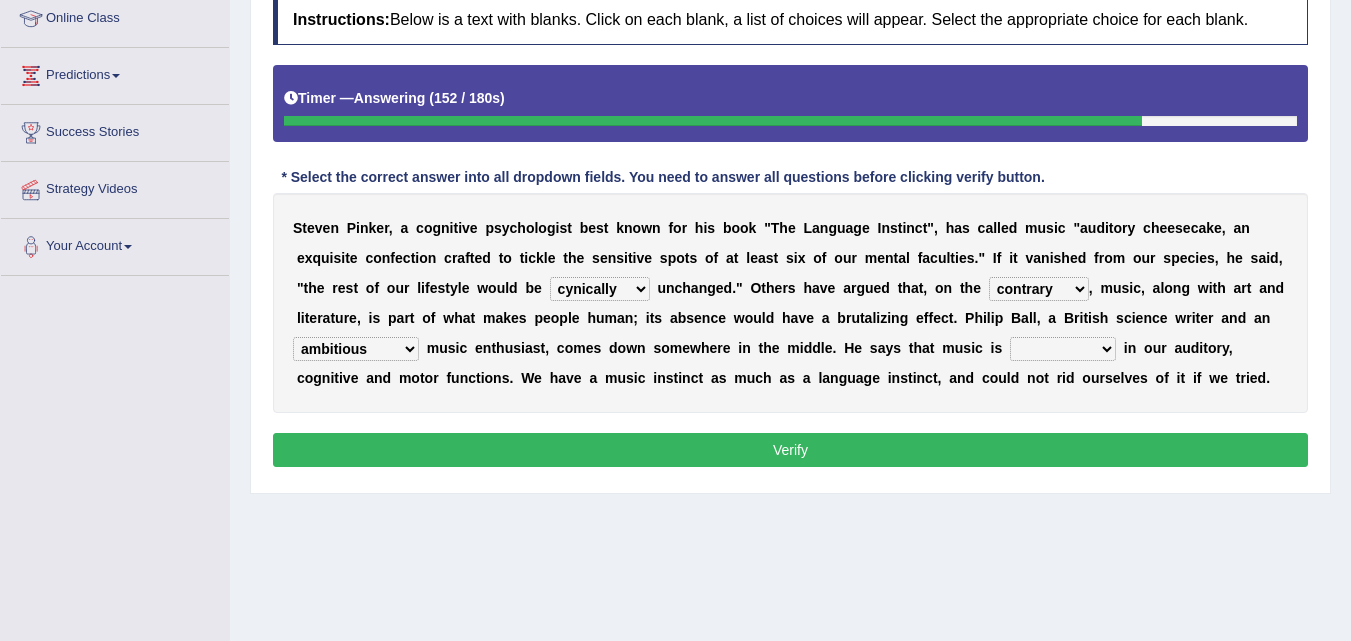 select on "ingrained" 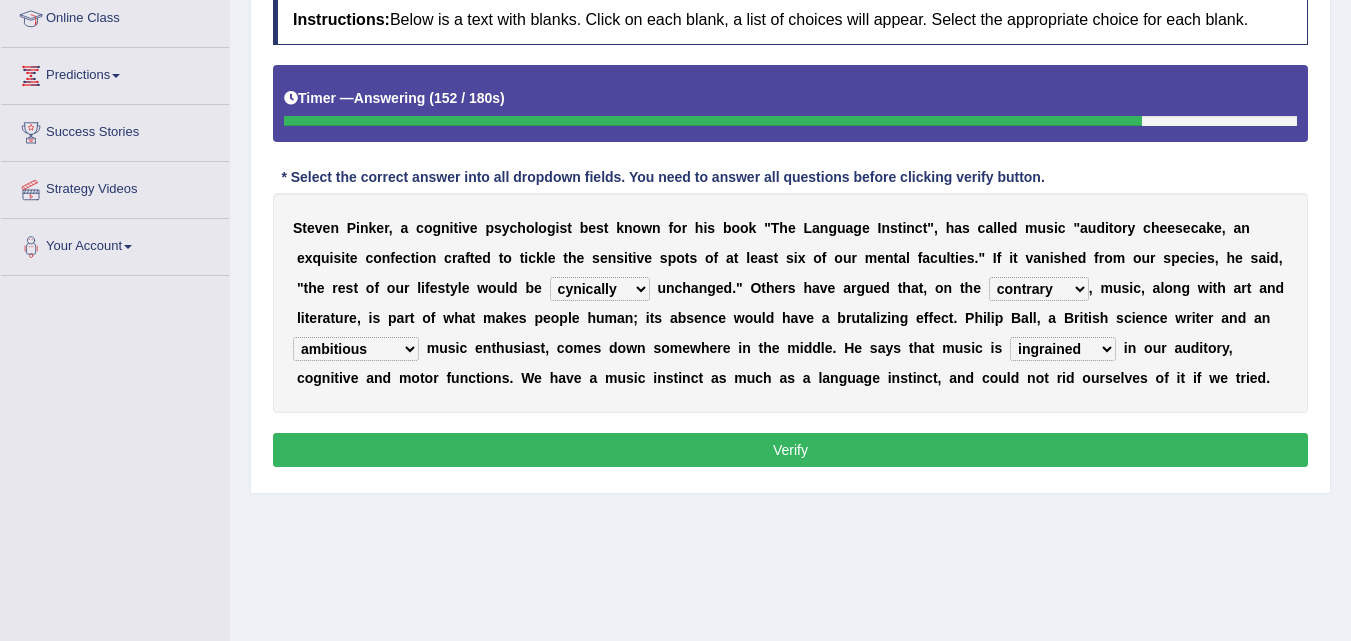 click on "enacted installed empowered ingrained" at bounding box center [1063, 349] 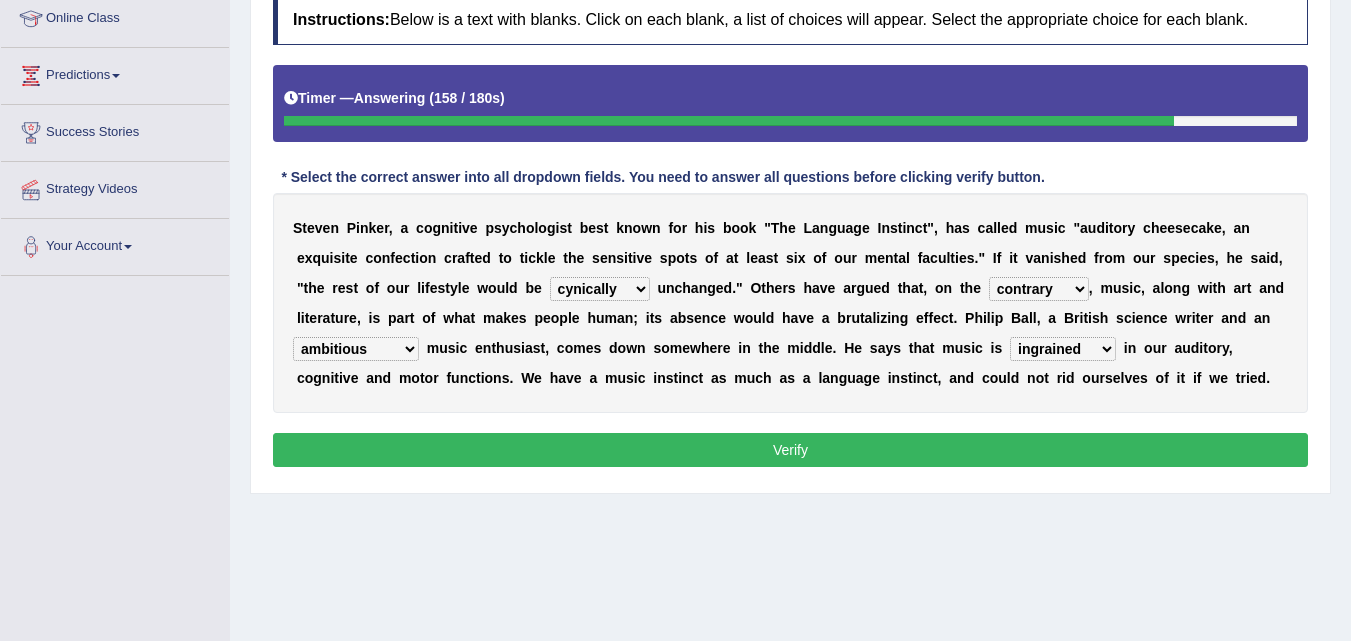click on "S t e v e n P i n k e r , a c o g n i t i v e p s y c h o l o g i s t b e s t k n o w n f o r h i s b o o k " T h e L a n g u a g e I n s t i n c t " , h a s c a l l e d m u s i c " a u d i t o r y c h e e s e c a k e , a n e x q u i s i t e c o n f e c t i o n c r a f t e d t o t i c k l e t h e s e n s i t i v e s p o t s o f a t l e a s t s i x o f o u r m e n t a l f a c u l t i e s . " I f i t v a n i s h e d f r o m o u r s p e c i e s , h e s a i d , " t h e r e s t o f o u r l i f e s t y l e w o u l d b e r a r e l y c y n i c a l l y n e a r i n g v i r t u a l l y u n c h a n g e d . " O t h e r s h a v e a r g u e d t h a t , o n t h e e n d c o n t r a r y w h o l e t o p , m u s i c , a l o n g w i t h a r t a n d l i t e r a t u r e , i s p a r t o f w h a t m a k" at bounding box center (790, 303) 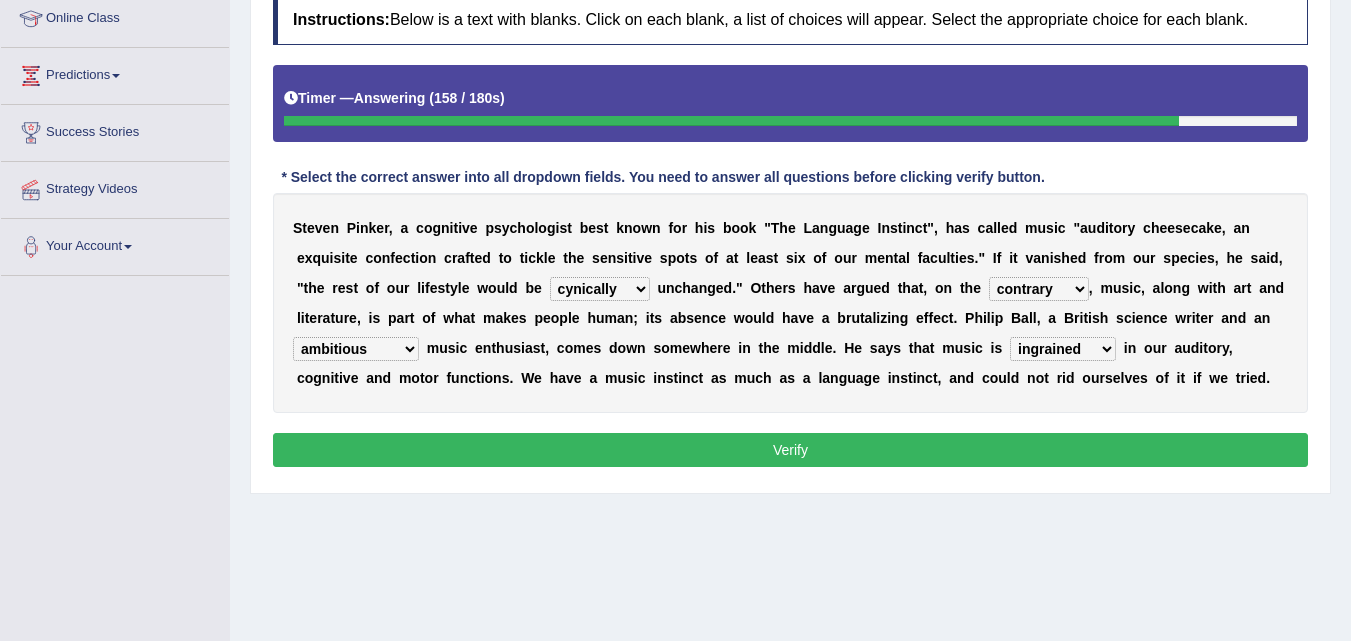 click on "rarely cynically nearing virtually" at bounding box center (600, 289) 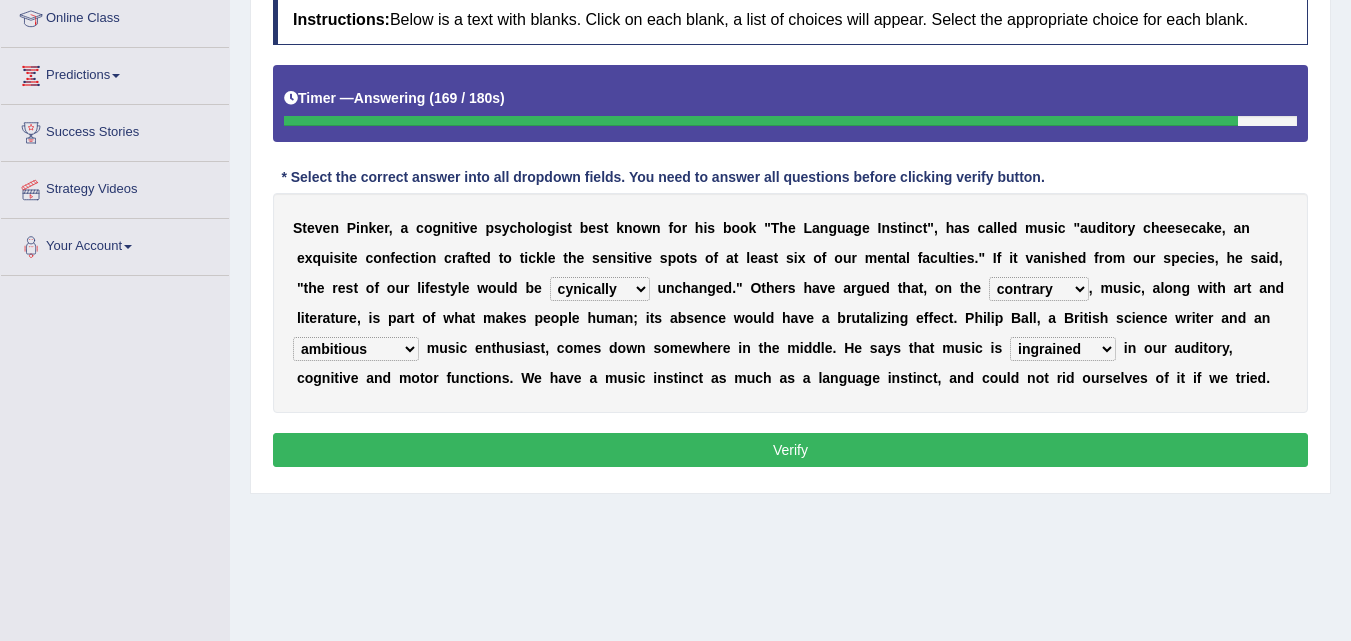 click on "rarely cynically nearing virtually" at bounding box center [600, 289] 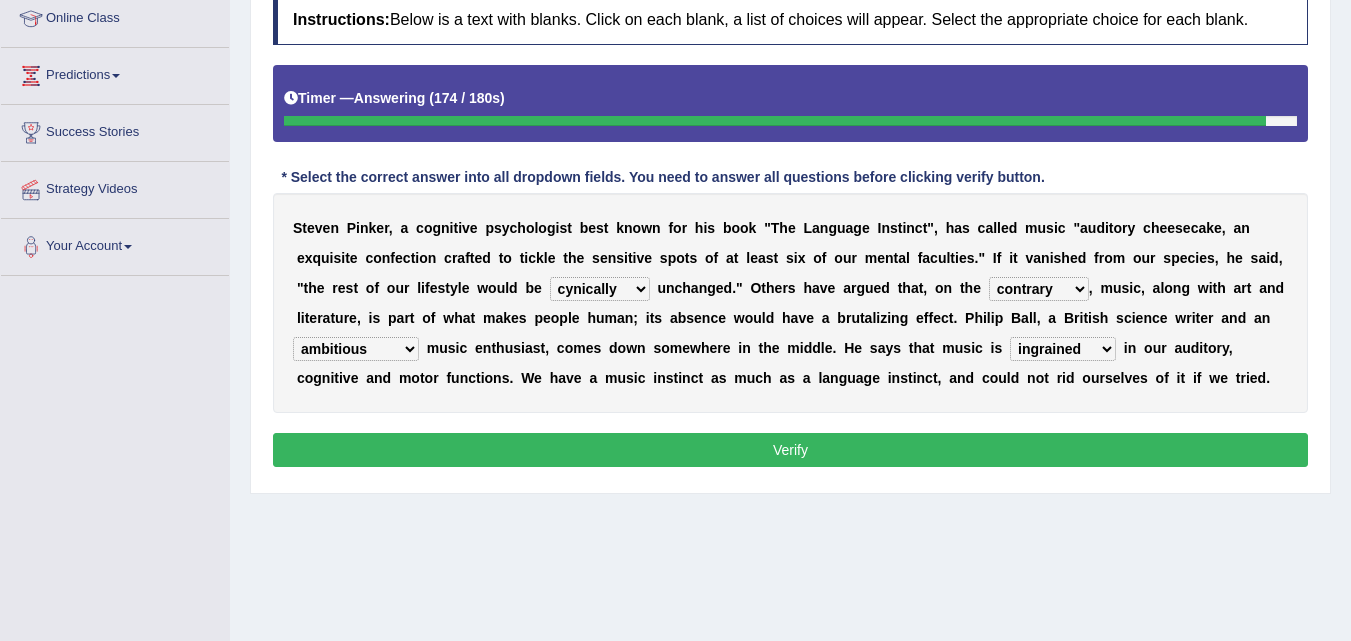 click on "pretentious presumptuous ambitious avid" at bounding box center [356, 349] 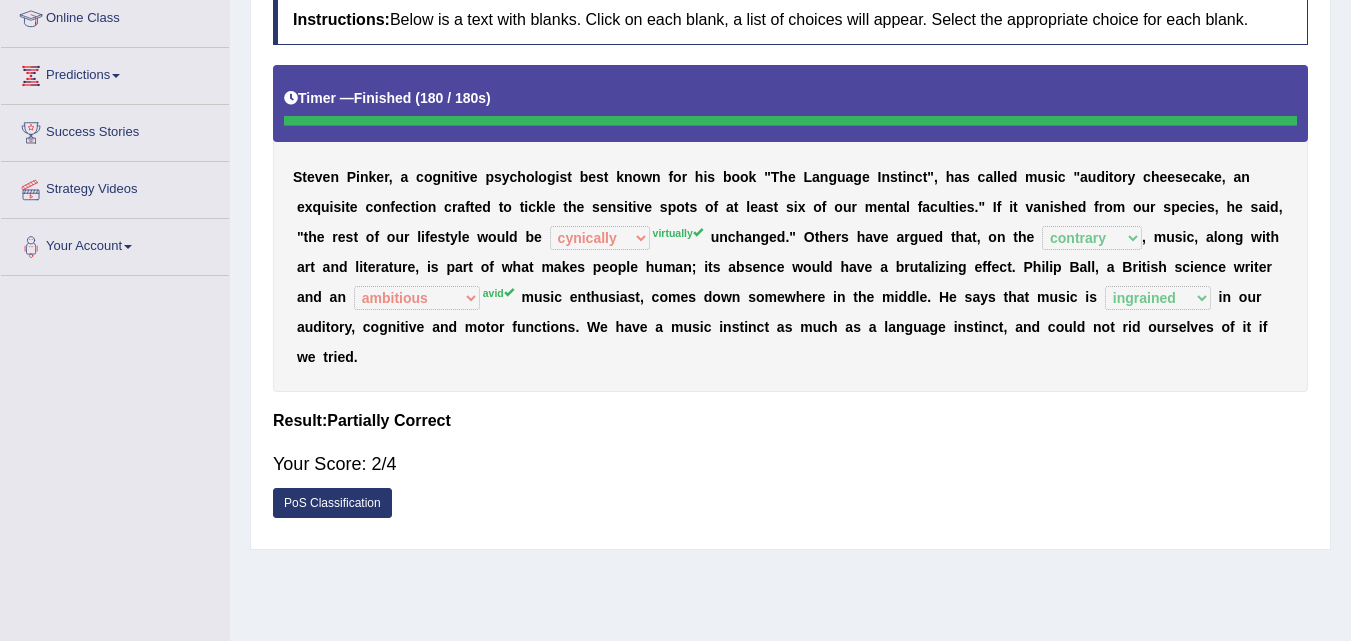 scroll, scrollTop: 0, scrollLeft: 0, axis: both 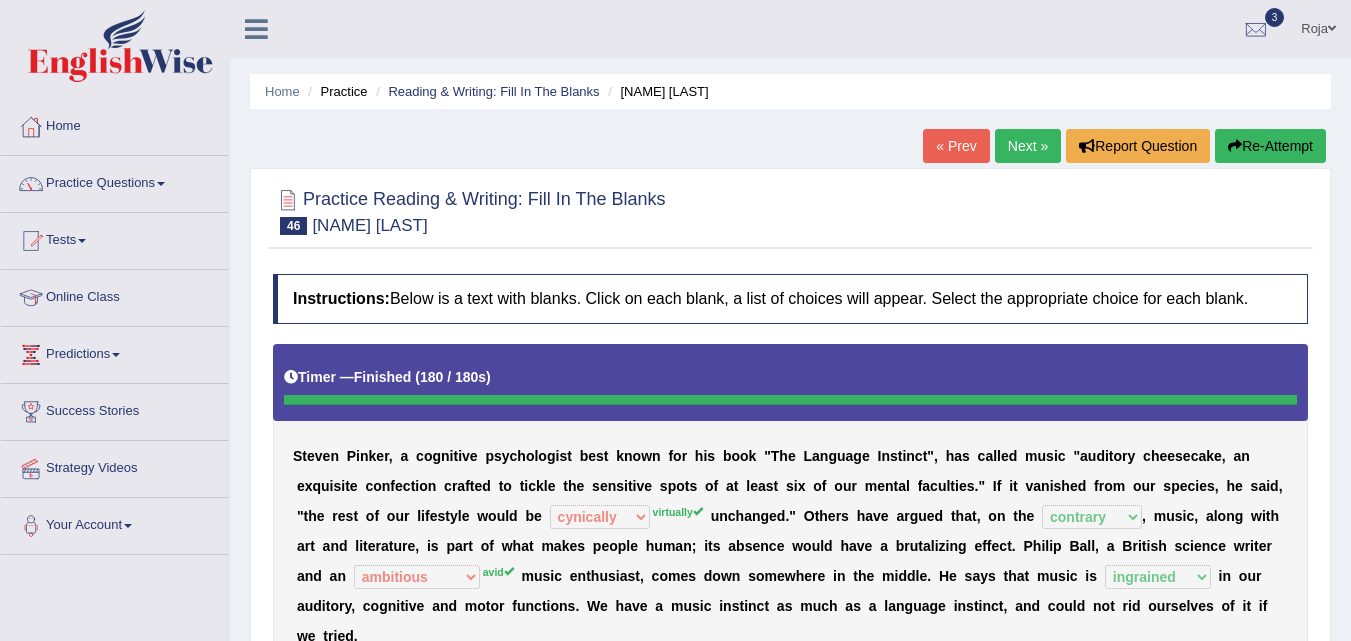 click on "Next »" at bounding box center (1028, 146) 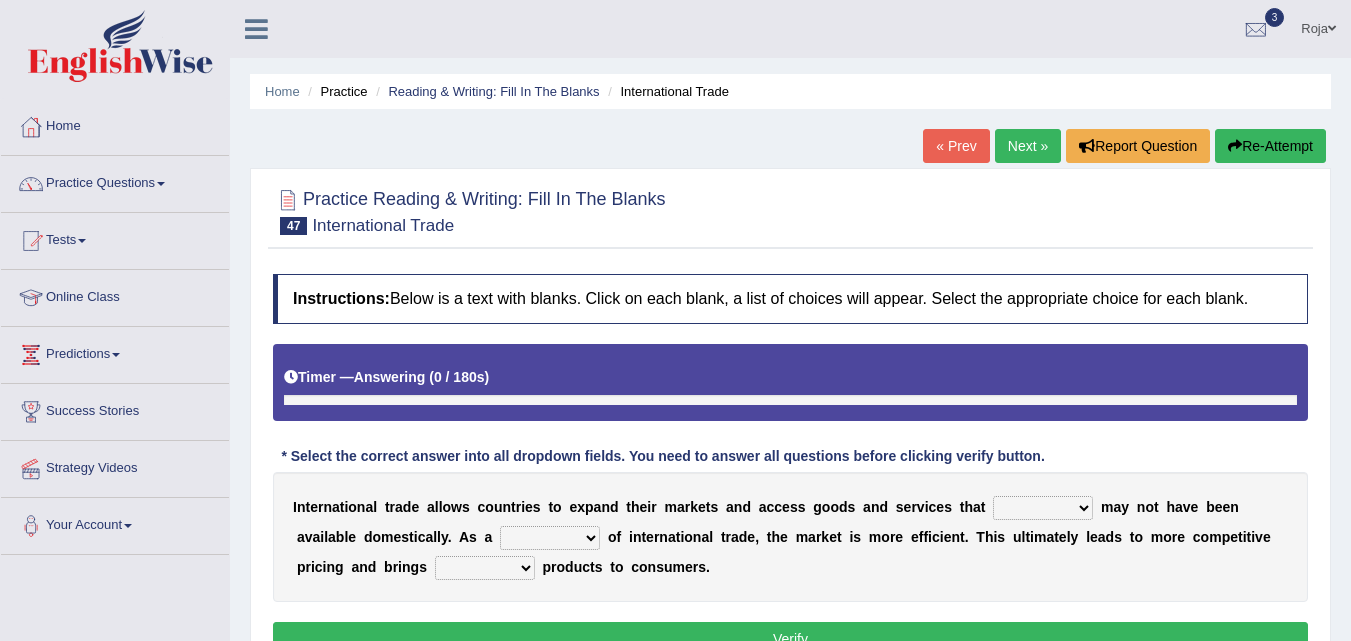 scroll, scrollTop: 0, scrollLeft: 0, axis: both 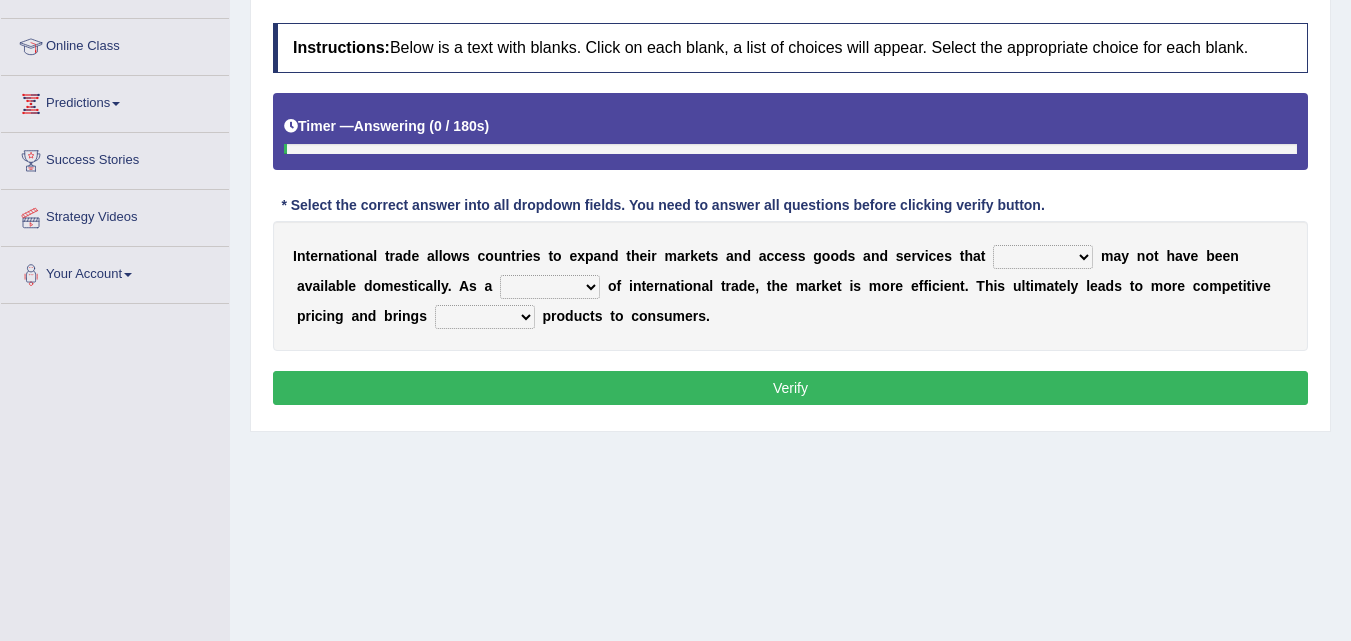 click on "Toggle navigation
Home
Practice Questions   Speaking Practice Read Aloud
Repeat Sentence
Describe Image
Re-tell Lecture
Answer Short Question
Summarize Group Discussion
Respond To A Situation
Writing Practice  Summarize Written Text
Write Essay
Reading Practice  Reading & Writing: Fill In The Blanks
Choose Multiple Answers
Re-order Paragraphs
Fill In The Blanks
Choose Single Answer
Listening Practice  Summarize Spoken Text
Highlight Incorrect Words
Highlight Correct Summary
Select Missing Word
Choose Single Answer
Choose Multiple Answers
Fill In The Blanks
Write From Dictation
Pronunciation
Tests
Take Mock Test" at bounding box center [675, 69] 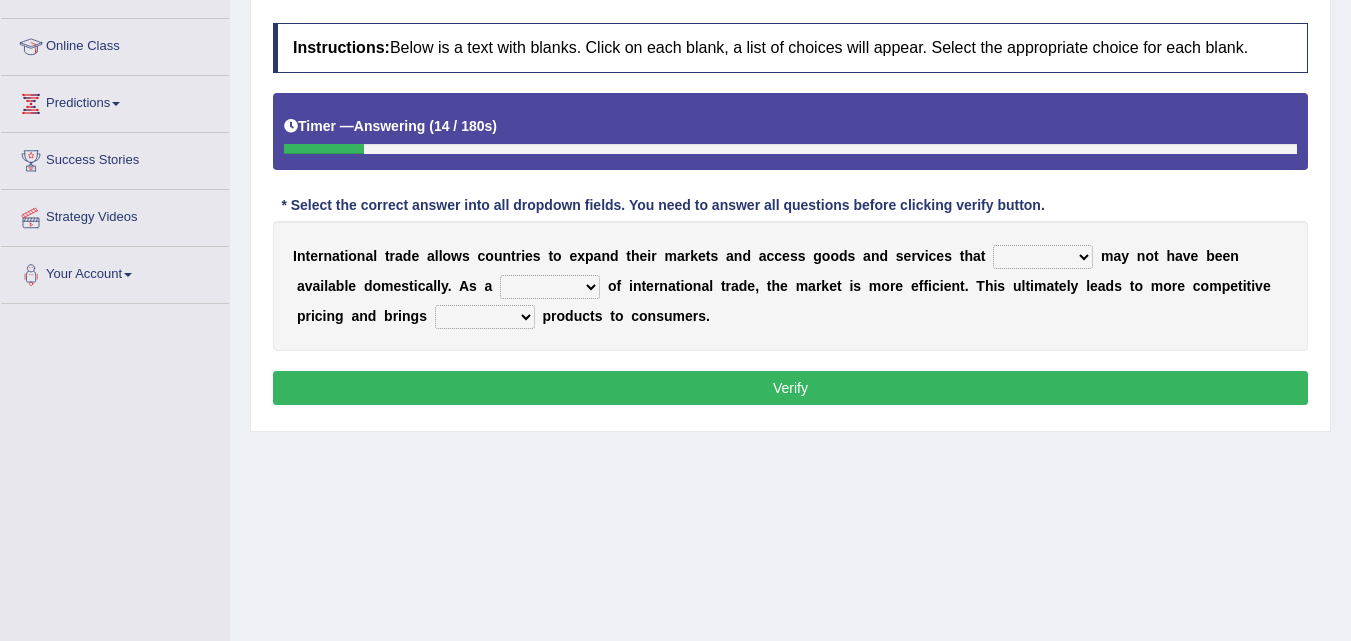 click on "either thus otherwise likely" at bounding box center (1043, 257) 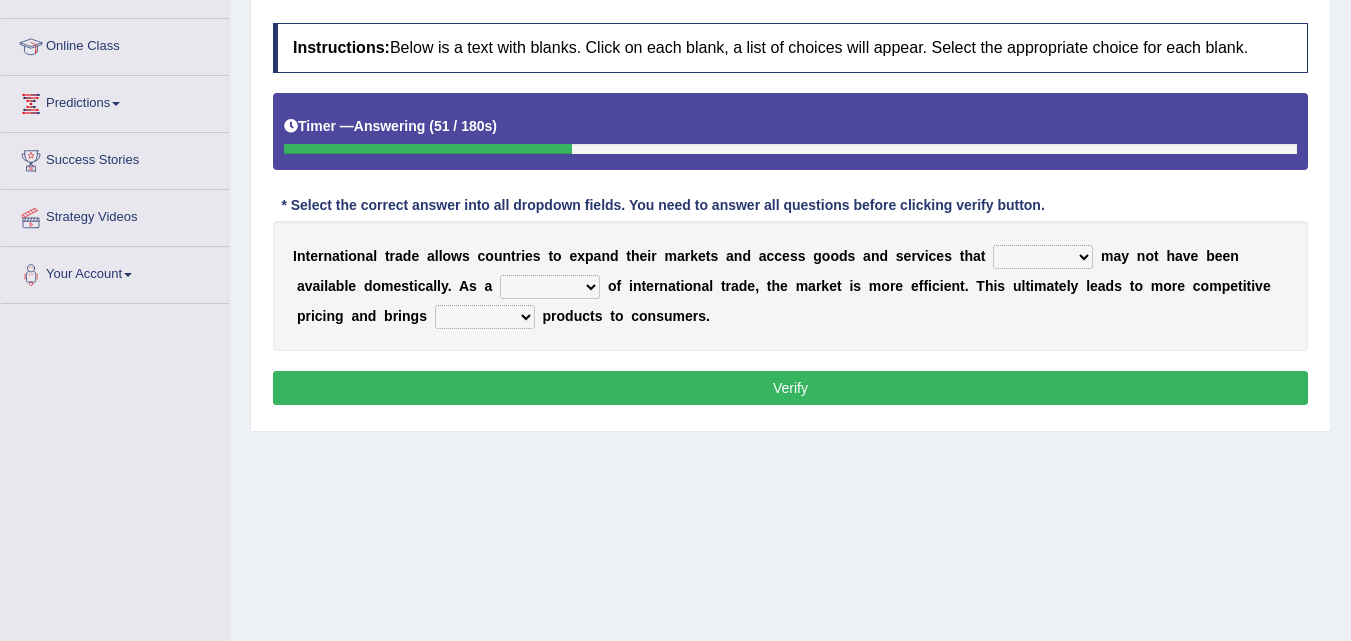 select on "likely" 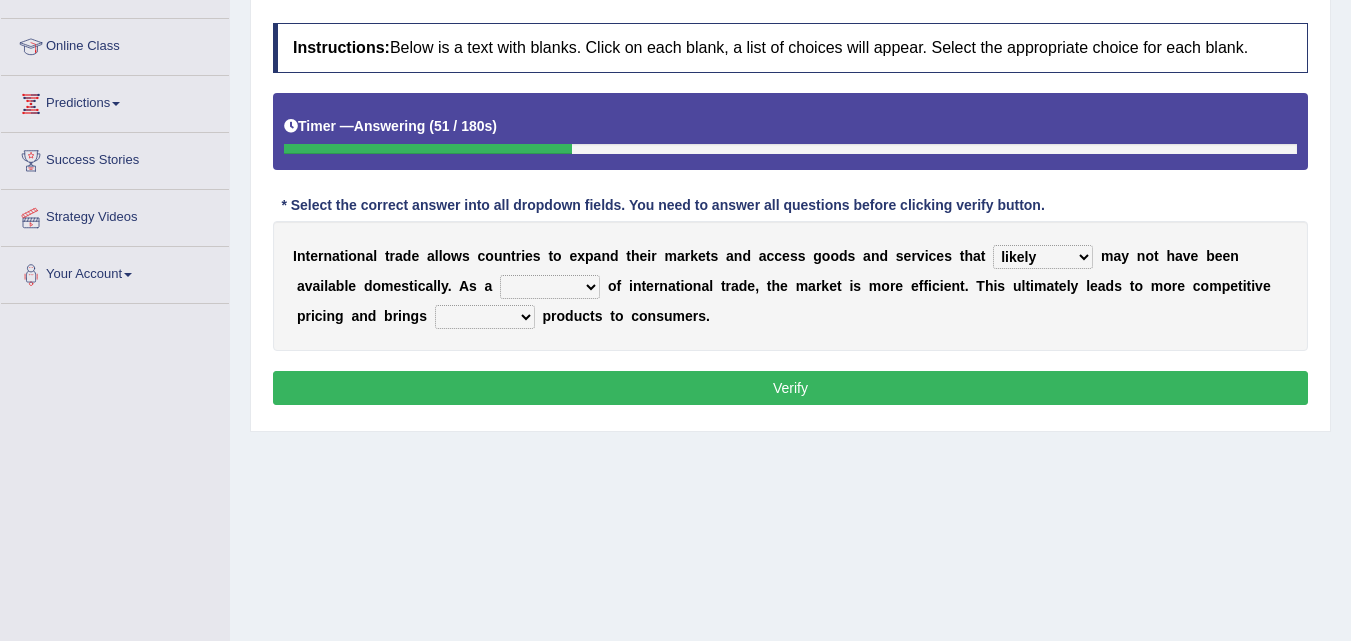 click on "either thus otherwise likely" at bounding box center [1043, 257] 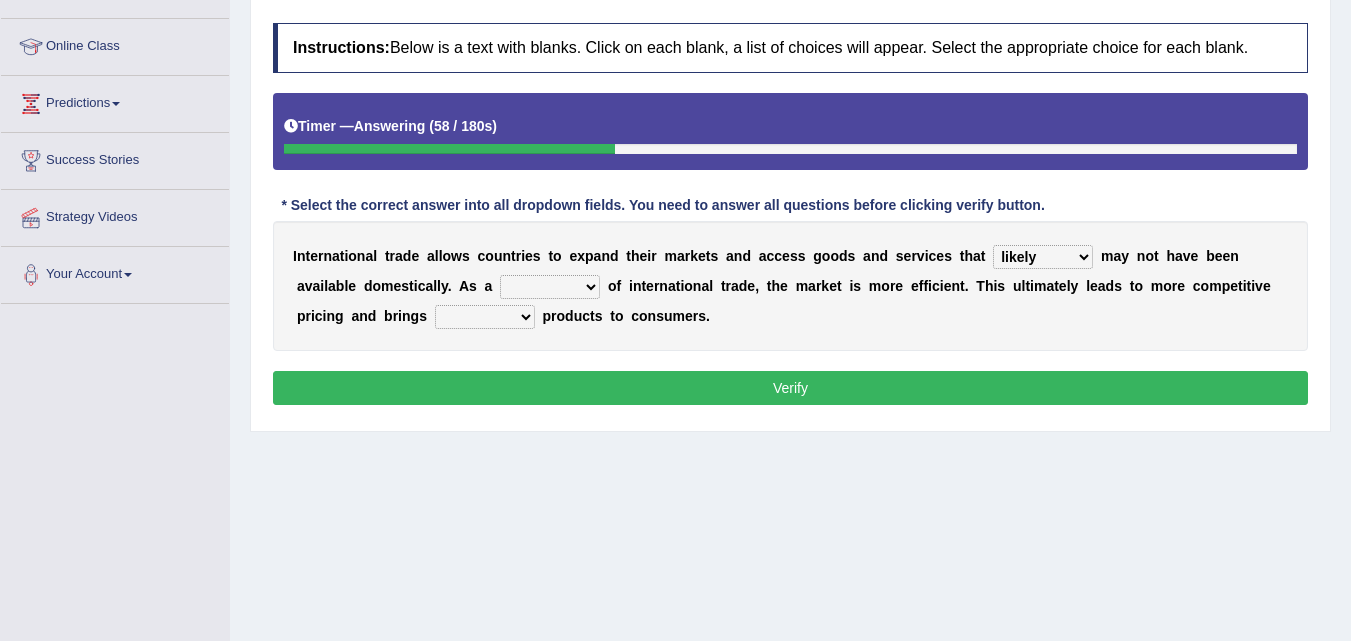 click on "result prelude degree delegation" at bounding box center [550, 287] 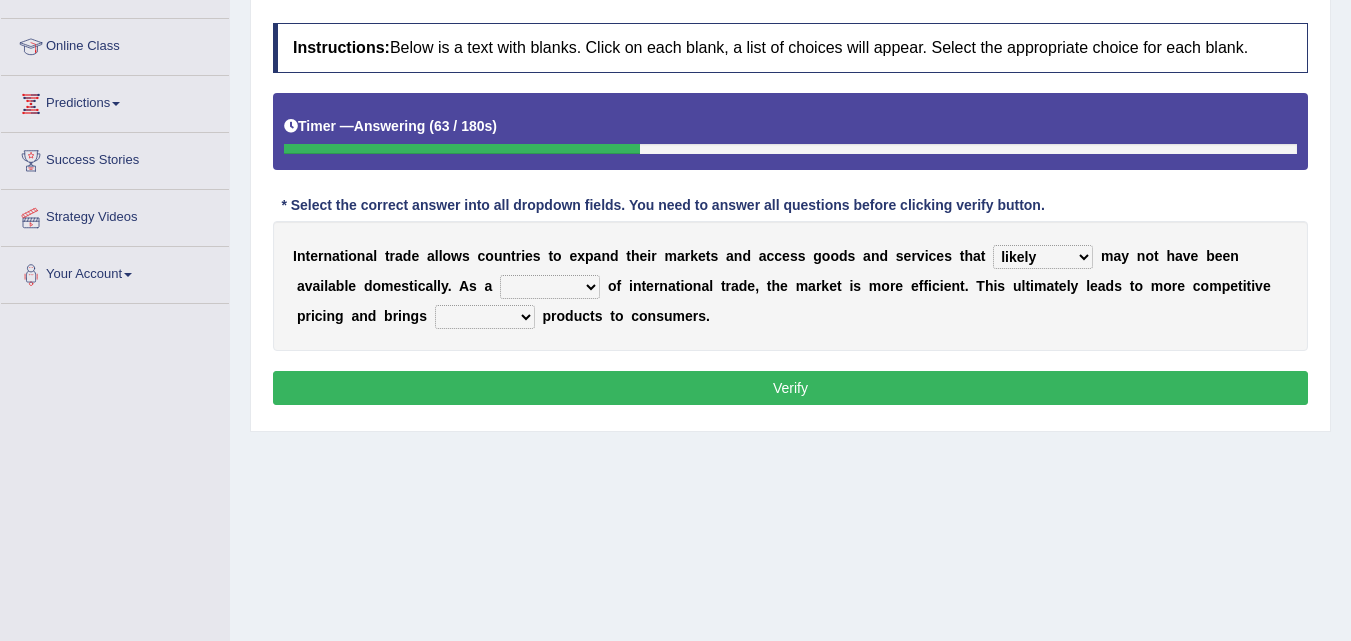select on "result" 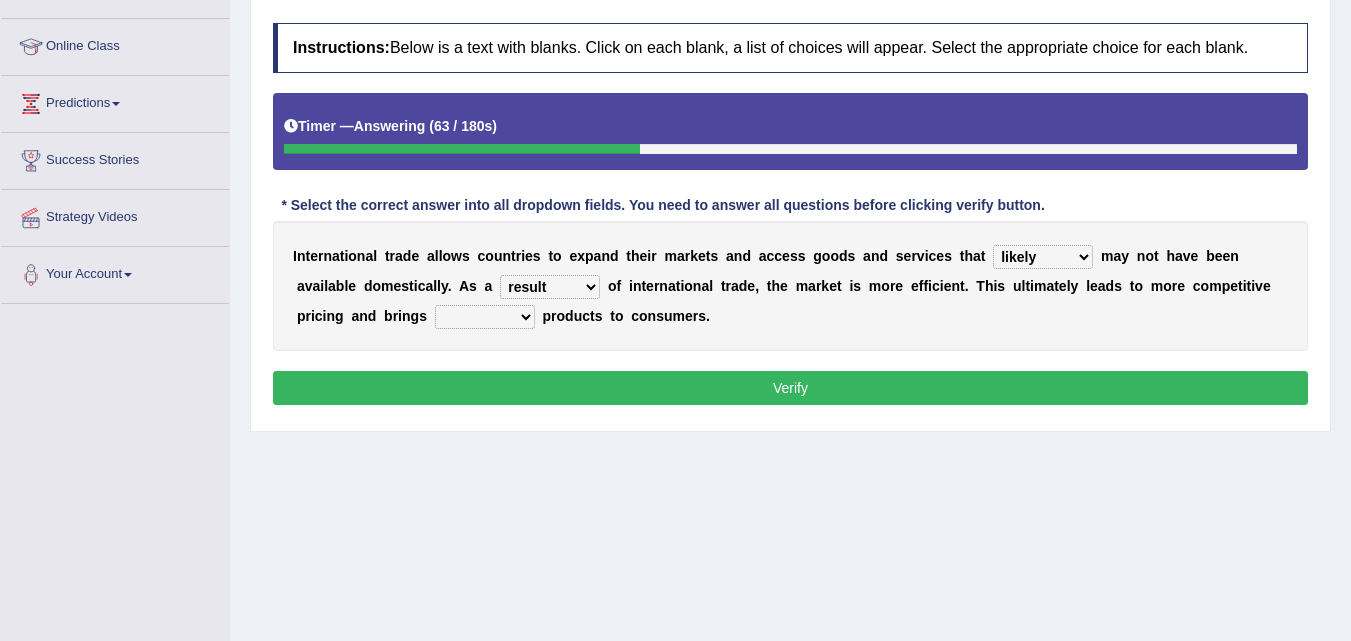 click on "result prelude degree delegation" at bounding box center [550, 287] 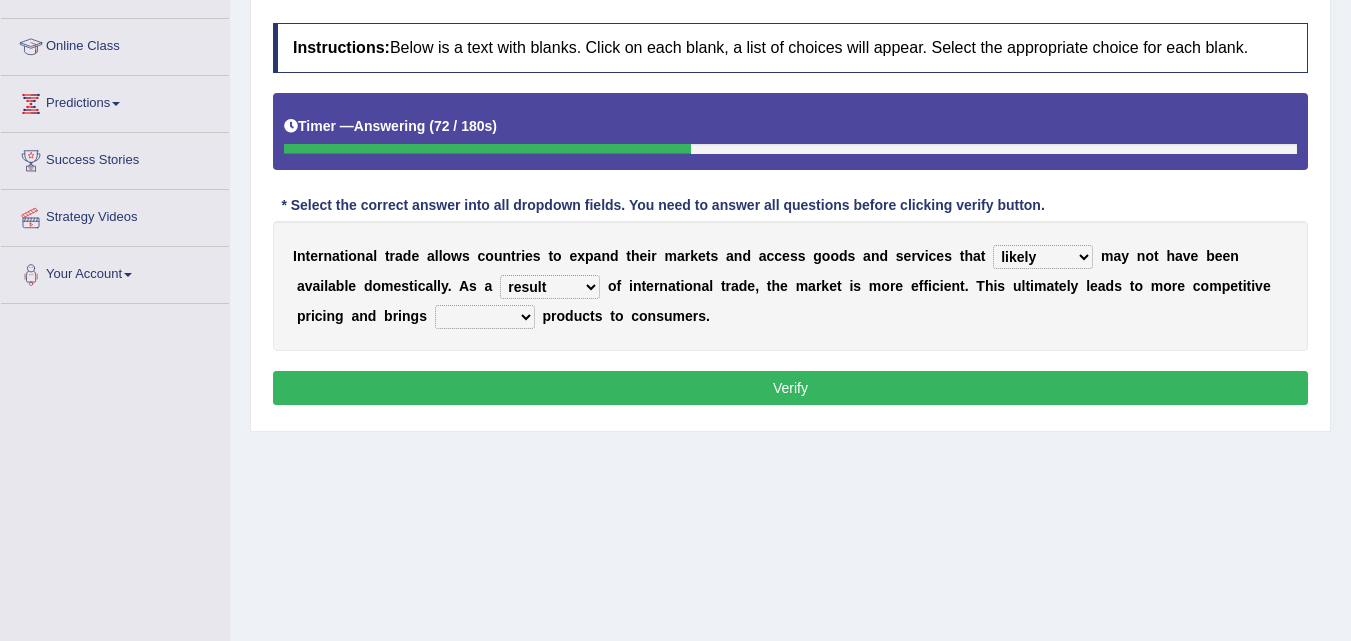 click on "cheaper newer all novel" at bounding box center [485, 317] 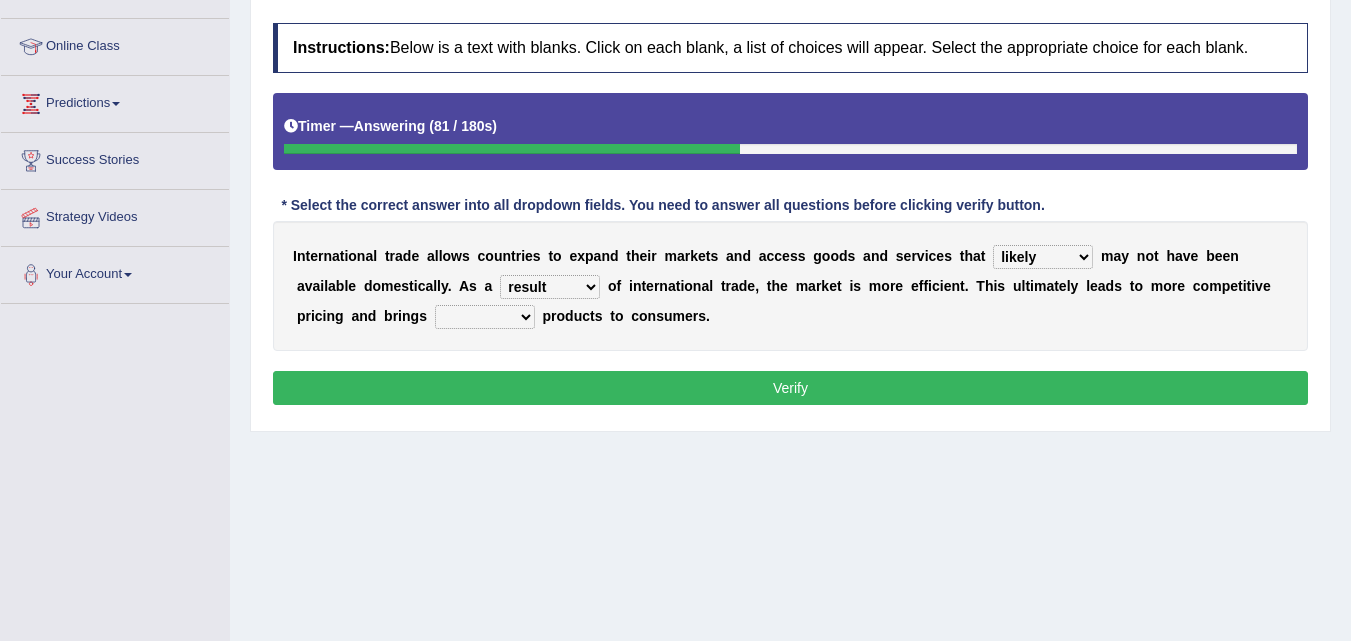 select on "all" 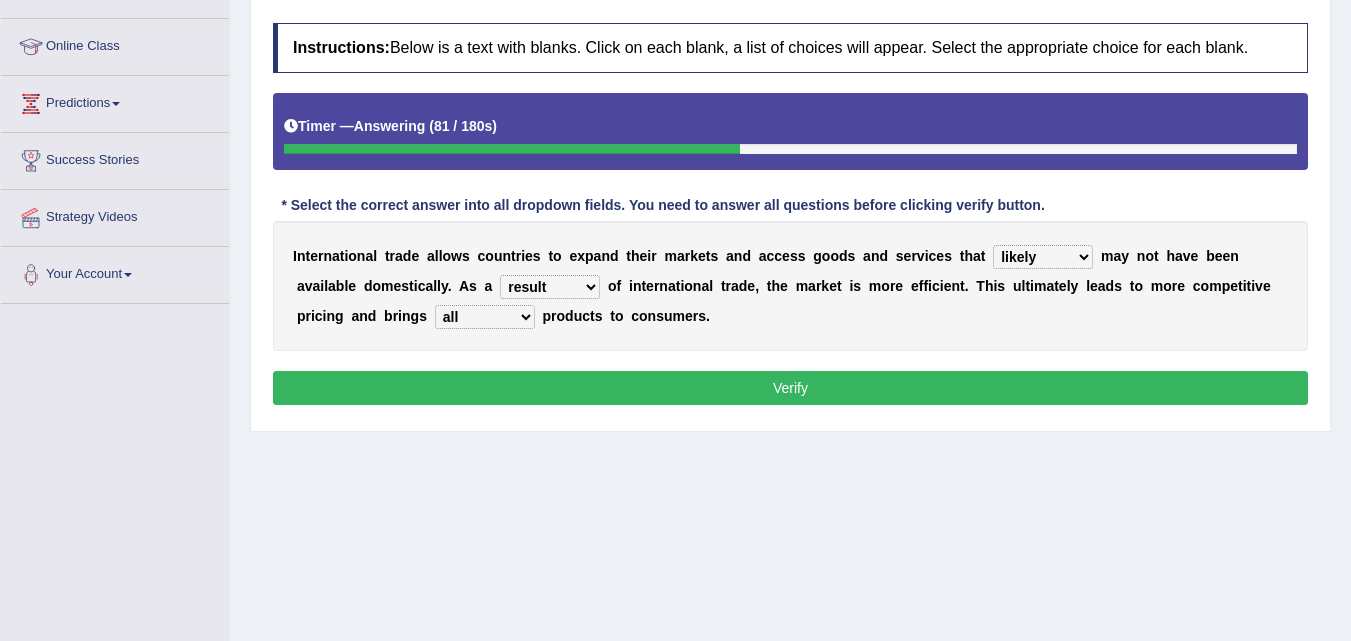 click on "cheaper newer all novel" at bounding box center [485, 317] 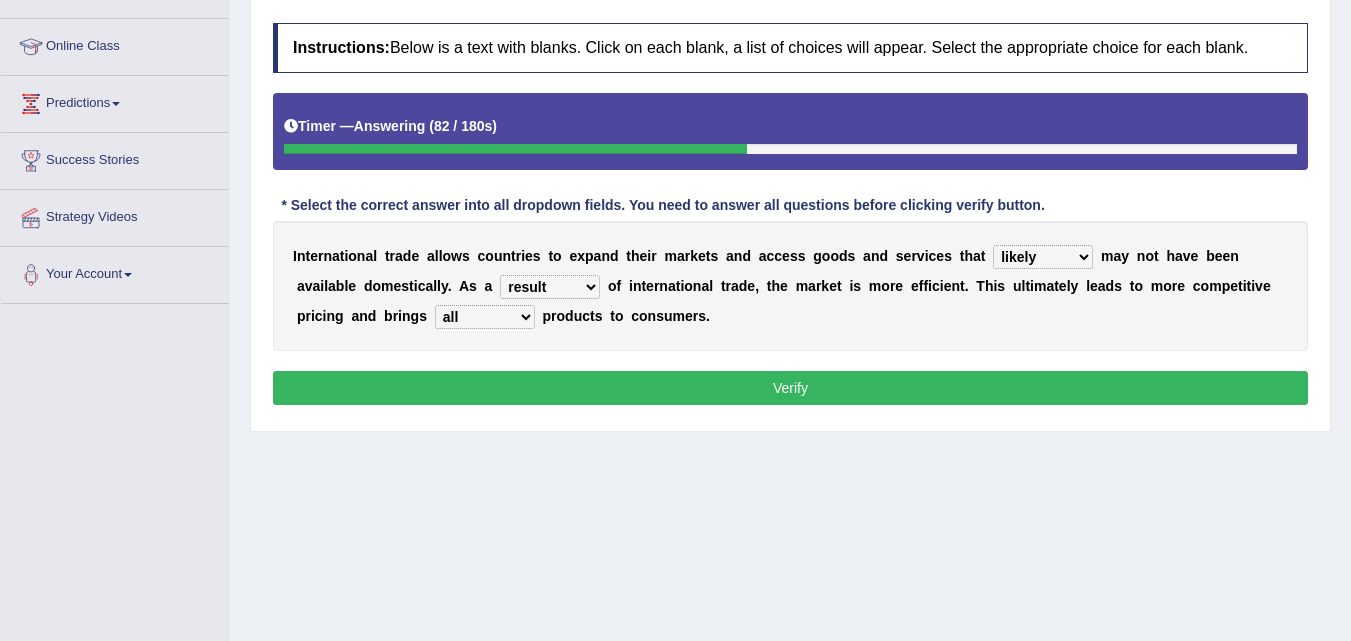 click on "Verify" at bounding box center (790, 388) 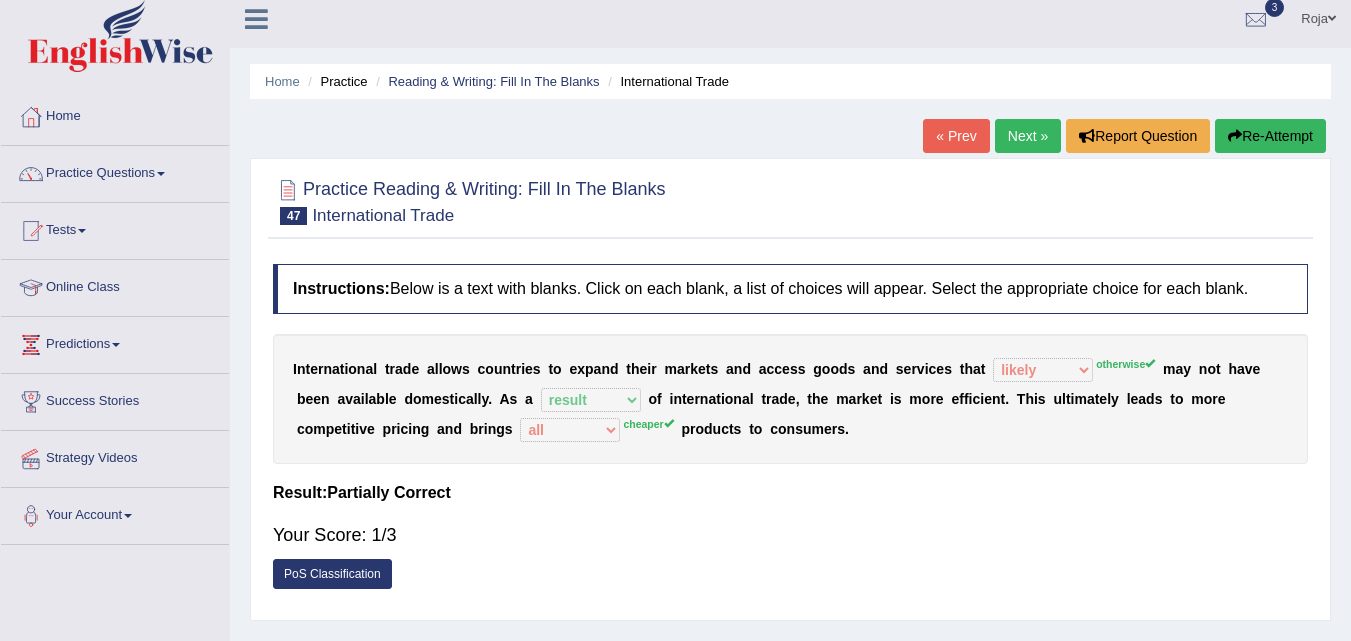scroll, scrollTop: 0, scrollLeft: 0, axis: both 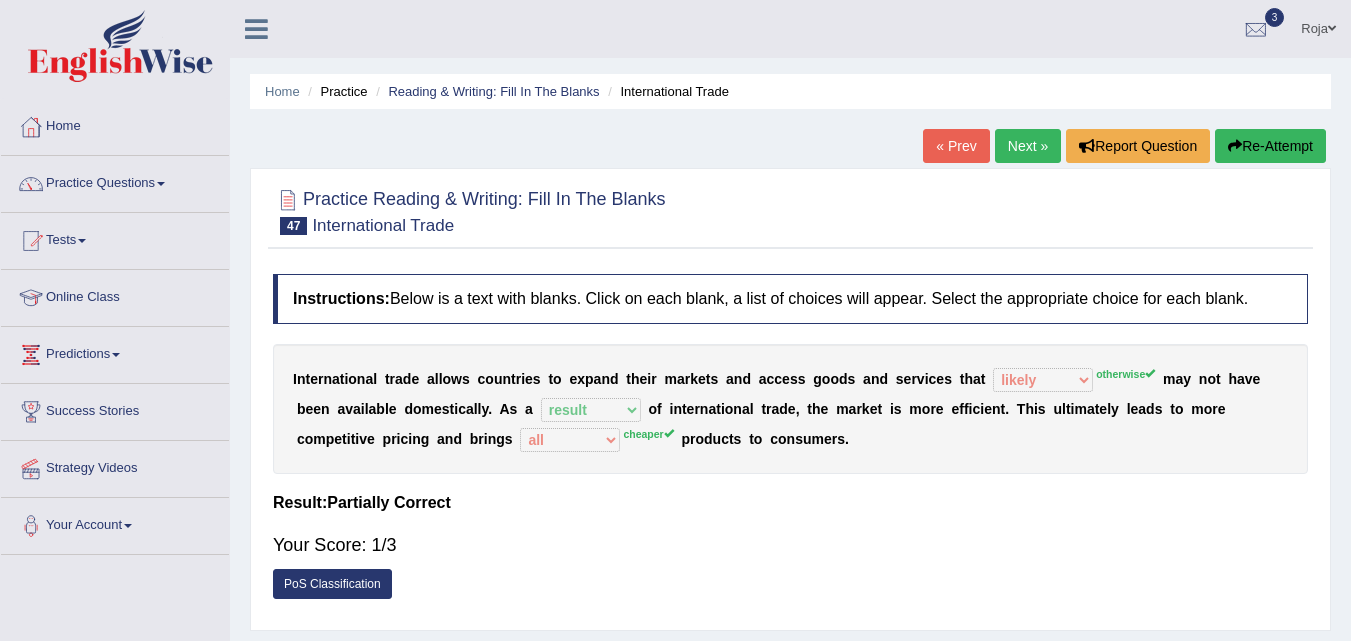 click on "Next »" at bounding box center [1028, 146] 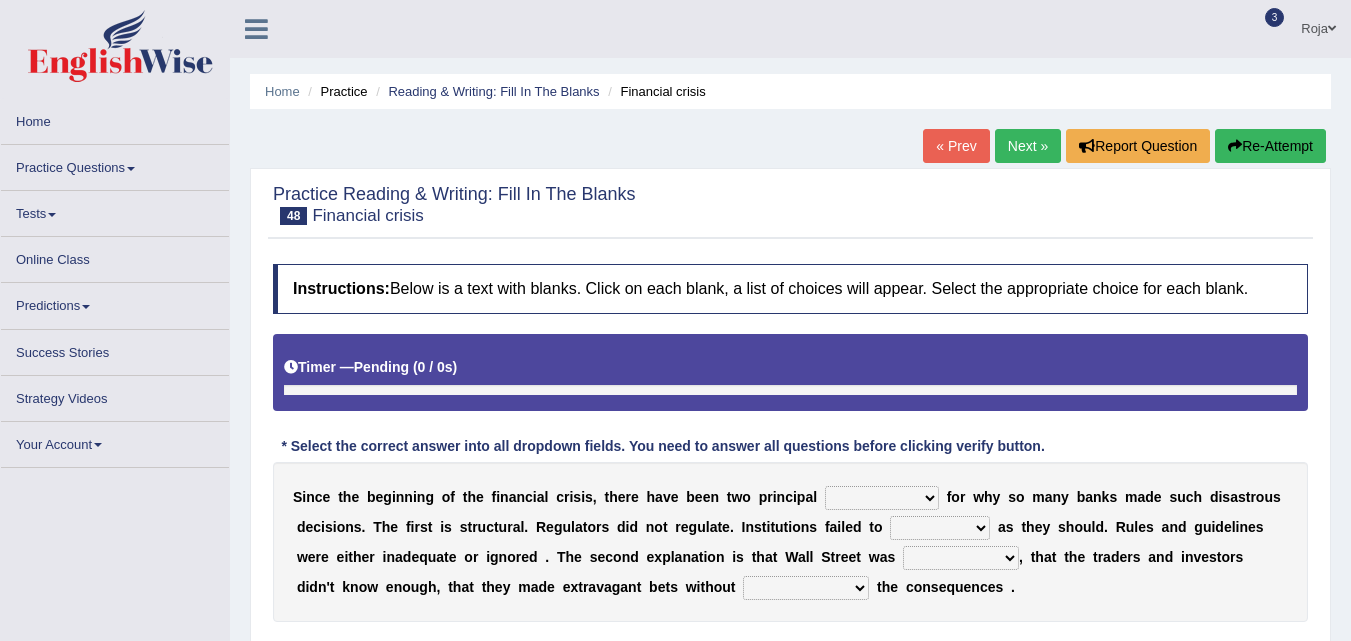 scroll, scrollTop: 0, scrollLeft: 0, axis: both 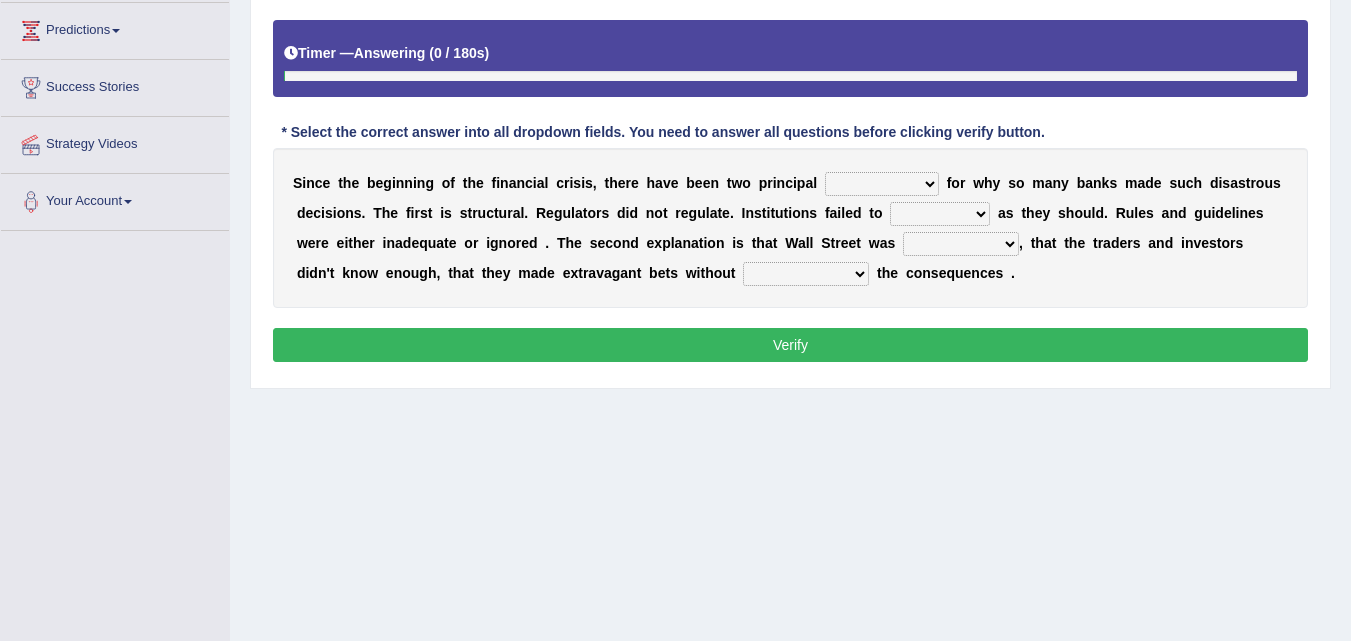 drag, startPoint x: 0, startPoint y: 0, endPoint x: 1331, endPoint y: 407, distance: 1391.8369 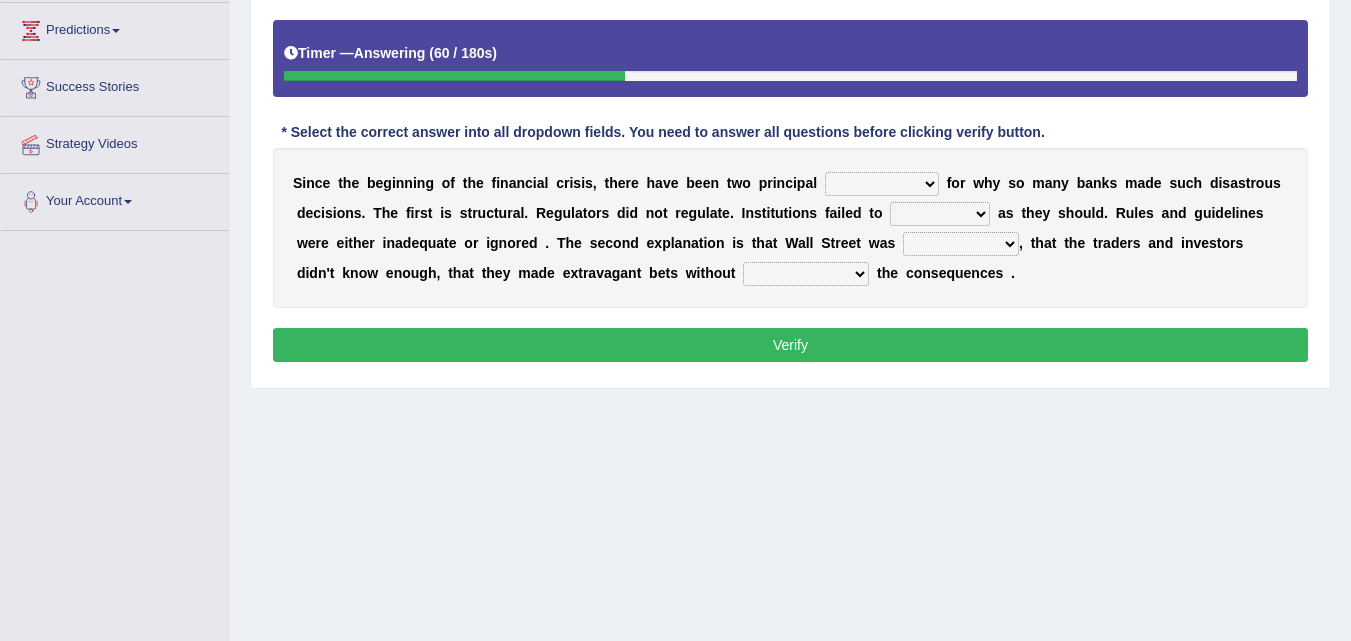 click on "explanations debates excuses examples" at bounding box center (882, 184) 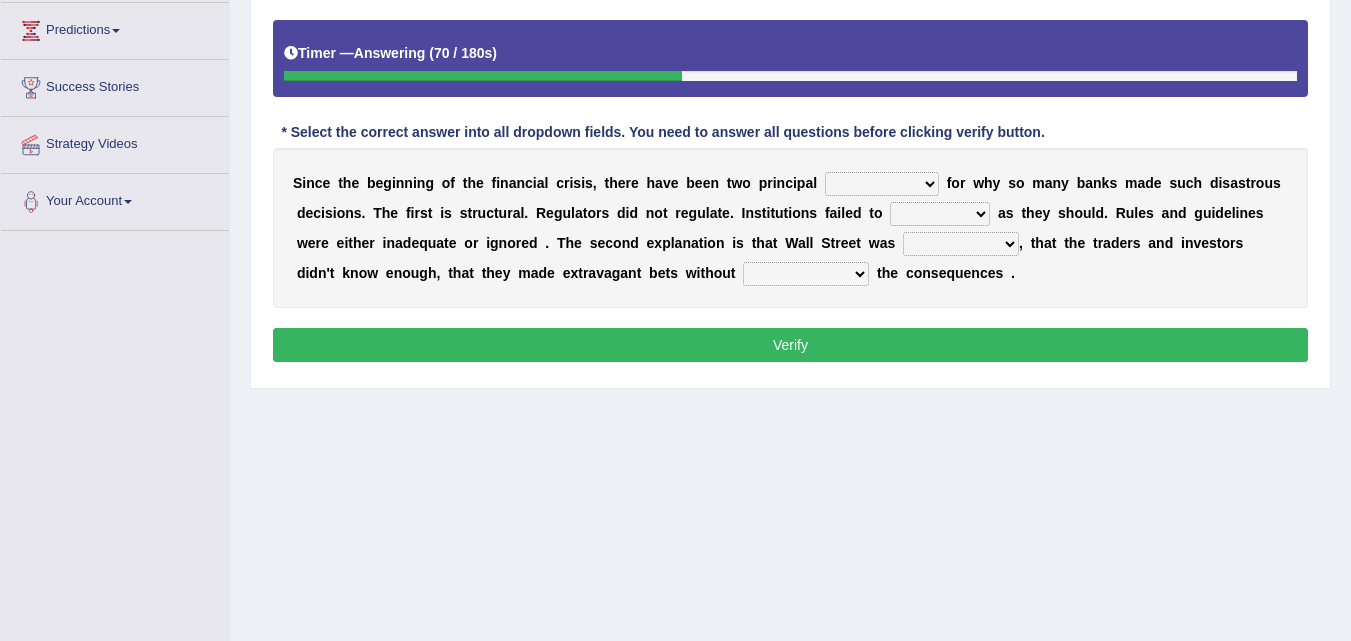 select on "examples" 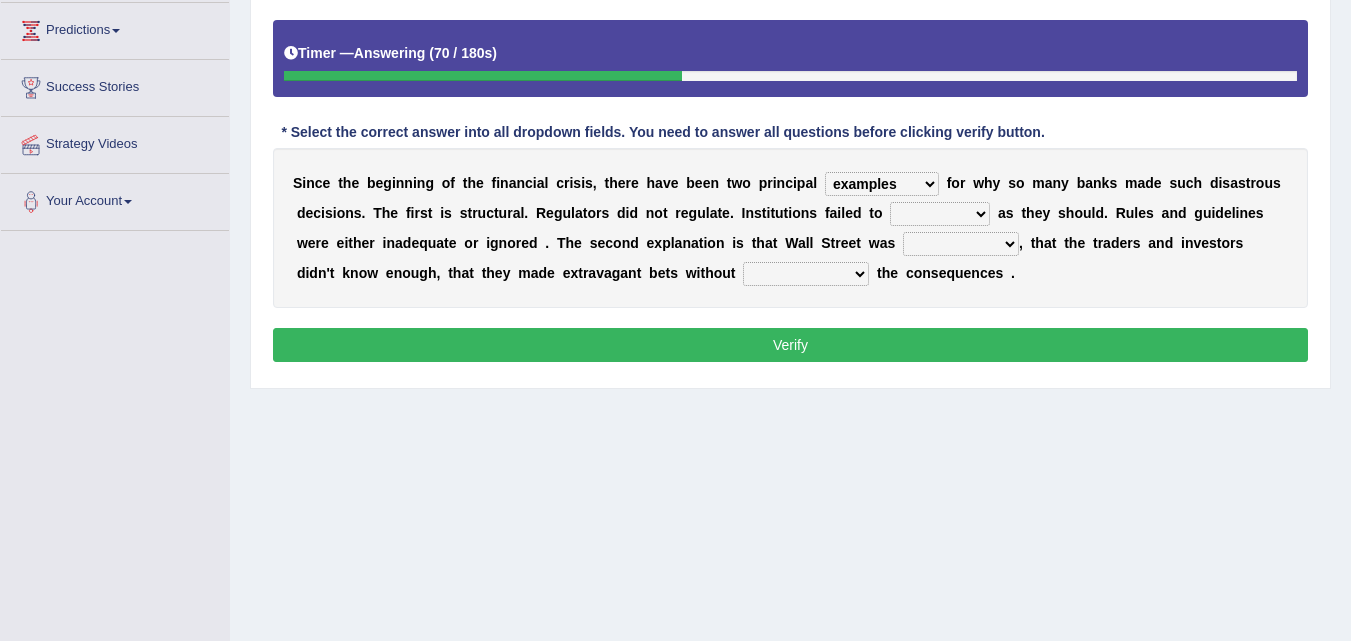 click on "explanations debates excuses examples" at bounding box center (882, 184) 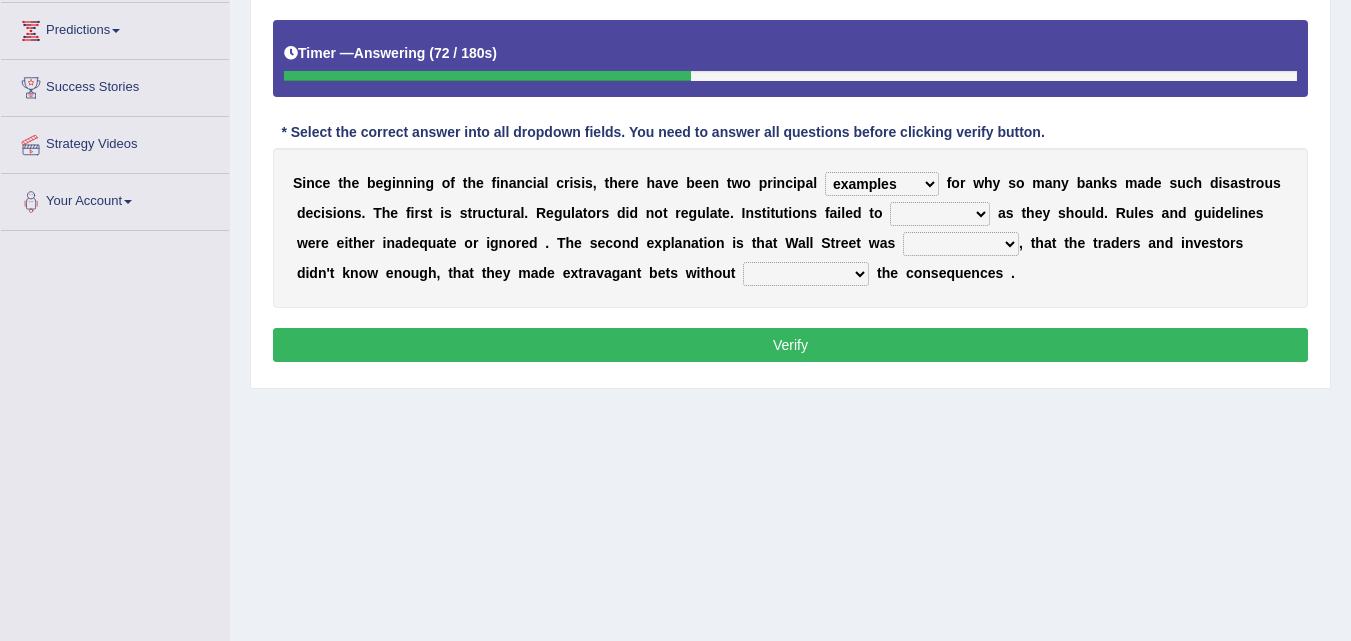 click on "explanations debates excuses examples" at bounding box center [882, 184] 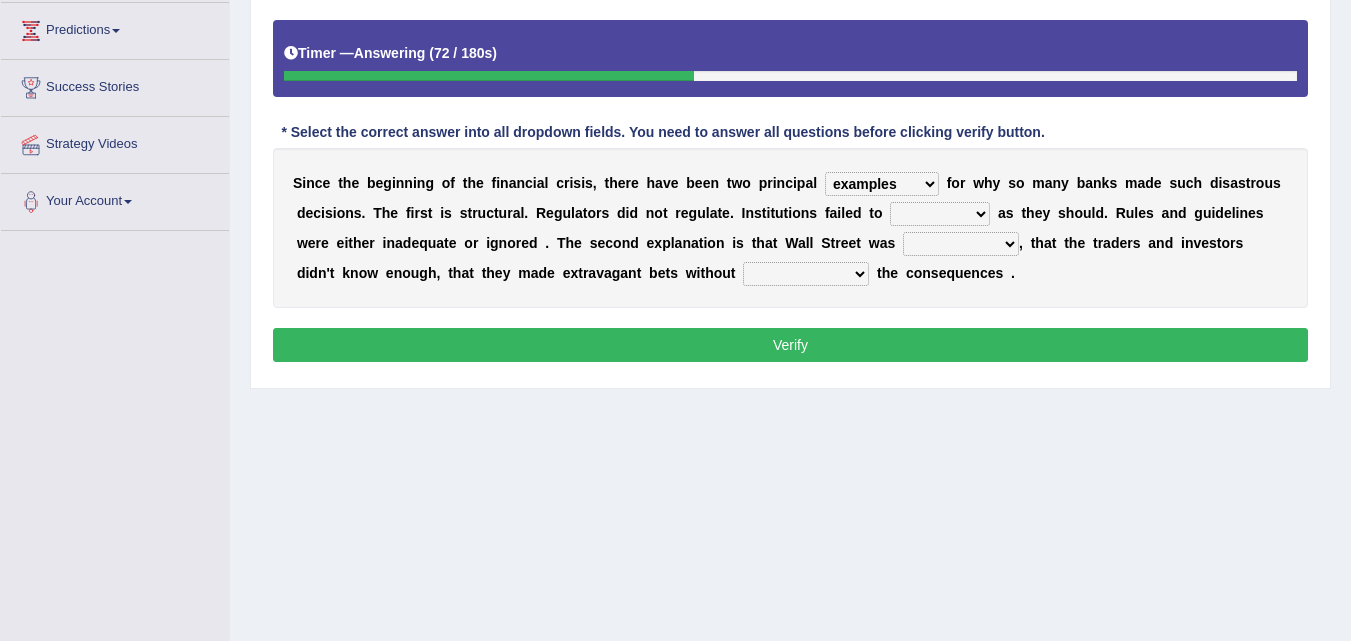 click on "explanations debates excuses examples" at bounding box center (882, 184) 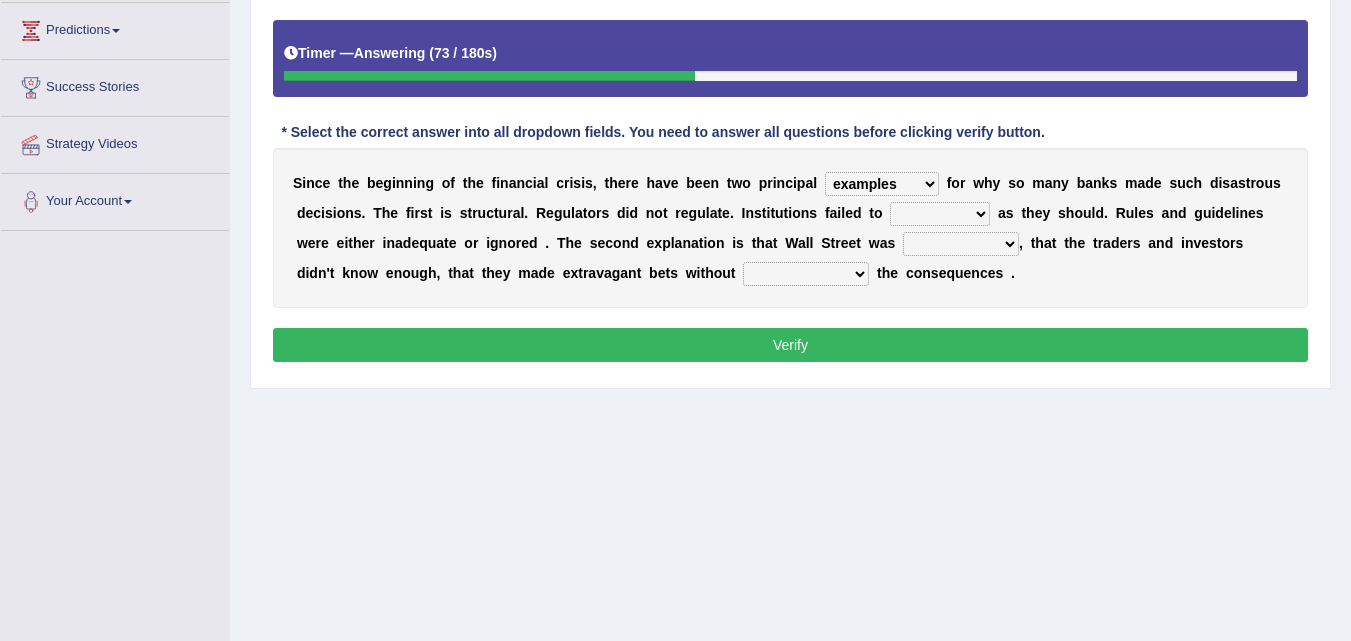 click on "explanations debates excuses examples" at bounding box center [882, 184] 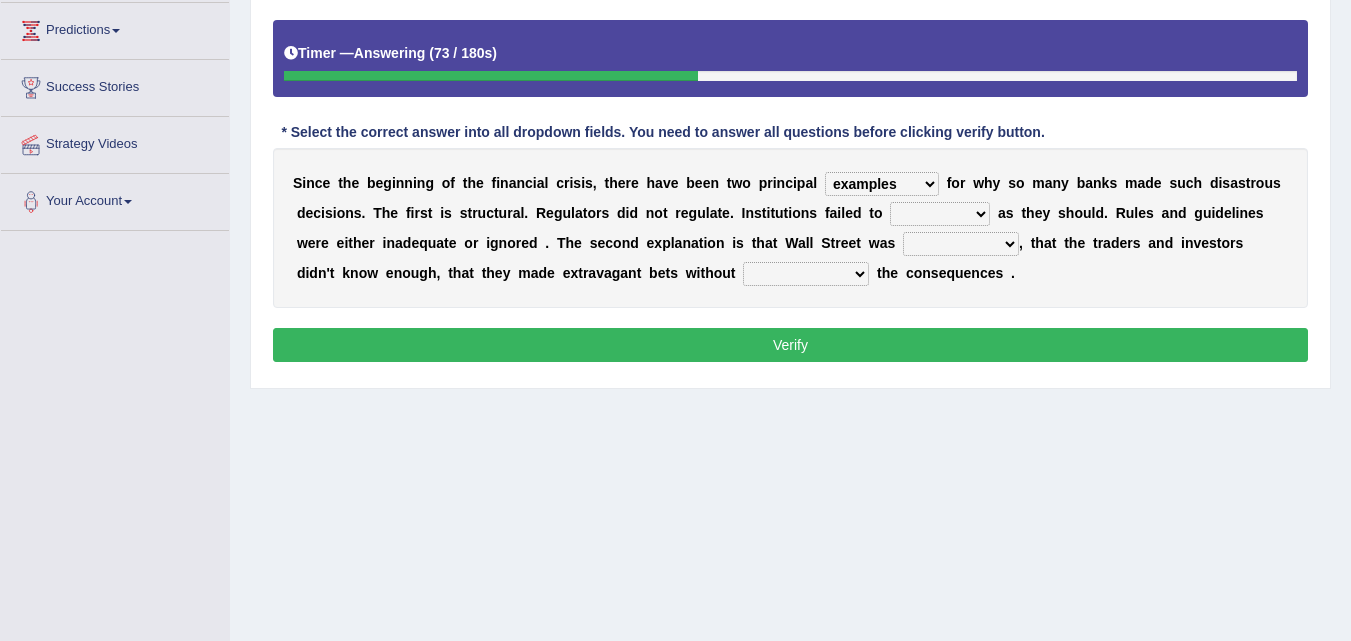click on "explanations debates excuses examples" at bounding box center [882, 184] 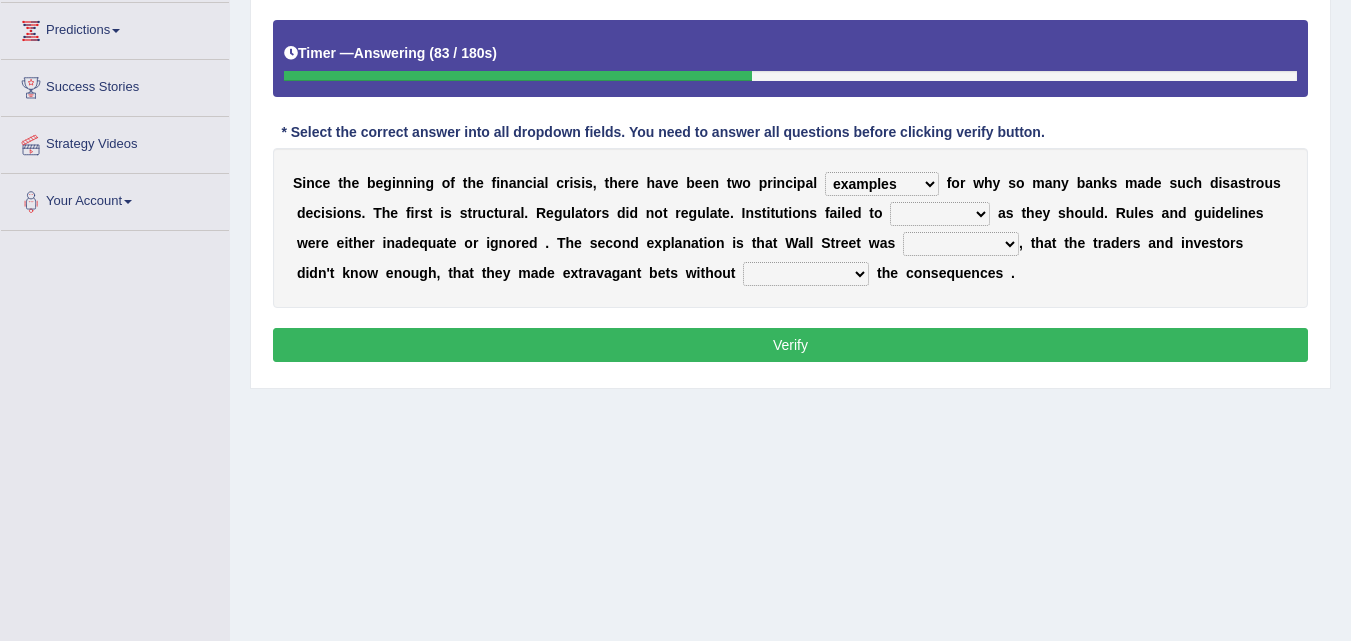 click on "function use stabilize maintain" at bounding box center [940, 214] 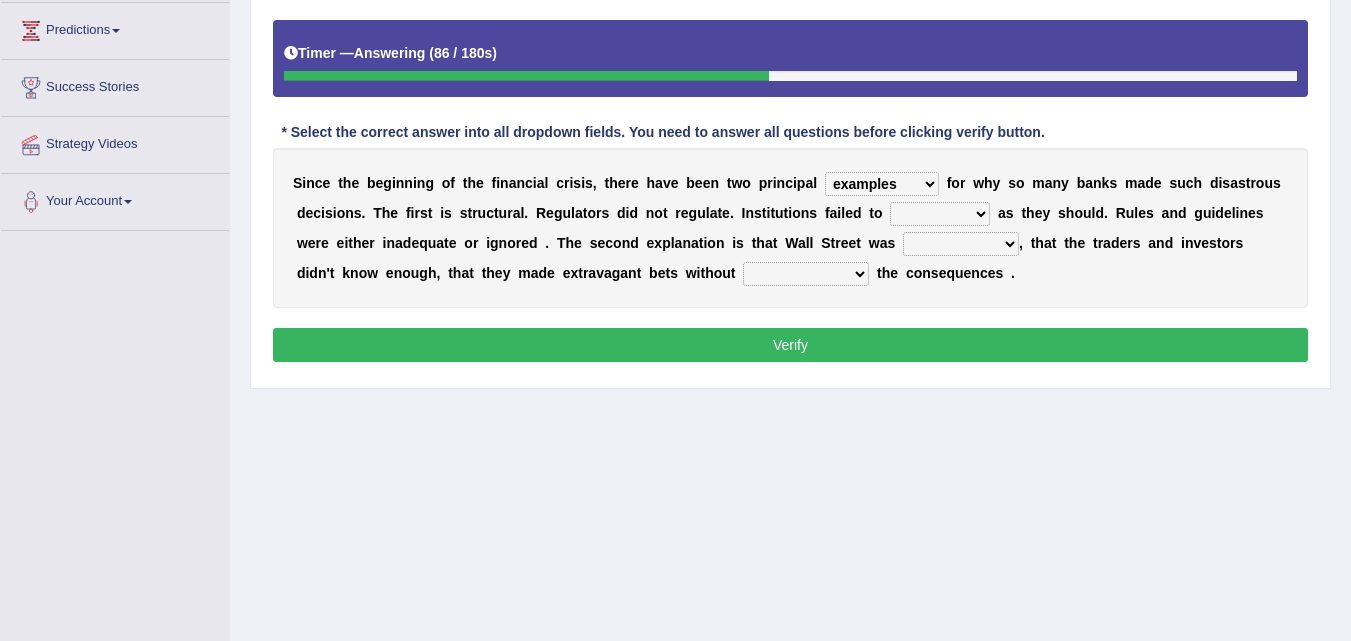 select on "function" 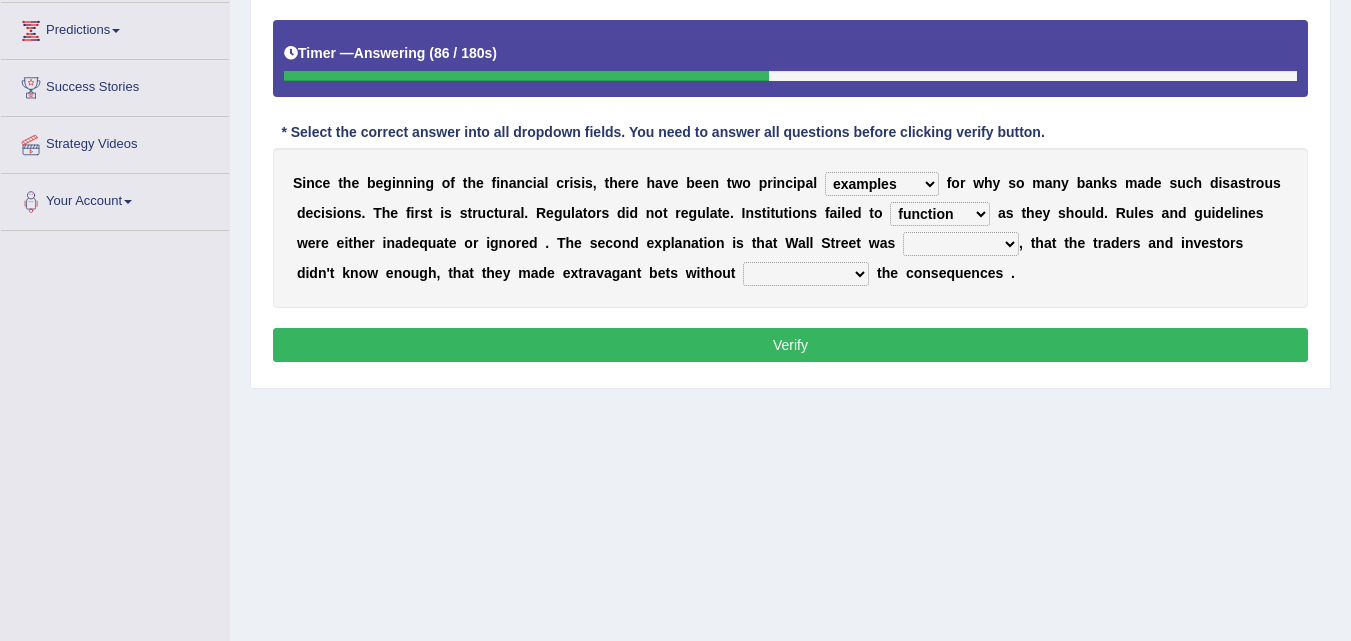 click on "function use stabilize maintain" at bounding box center [940, 214] 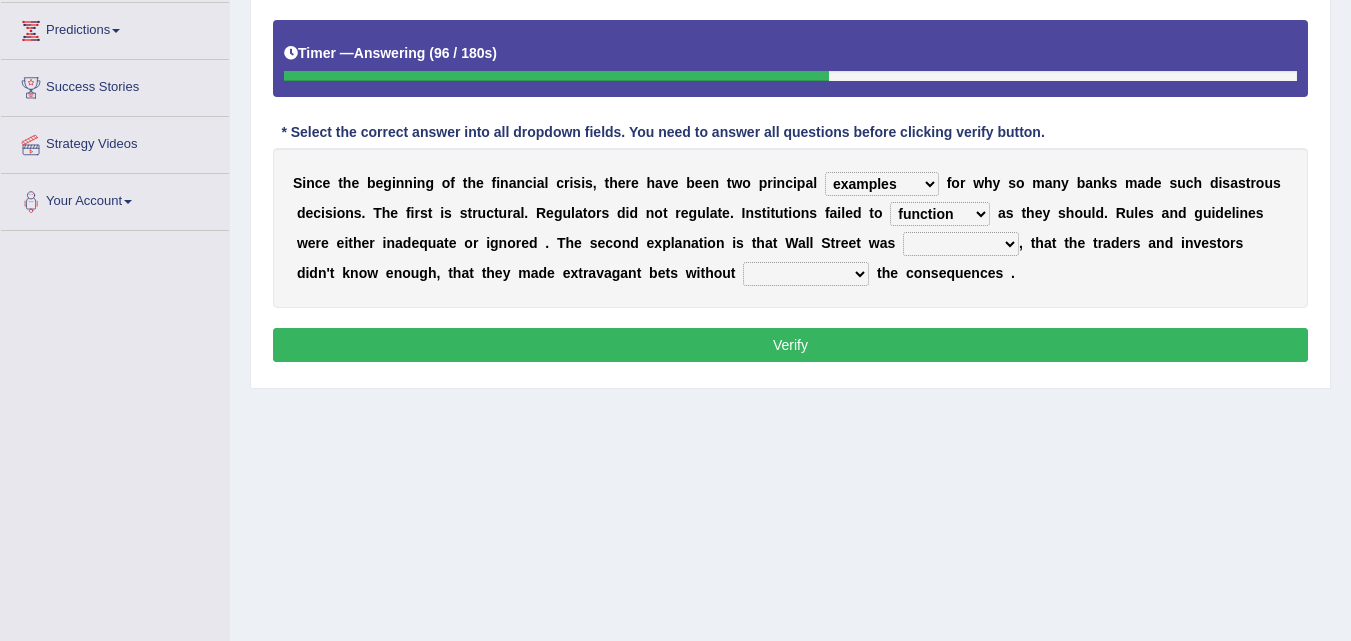 click on "explanations debates excuses examples" at bounding box center (882, 184) 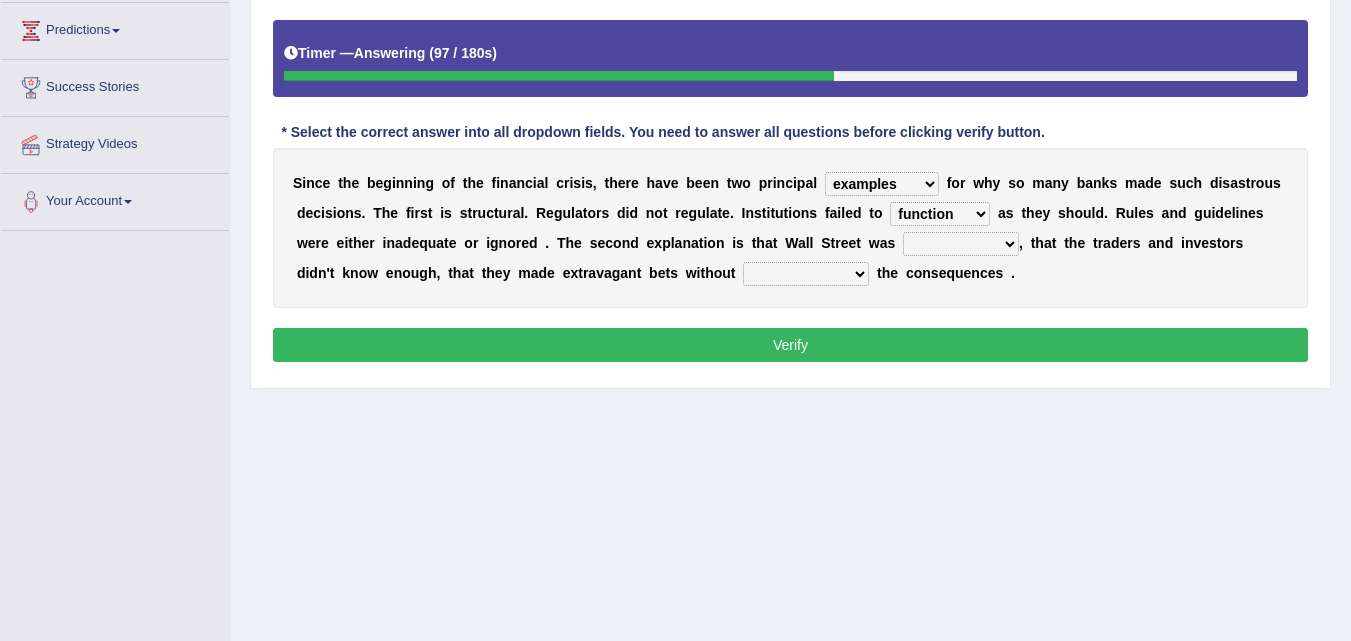 select on "explanations" 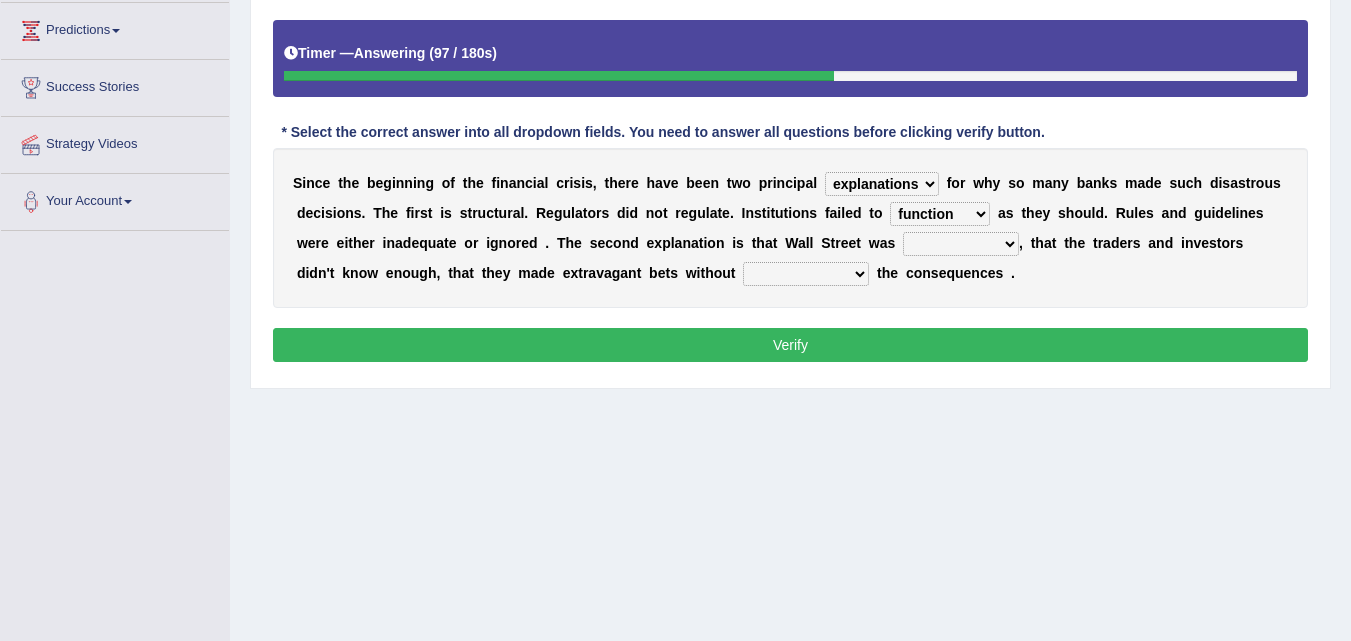 click on "explanations debates excuses examples" at bounding box center [882, 184] 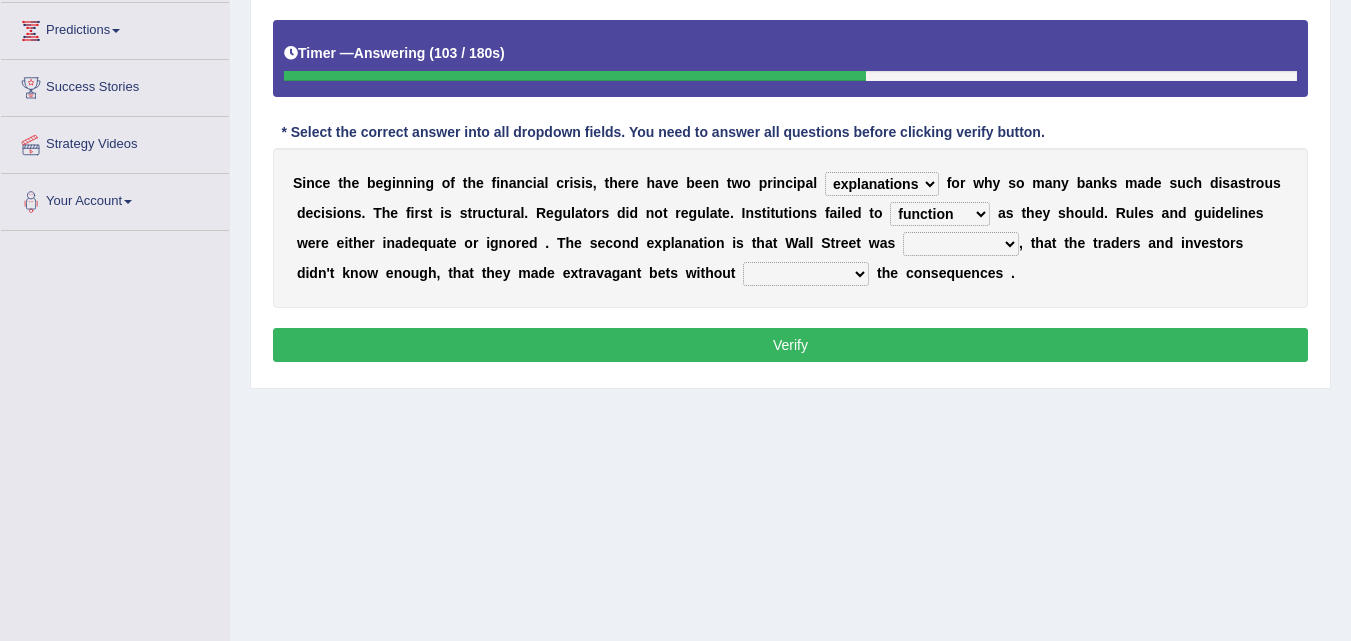 click on "rough rampant incompetent irresponsible" at bounding box center (961, 244) 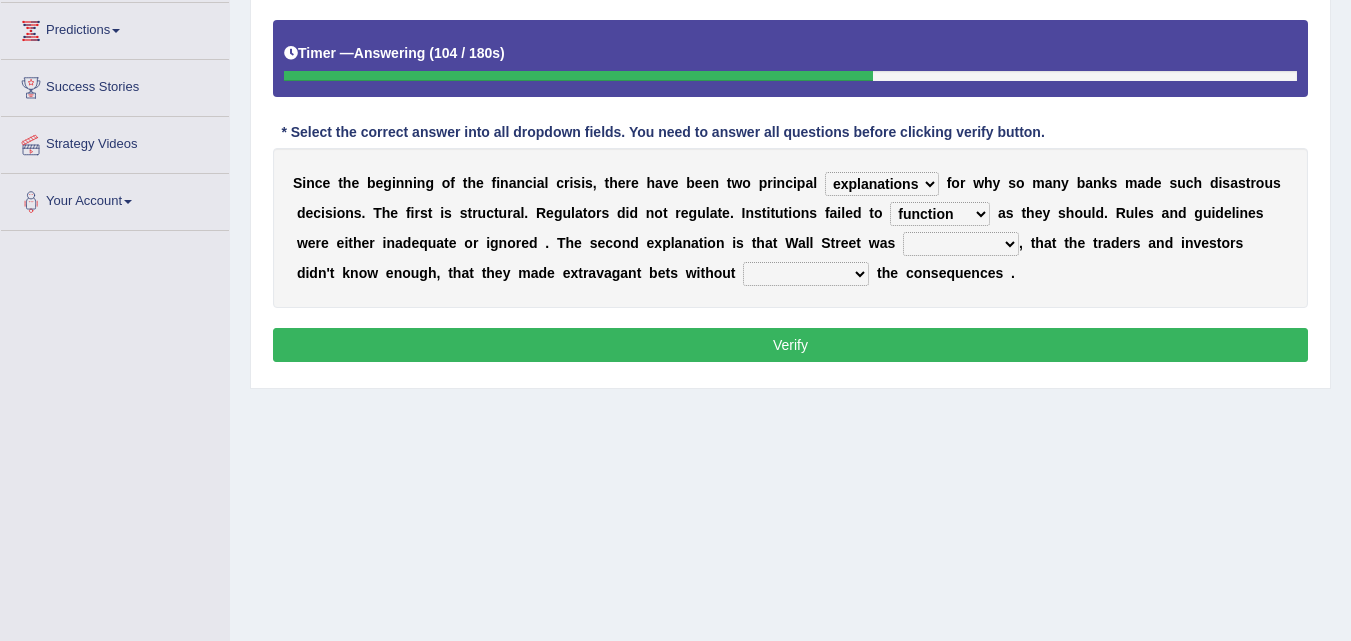 click on "rough rampant incompetent irresponsible" at bounding box center [961, 244] 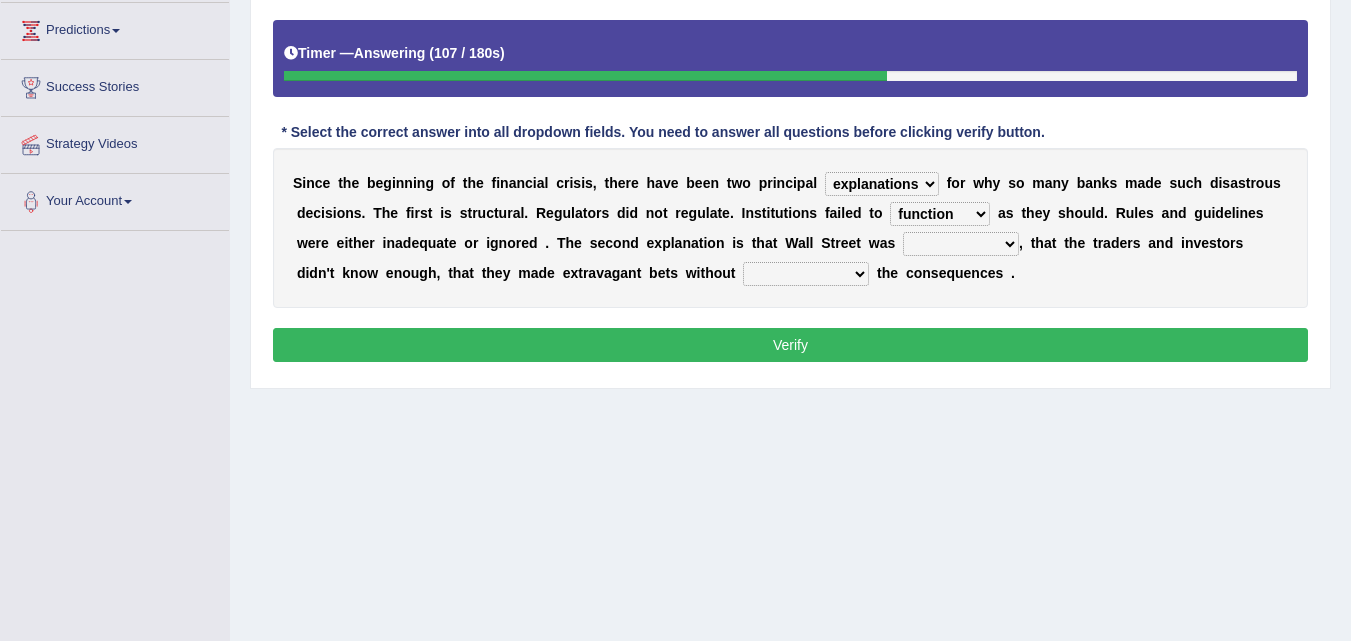 click on "rough rampant incompetent irresponsible" at bounding box center (961, 244) 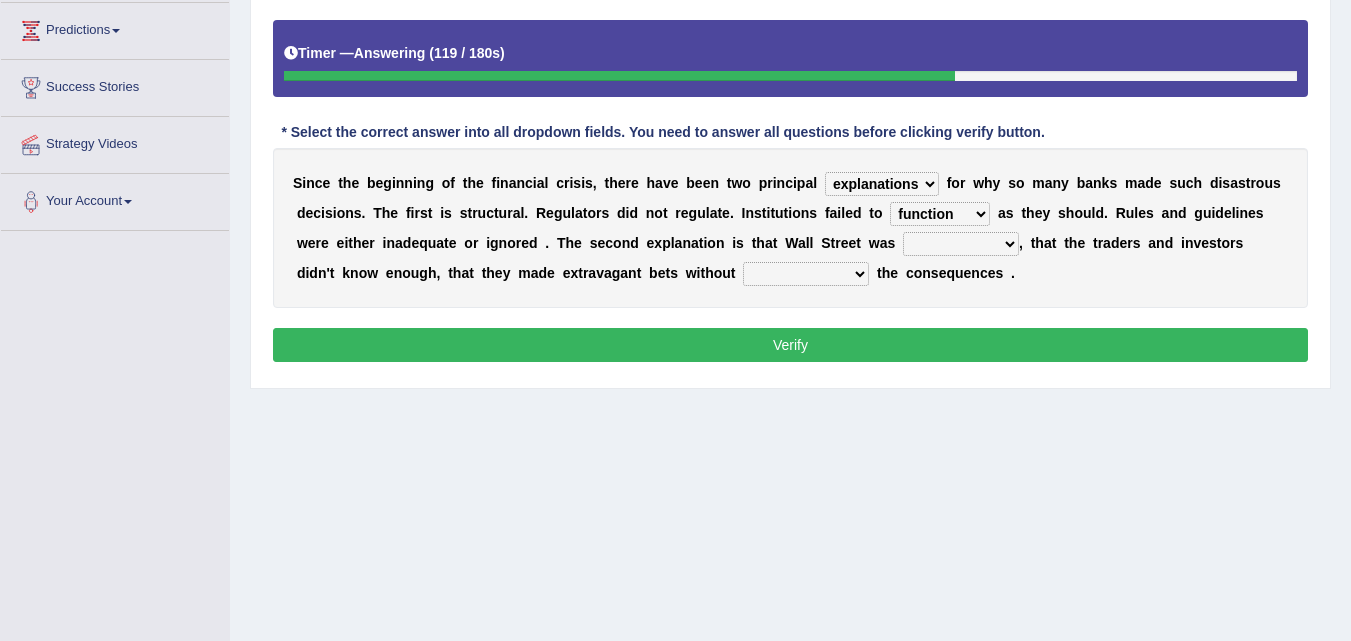 select on "rampant" 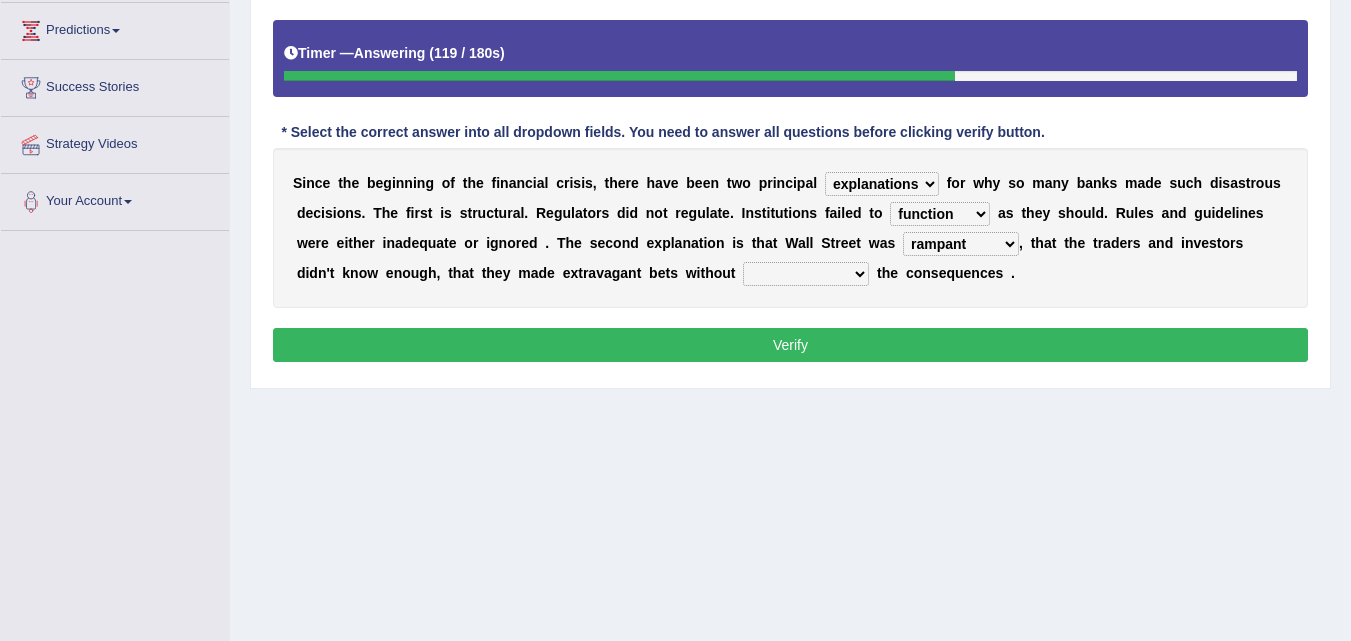 click on "rough rampant incompetent irresponsible" at bounding box center [961, 244] 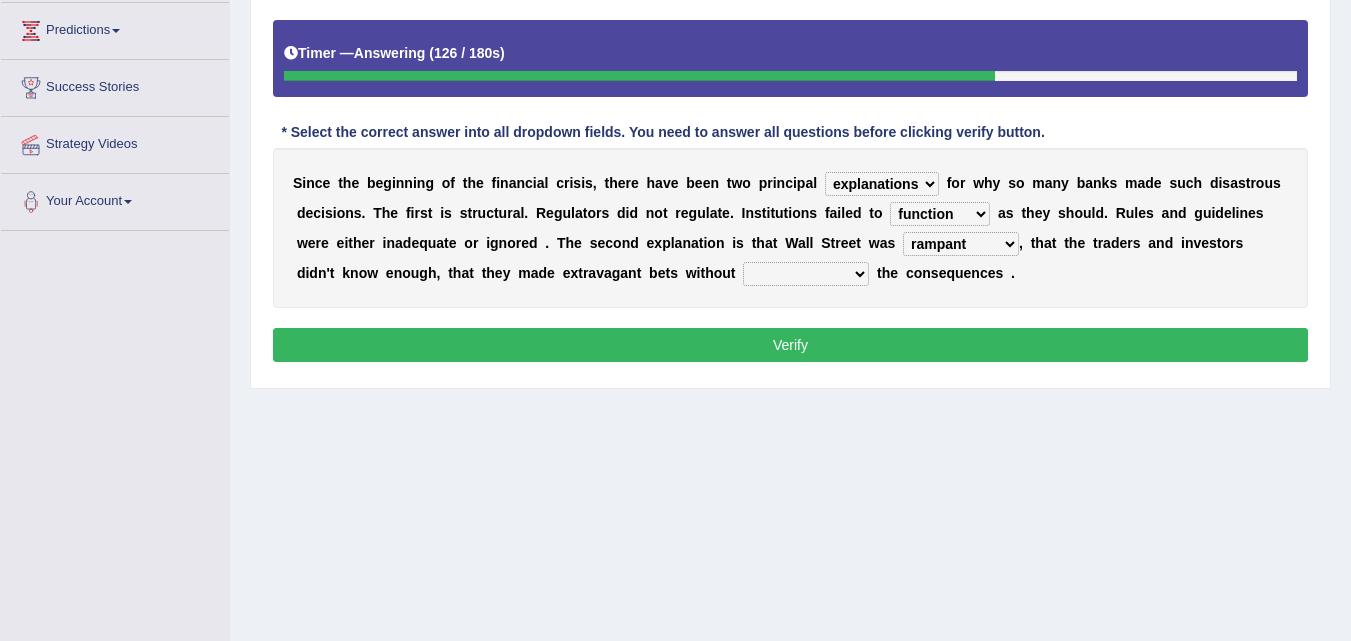 click on "counting understanding correcting valuing" at bounding box center [806, 274] 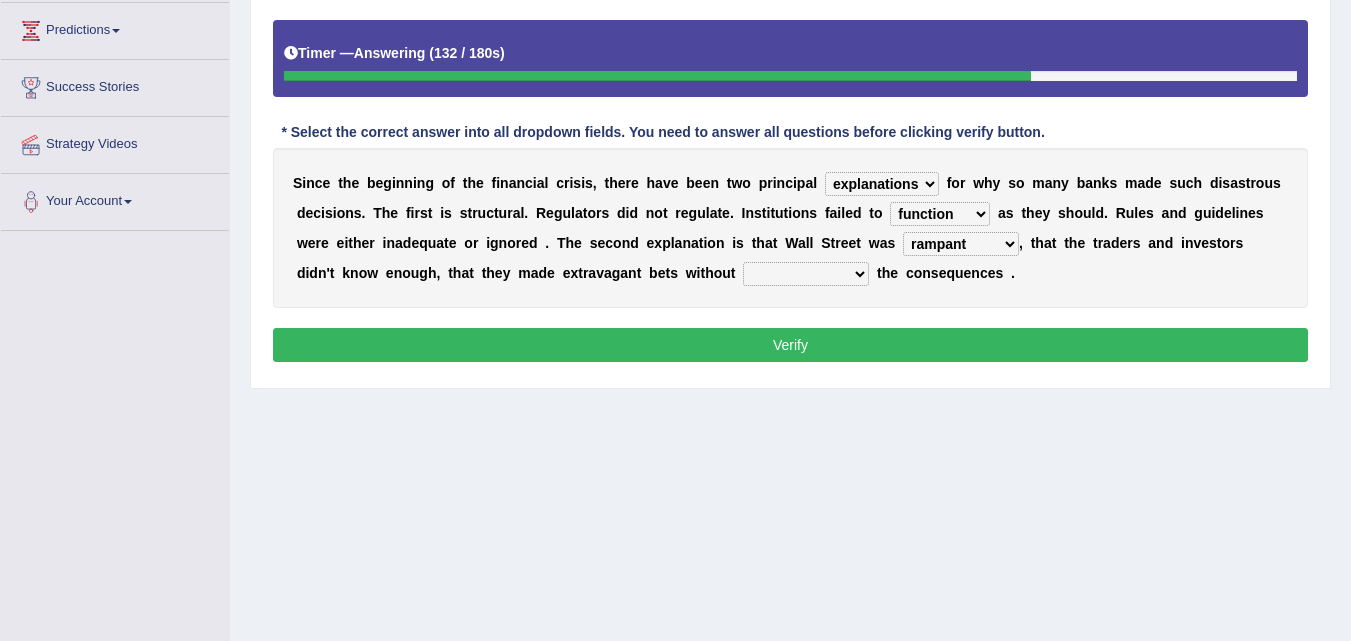 select on "understanding" 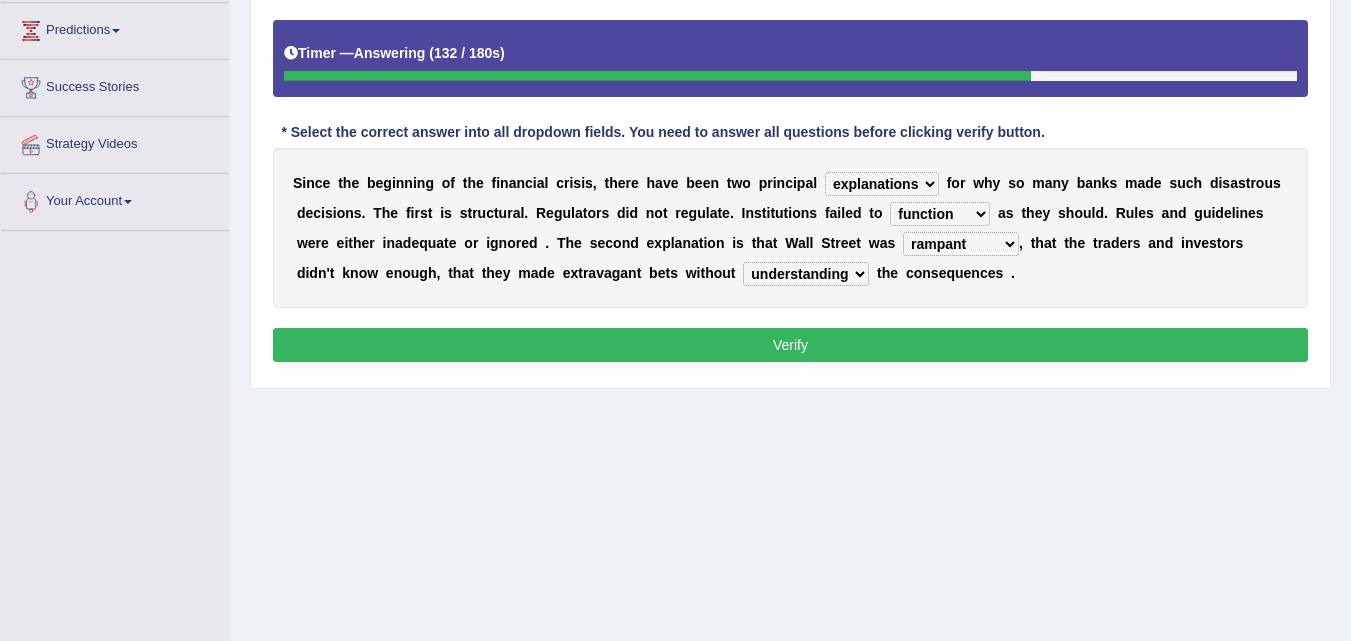 click on "counting understanding correcting valuing" at bounding box center (806, 274) 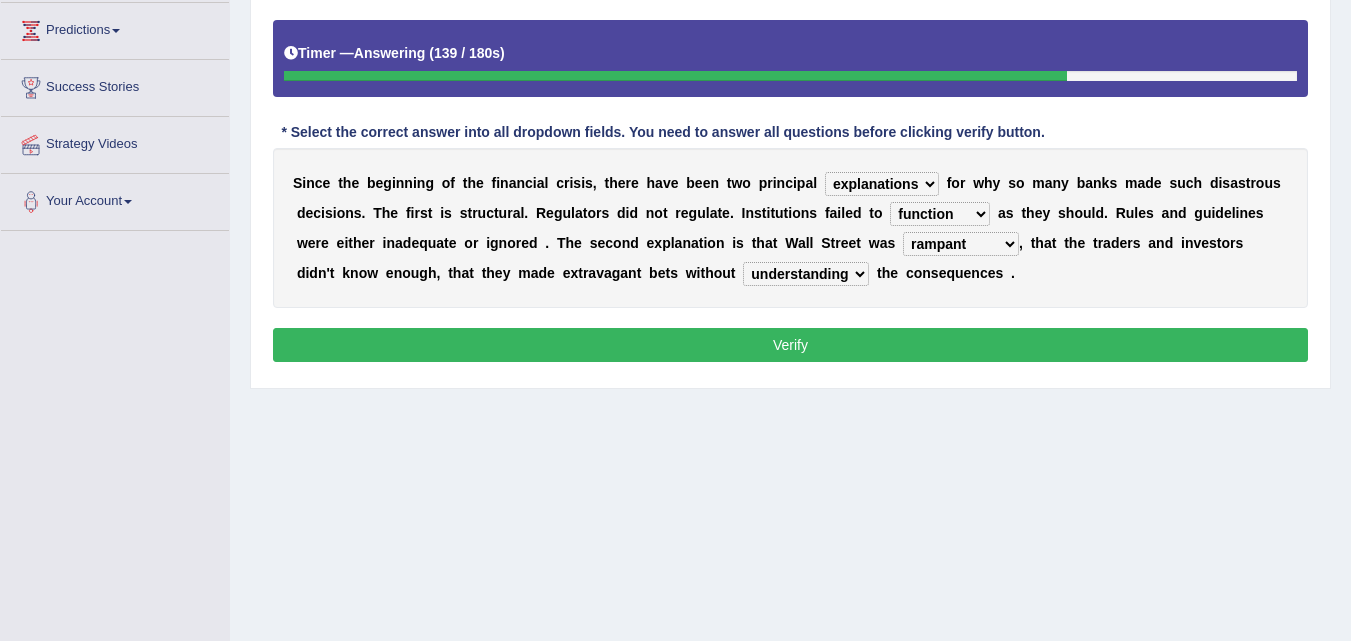 click on "rough rampant incompetent irresponsible" at bounding box center (961, 244) 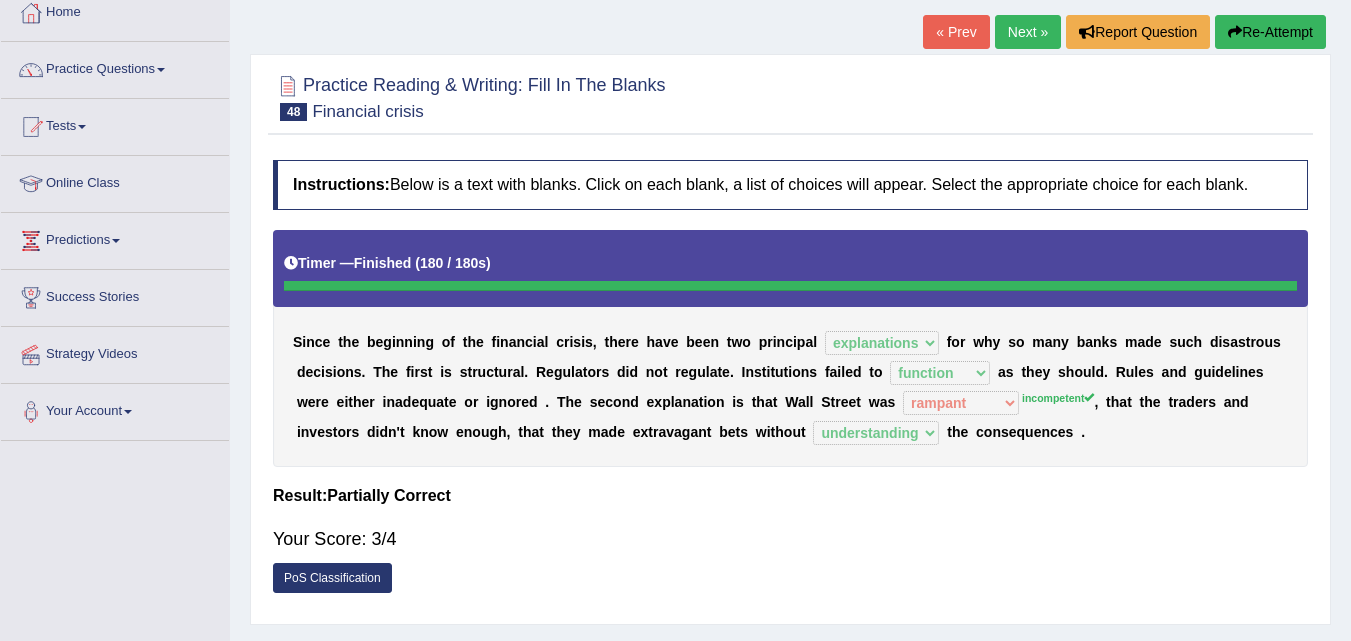 scroll, scrollTop: 116, scrollLeft: 0, axis: vertical 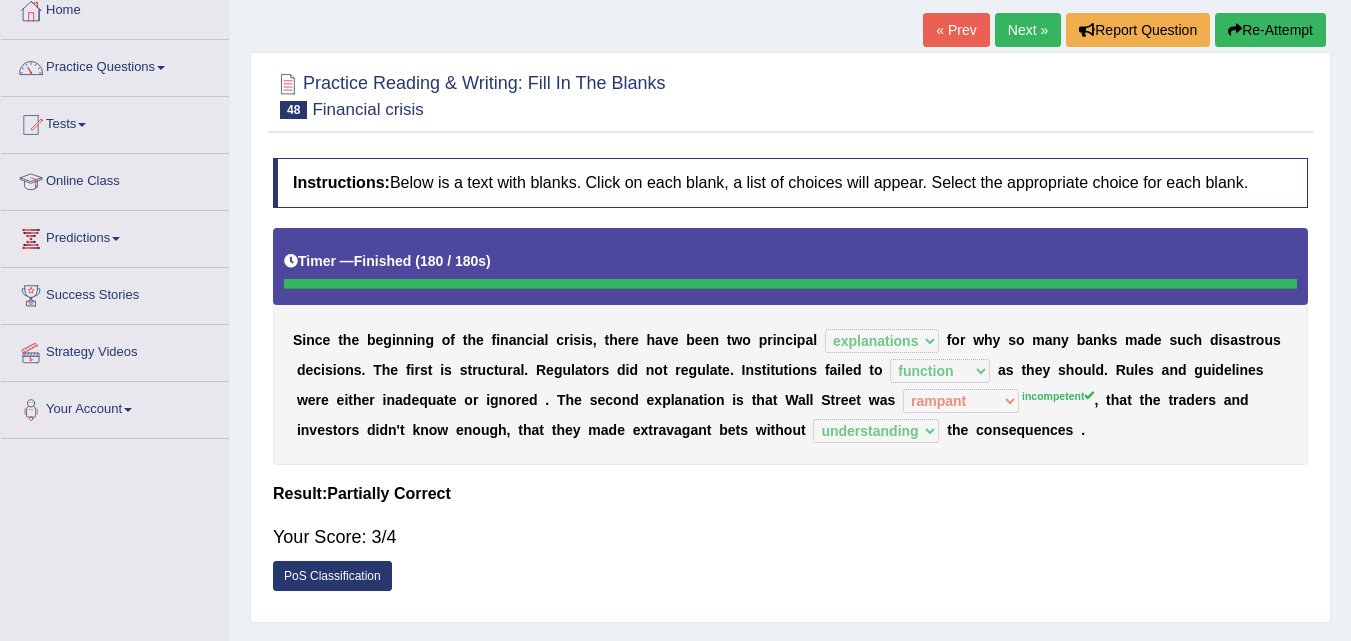 click on "Next »" at bounding box center (1028, 30) 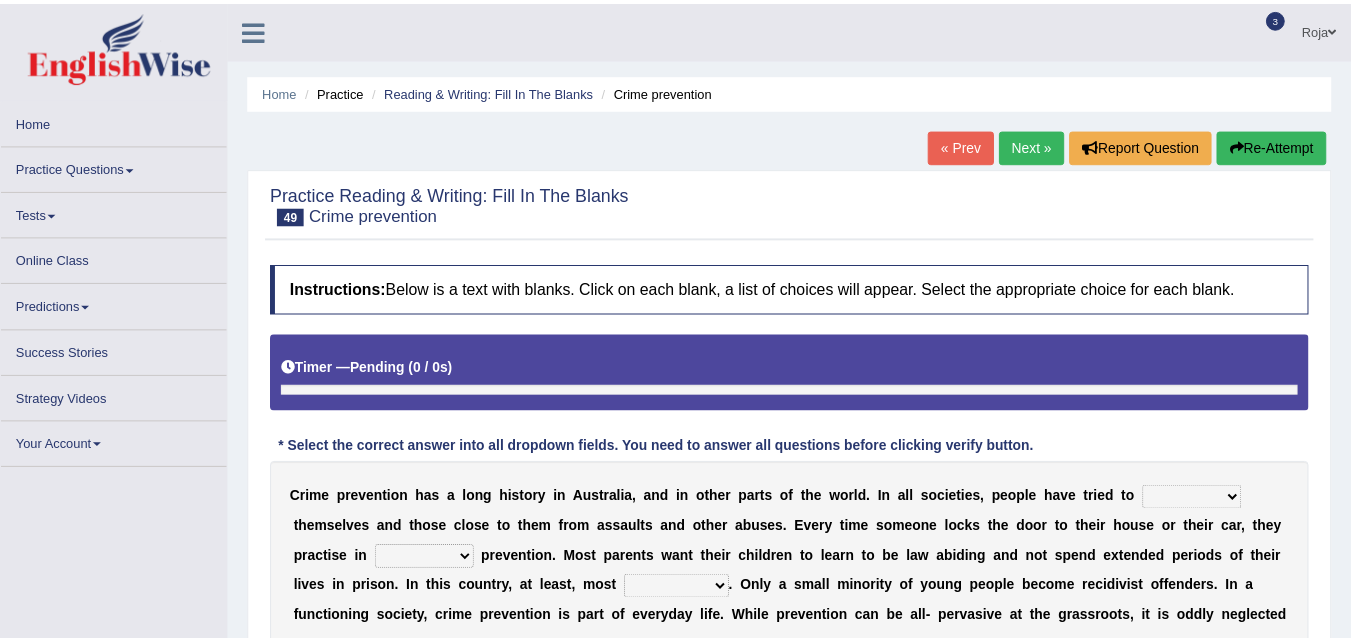 scroll, scrollTop: 0, scrollLeft: 0, axis: both 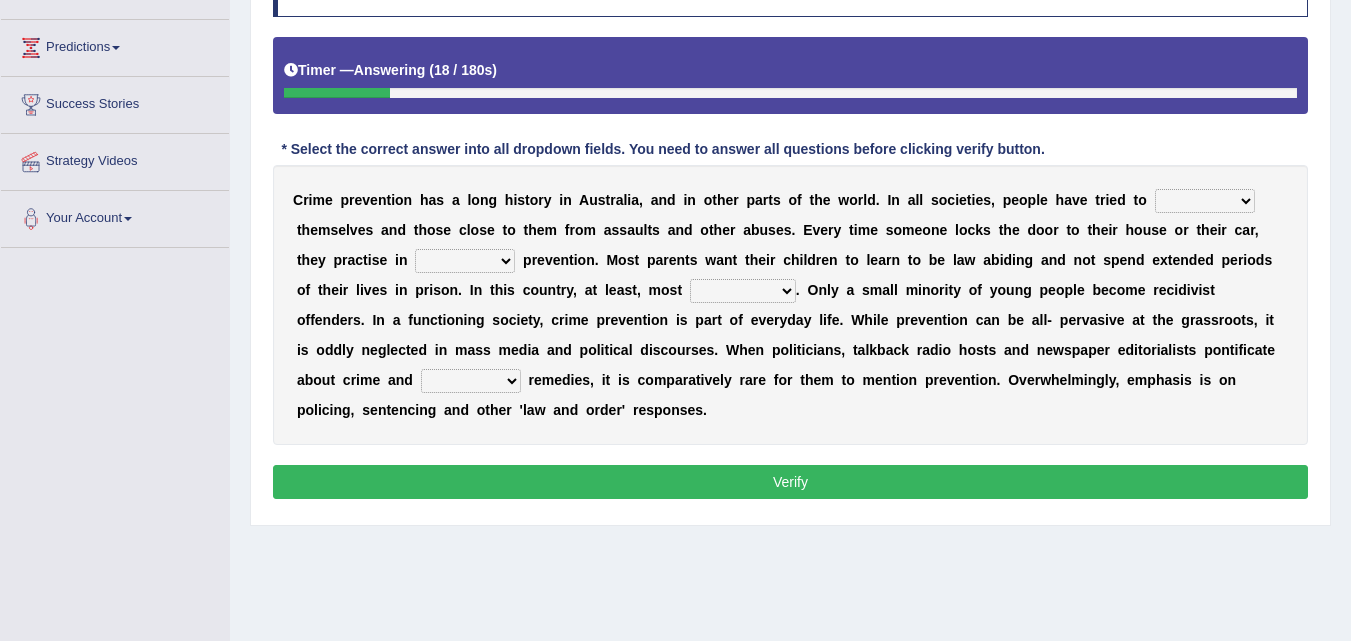 click on "promote respect protect enhance" at bounding box center (1205, 201) 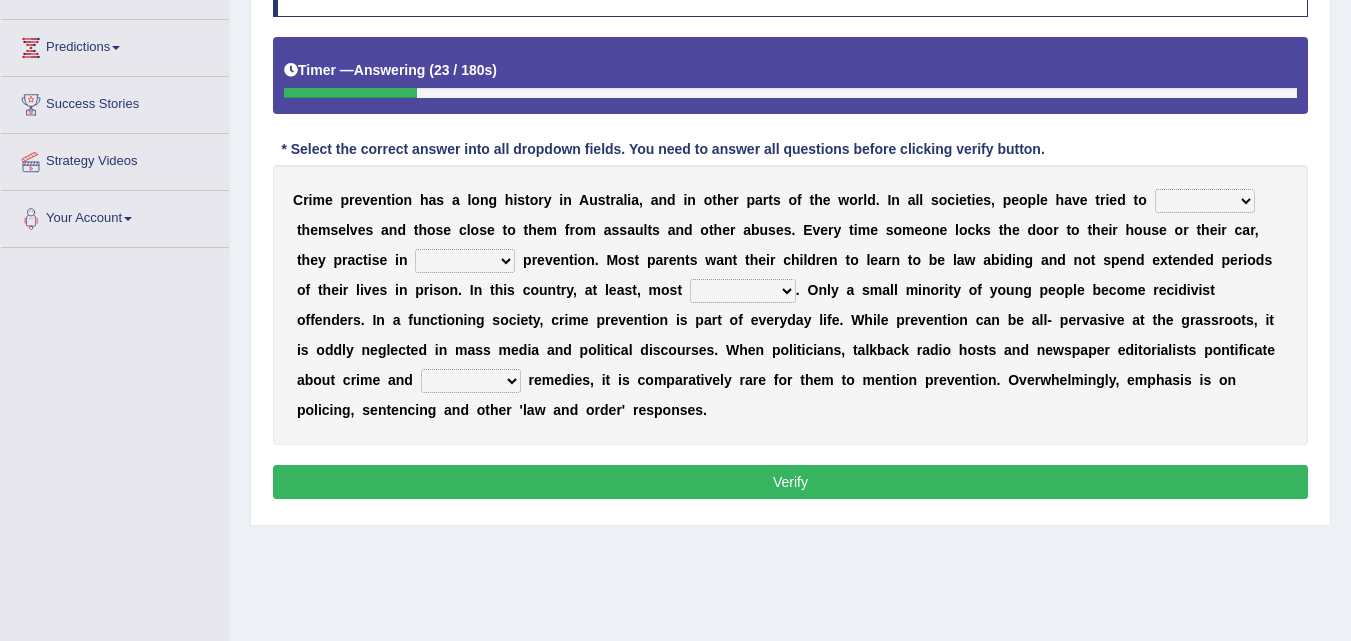 select on "protect" 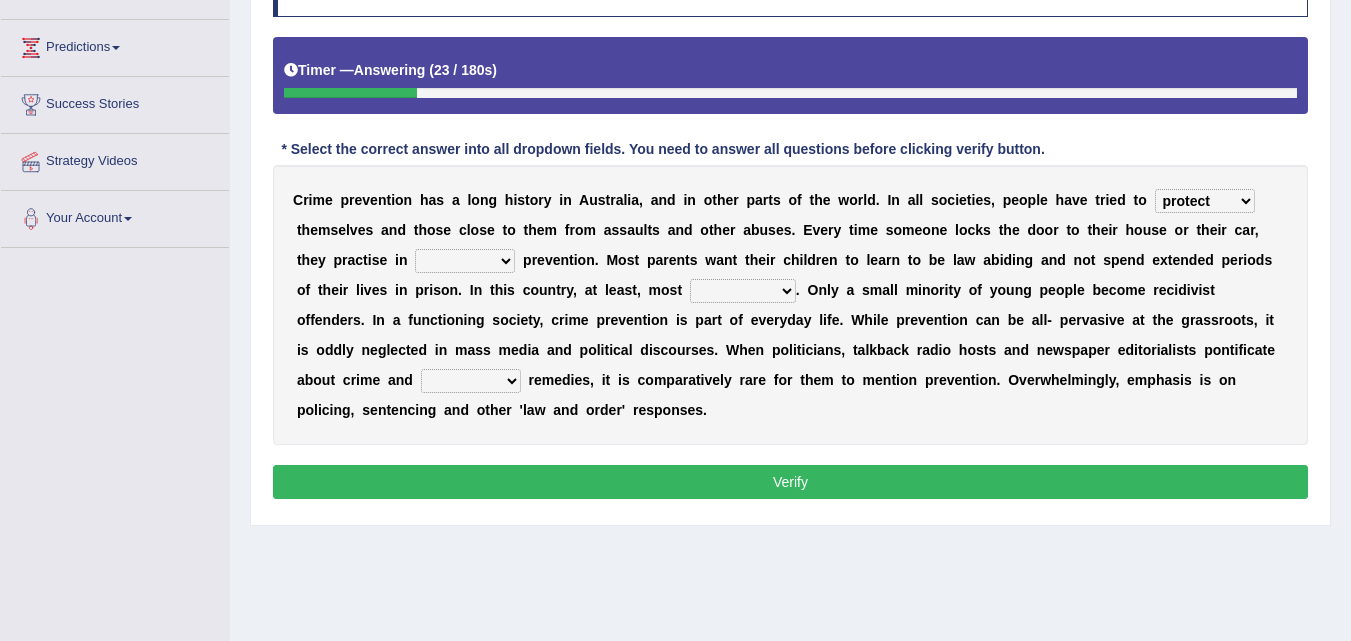 click on "promote respect protect enhance" at bounding box center (1205, 201) 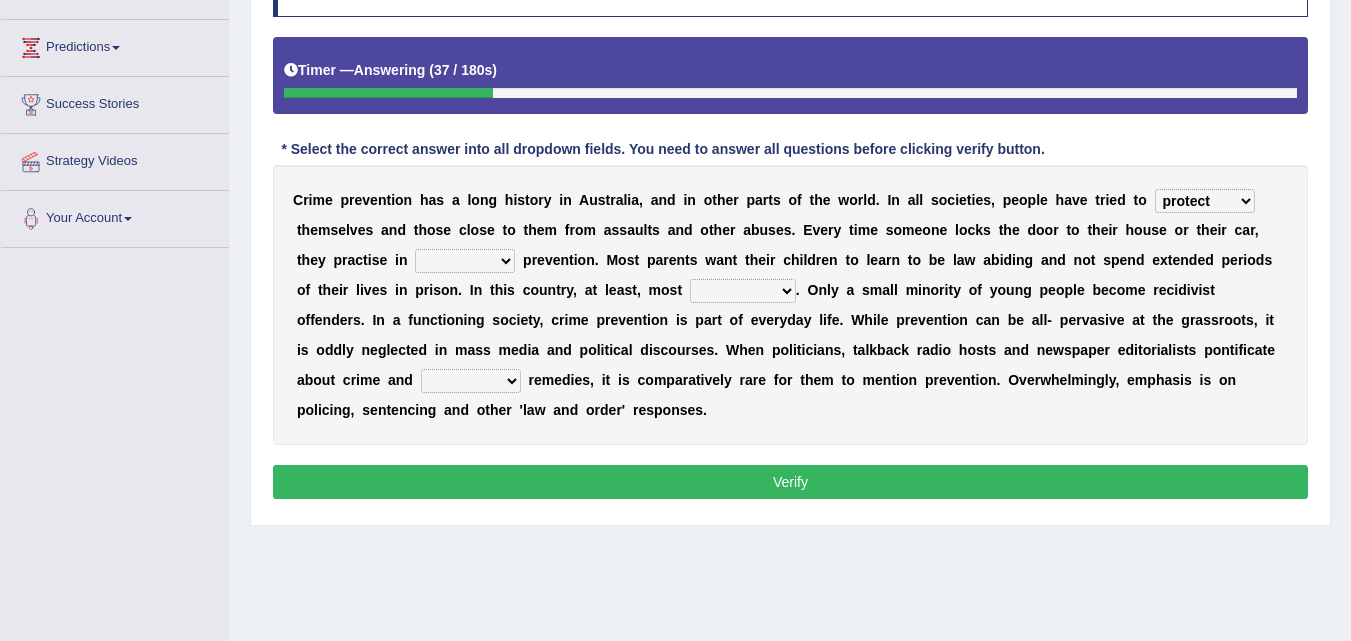 click on "part of a form of relation to addition to" at bounding box center (465, 261) 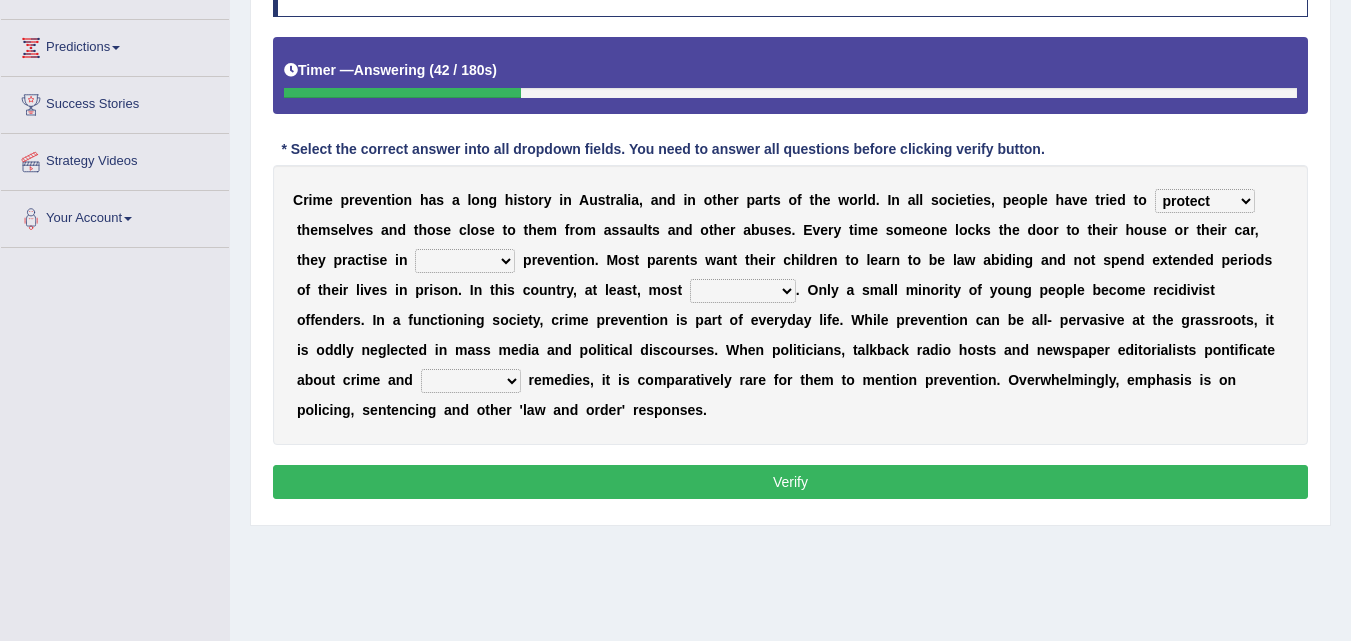 select on "part of" 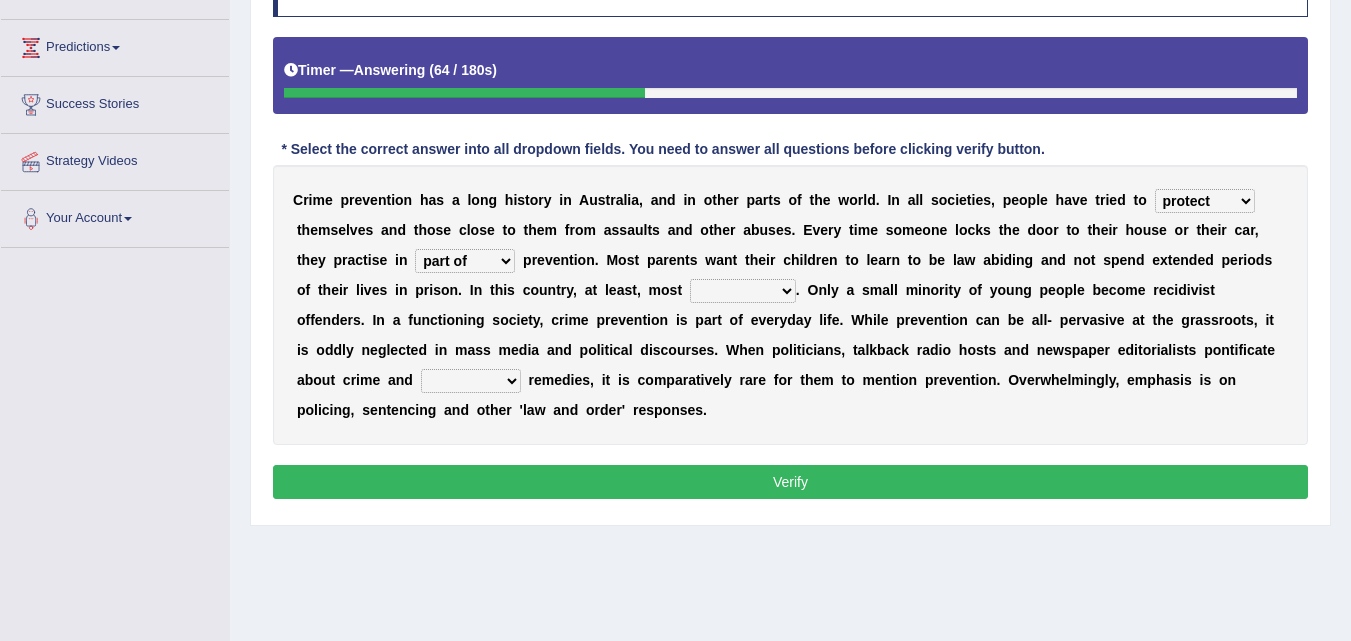 click on "success succeed successful succeeding" at bounding box center [743, 291] 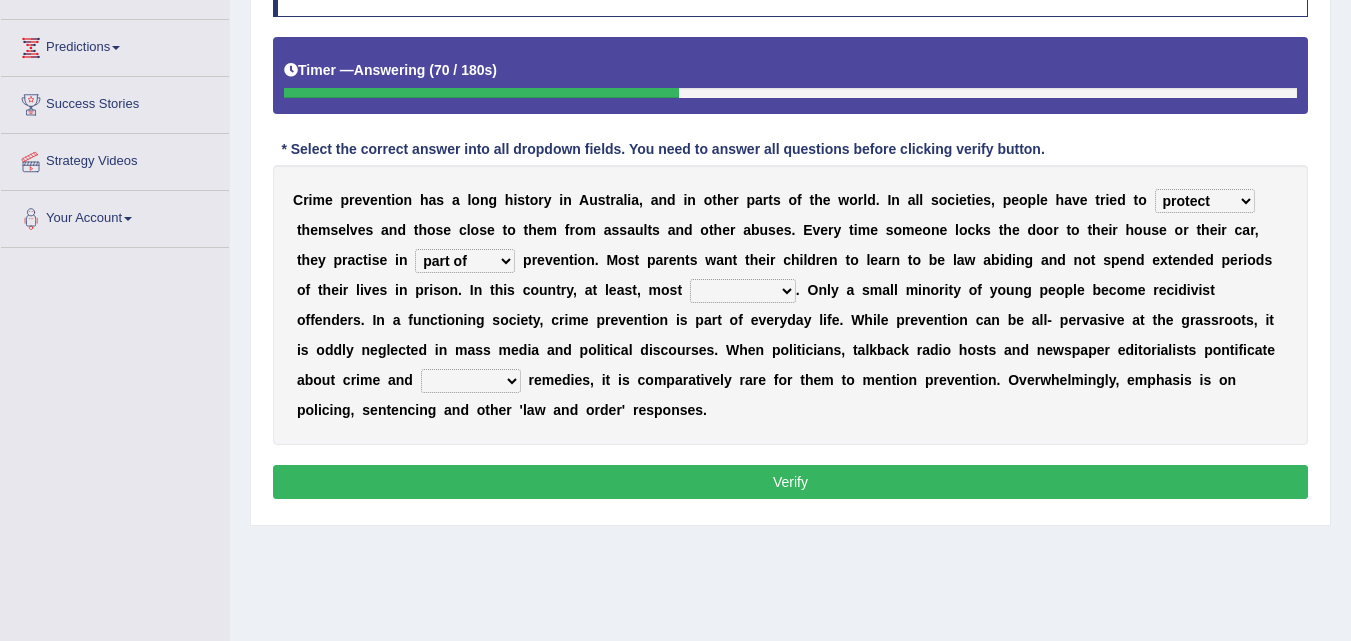 select on "successful" 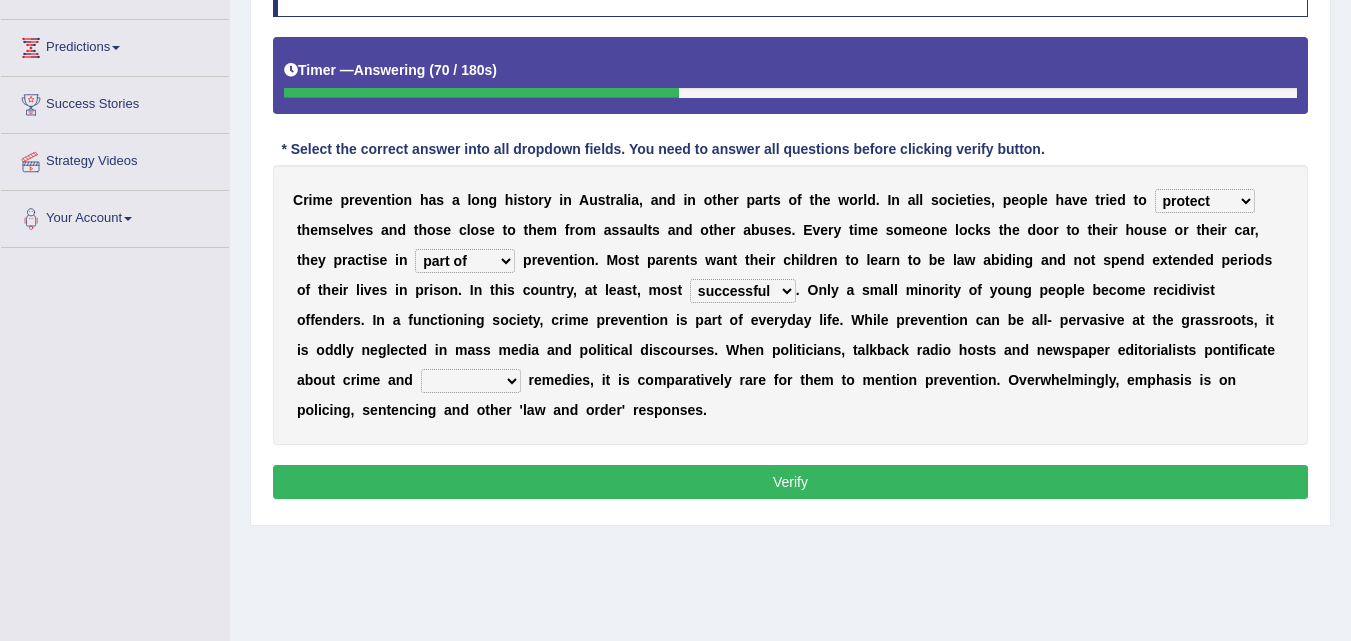 click on "success succeed successful succeeding" at bounding box center (743, 291) 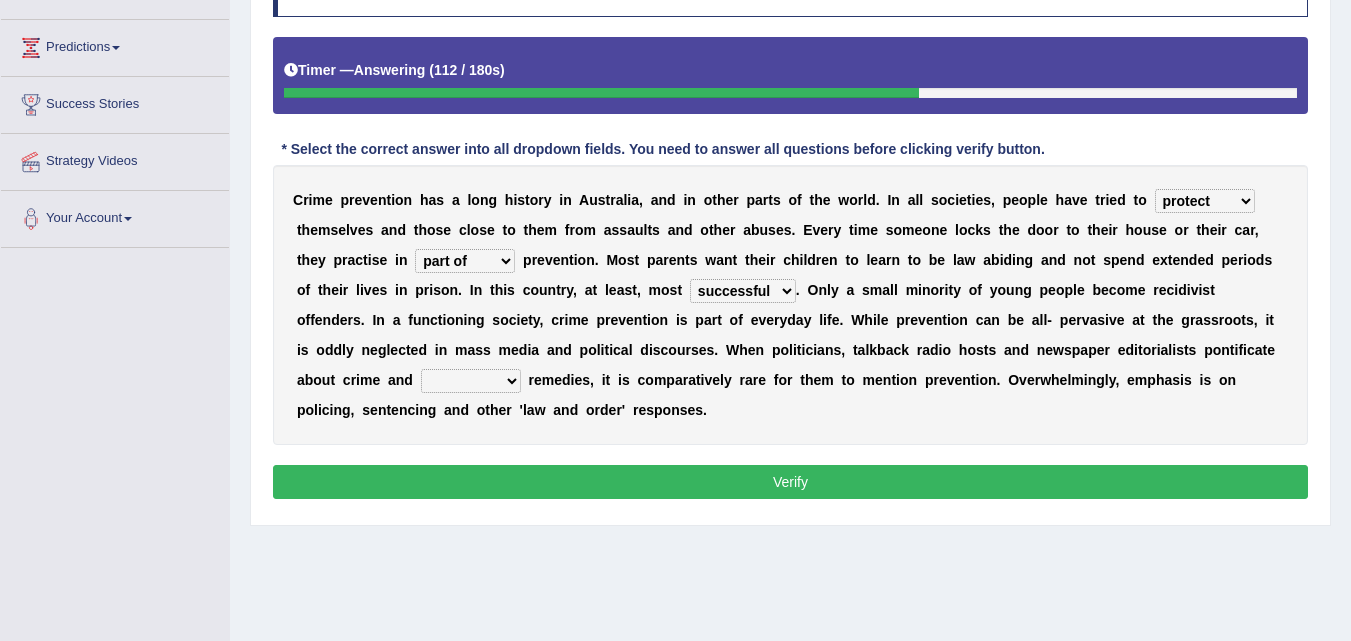 click on "default possible articulate absolute" at bounding box center (471, 381) 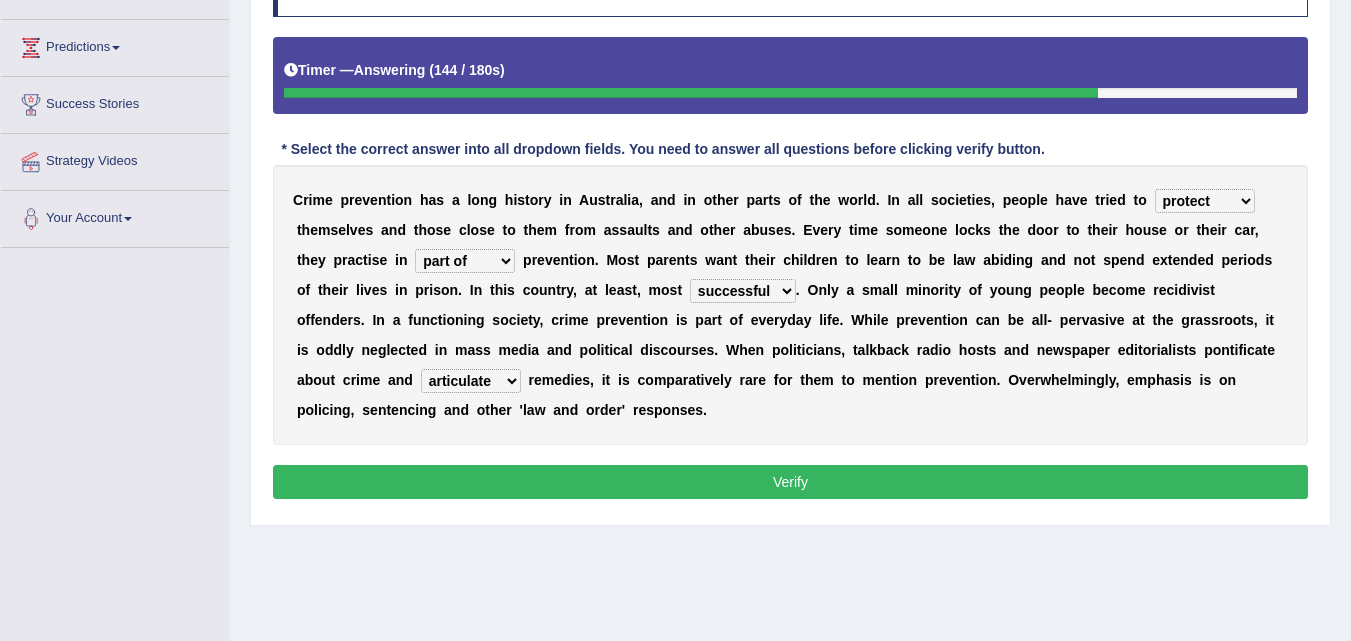 click on "default possible articulate absolute" at bounding box center [471, 381] 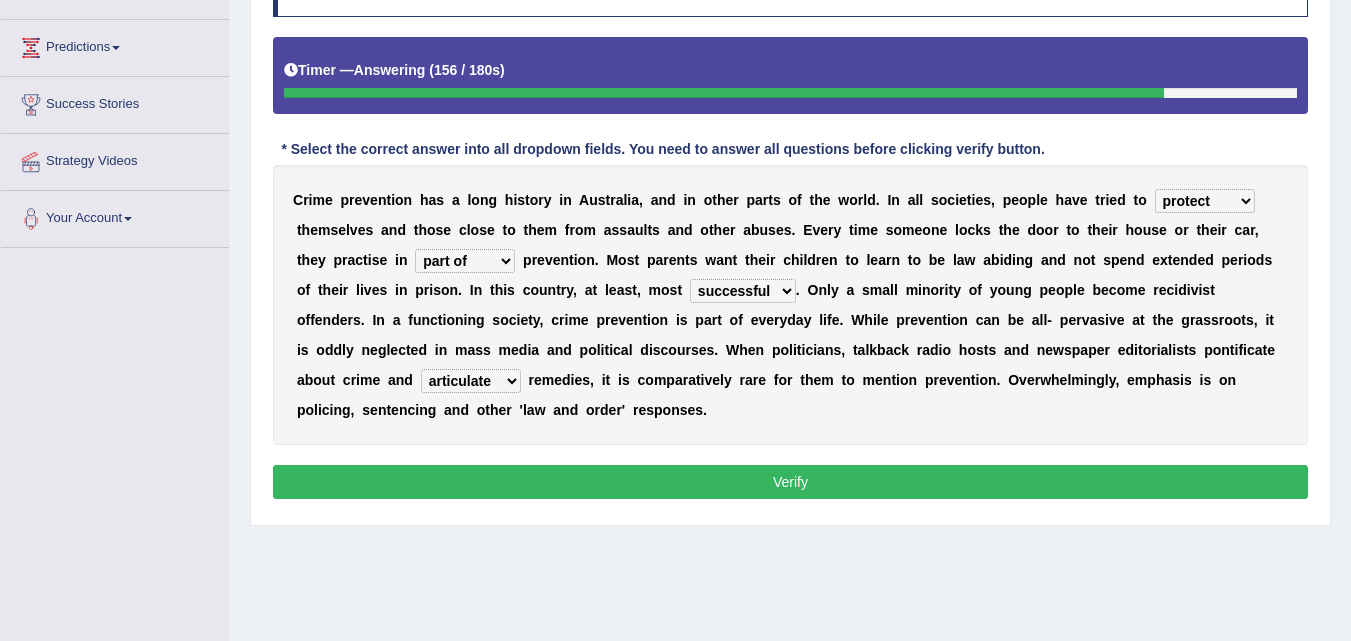 click on "default possible articulate absolute" at bounding box center (471, 381) 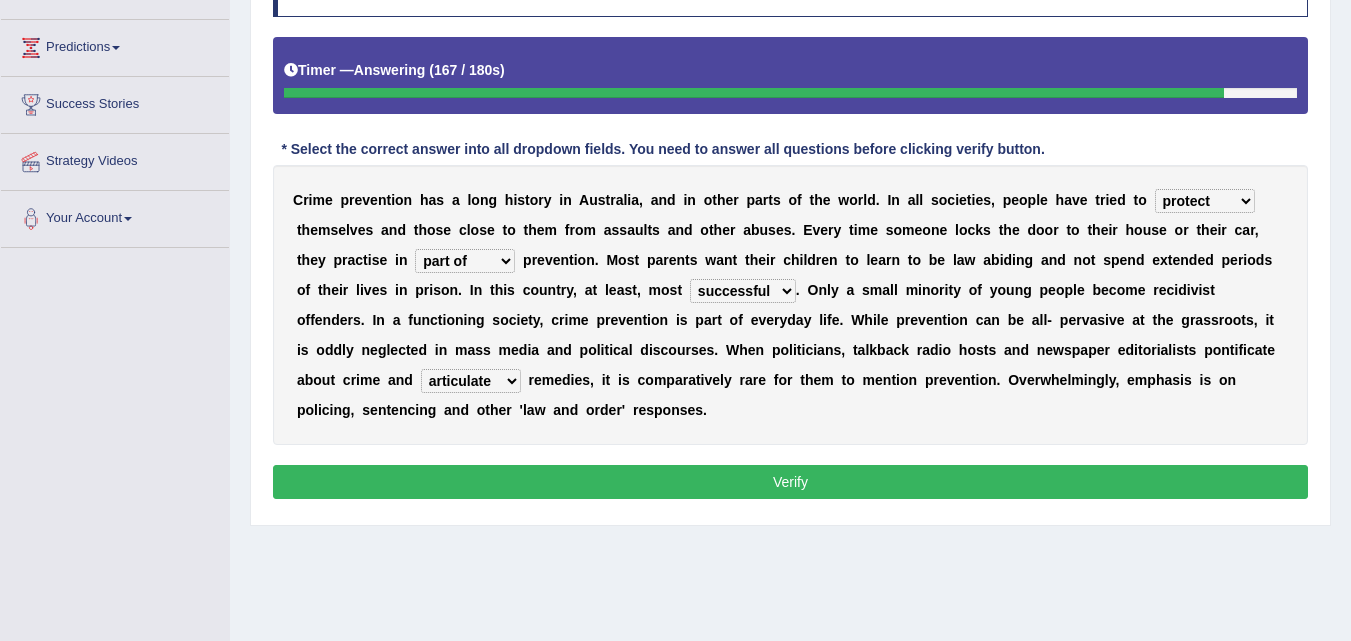 select on "possible" 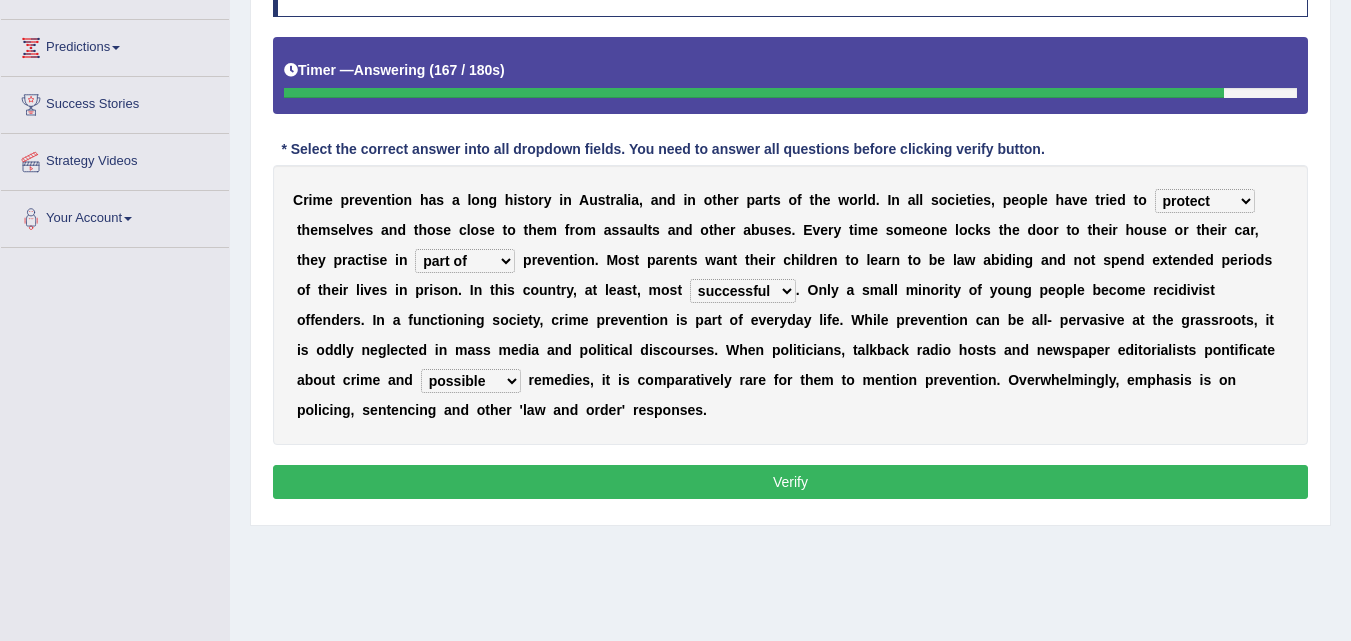 click on "default possible articulate absolute" at bounding box center [471, 381] 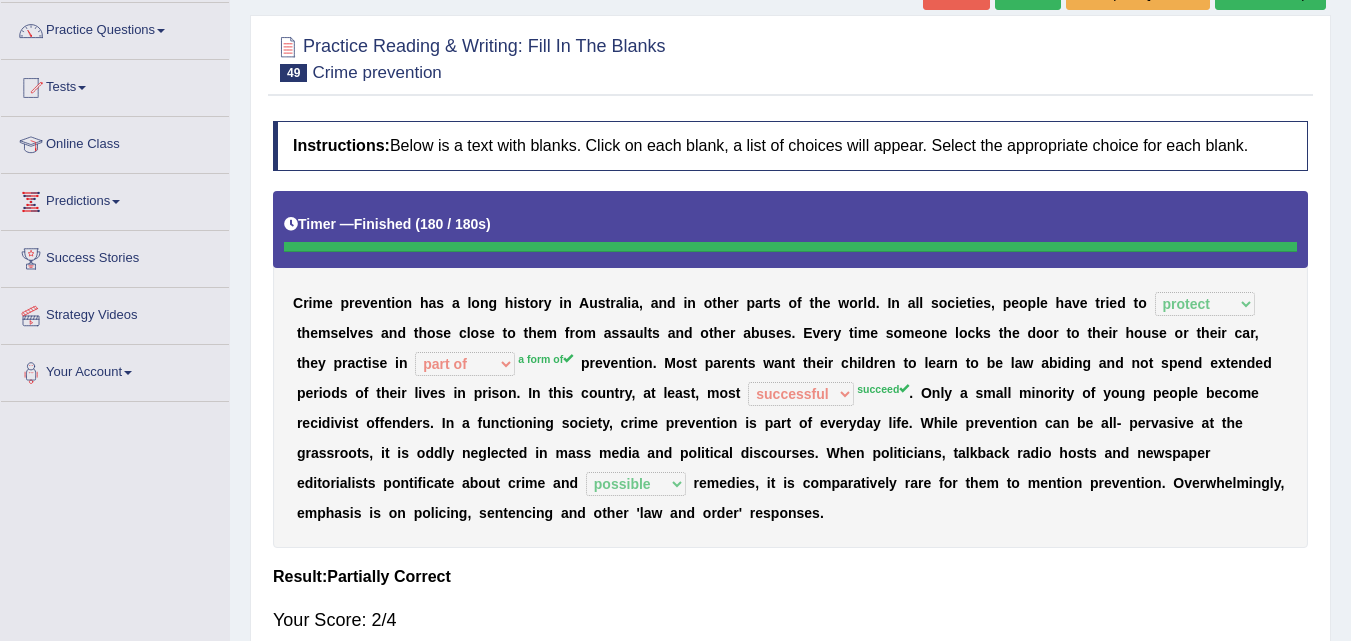 scroll, scrollTop: 151, scrollLeft: 0, axis: vertical 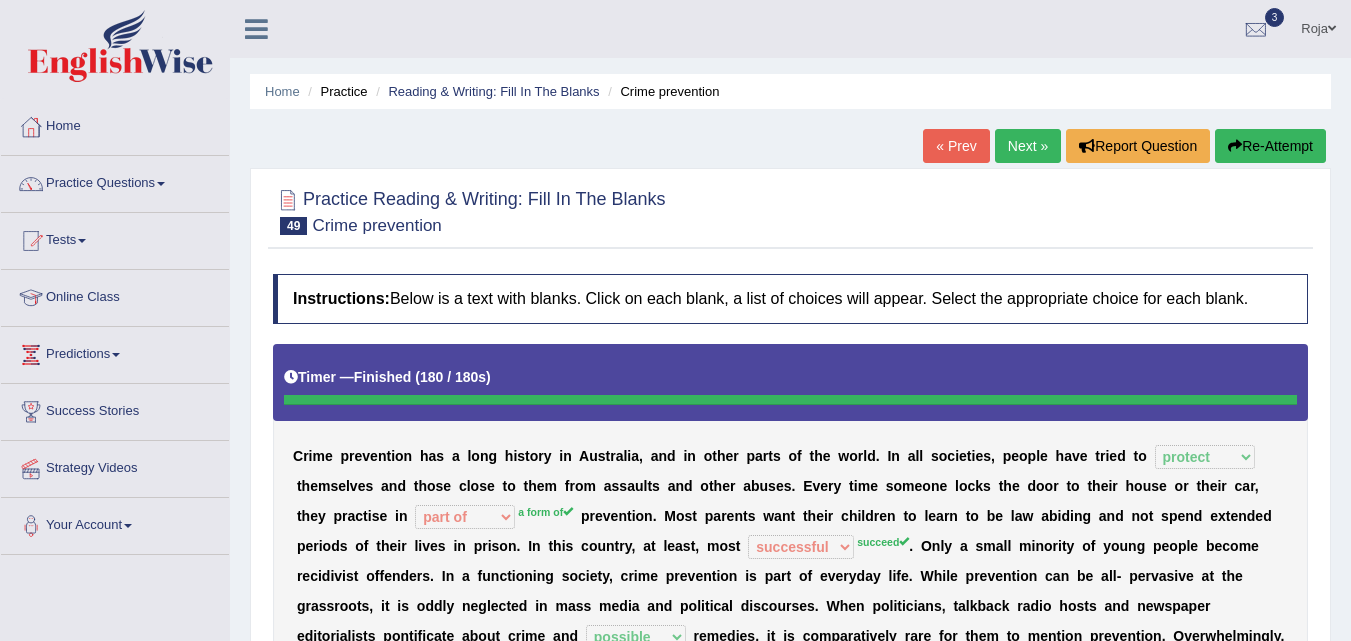 click on "Next »" at bounding box center (1028, 146) 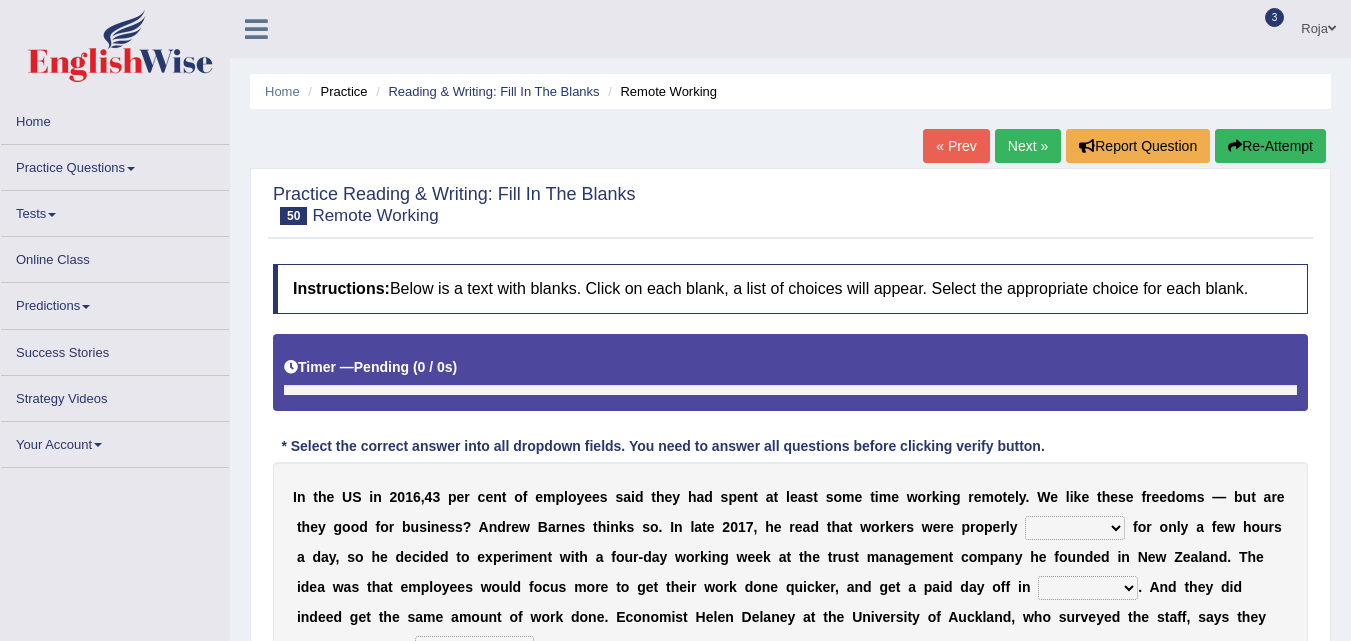 scroll, scrollTop: 0, scrollLeft: 0, axis: both 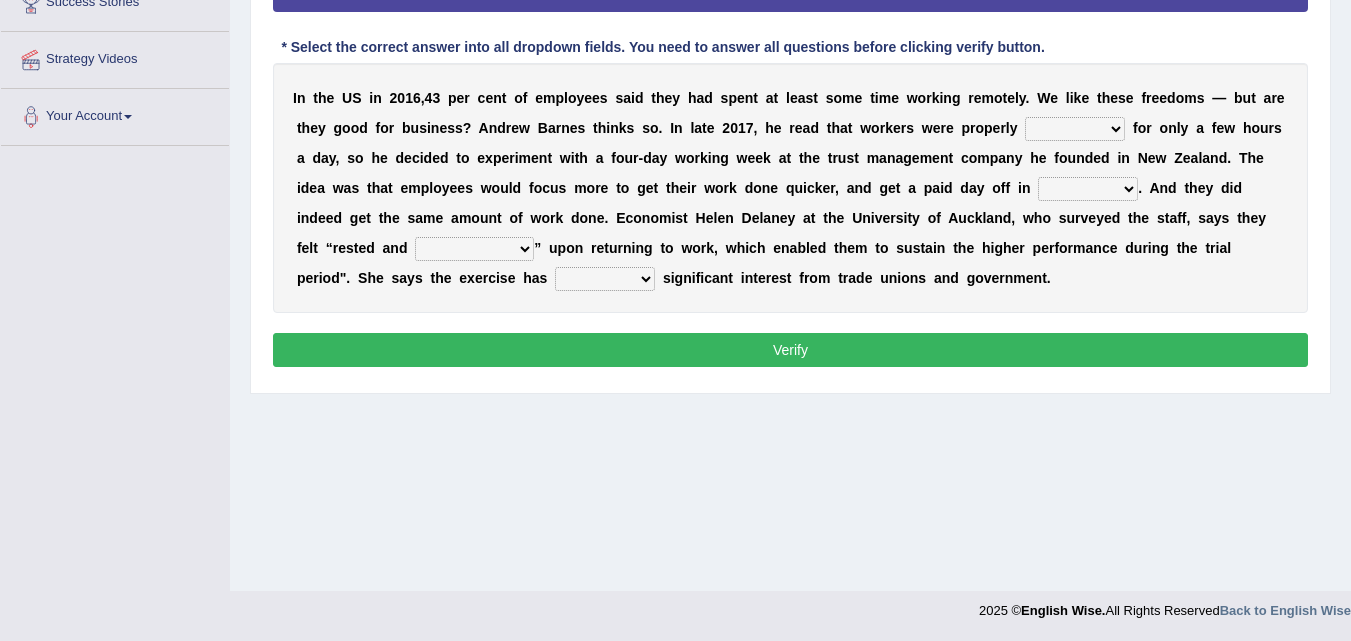 click on "inductive illusive productive patriarchy" at bounding box center [1075, 129] 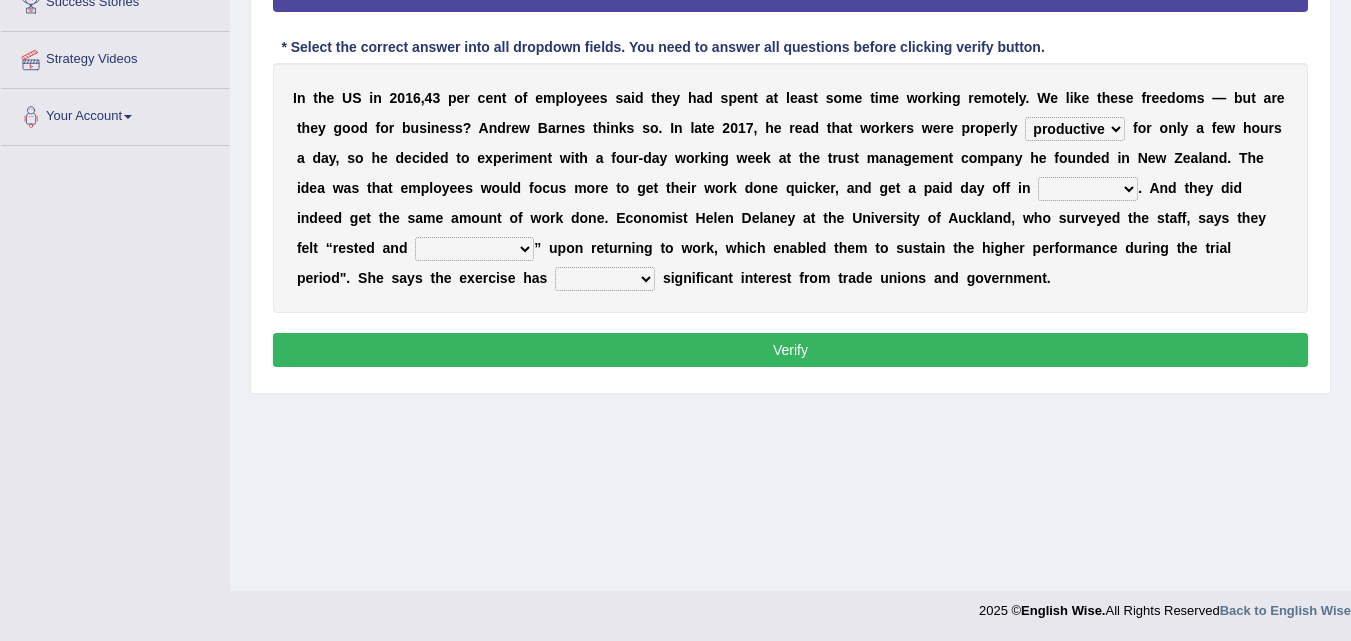 click on "inductive illusive productive patriarchy" at bounding box center (1075, 129) 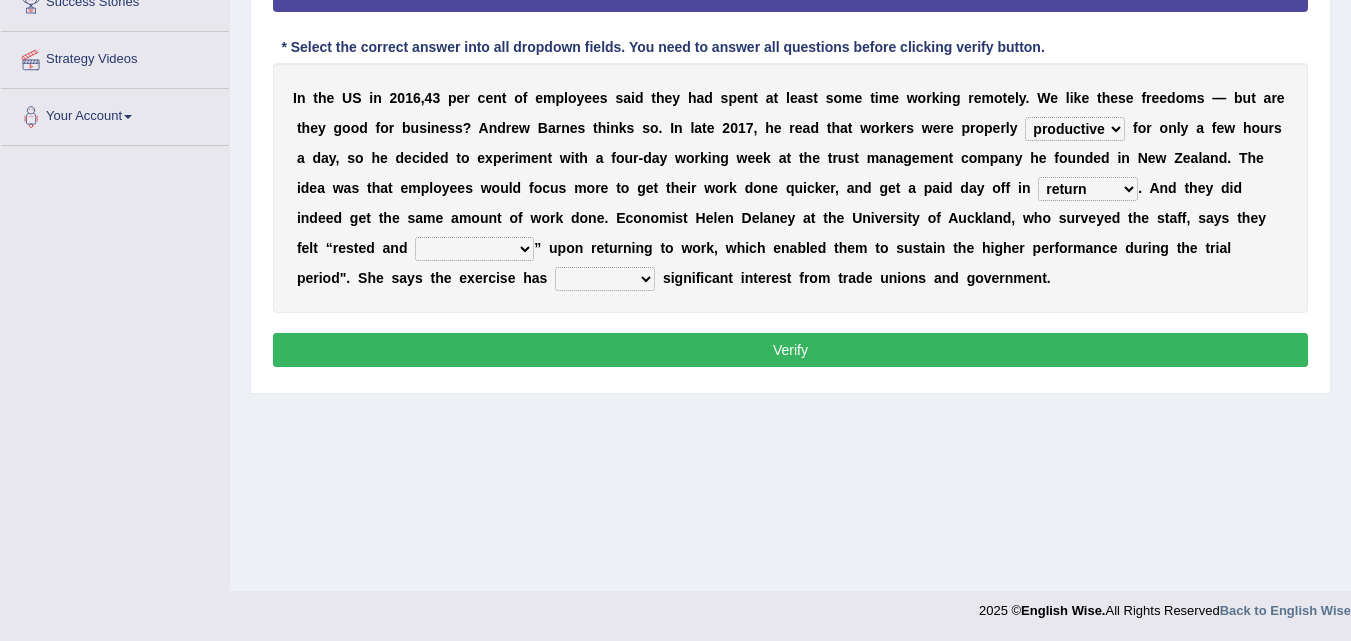 click on "return mind part order" at bounding box center (1088, 189) 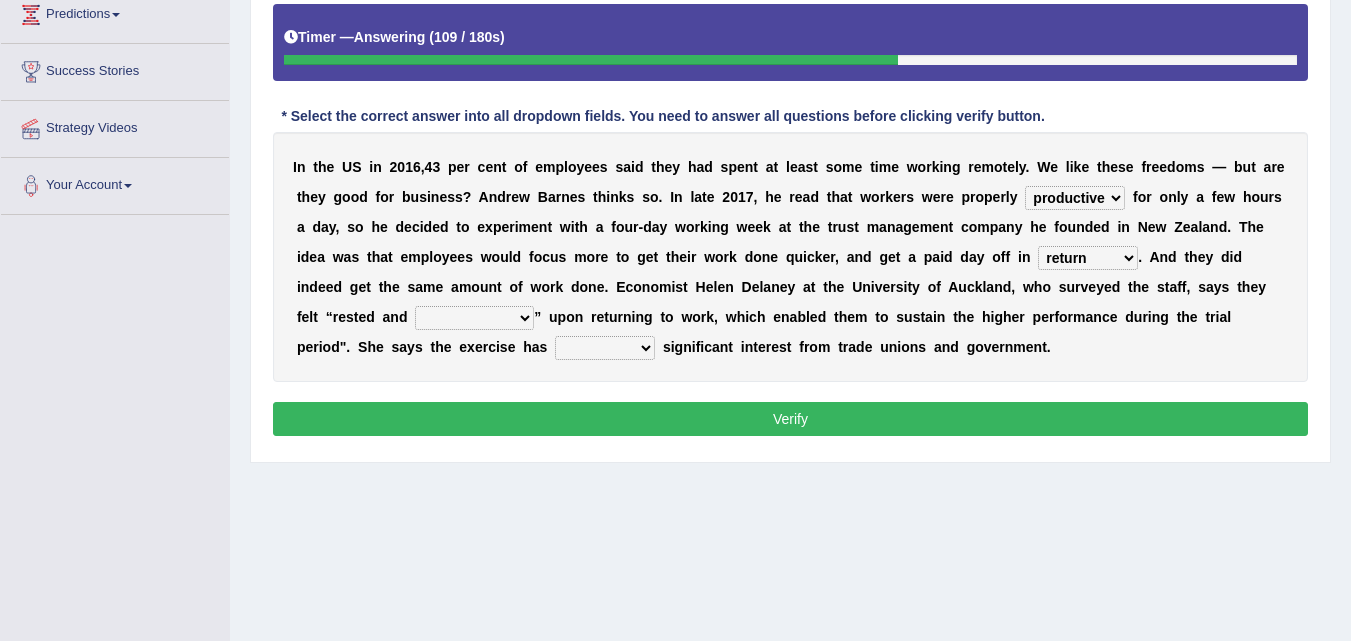 scroll, scrollTop: 334, scrollLeft: 0, axis: vertical 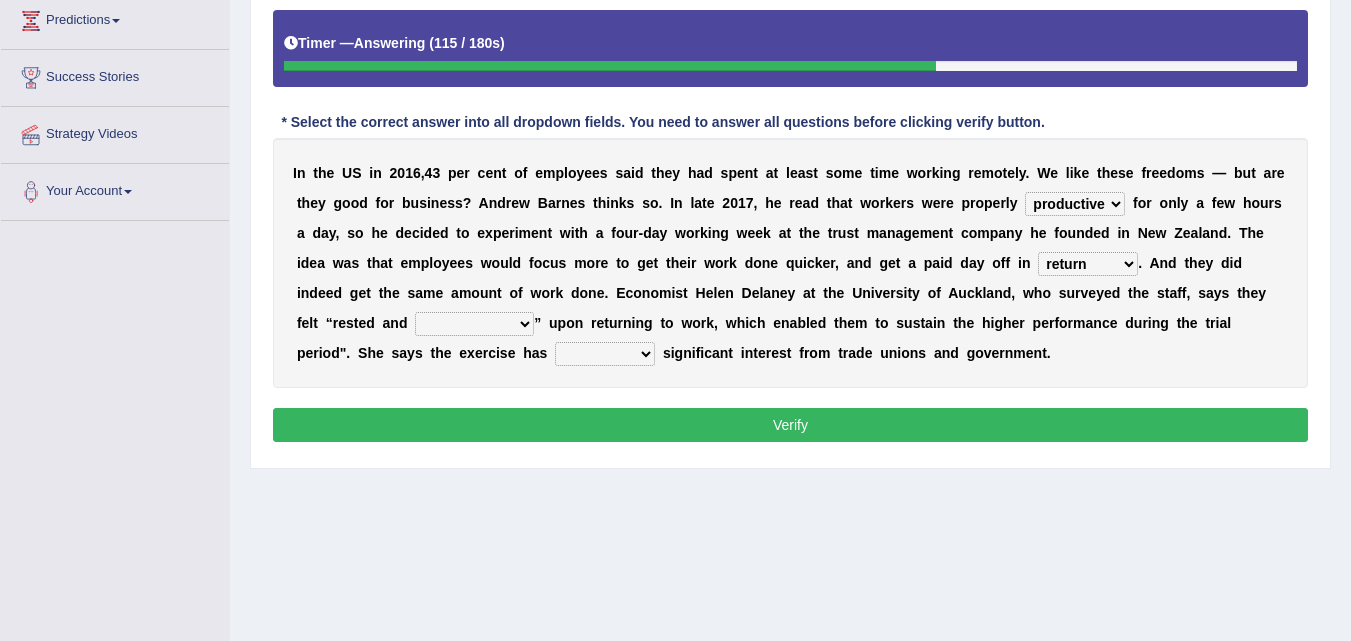 click on "generated benefited numbered proposed" at bounding box center (605, 354) 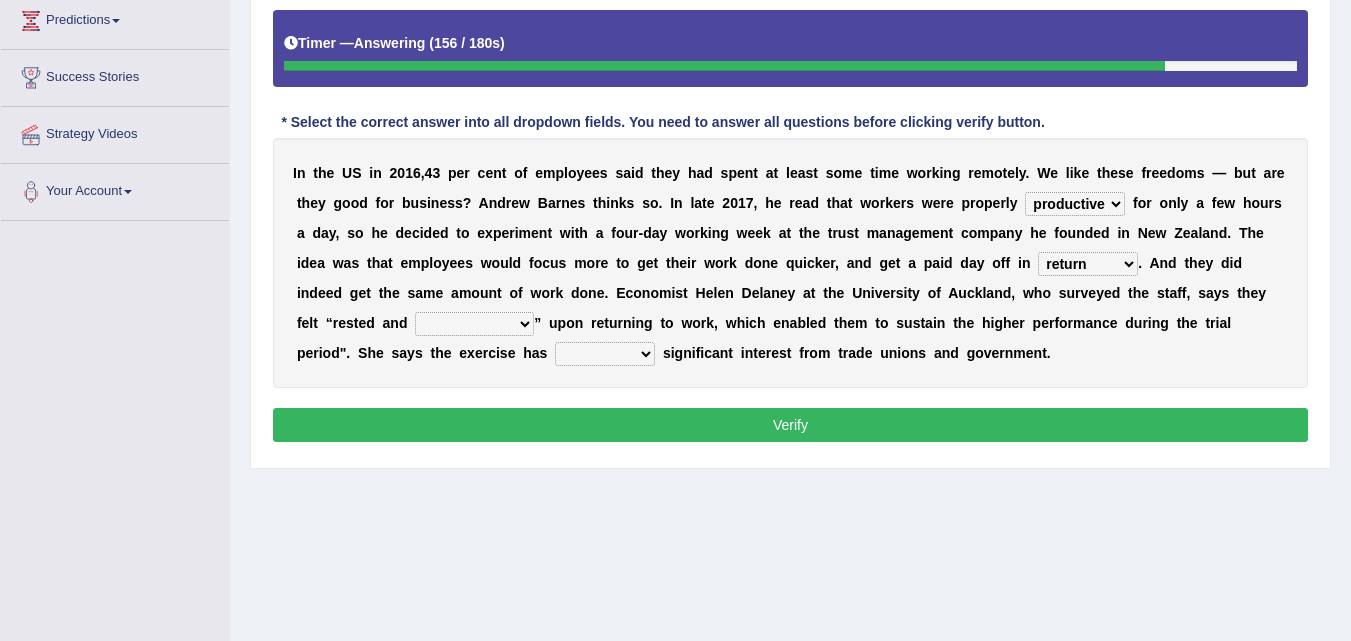 select on "benefited" 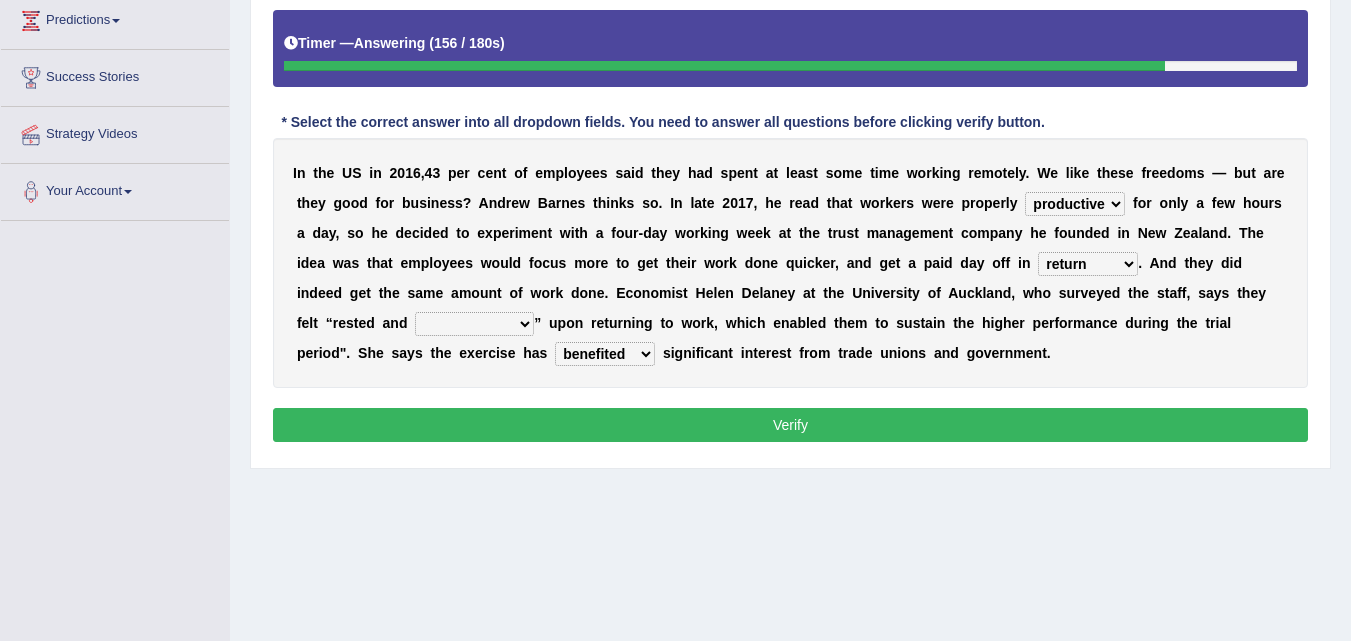 click on "generated benefited numbered proposed" at bounding box center [605, 354] 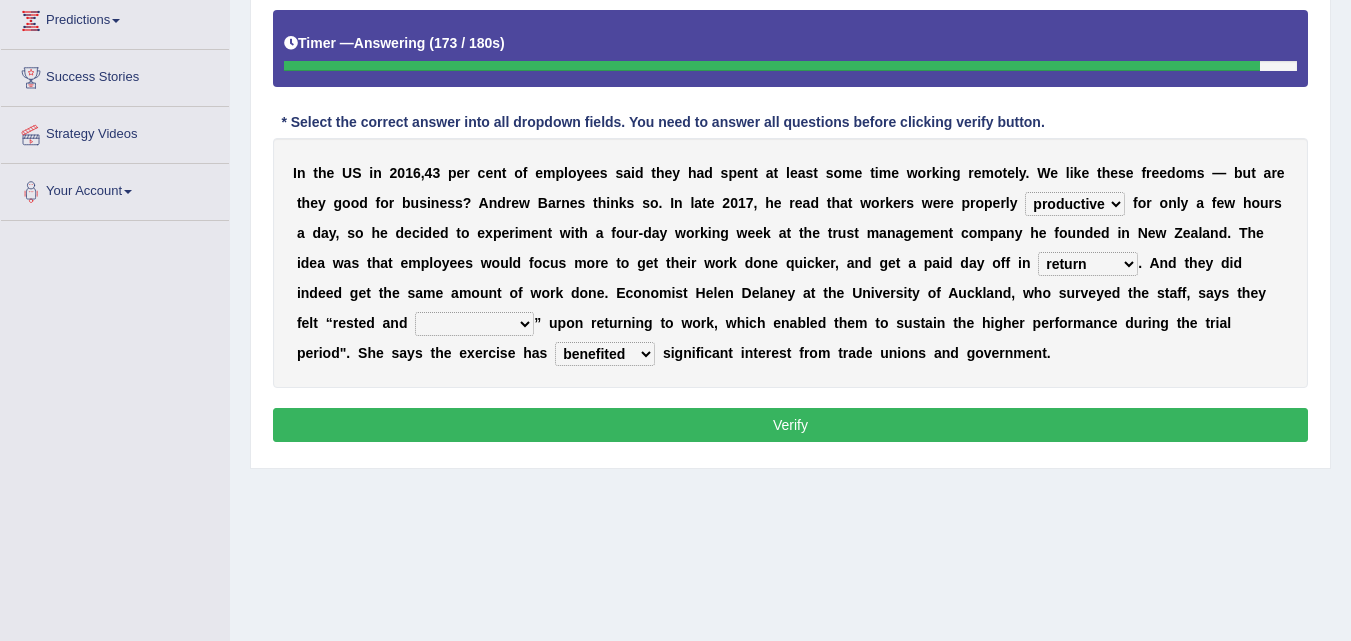 click on "rejuvenated decorated oriented sophisticated" at bounding box center (474, 324) 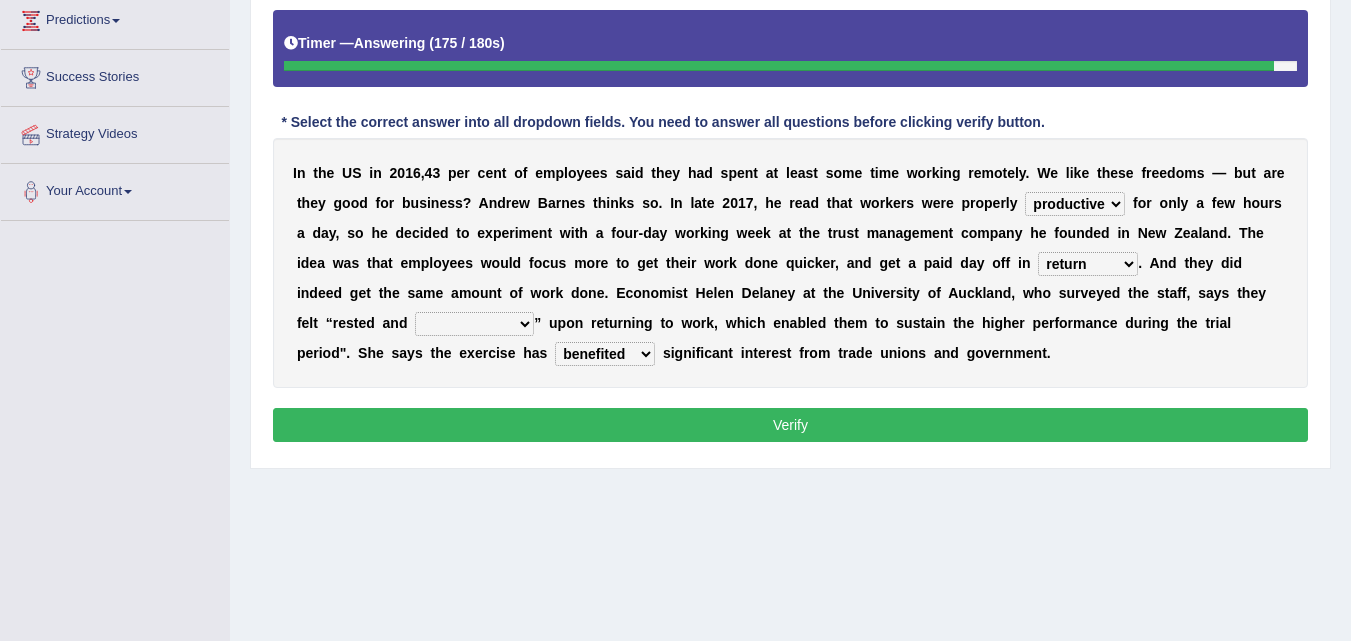 select on "rejuvenated" 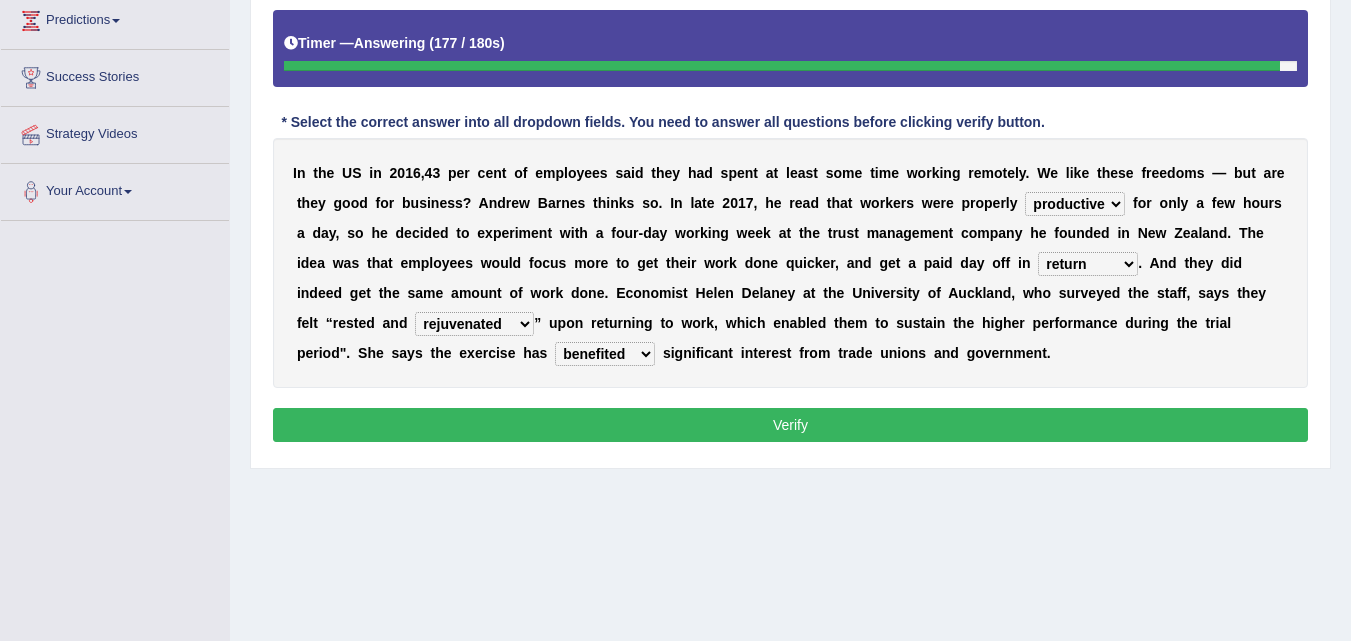 click on "rejuvenated decorated oriented sophisticated" at bounding box center (474, 324) 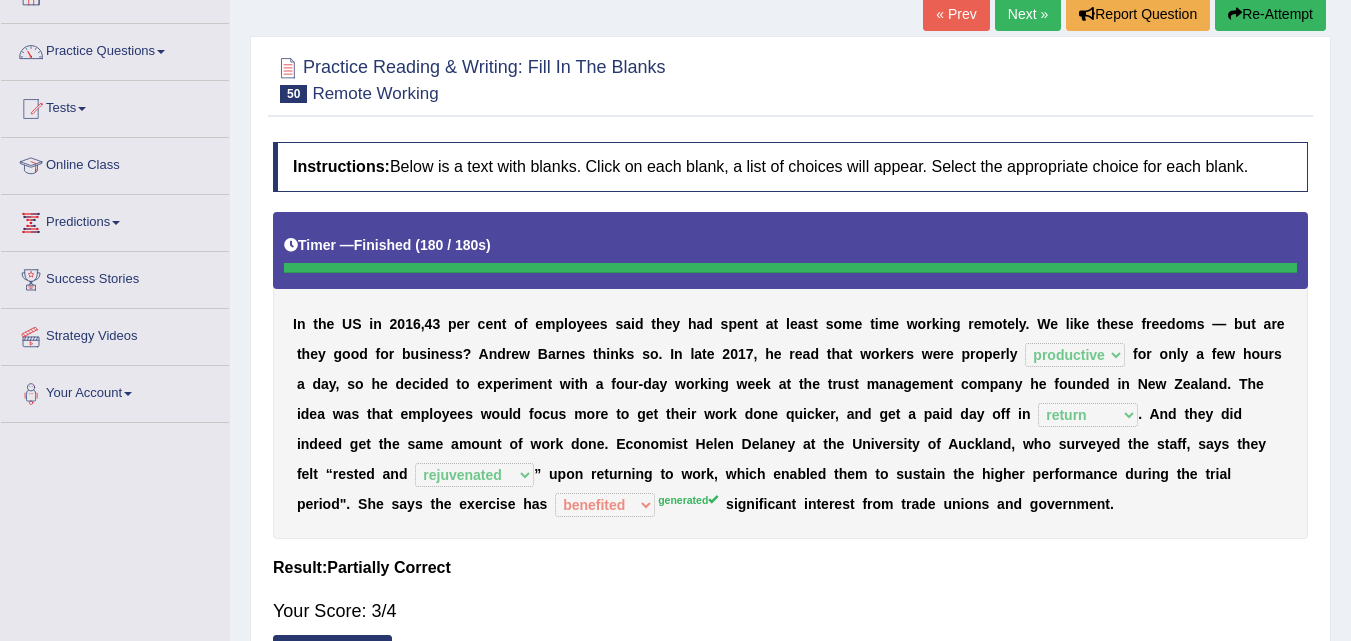scroll, scrollTop: 137, scrollLeft: 0, axis: vertical 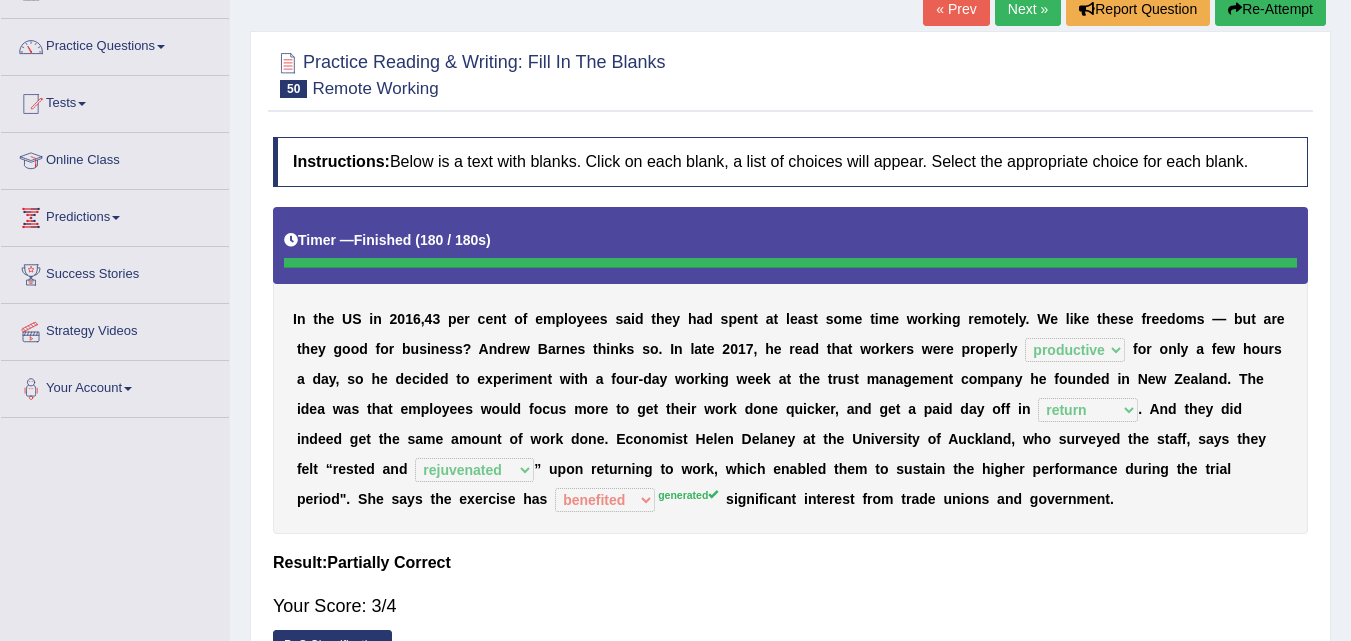 click on "Next »" at bounding box center (1028, 9) 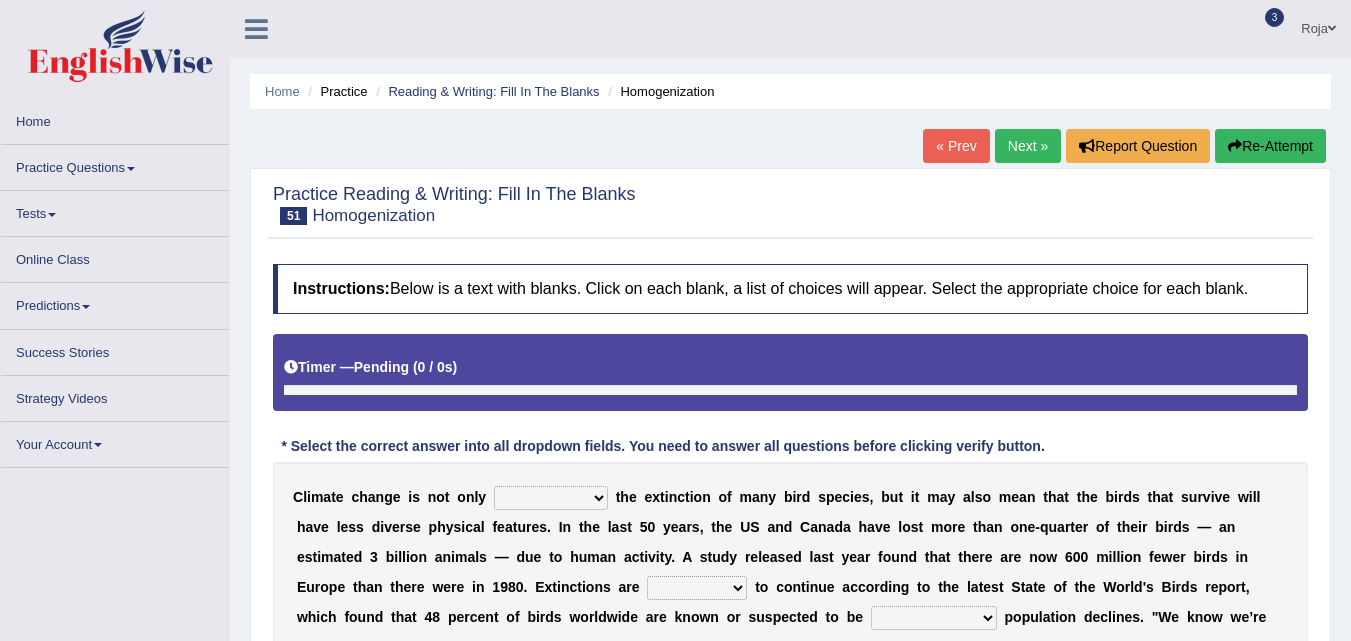 scroll, scrollTop: 0, scrollLeft: 0, axis: both 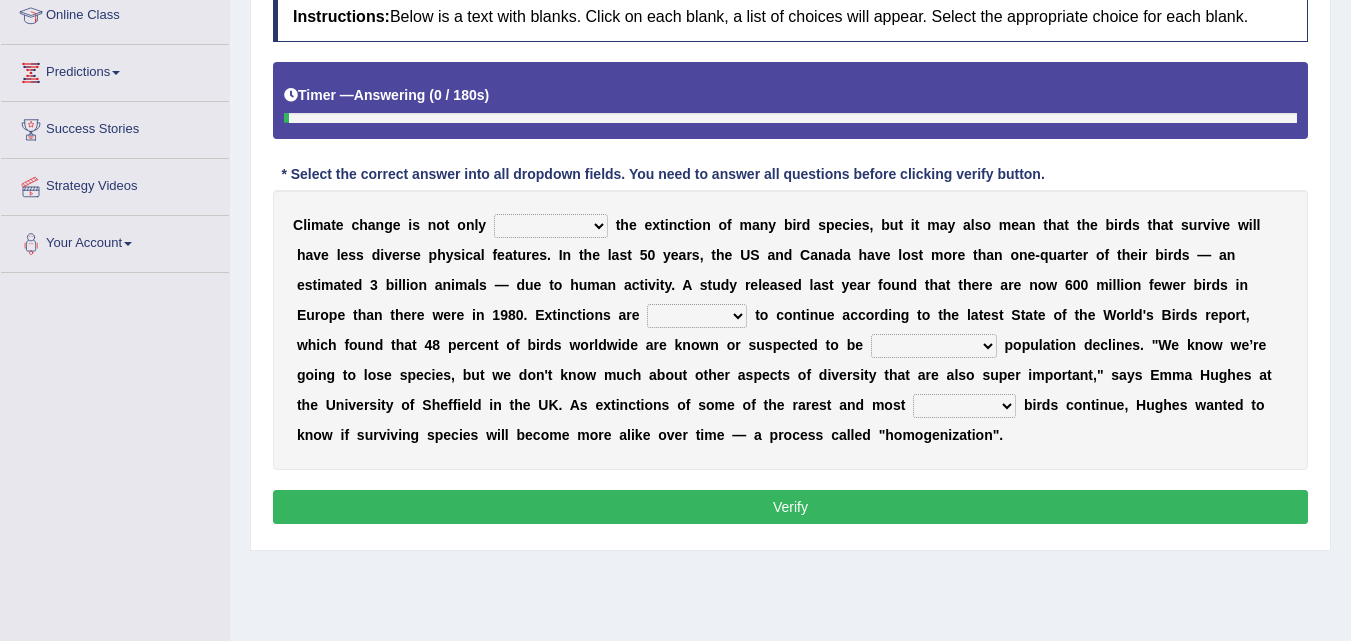 drag, startPoint x: 1365, startPoint y: 284, endPoint x: 1365, endPoint y: 447, distance: 163 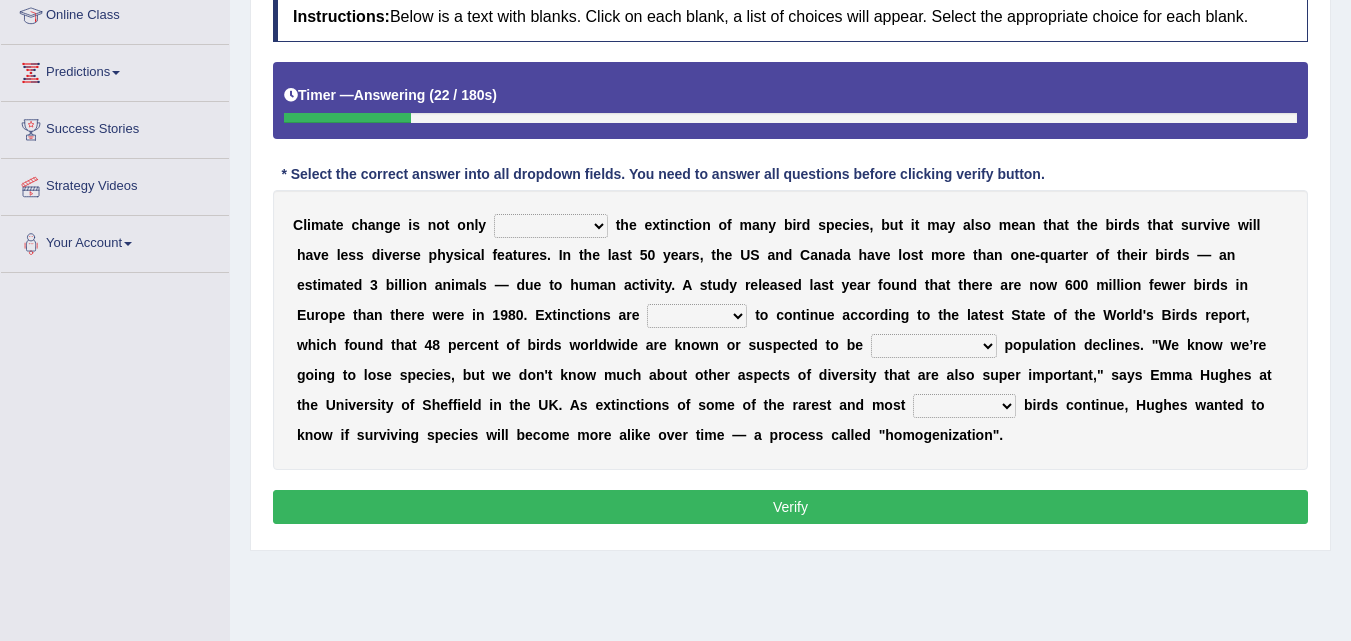 click on "involving misbehaving observing driving" at bounding box center [551, 226] 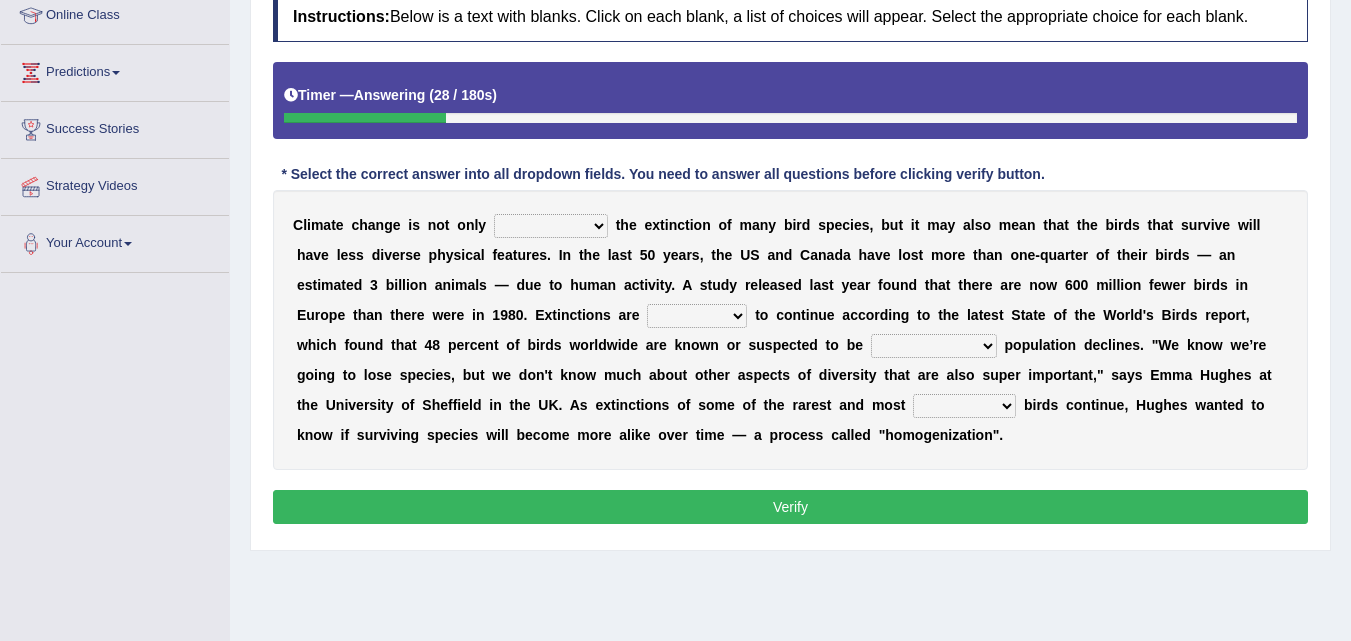select on "involving" 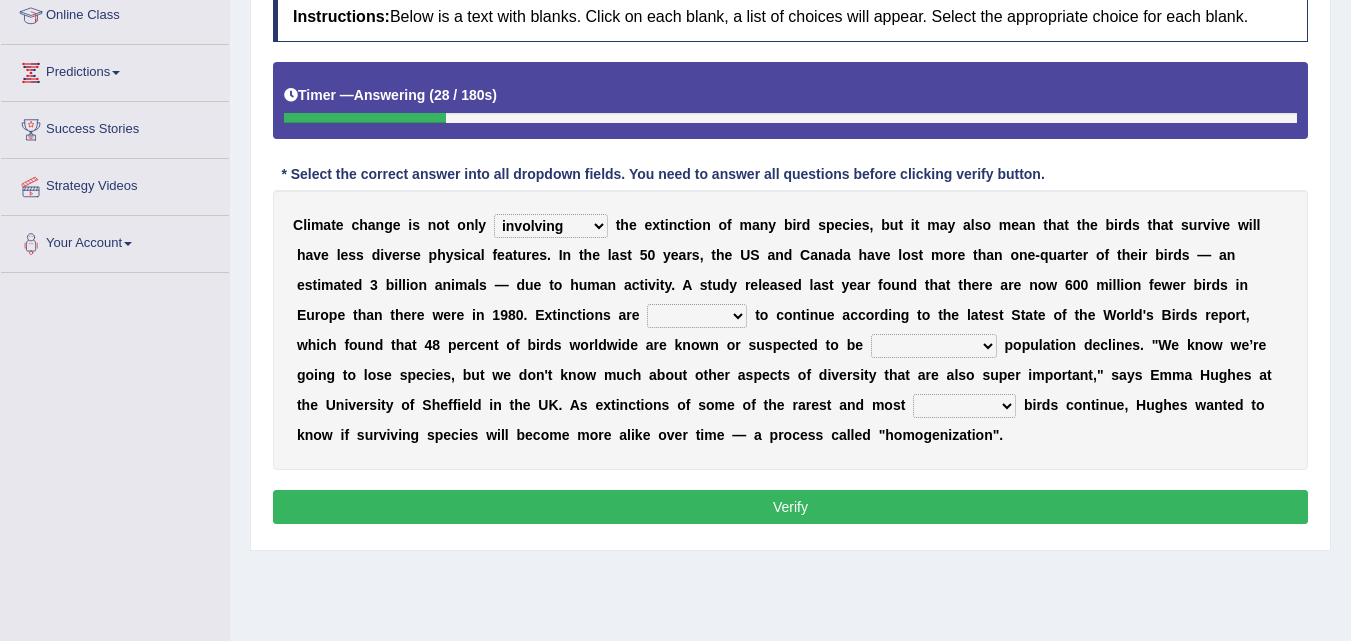 click on "involving misbehaving observing driving" at bounding box center [551, 226] 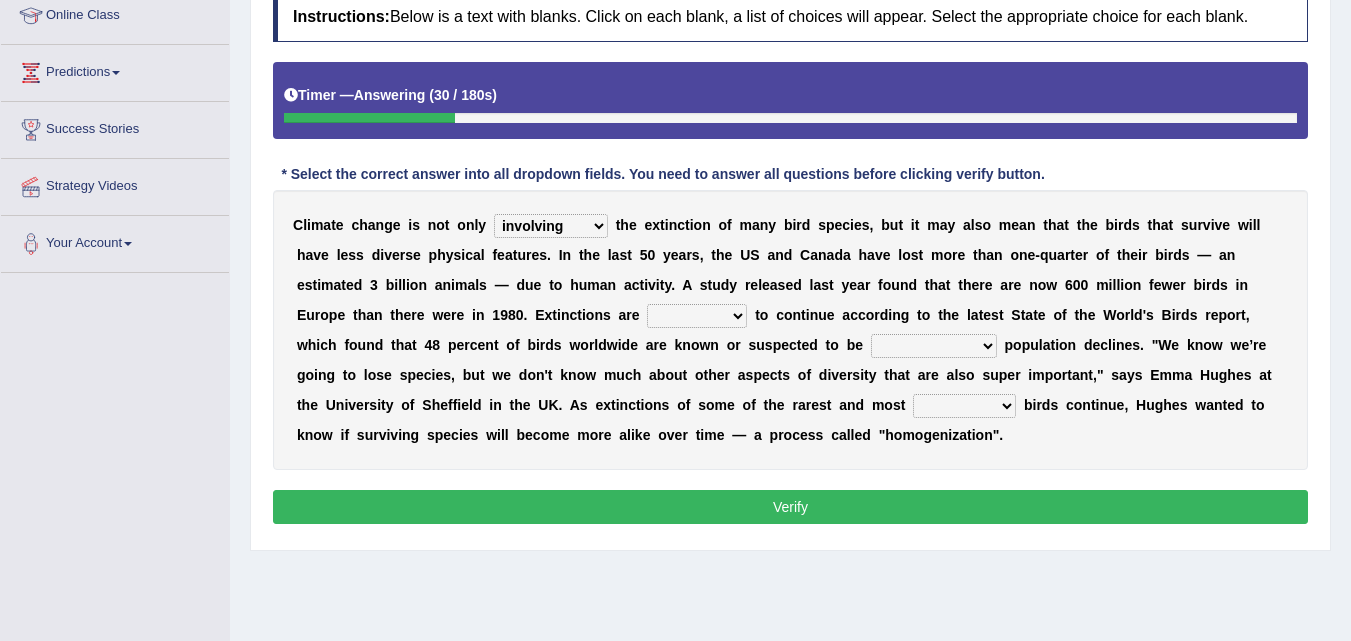 click on "involving misbehaving observing driving" at bounding box center (551, 226) 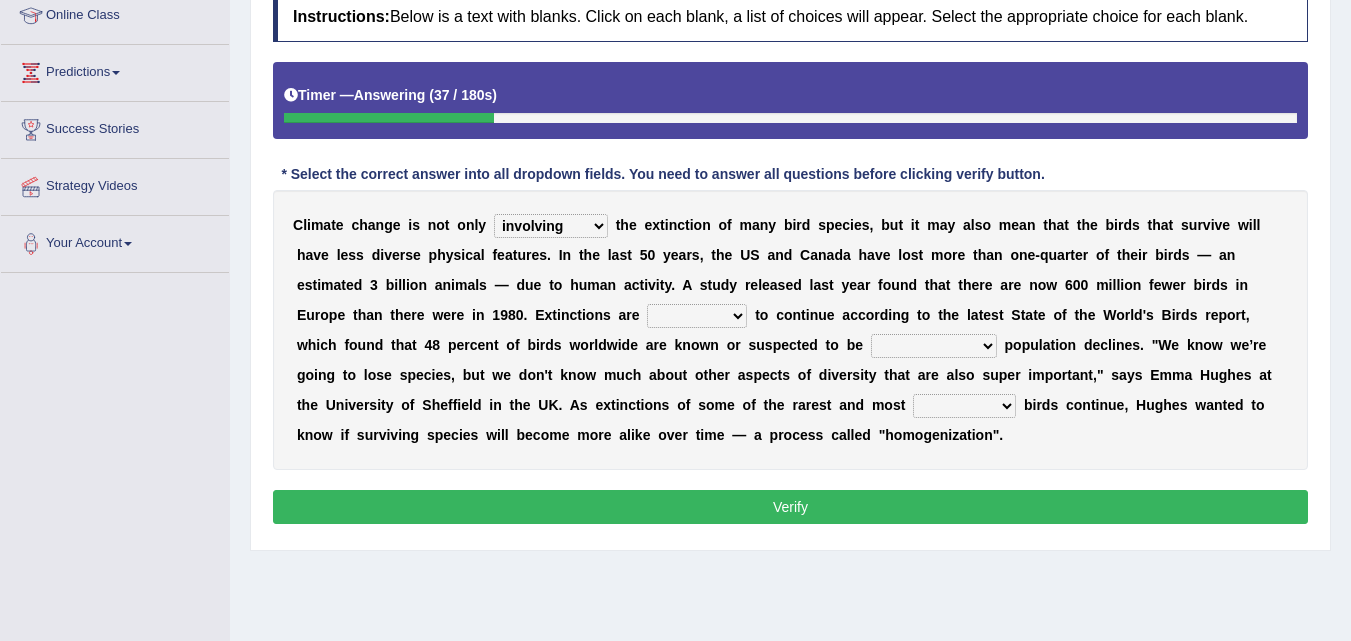 click on "involving misbehaving observing driving" at bounding box center (551, 226) 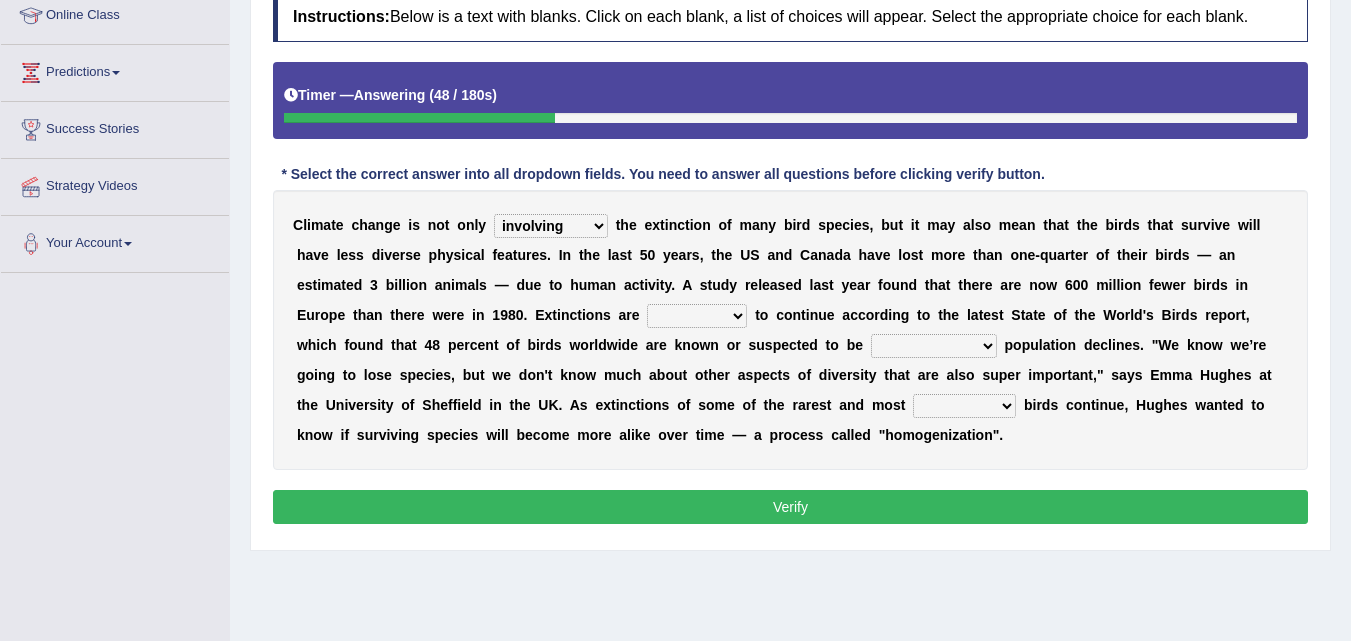 click on "involving misbehaving observing driving" at bounding box center [551, 226] 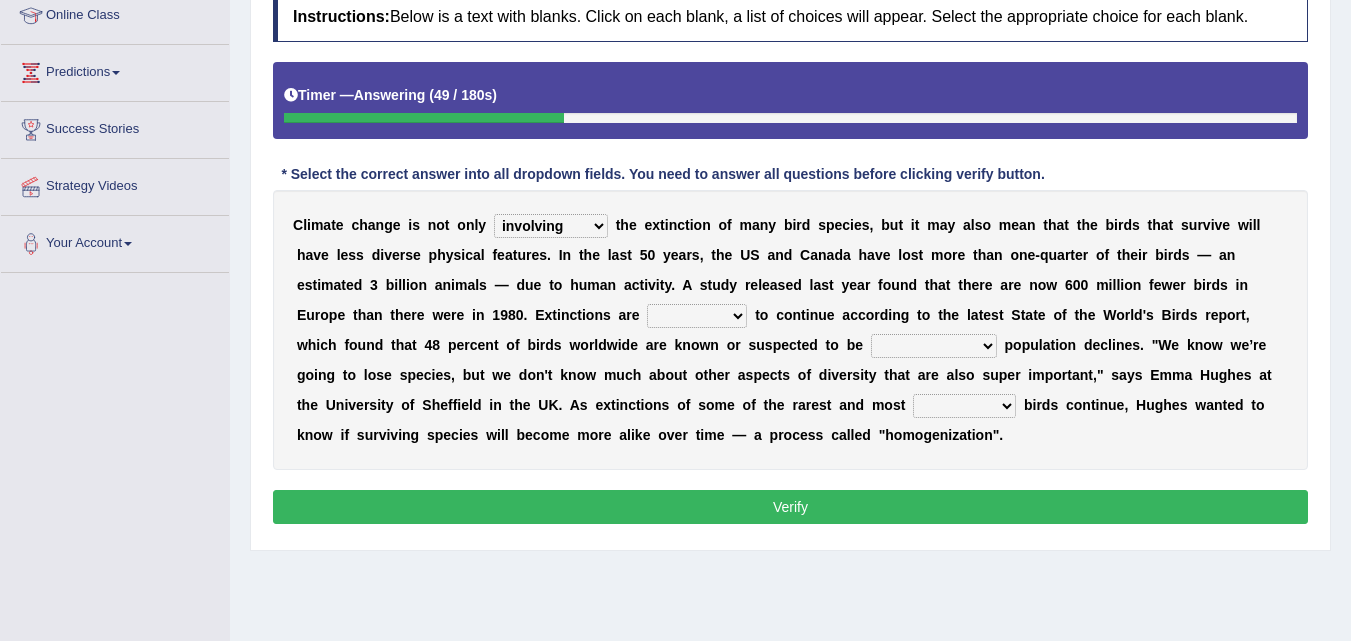 click on "involving misbehaving observing driving" at bounding box center (551, 226) 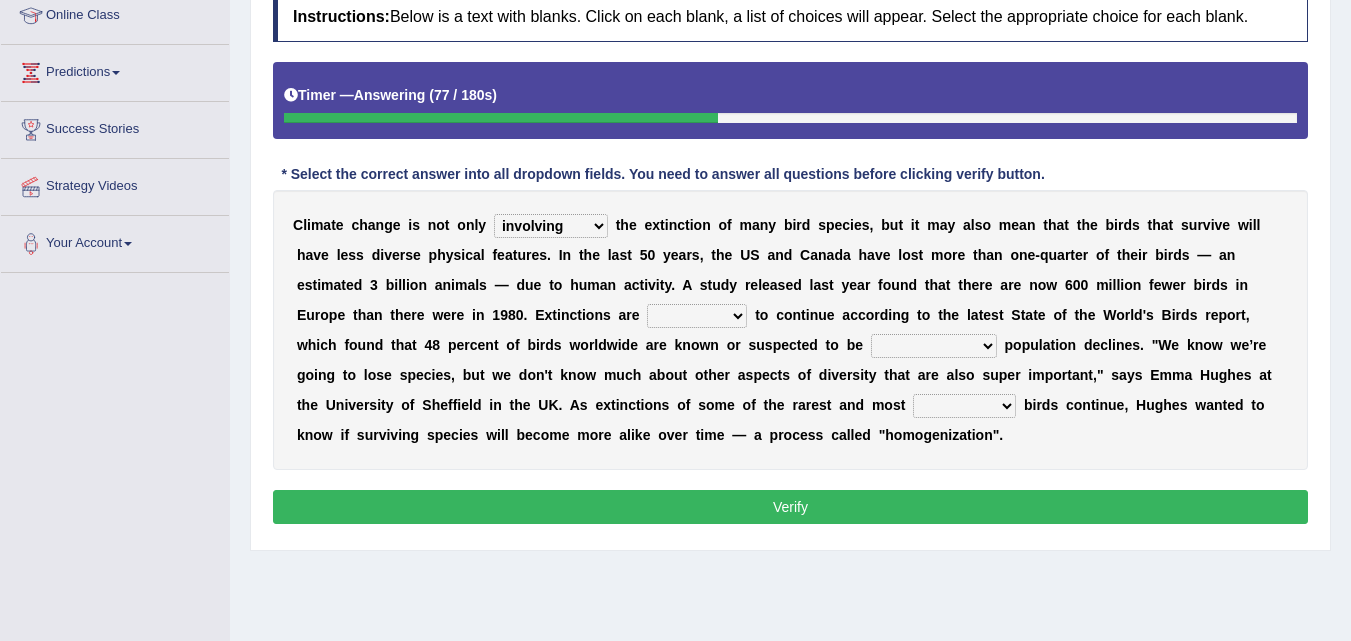 click on "decided expected expecting projected" at bounding box center (697, 316) 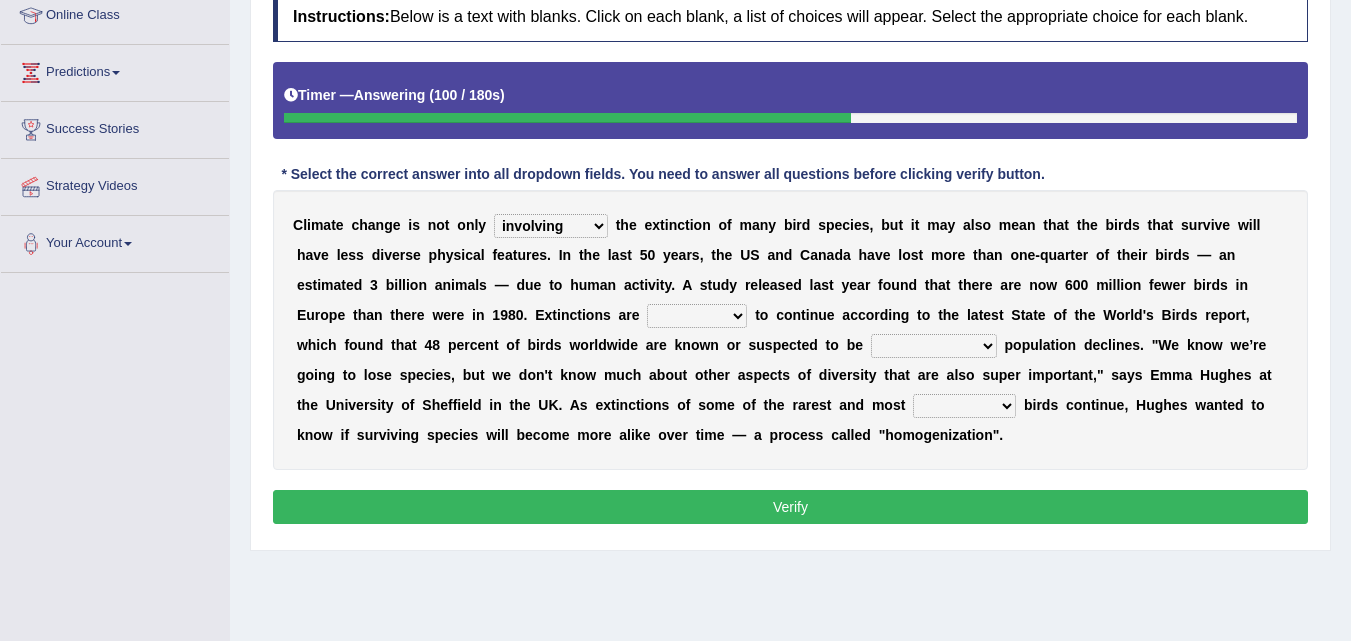 click on "d" at bounding box center [602, 345] 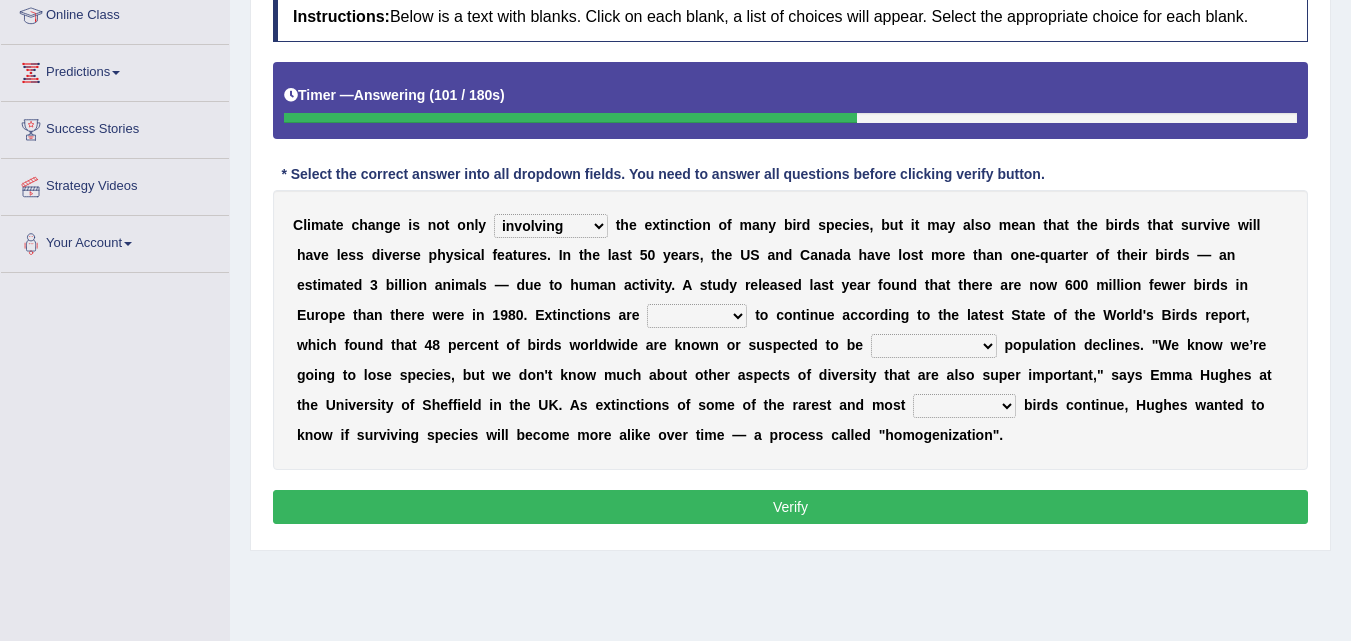 click on "C l i m a t e    c h a n g e    i s    n o t    o n l y    involving misbehaving observing driving    t h e    e x t i n c t i o n    o f    m a n y    b i r d    s p e c i e s ,    b u t    i t    m a y    a l s o    m e a n    t h a t    t h e    b i r d s    t h a t    s u r v i v e    w i l l    h a v e    l e s s    d i v e r s e    p h y s i c a l    f e a t u r e s .    I n    t h e    l a s t    5 0    y e a r s ,    t h e    U S    a n d    C a n a d a    h a v e    l o s t    m o r e    t h a n    o n e - q u a r t e r    o f    t h e i r    b i r d s    —    a n    e s t i m a t e d    3    b i l l i o n    a n i m a l s    —    d u e    t o    h u m a n    a c t i v i t y .    A    s t u d y    r e l e a s e d    l a s t    y e a r    f o u n d    t h a t    t h e r e    a r e    n o w    6 0 0    m i l l i o n    f e w e r    b i r d s    i n    E u r o p e    t h a n    t h e r e    w e r e    i n    1 9 8 0 .    E" at bounding box center [790, 330] 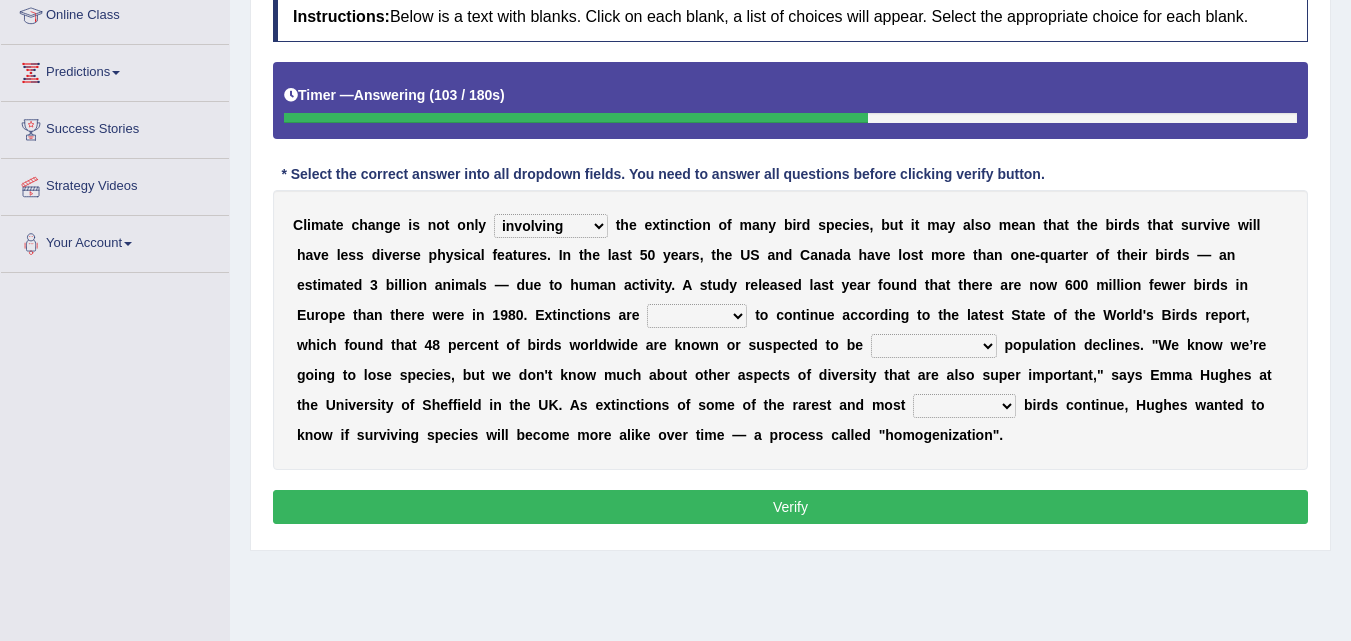 click on "decided expected expecting projected" at bounding box center [697, 316] 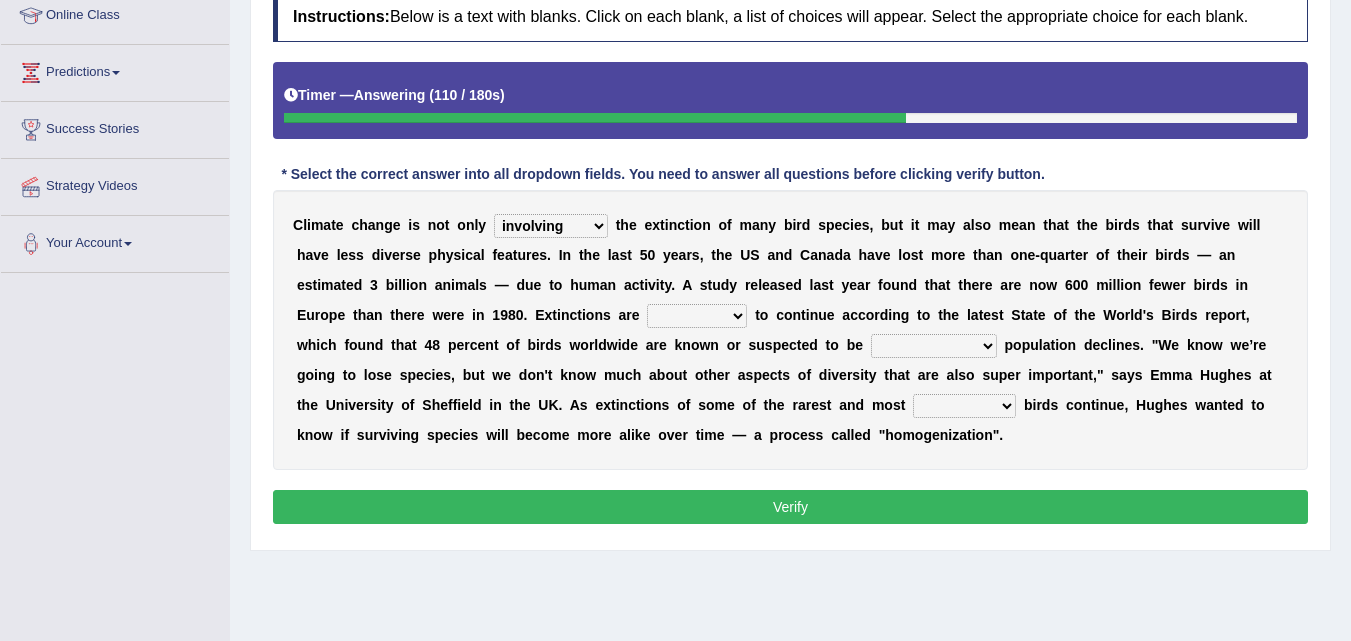 select on "expecting" 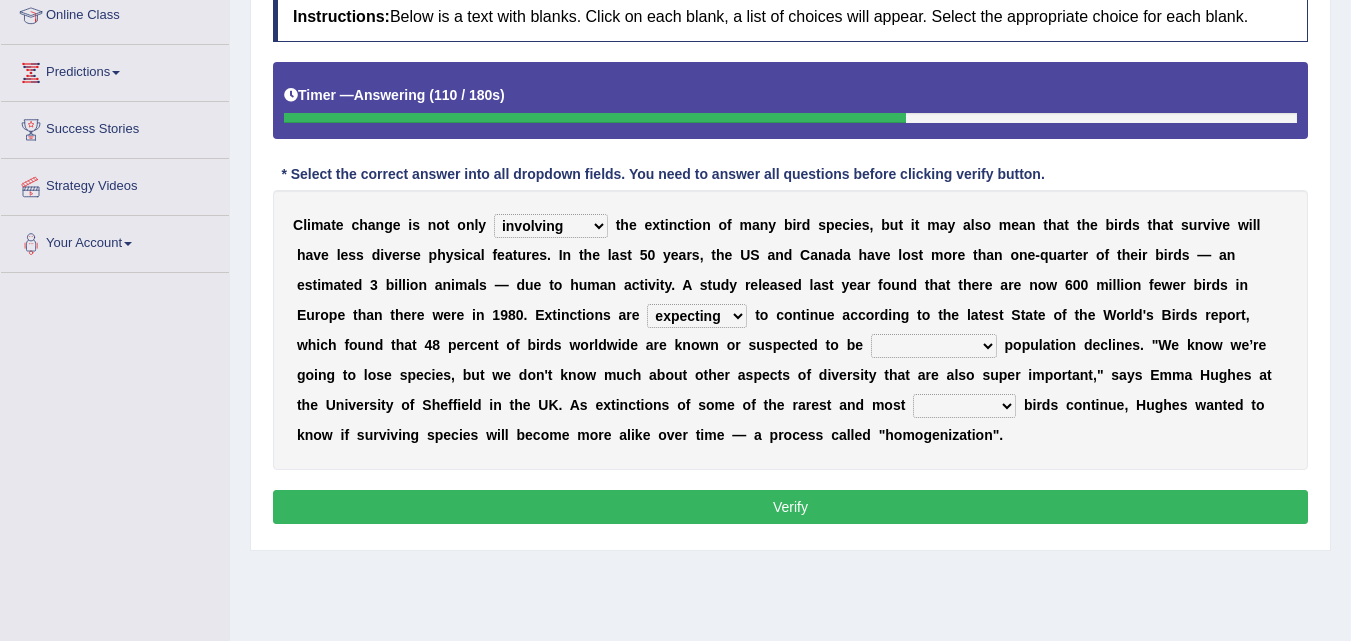 click on "decided expected expecting projected" at bounding box center (697, 316) 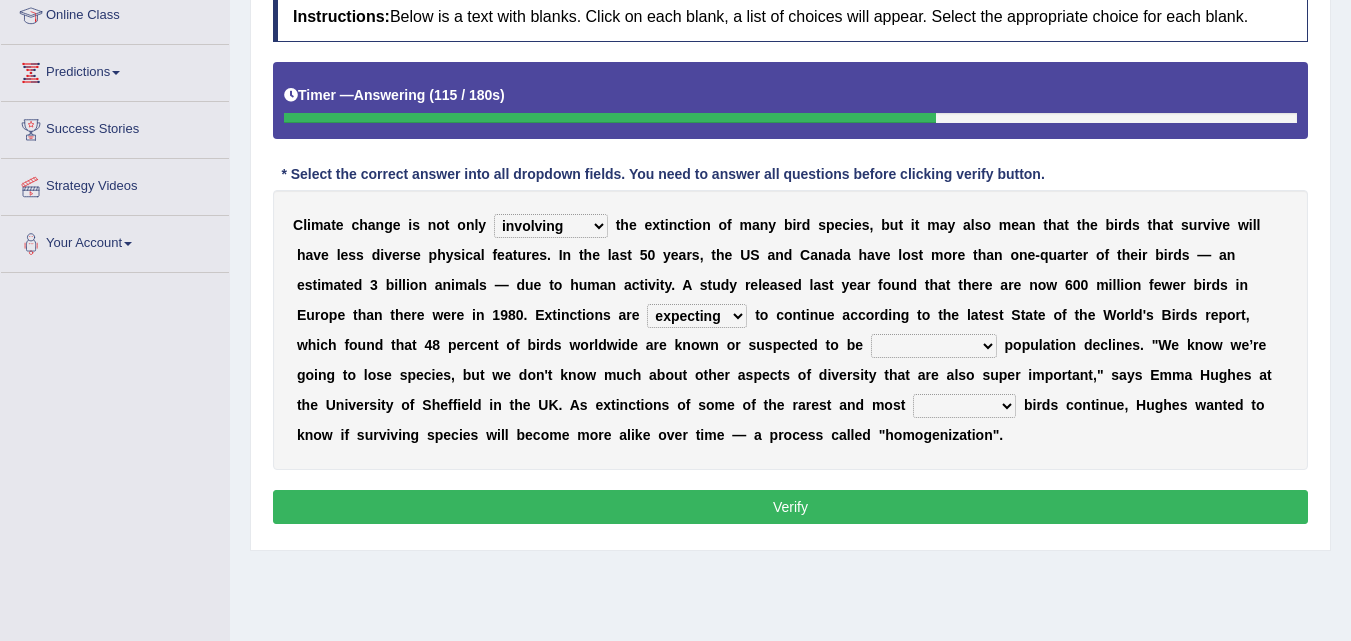 click on "undermining underlying undergoing undershooting" at bounding box center (934, 346) 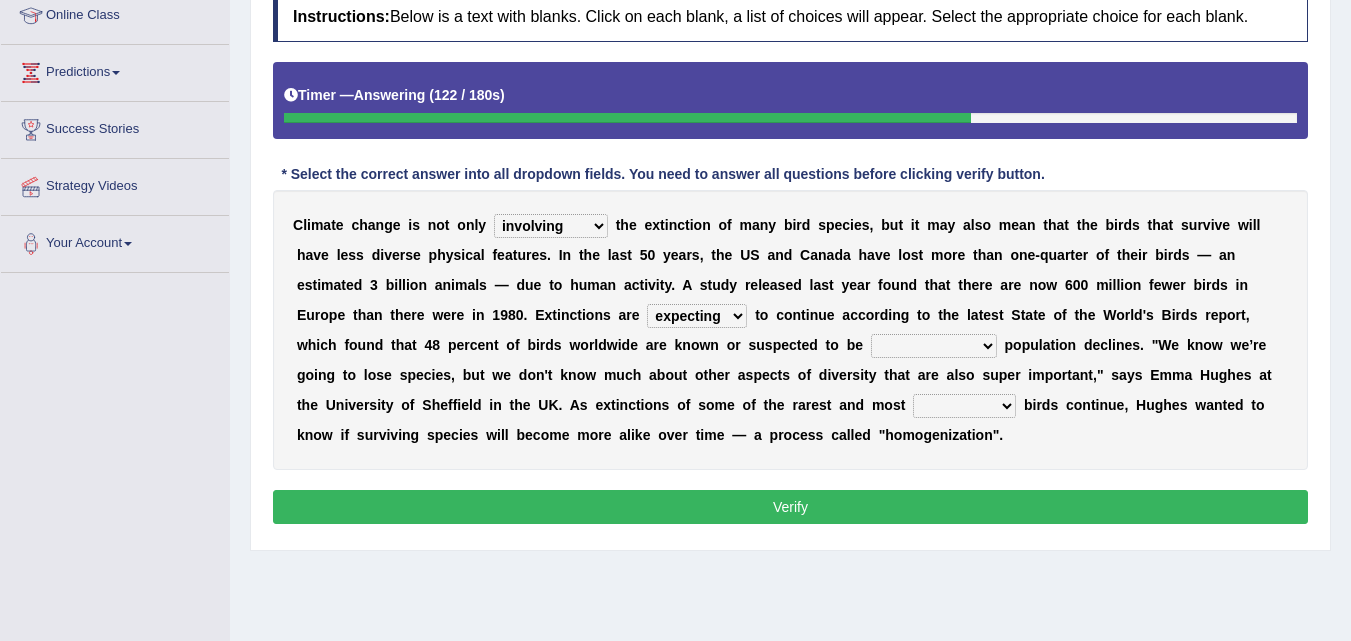select on "underlying" 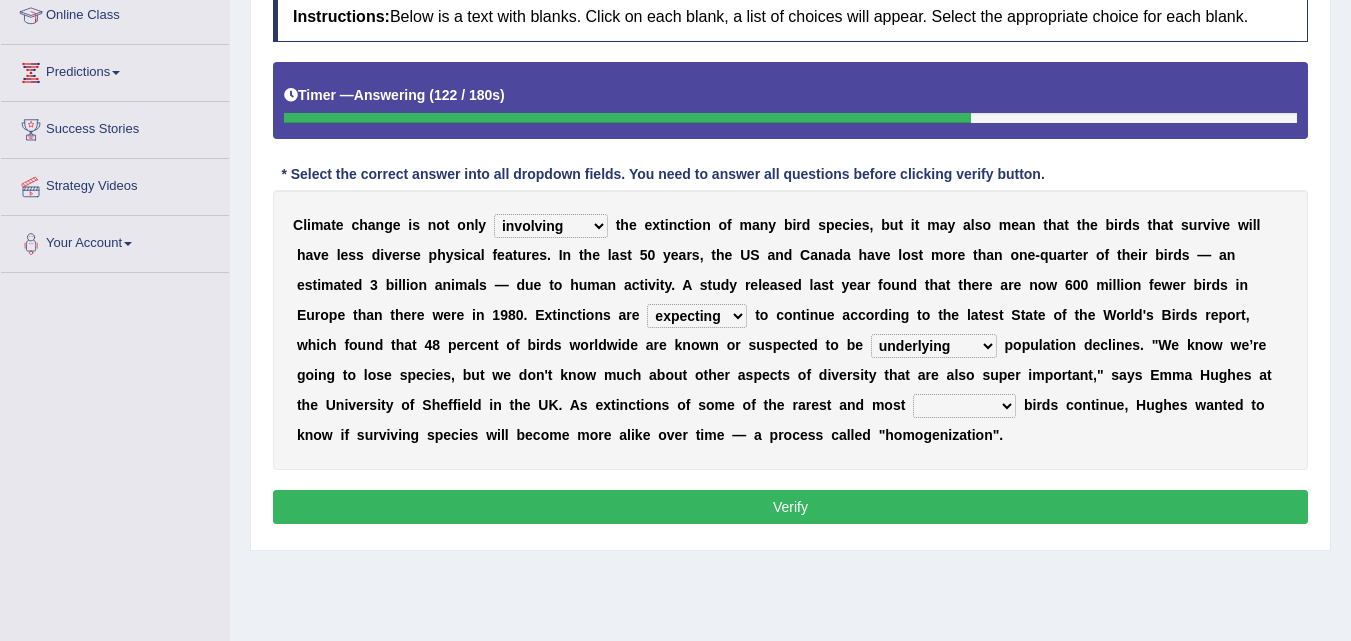 click on "undermining underlying undergoing undershooting" at bounding box center [934, 346] 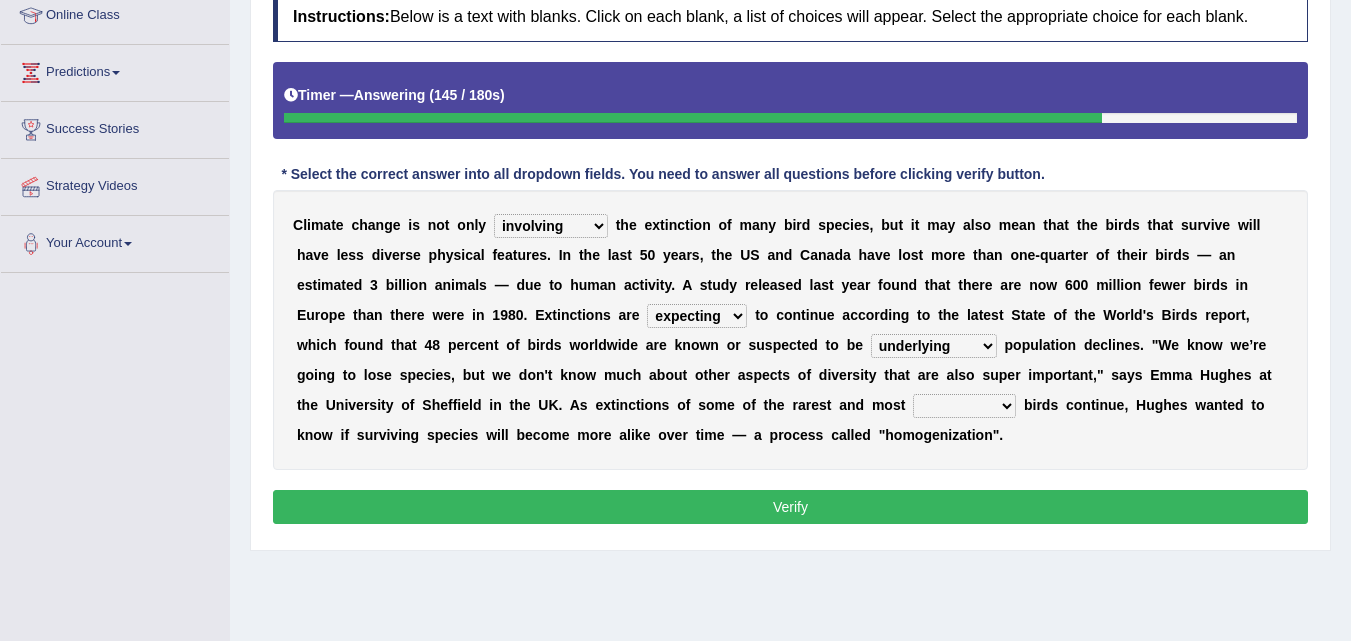 click on "conductive destructive distinctive restrictive" at bounding box center (964, 406) 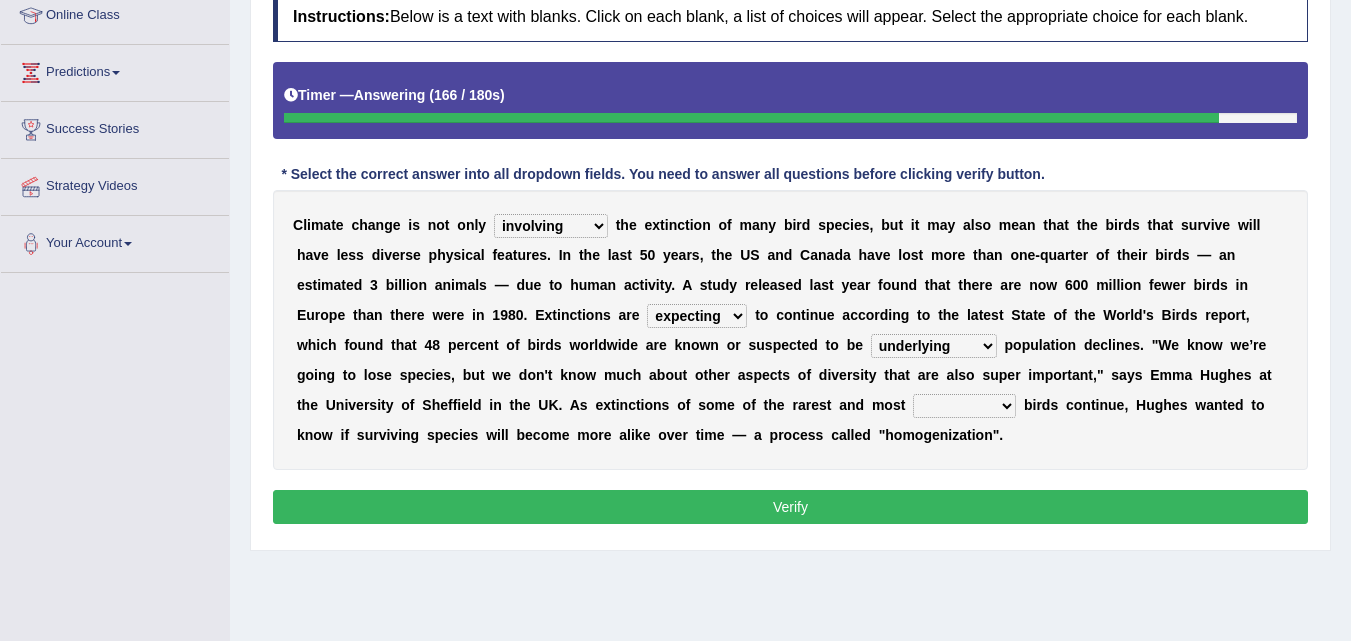 select on "destructive" 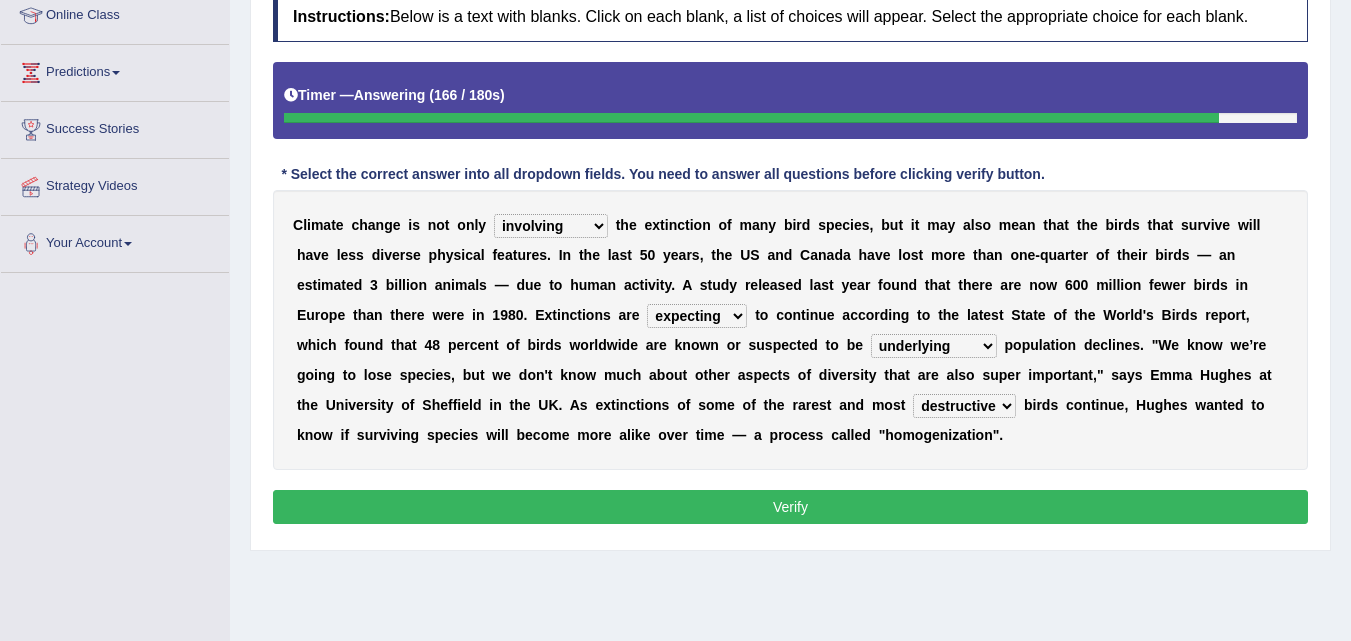 click on "conductive destructive distinctive restrictive" at bounding box center (964, 406) 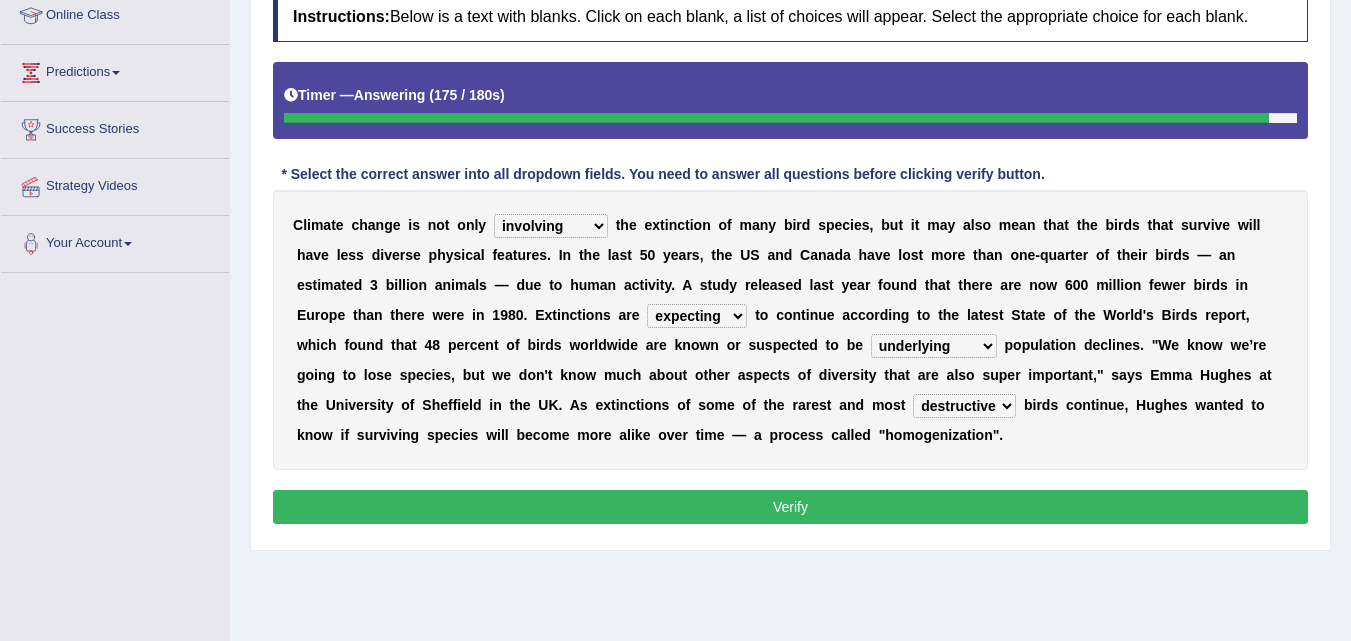 click on "undermining underlying undergoing undershooting" at bounding box center (934, 346) 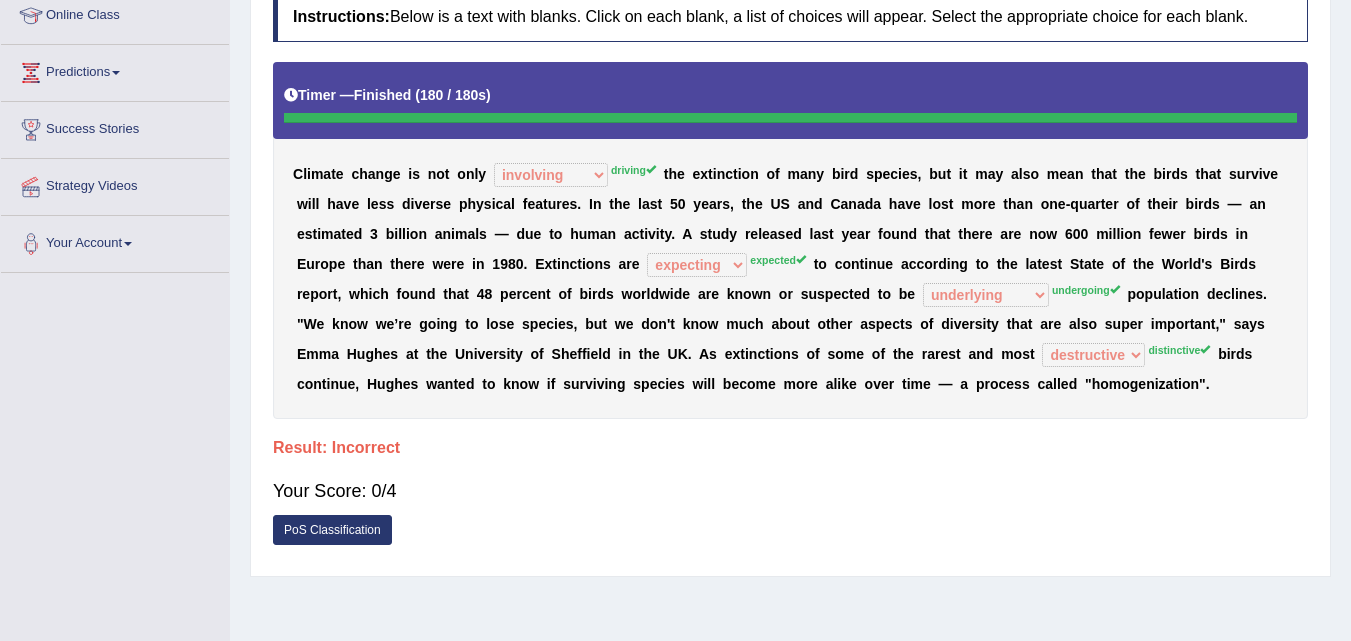scroll, scrollTop: 161, scrollLeft: 0, axis: vertical 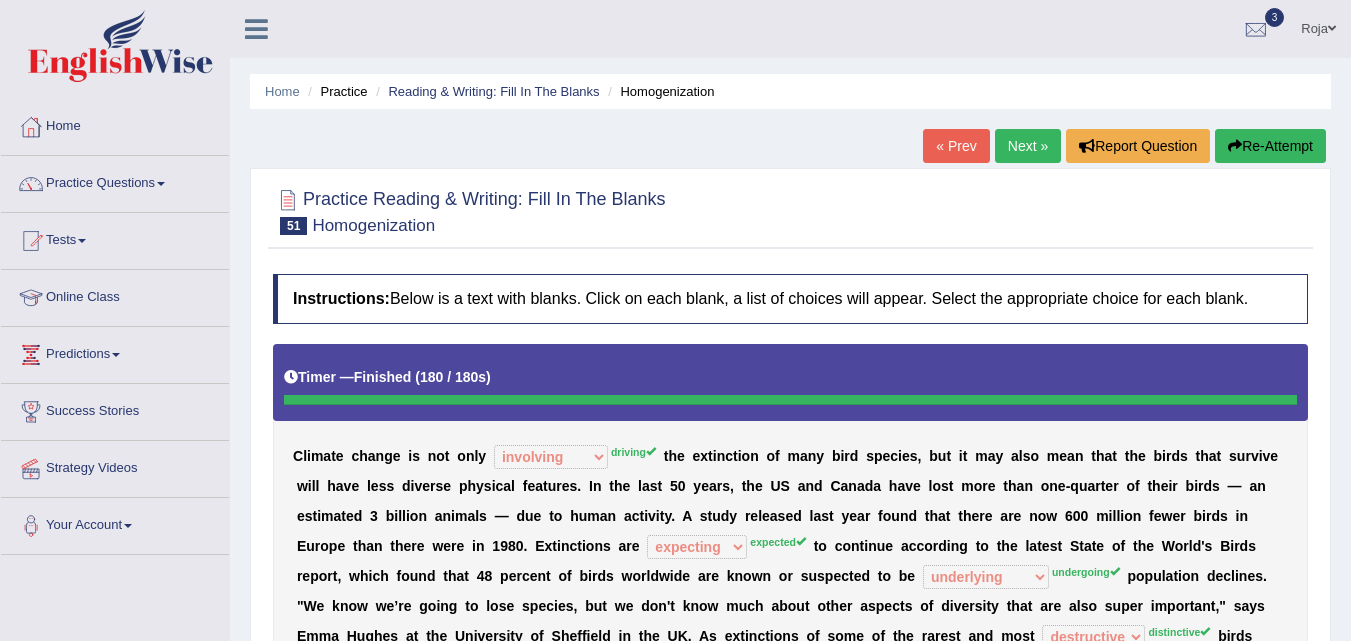 click on "Re-Attempt" at bounding box center (1270, 146) 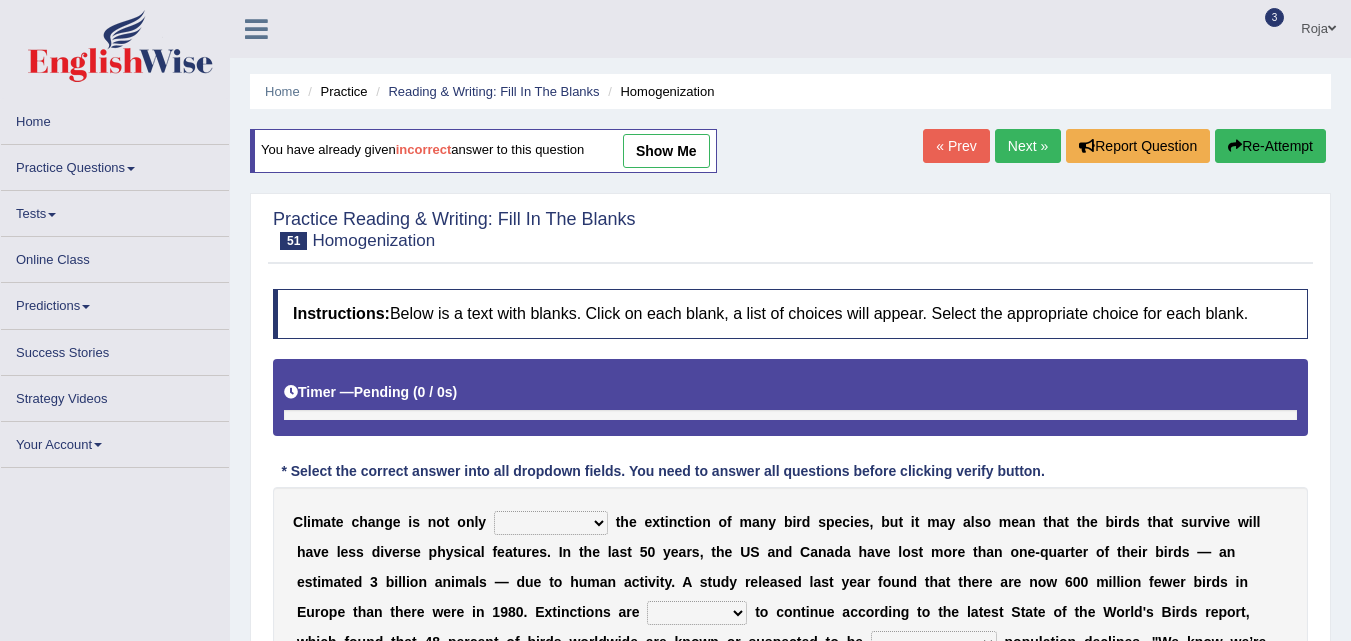 scroll, scrollTop: 0, scrollLeft: 0, axis: both 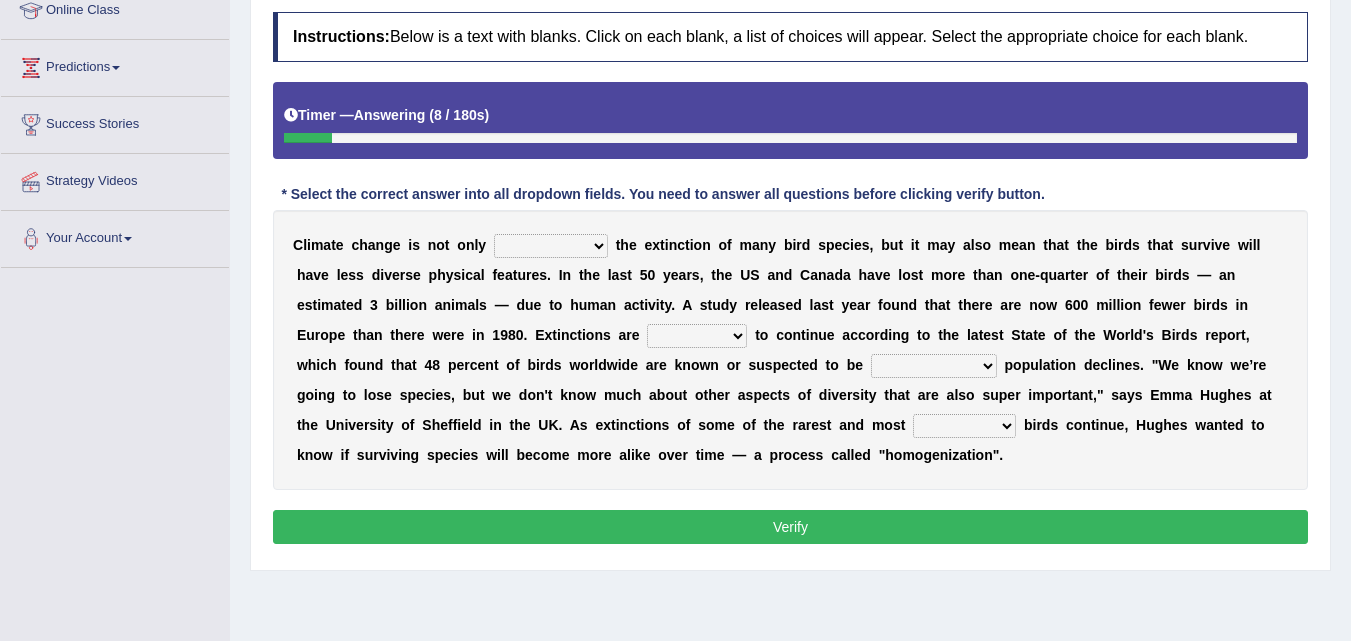 click on "involving misbehaving observing driving" at bounding box center (551, 246) 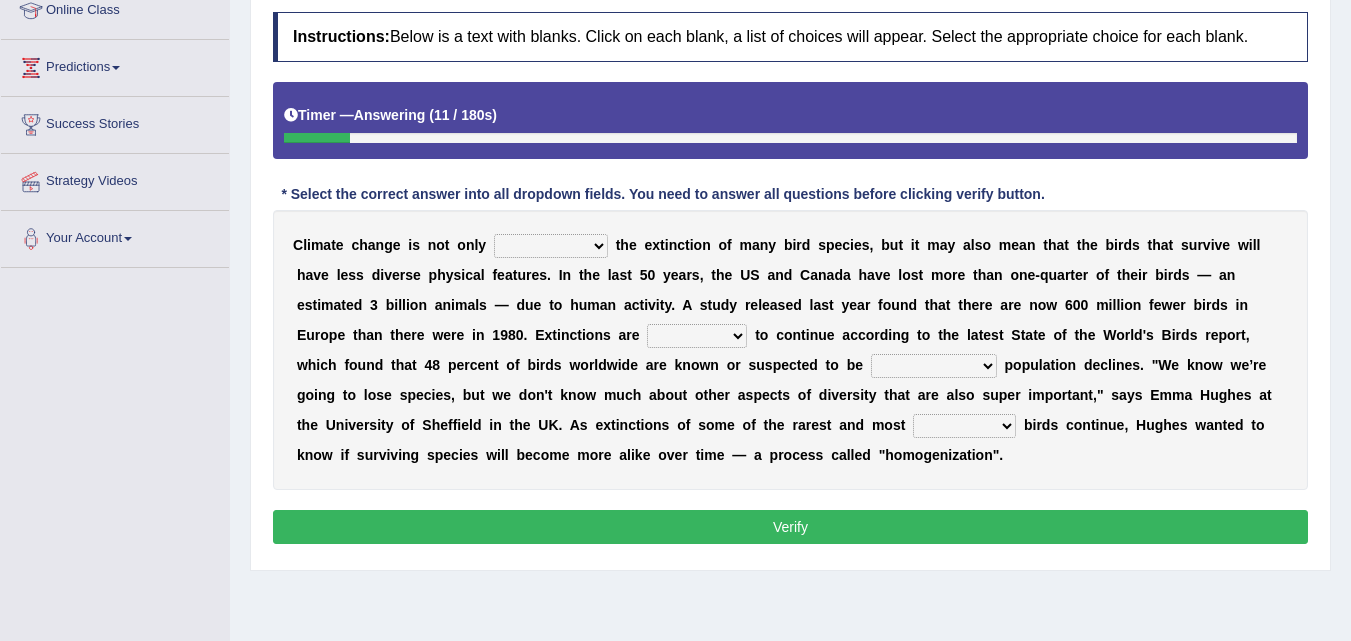 select on "driving" 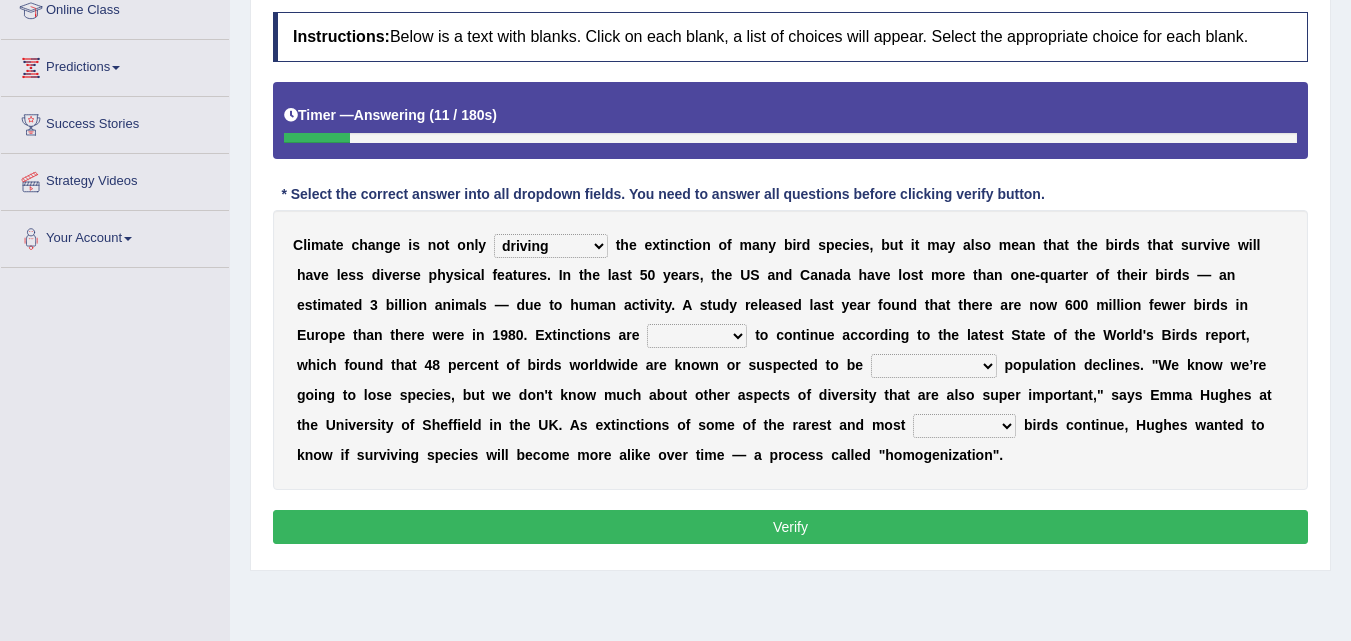 click on "involving misbehaving observing driving" at bounding box center (551, 246) 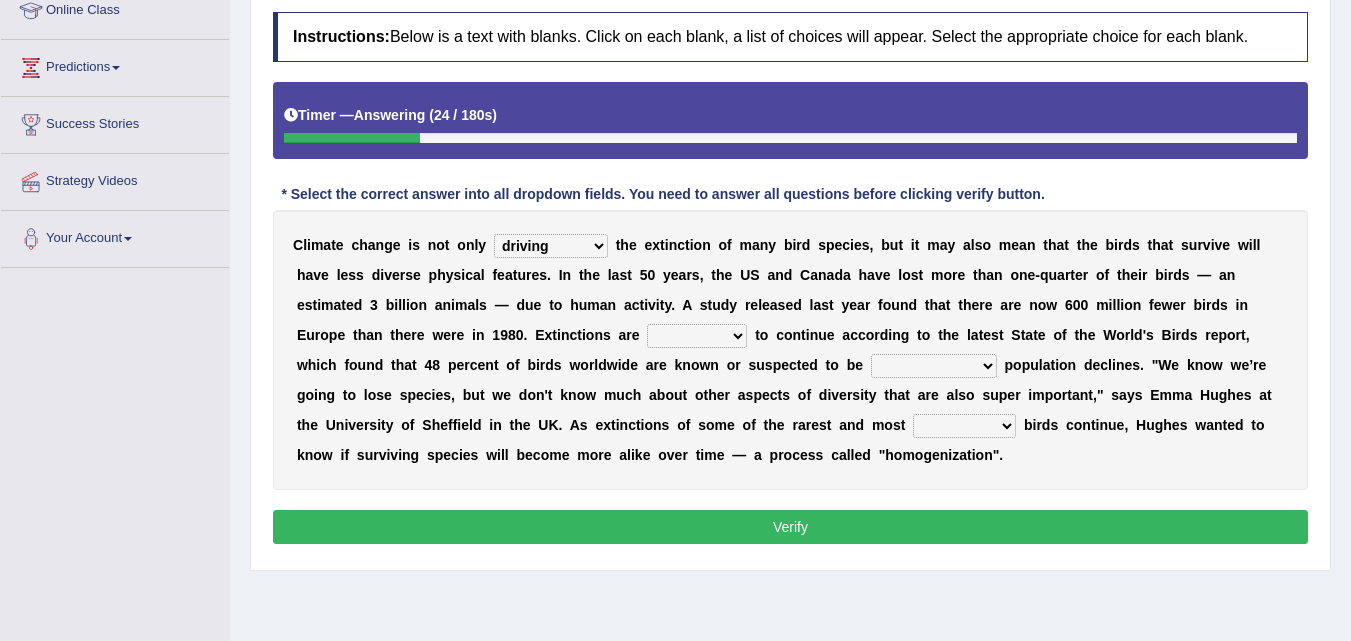 click on "decided expected expecting projected" at bounding box center (697, 336) 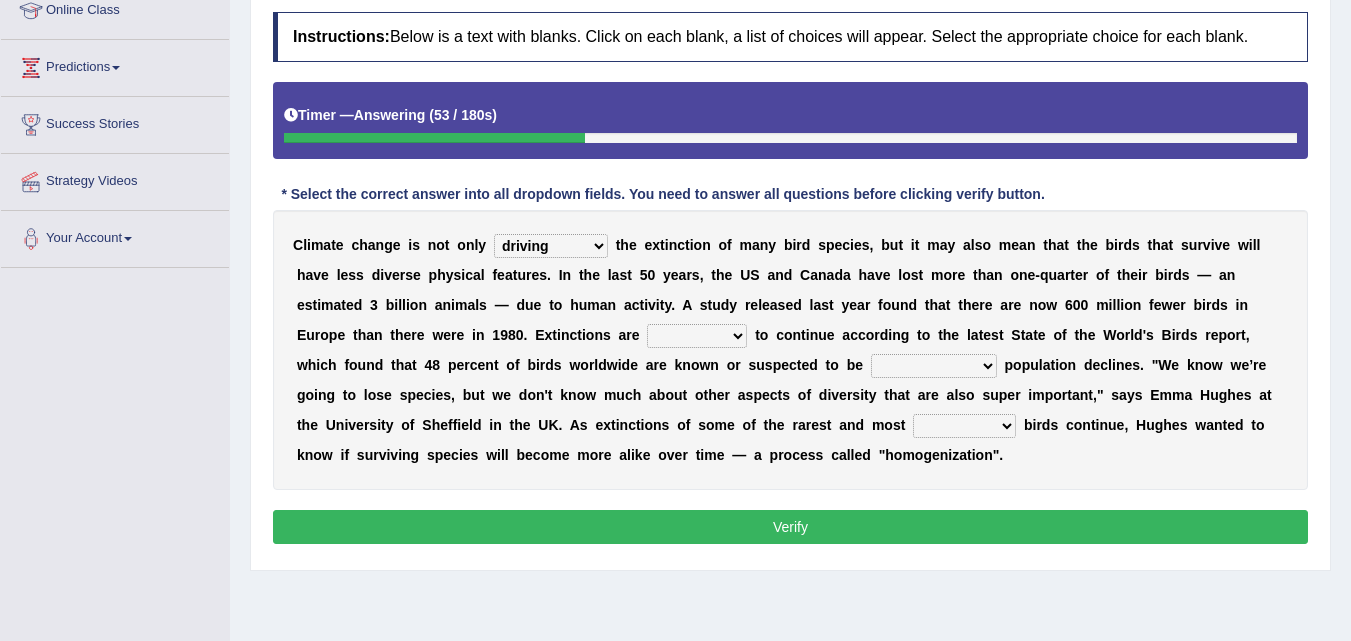 select on "expected" 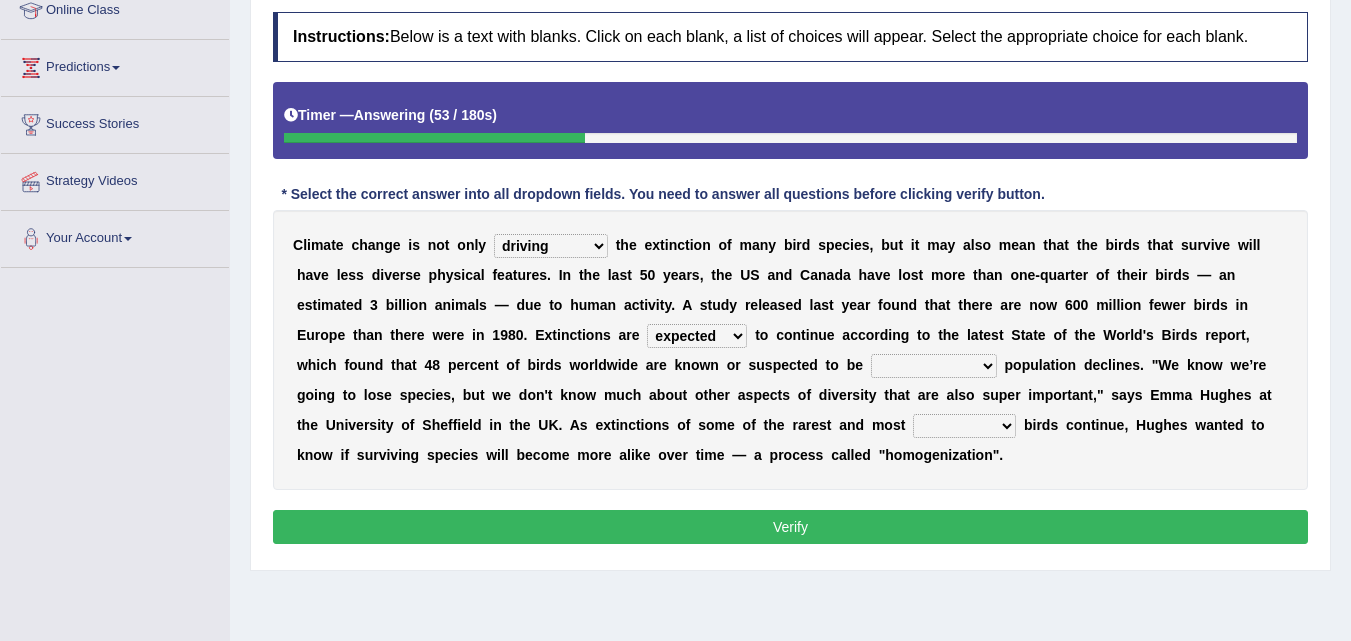 click on "decided expected expecting projected" at bounding box center [697, 336] 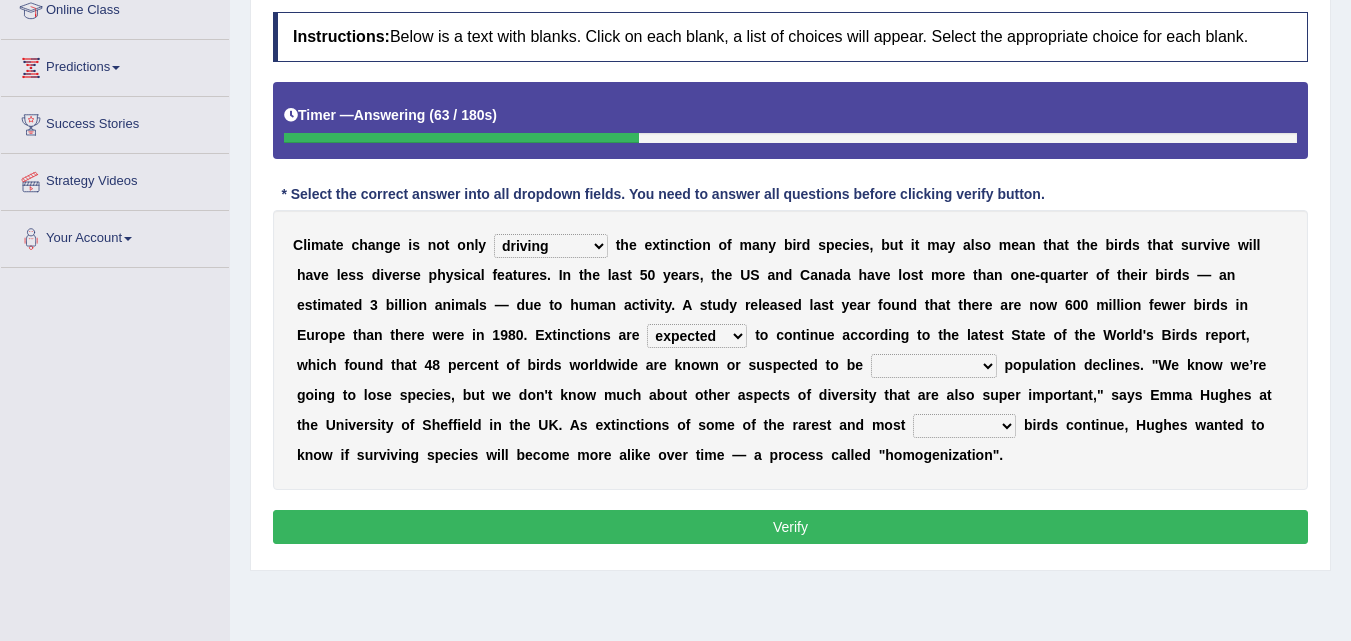 click on "undermining underlying undergoing undershooting" at bounding box center [934, 366] 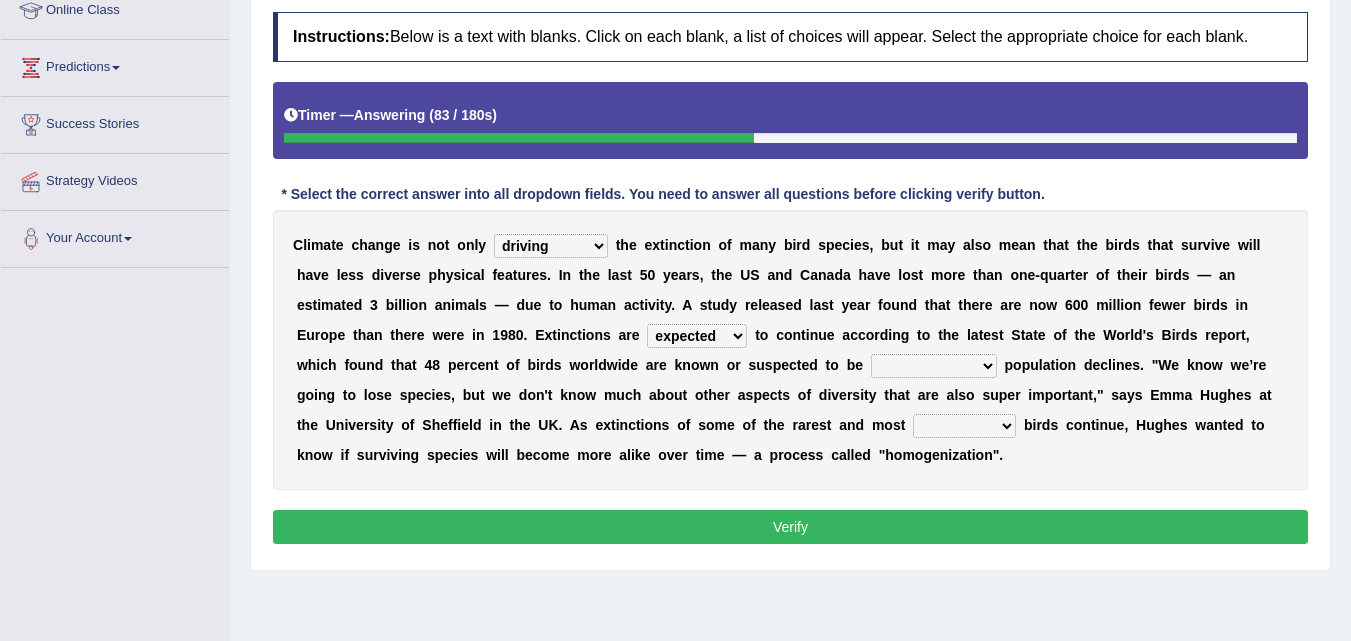 click on "undermining underlying undergoing undershooting" at bounding box center [934, 366] 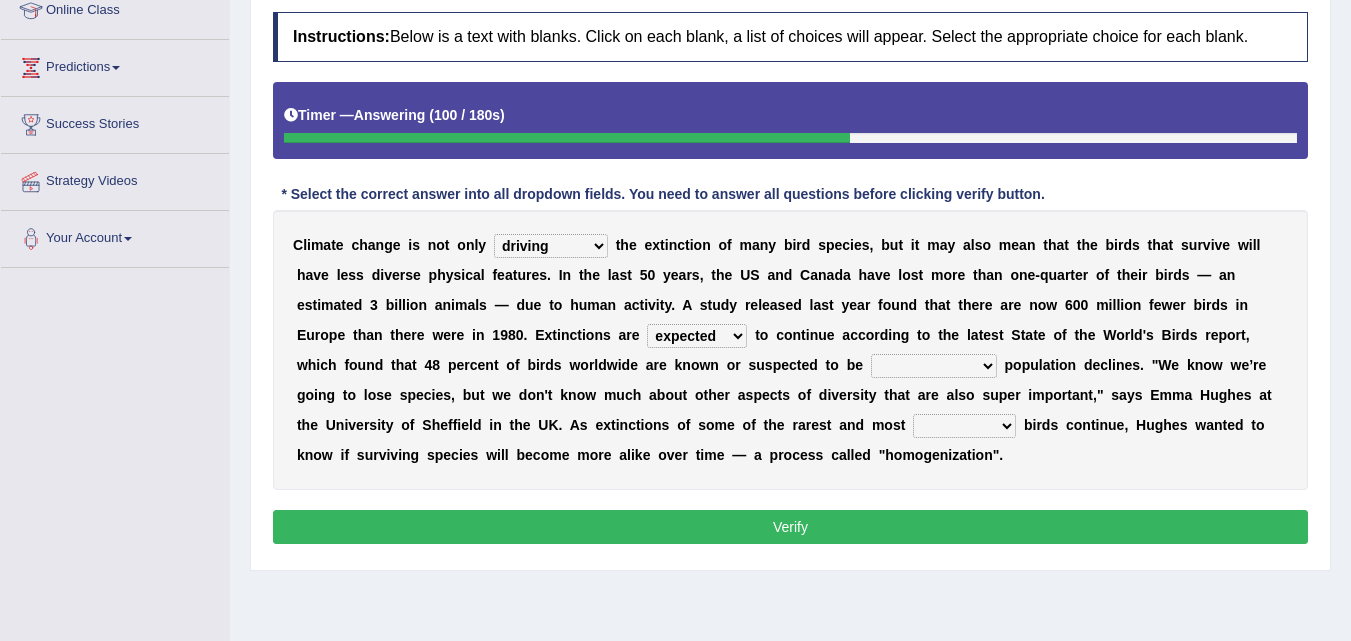 drag, startPoint x: 887, startPoint y: 383, endPoint x: 914, endPoint y: 370, distance: 29.966648 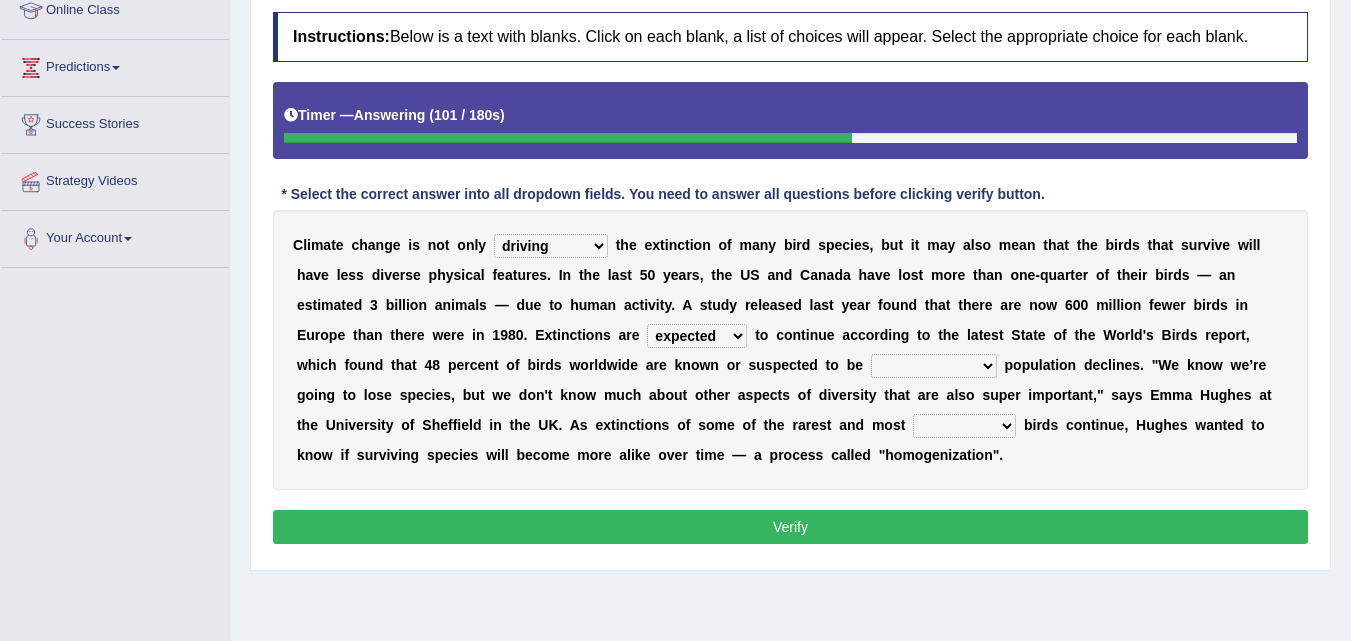 click on "undermining underlying undergoing undershooting" at bounding box center (934, 366) 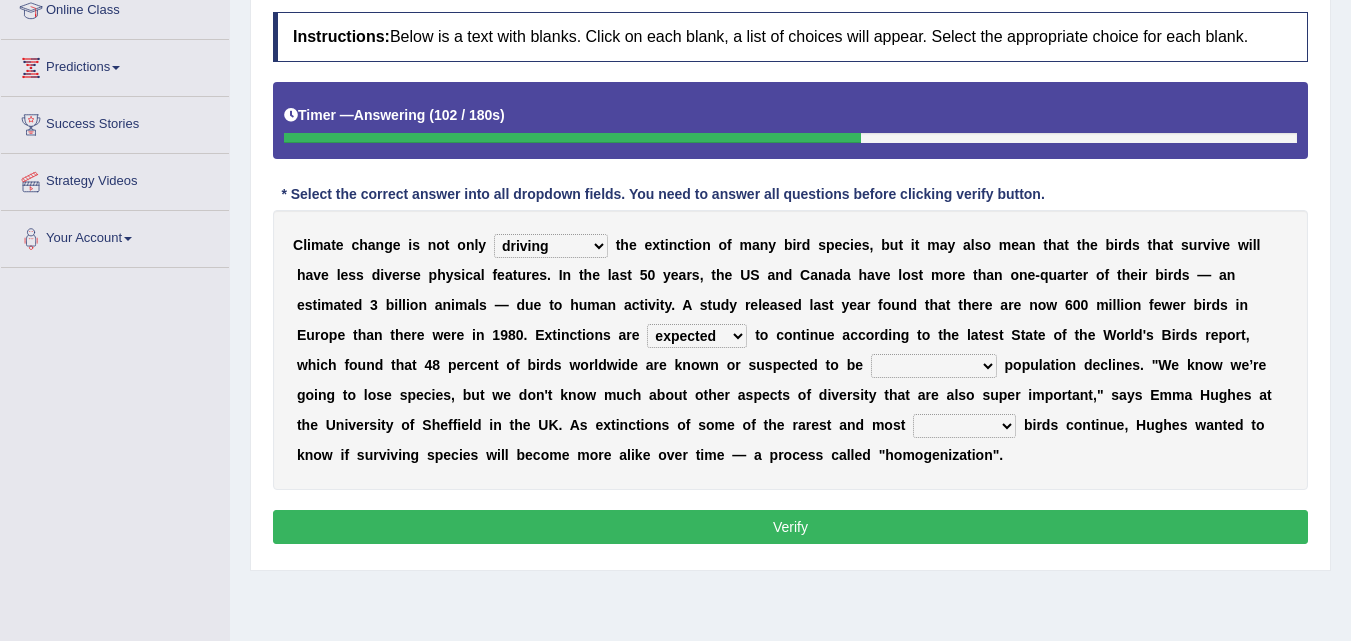 select on "undergoing" 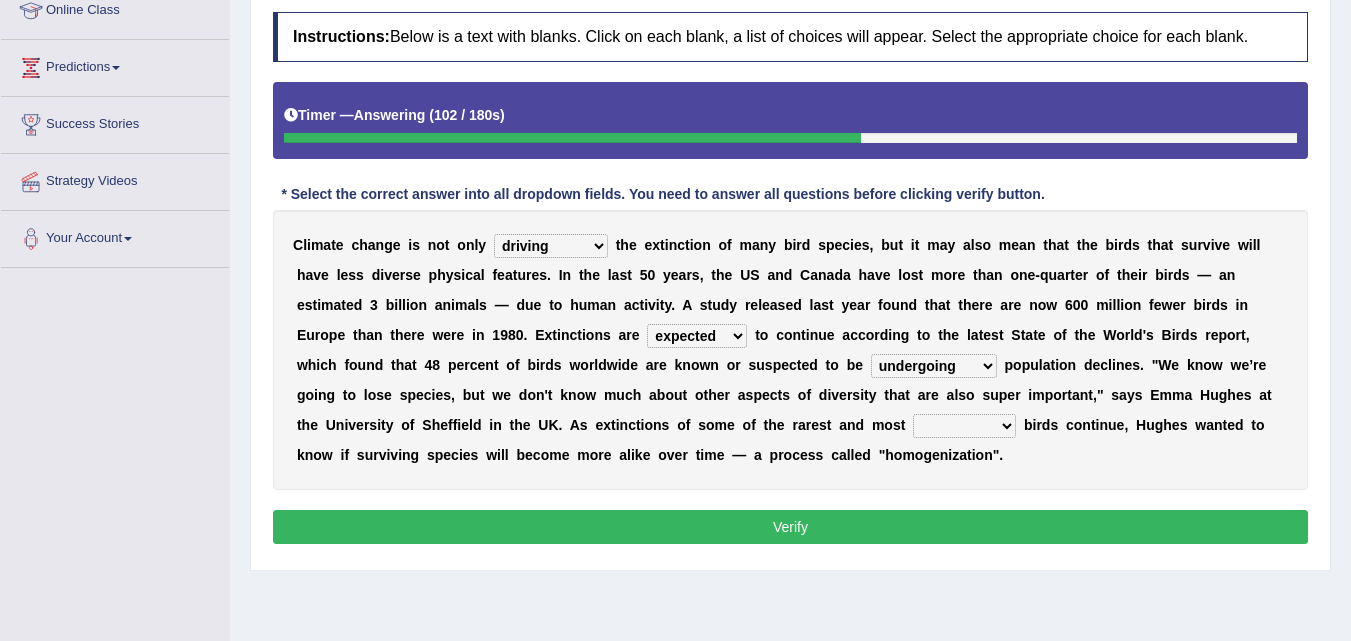 click on "undermining underlying undergoing undershooting" at bounding box center (934, 366) 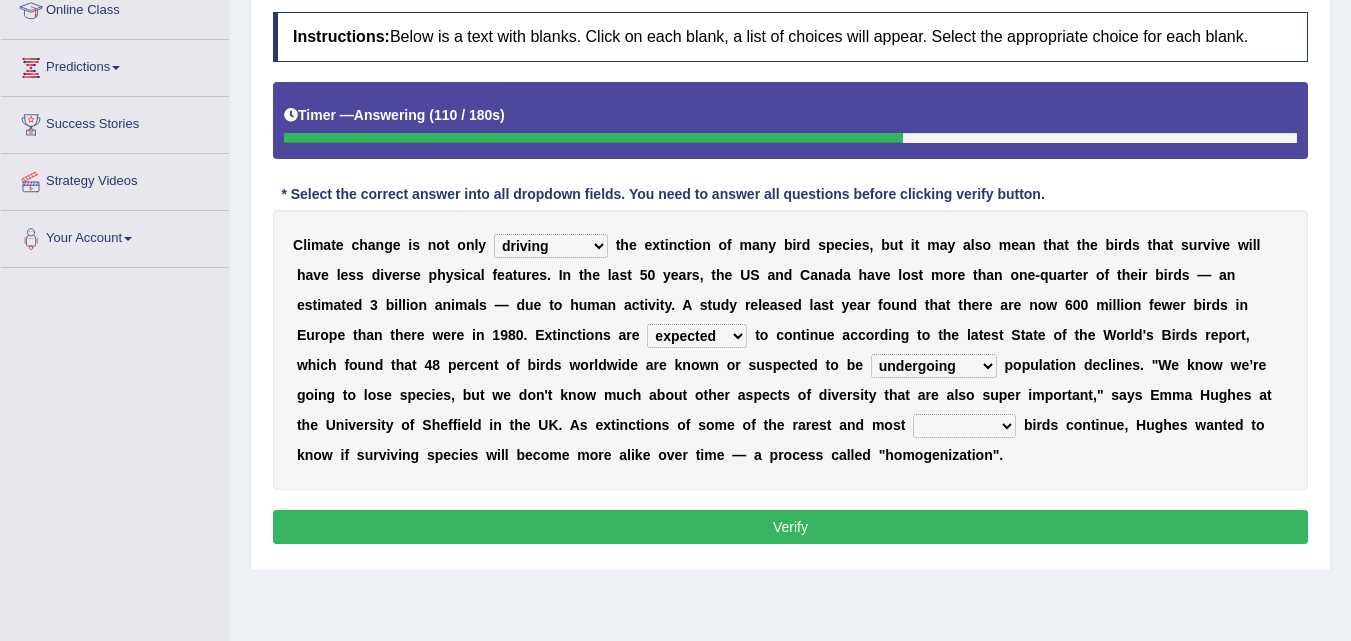 click on "C l i m a t e    c h a n g e    i s    n o t    o n l y    involving misbehaving observing driving    t h e    e x t i n c t i o n    o f    m a n y    b i r d    s p e c i e s ,    b u t    i t    m a y    a l s o    m e a n    t h a t    t h e    b i r d s    t h a t    s u r v i v e    w i l l    h a v e    l e s s    d i v e r s e    p h y s i c a l    f e a t u r e s .    I n    t h e    l a s t    5 0    y e a r s ,    t h e    U S    a n d    C a n a d a    h a v e    l o s t    m o r e    t h a n    o n e - q u a r t e r    o f    t h e i r    b i r d s    —    a n    e s t i m a t e d    3    b i l l i o n    a n i m a l s    —    d u e    t o    h u m a n    a c t i v i t y .    A    s t u d y    r e l e a s e d    l a s t    y e a r    f o u n d    t h a t    t h e r e    a r e    n o w    6 0 0    m i l l i o n    f e w e r    b i r d s    i n    E u r o p e    t h a n    t h e r e    w e r e    i n    1 9 8 0 .    E" at bounding box center [790, 350] 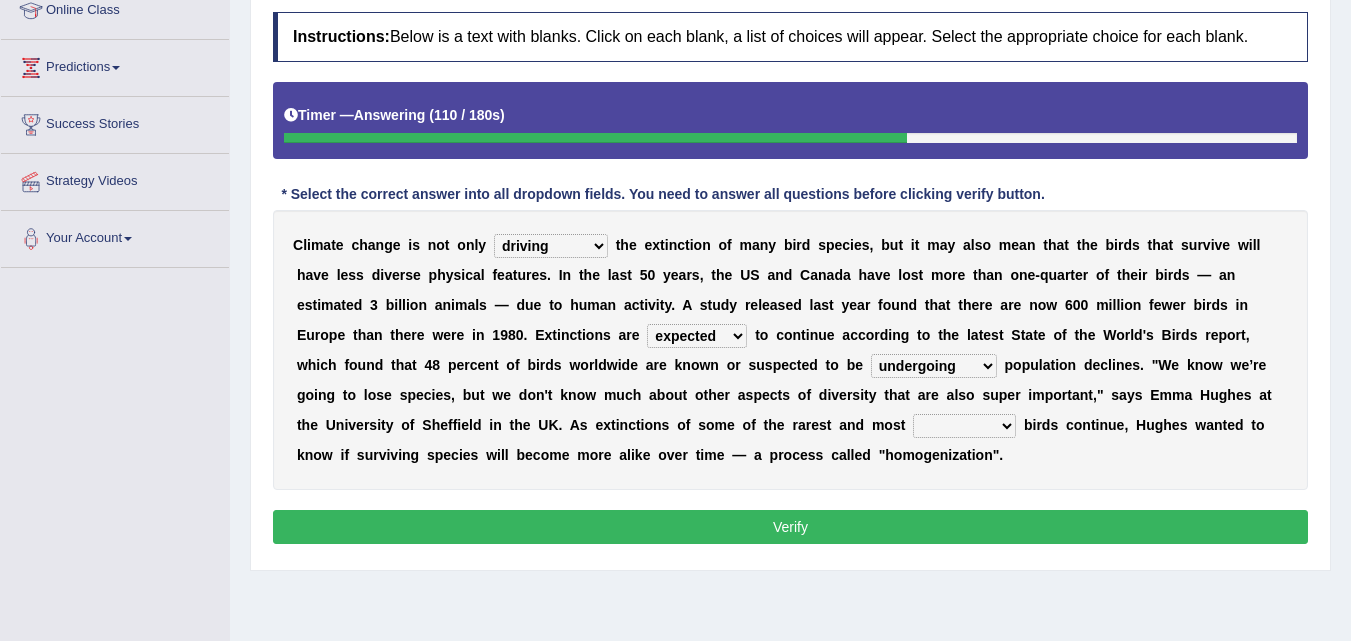 click on "conductive destructive distinctive restrictive" at bounding box center (964, 426) 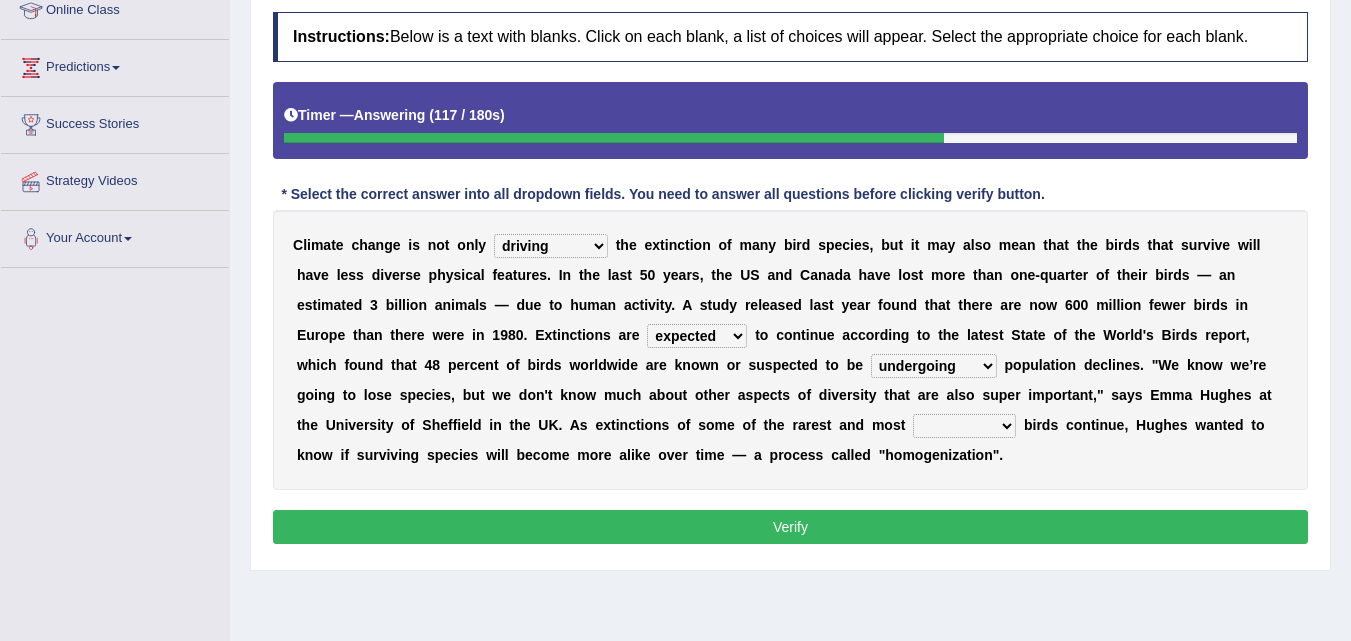 select on "distinctive" 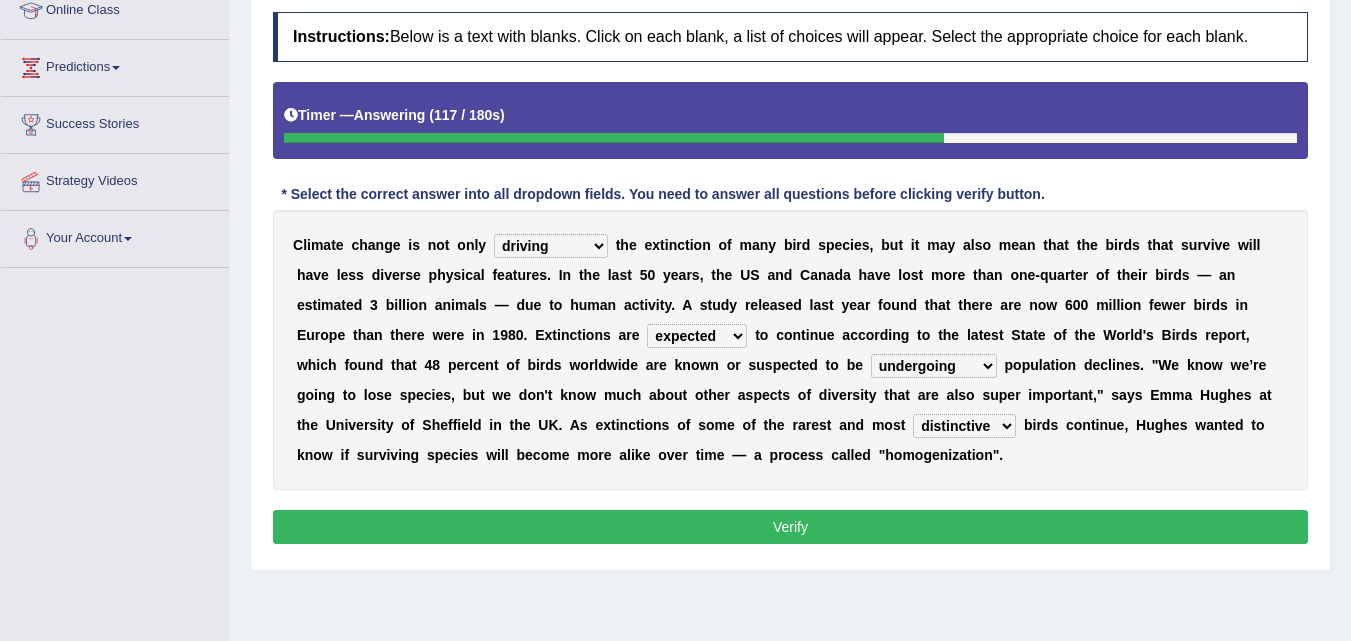 click on "conductive destructive distinctive restrictive" at bounding box center (964, 426) 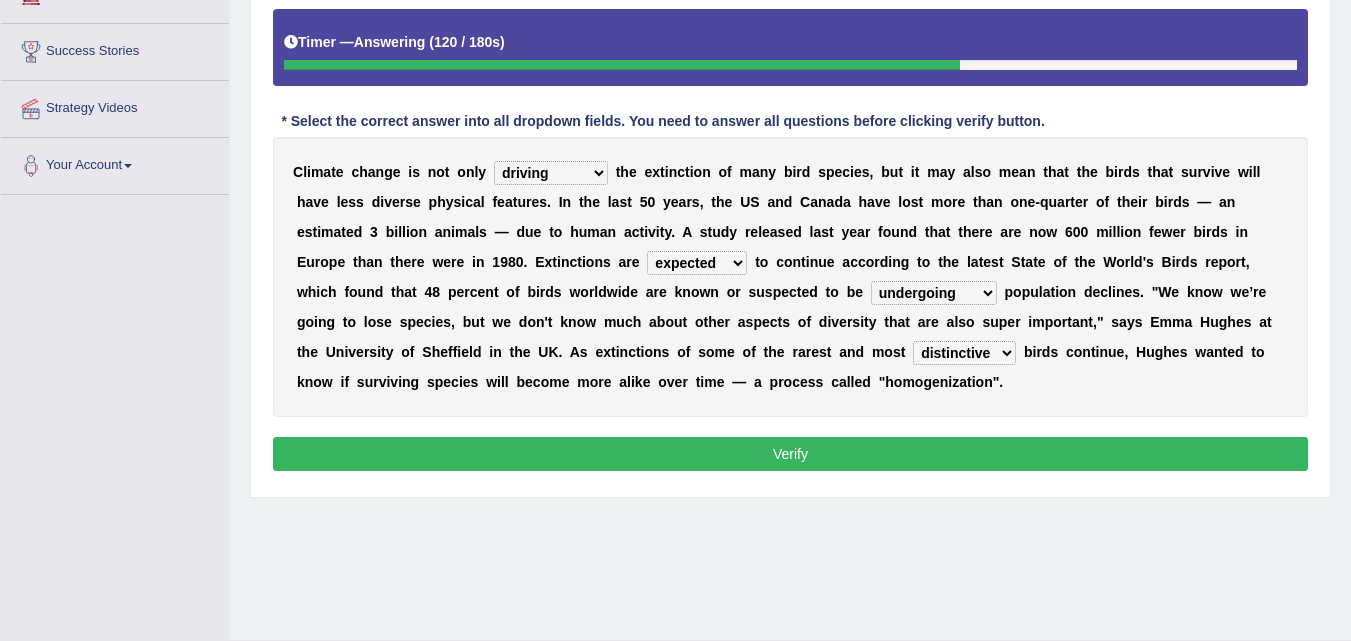 scroll, scrollTop: 331, scrollLeft: 0, axis: vertical 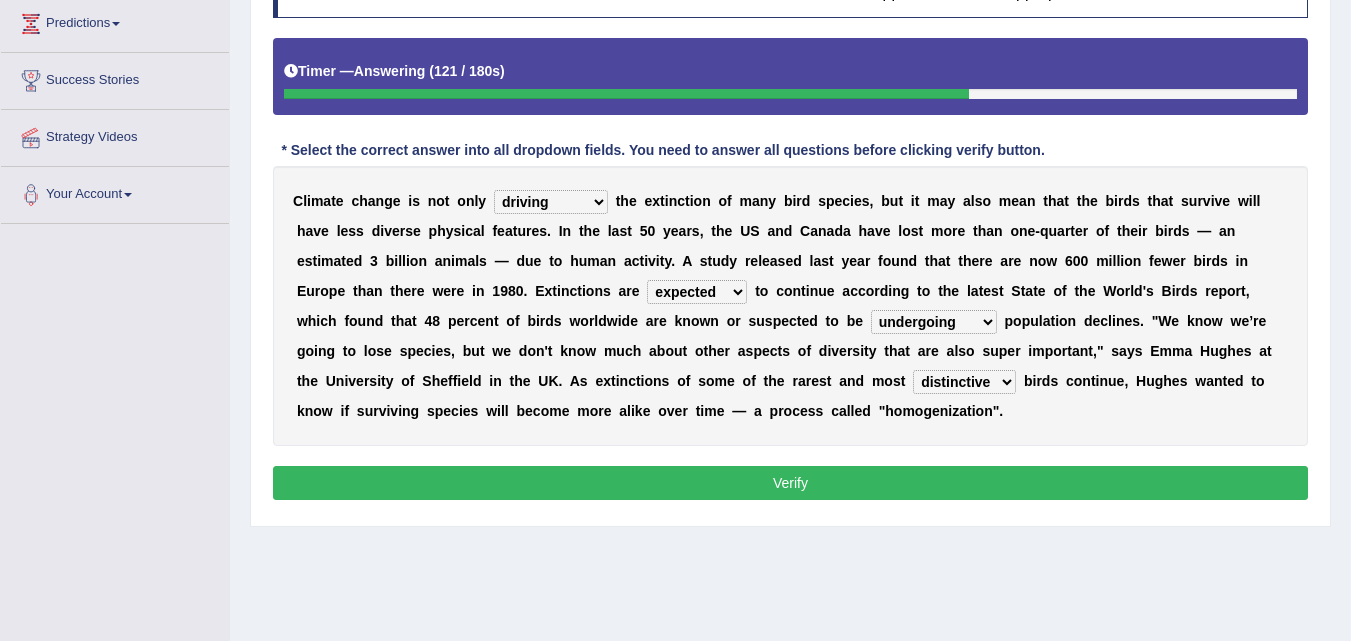 click on "Verify" at bounding box center [790, 483] 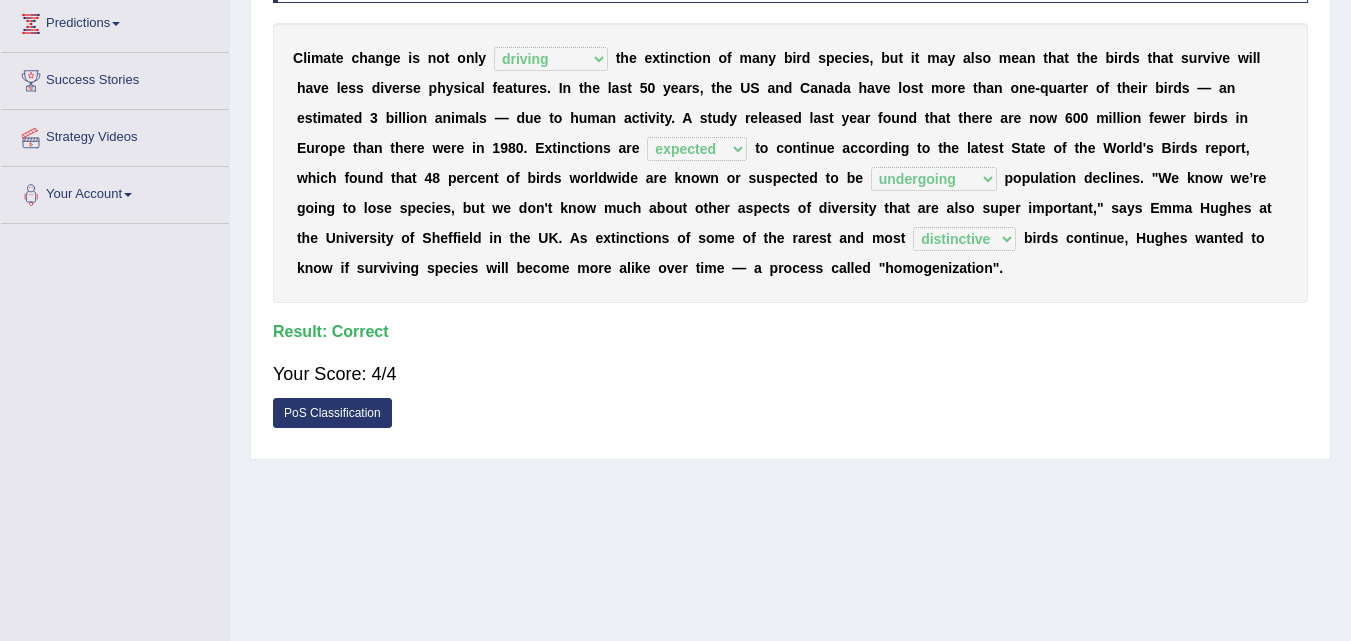 drag, startPoint x: 1359, startPoint y: 386, endPoint x: 1365, endPoint y: 341, distance: 45.39824 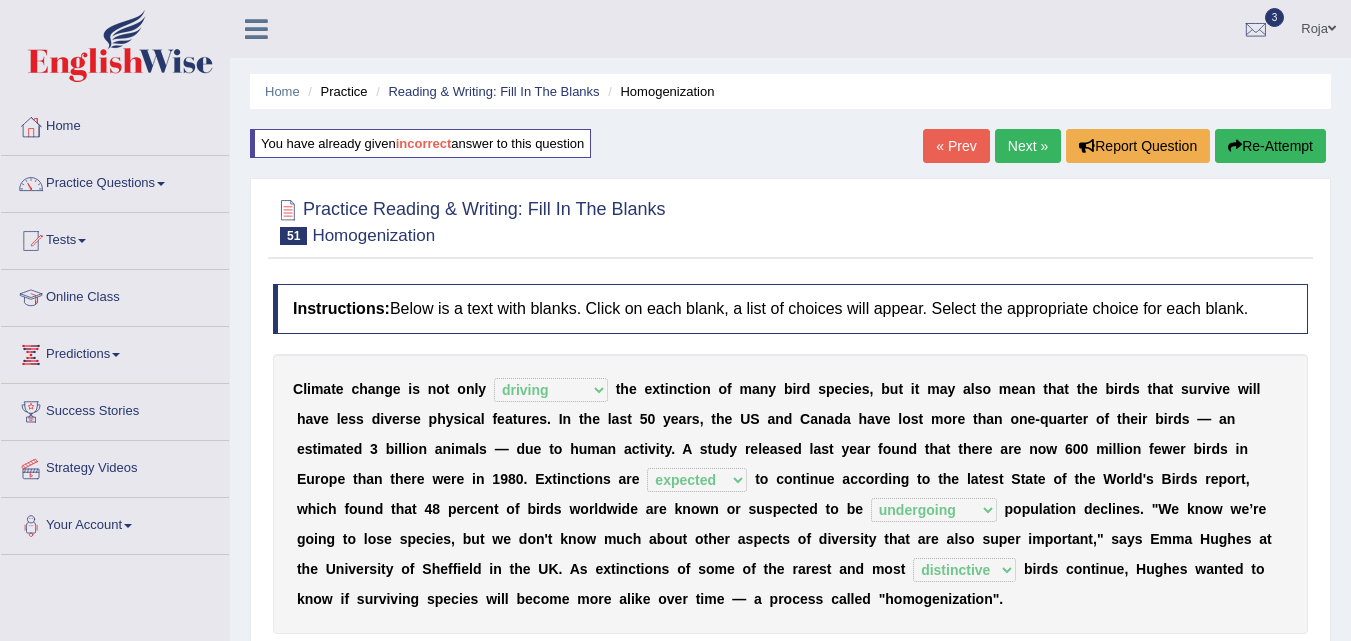 click on "Next »" at bounding box center (1028, 146) 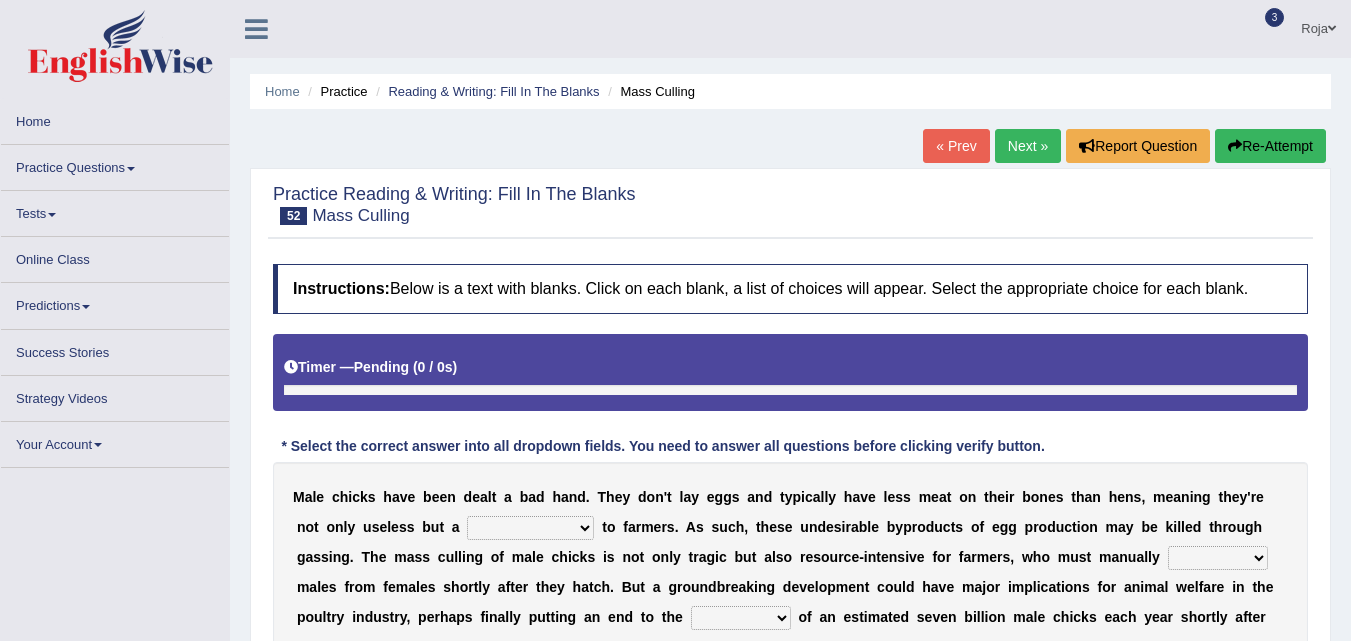 scroll, scrollTop: 0, scrollLeft: 0, axis: both 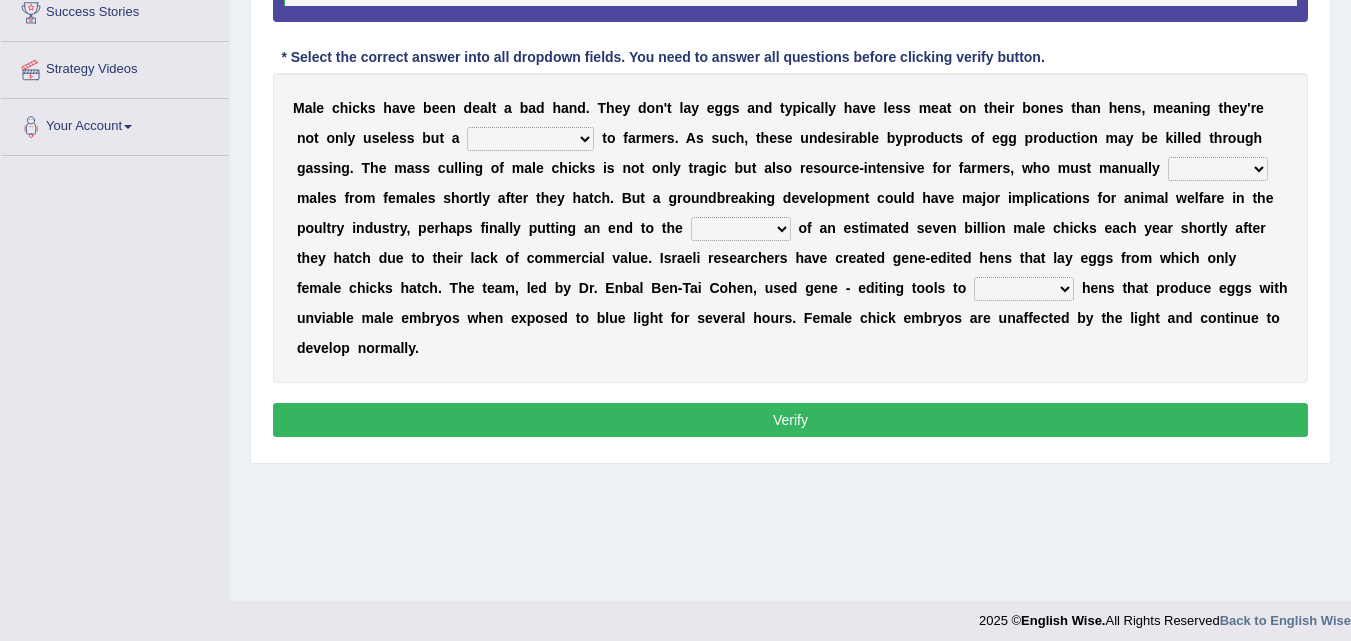 drag, startPoint x: 1365, startPoint y: 195, endPoint x: 1363, endPoint y: 476, distance: 281.0071 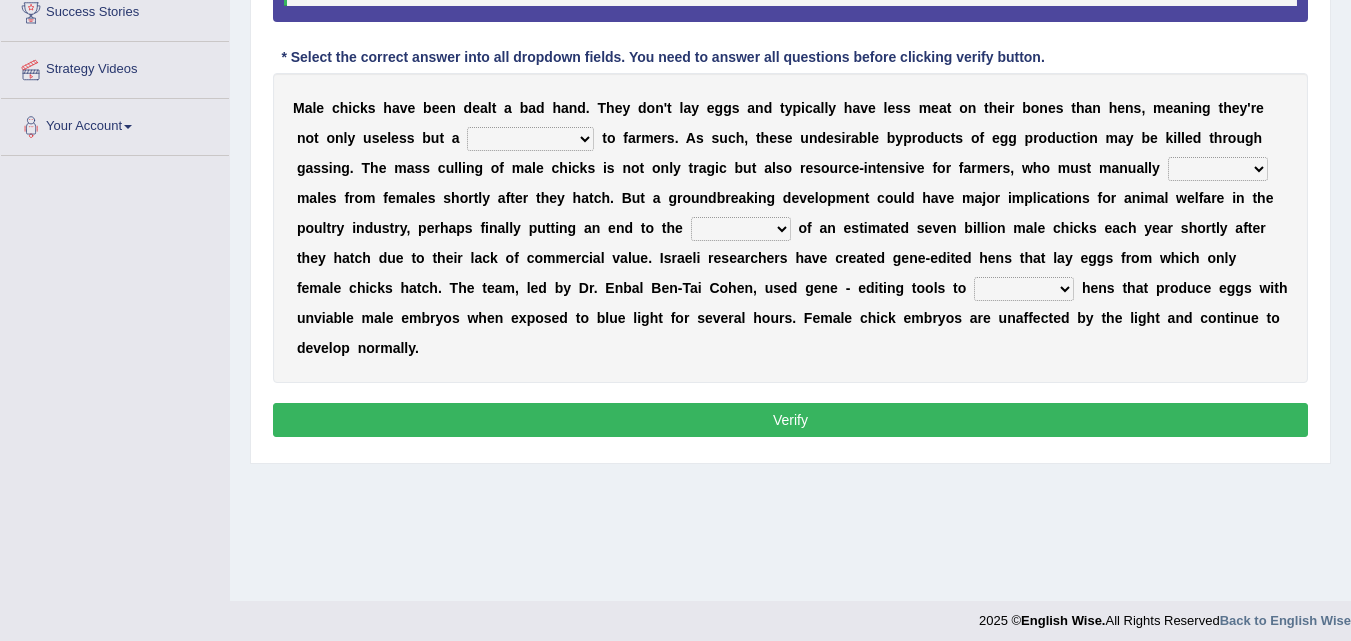 scroll, scrollTop: 389, scrollLeft: 0, axis: vertical 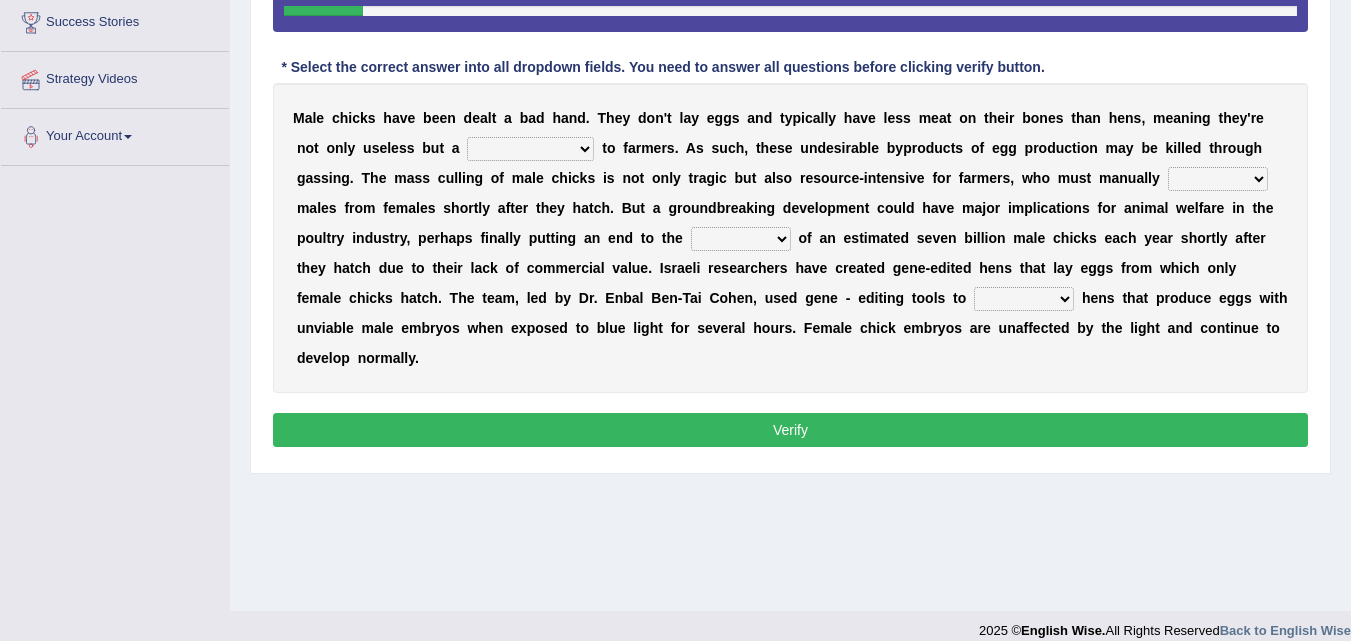 click on "liability maintainability digestibility sensibility" at bounding box center (530, 149) 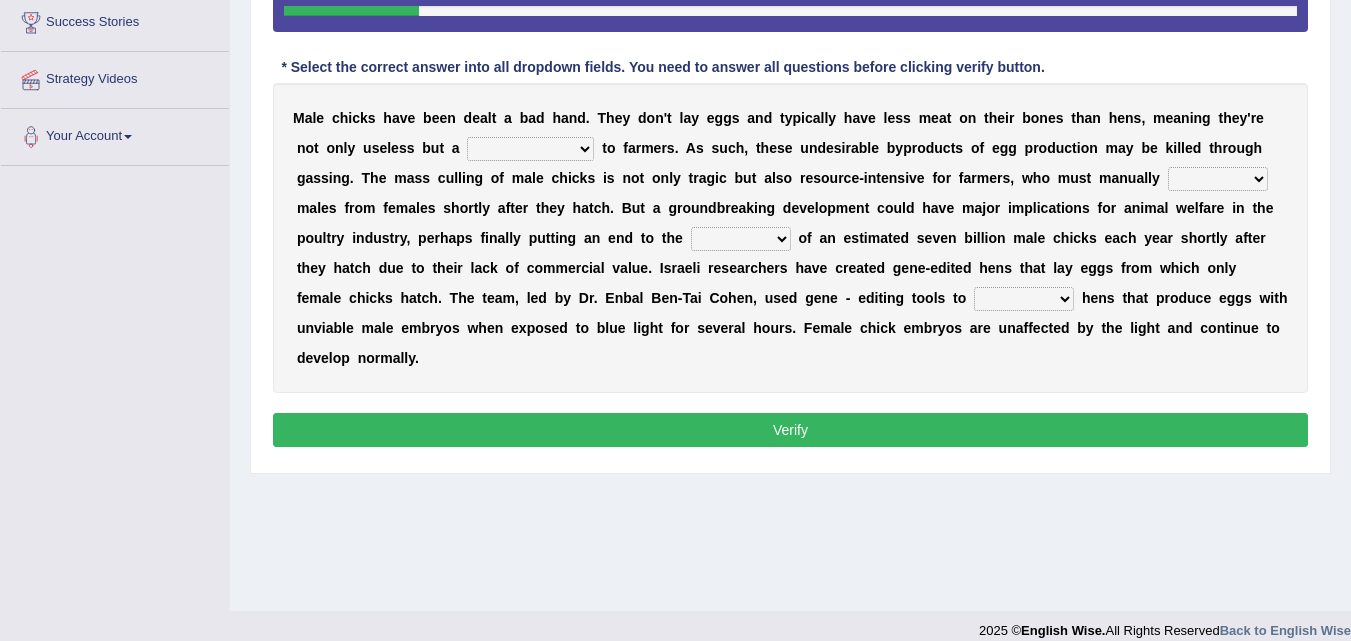 select on "liability" 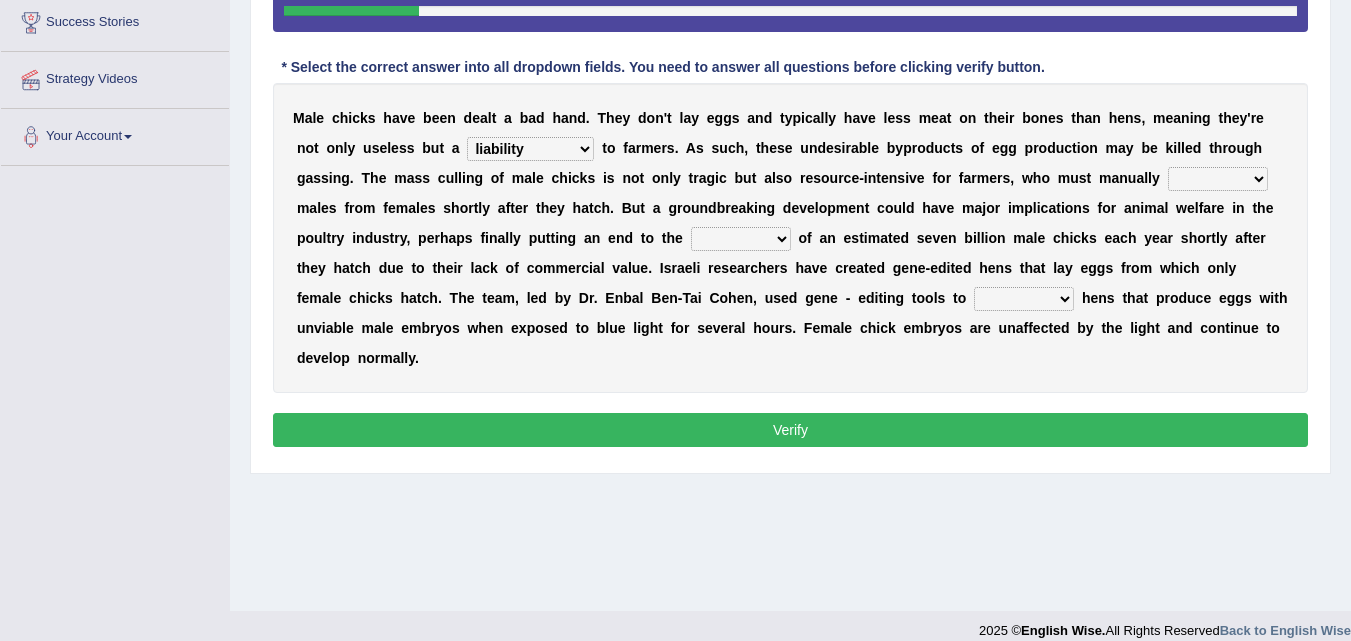 click on "liability maintainability digestibility sensibility" at bounding box center [530, 149] 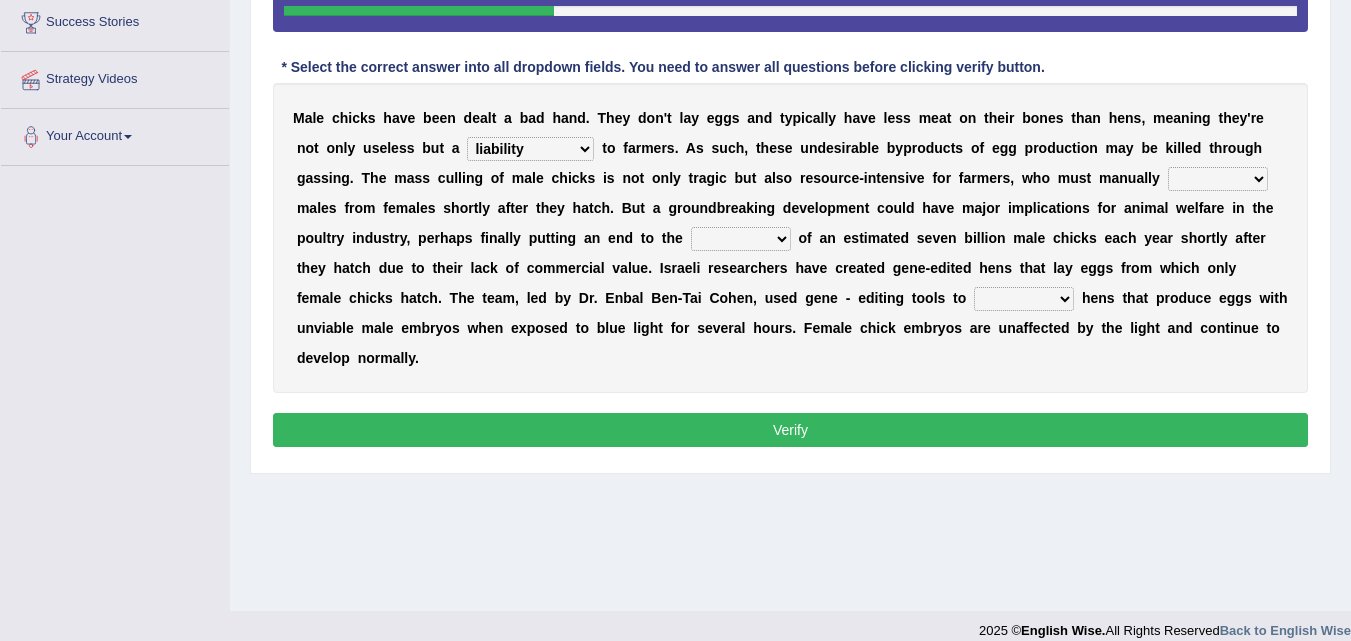 click on "sort tort snort port" at bounding box center [1218, 179] 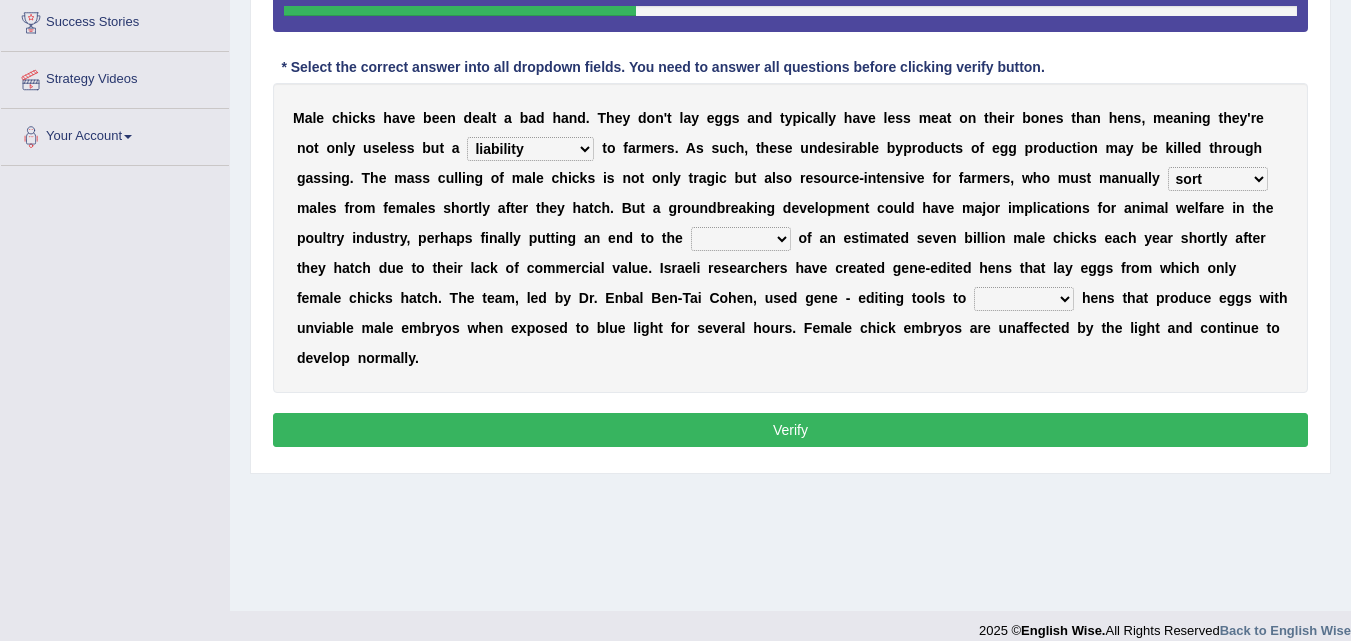 click on "sort tort snort port" at bounding box center [1218, 179] 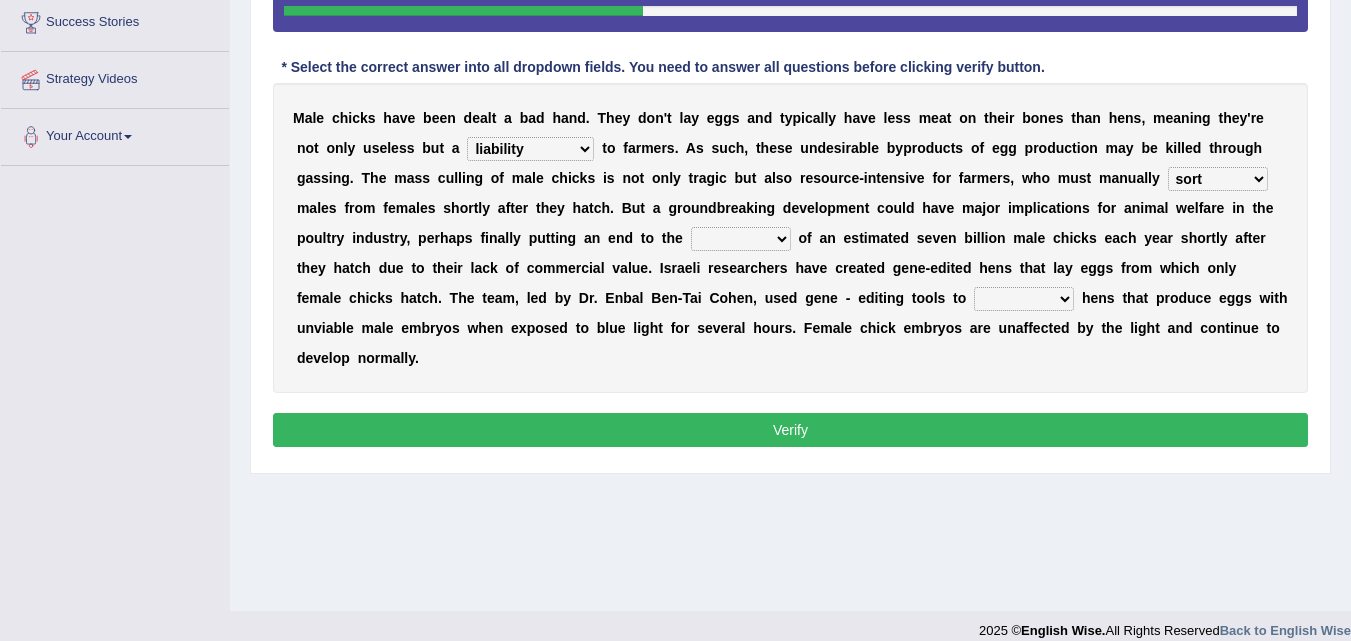 click on "sort tort snort port" at bounding box center (1218, 179) 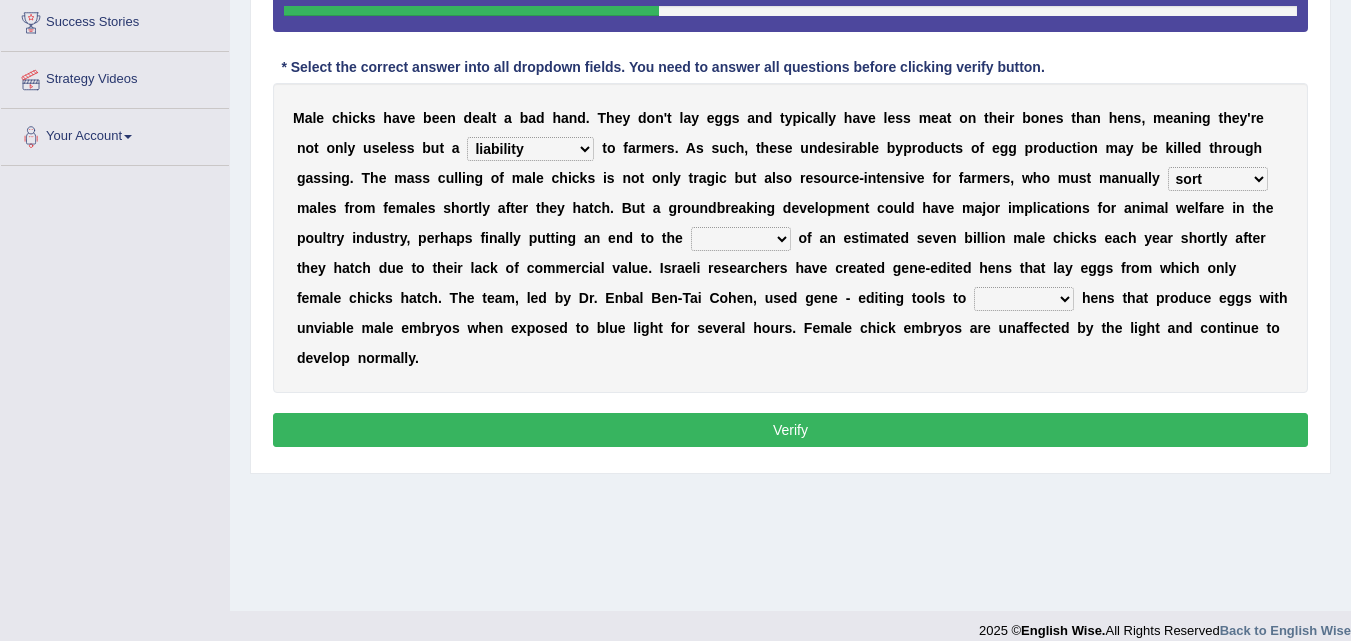 select on "snort" 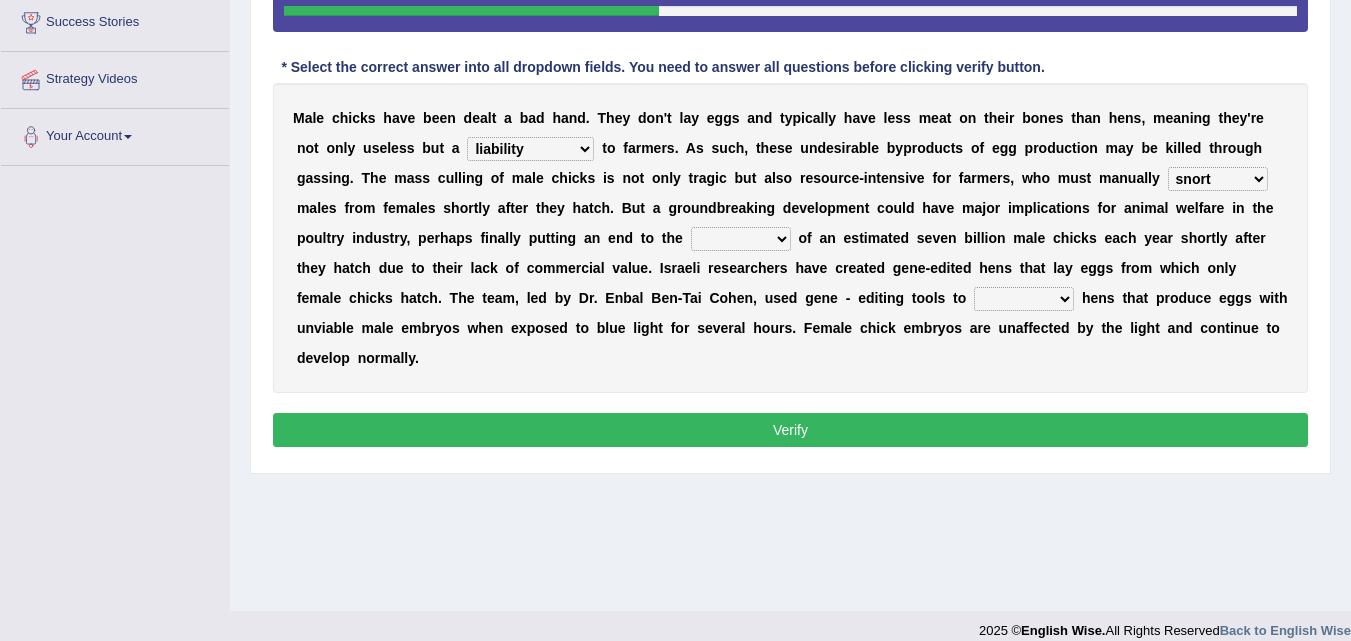 click on "sort tort snort port" at bounding box center [1218, 179] 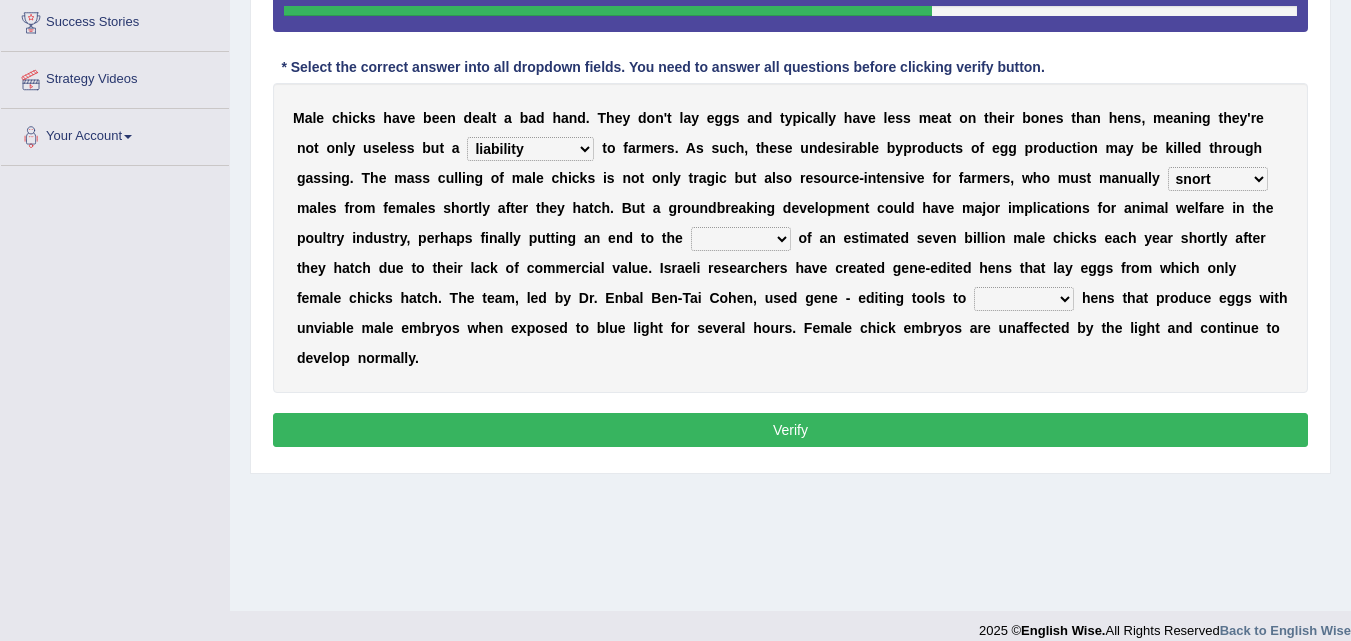 click on "sliding pulling curling culling" at bounding box center (741, 239) 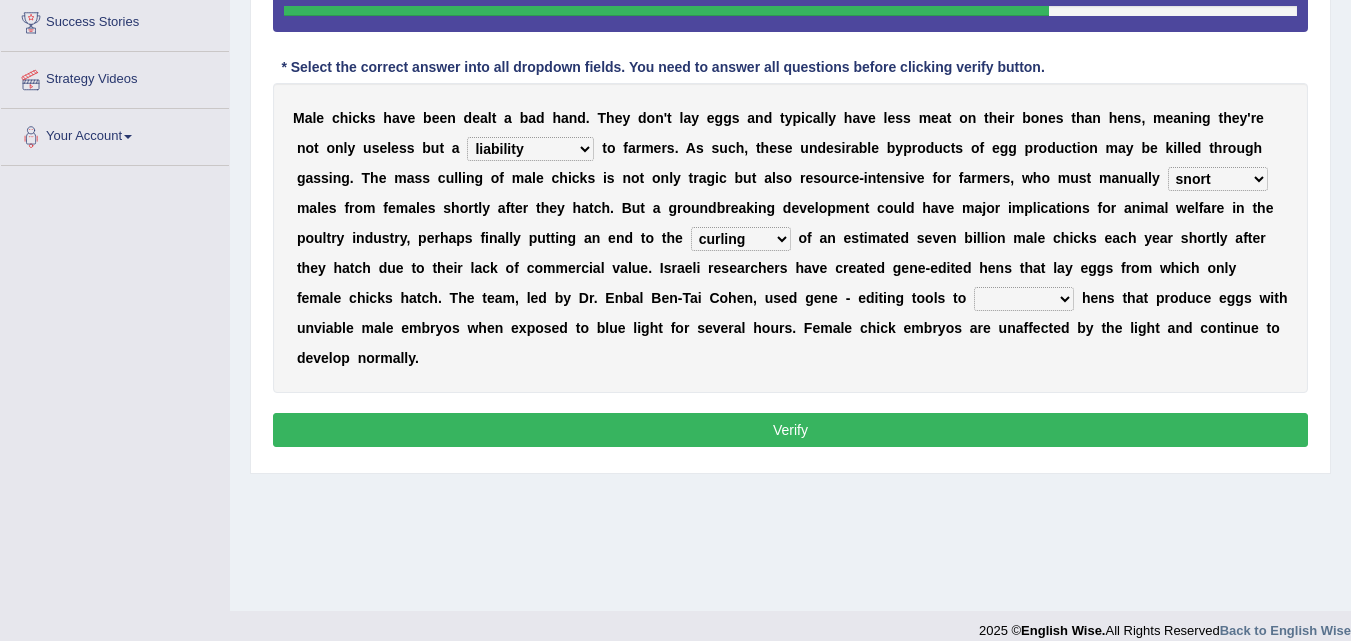 click on "sliding pulling curling culling" at bounding box center (741, 239) 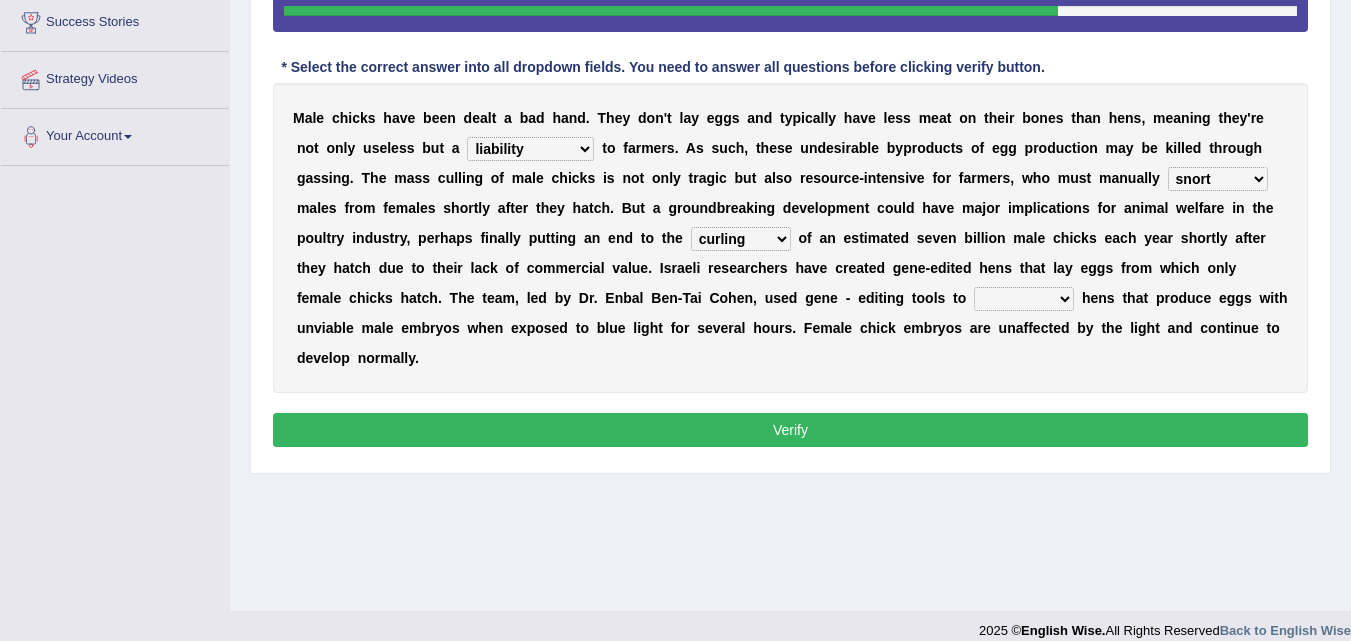click on "sliding pulling curling culling" at bounding box center (741, 239) 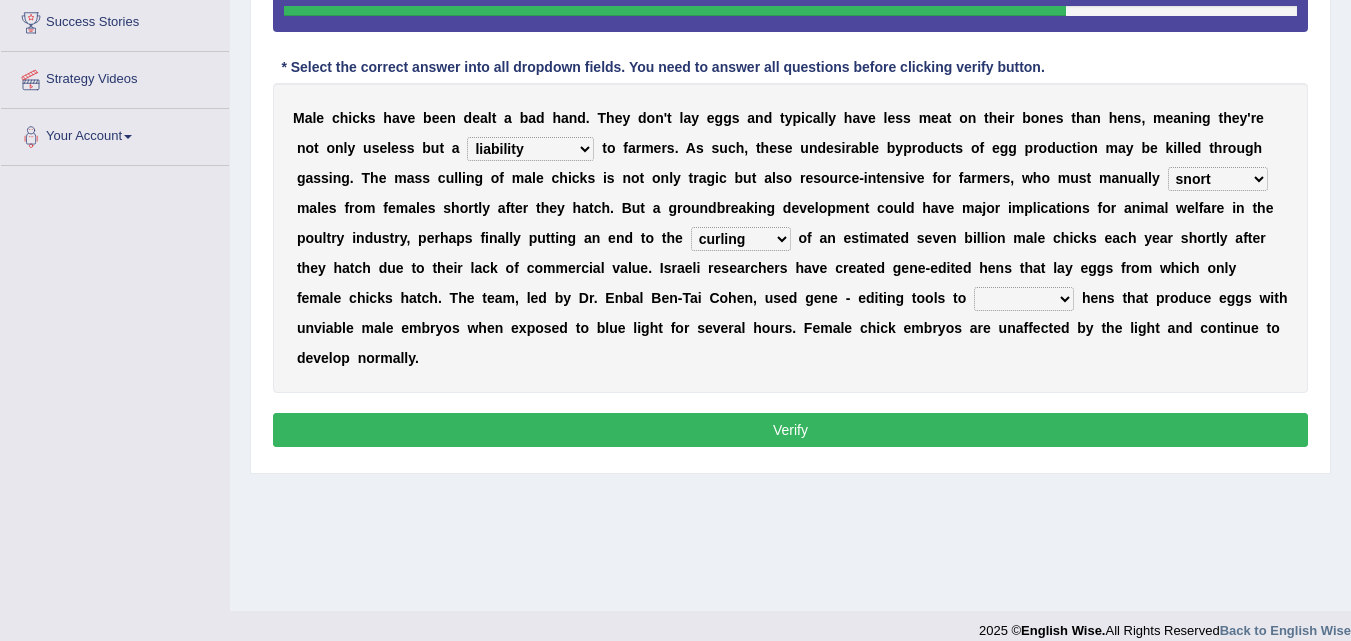 select on "pulling" 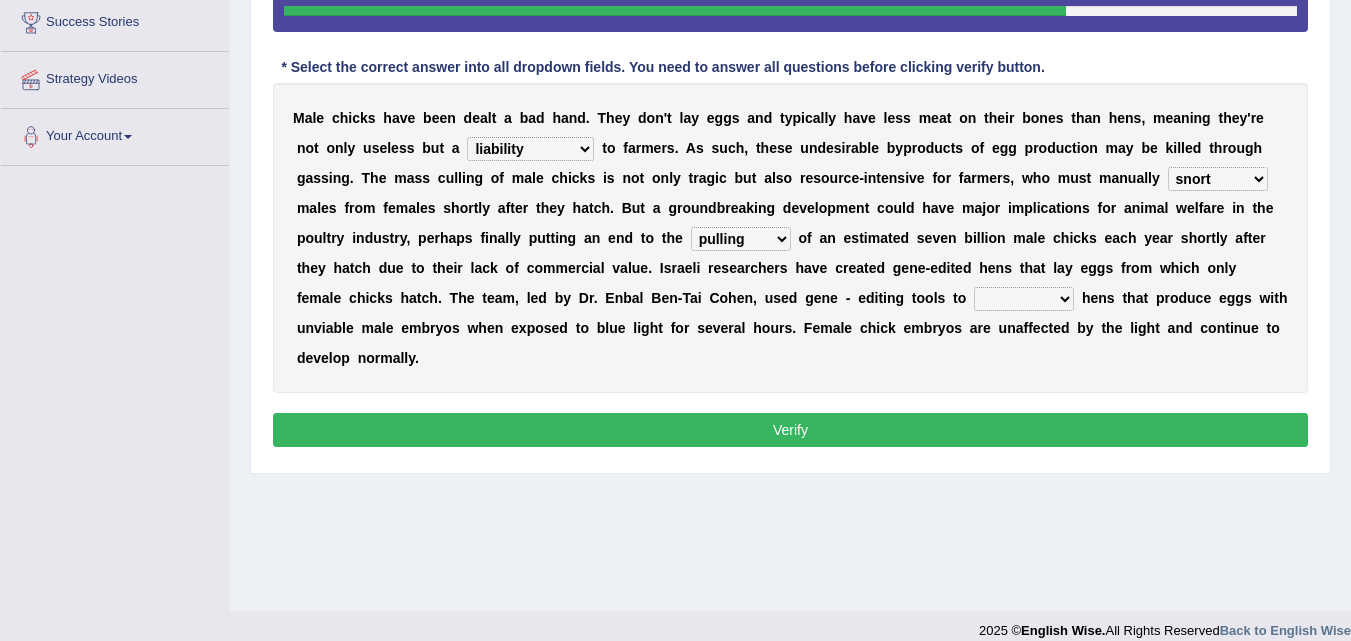 click on "sliding pulling curling culling" at bounding box center [741, 239] 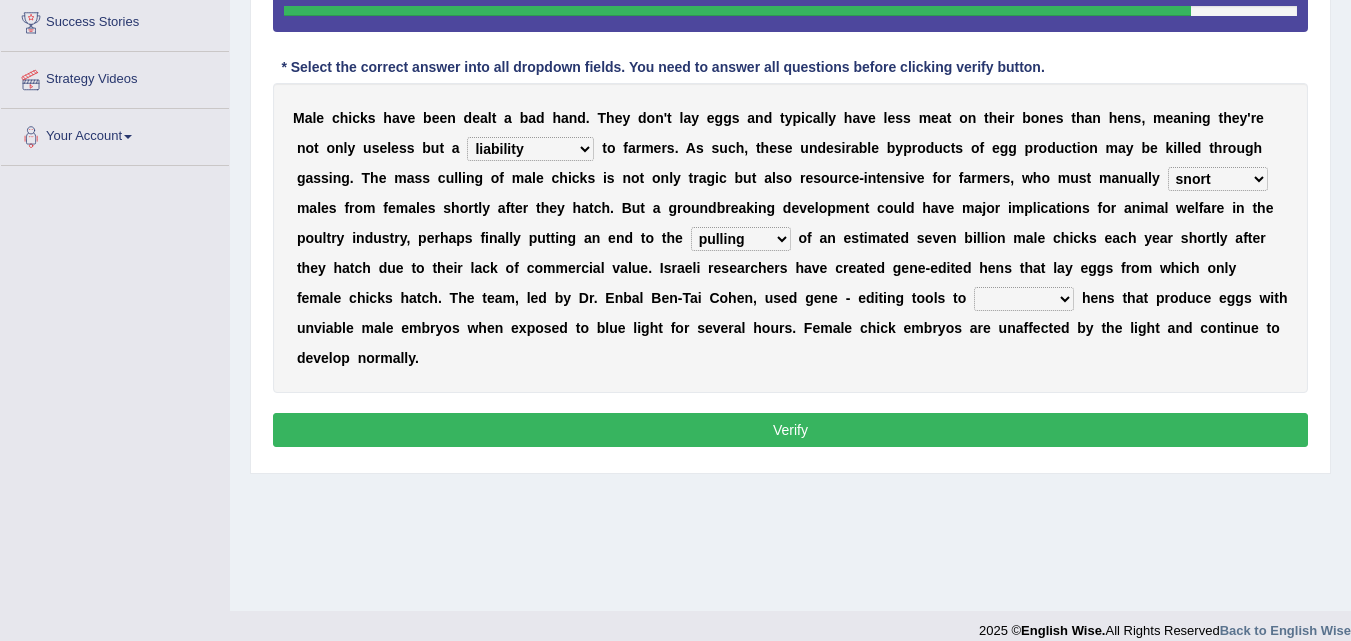 click on "breed deed greed creed" at bounding box center [1024, 299] 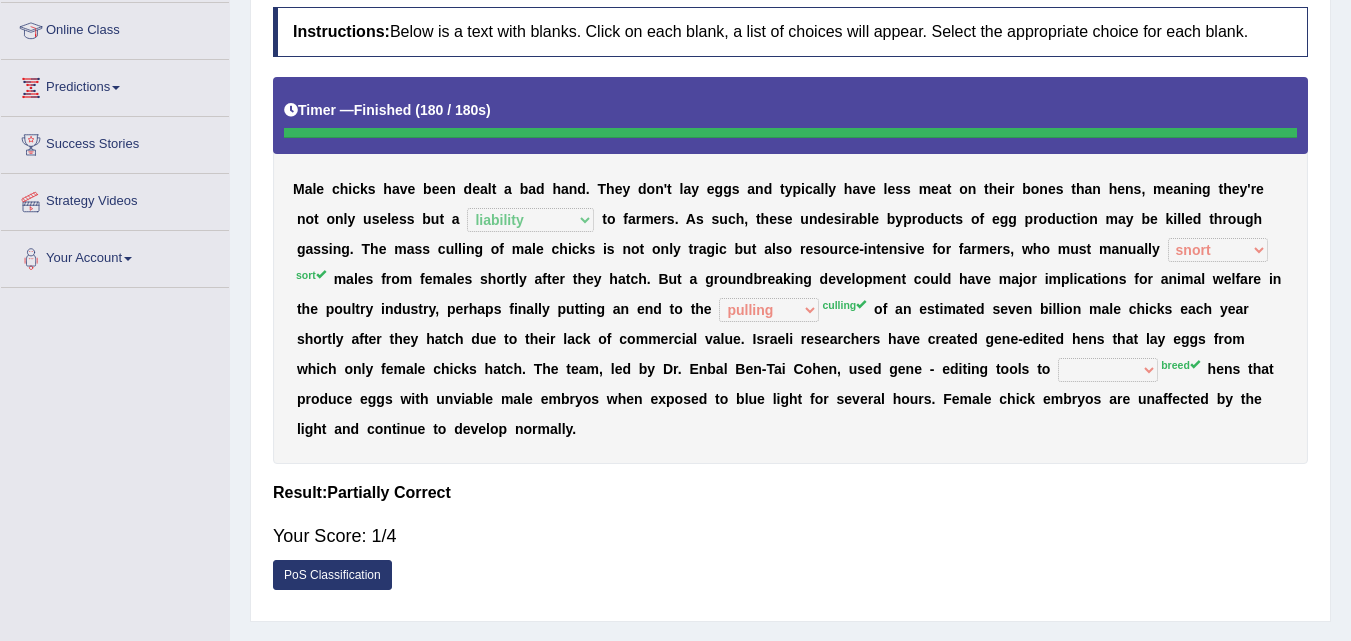 scroll, scrollTop: 276, scrollLeft: 0, axis: vertical 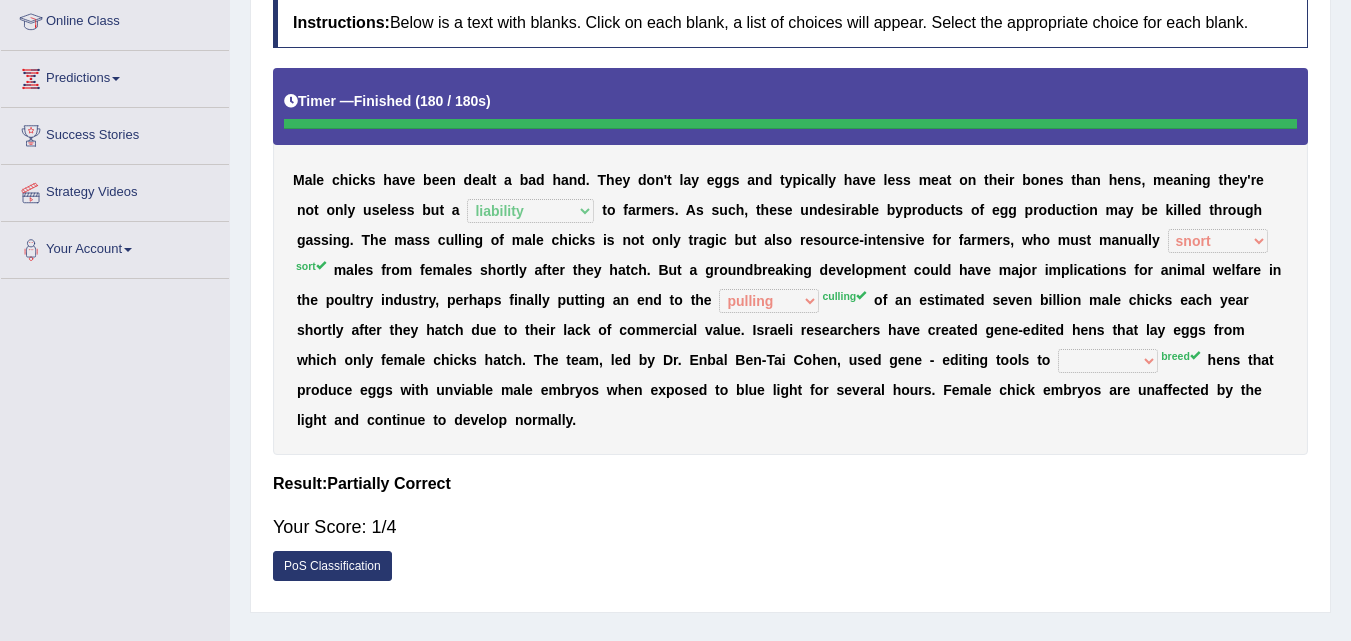 drag, startPoint x: 1345, startPoint y: 253, endPoint x: 1365, endPoint y: 267, distance: 24.41311 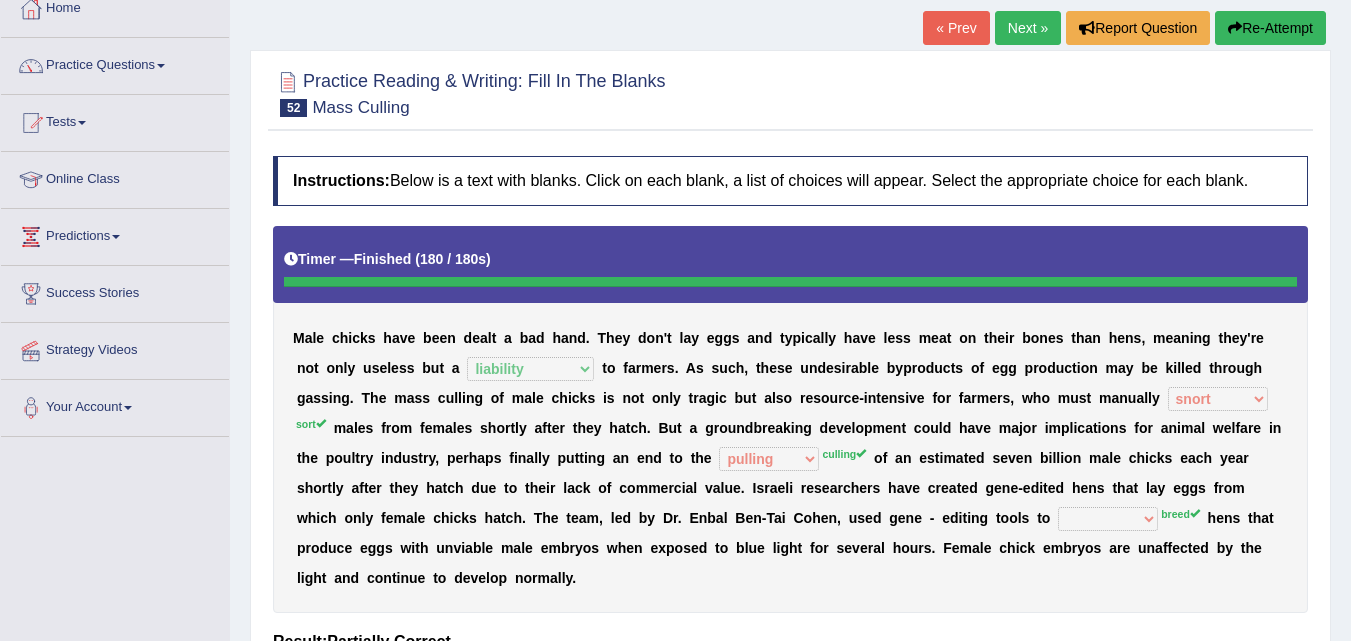 scroll, scrollTop: 122, scrollLeft: 0, axis: vertical 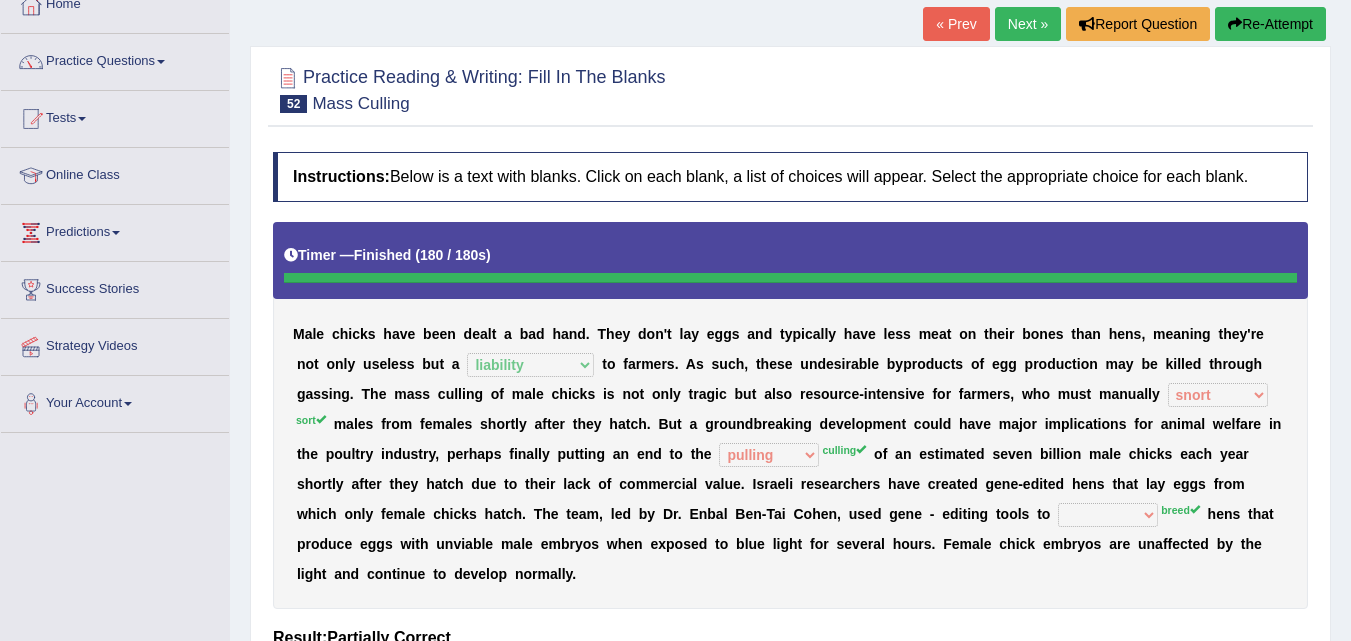 click on "Re-Attempt" at bounding box center (1270, 24) 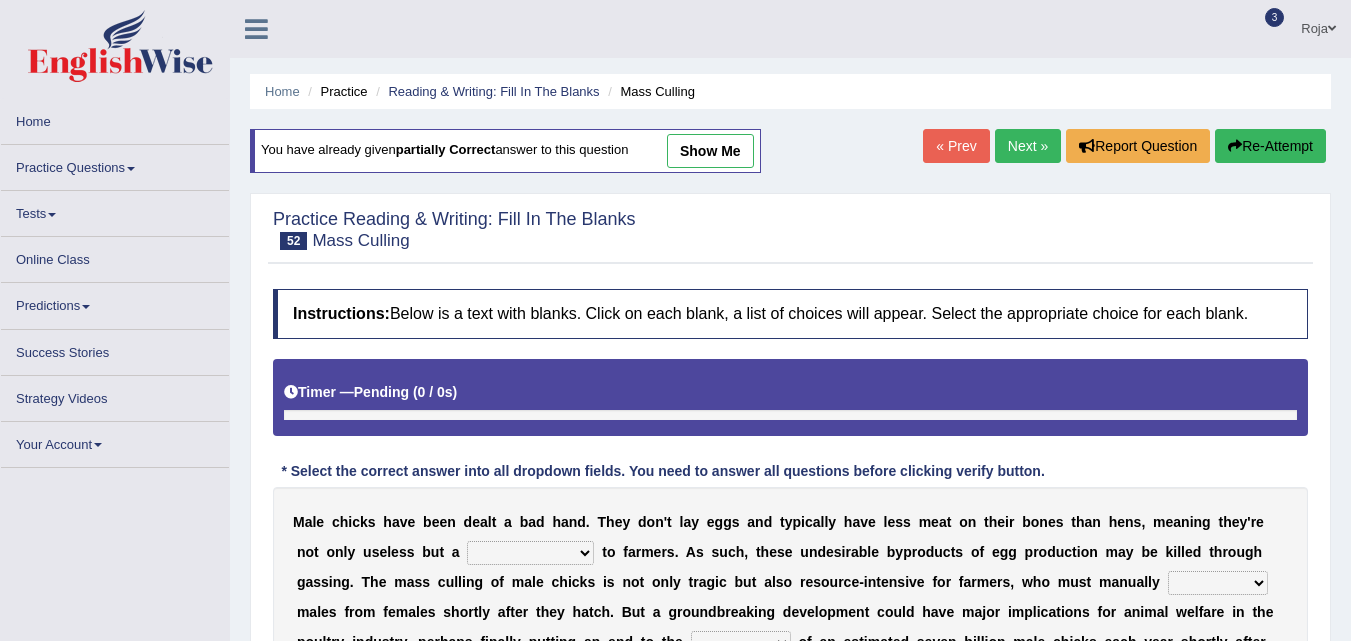 scroll, scrollTop: 122, scrollLeft: 0, axis: vertical 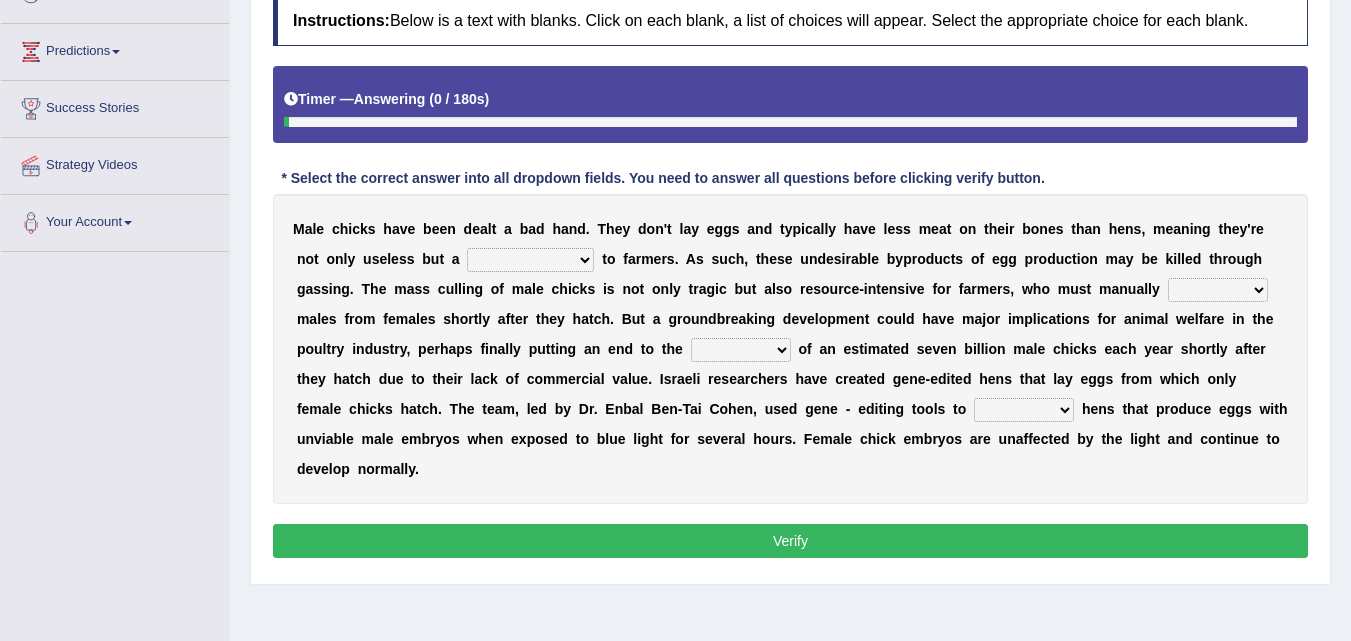 click on "M a l e    c h i c k s    h a v e    b e e n    d e a l t    a    b a d    h a n d .    T h e y    d o n ' t    l a y    e g g s    a n d    t y p i c a l l y    h a v e    l e s s    m e a t    o n    t h e i r    b o n e s    t h a n    h e n s ,    m e a n i n g    t h e y ' r e    n o t    o n l y    u s e l e s s    b u t    a    liability maintainability digestibility sensibility    t o    f a r m e r s .    A s    s u c h ,    t h e s e    u n d e s i r a b l e    b y p r o d u c t s    o f    e g g    p r o d u c t i o n    m a y    b e    k i l l e d    t h r o u g h    g a s s i n g .    T h e    m a s s    c u l l i n g    o f    m a l e    c h i c k s    i s    n o t    o n l y    t r a g i c    b u t    a l s o    r e s o u r c e - i n t e n s i v e    f o r    f a r m e r s ,    w h o    m u s t    m a n u a l l y    sort tort snort port    m a l e s    f r o m    f e m a l e s    s h o r t l y    a f t e r    t h e y    h a t" at bounding box center (790, 349) 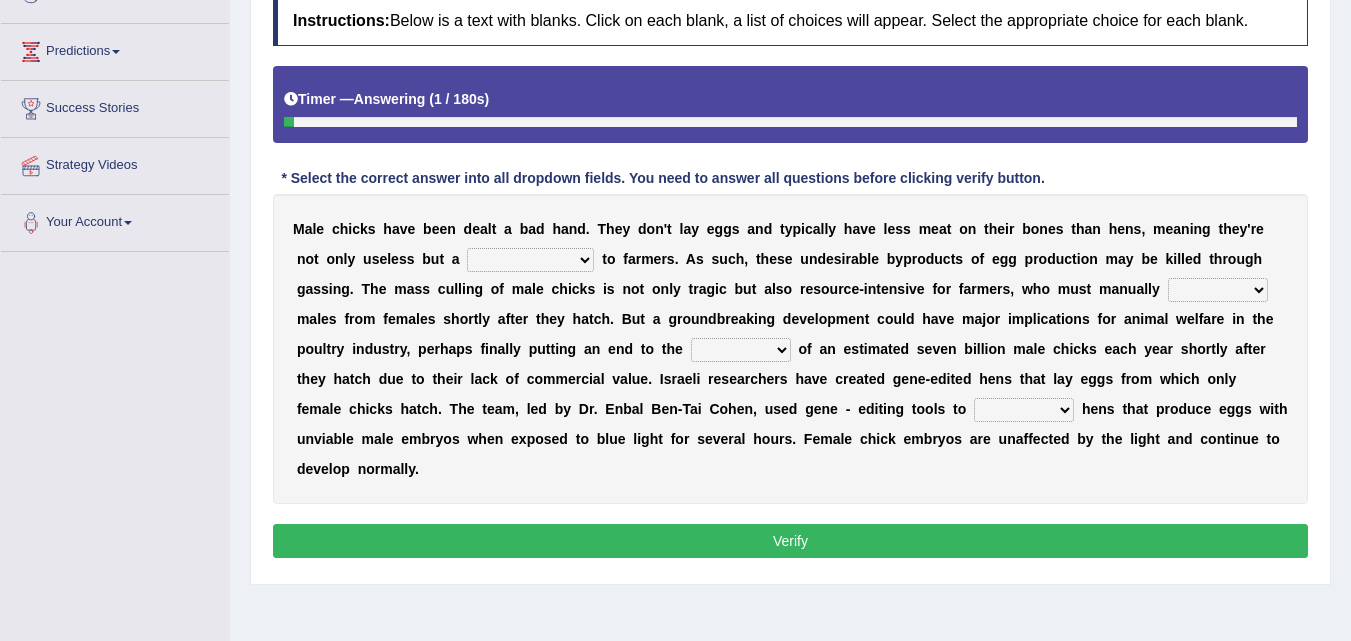 click on "M a l e    c h i c k s    h a v e    b e e n    d e a l t    a    b a d    h a n d .    T h e y    d o n ' t    l a y    e g g s    a n d    t y p i c a l l y    h a v e    l e s s    m e a t    o n    t h e i r    b o n e s    t h a n    h e n s ,    m e a n i n g    t h e y ' r e    n o t    o n l y    u s e l e s s    b u t    a    liability maintainability digestibility sensibility    t o    f a r m e r s .    A s    s u c h ,    t h e s e    u n d e s i r a b l e    b y p r o d u c t s    o f    e g g    p r o d u c t i o n    m a y    b e    k i l l e d    t h r o u g h    g a s s i n g .    T h e    m a s s    c u l l i n g    o f    m a l e    c h i c k s    i s    n o t    o n l y    t r a g i c    b u t    a l s o    r e s o u r c e - i n t e n s i v e    f o r    f a r m e r s ,    w h o    m u s t    m a n u a l l y    sort tort snort port    m a l e s    f r o m    f e m a l e s    s h o r t l y    a f t e r    t h e y    h a t" at bounding box center [790, 349] 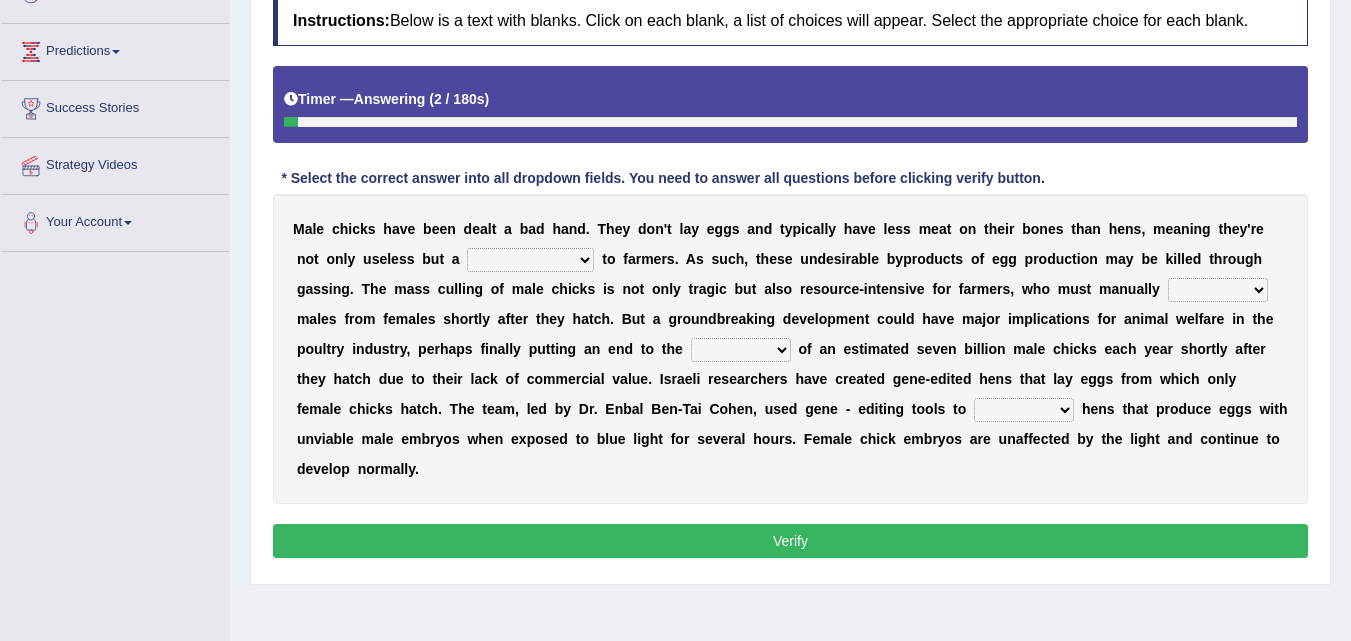 click on "liability maintainability digestibility sensibility" at bounding box center (530, 260) 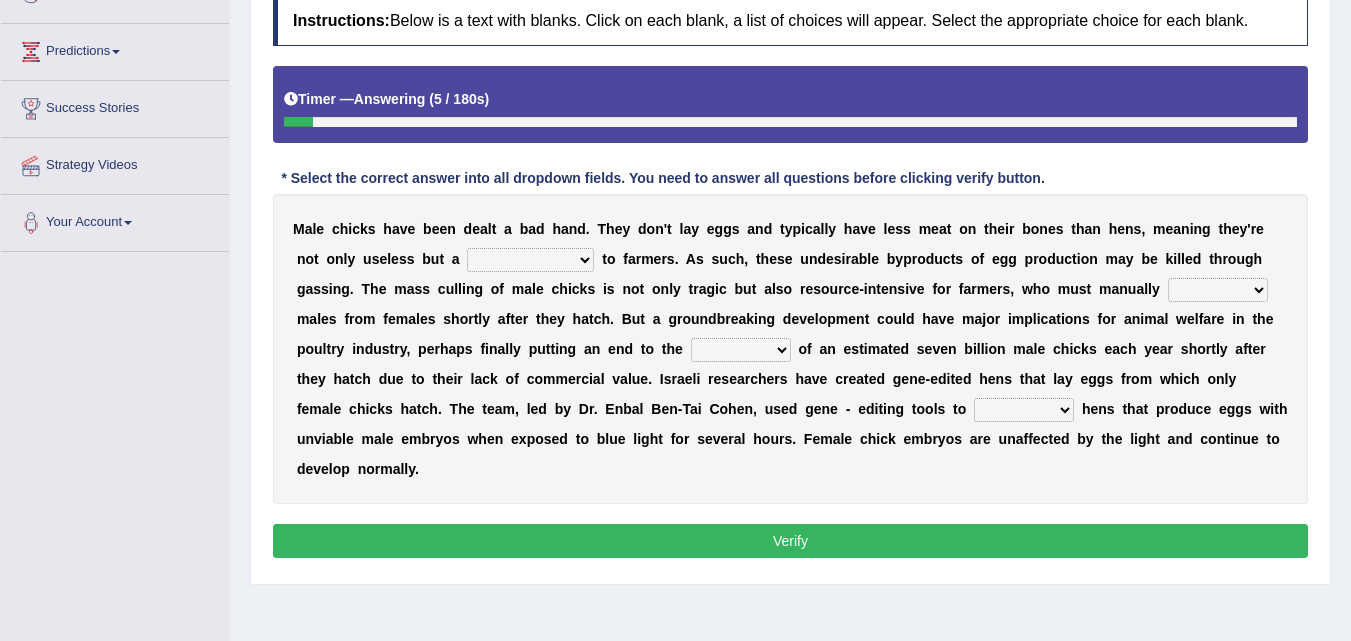 click on "M a l e    c h i c k s    h a v e    b e e n    d e a l t    a    b a d    h a n d .    T h e y    d o n ' t    l a y    e g g s    a n d    t y p i c a l l y    h a v e    l e s s    m e a t    o n    t h e i r    b o n e s    t h a n    h e n s ,    m e a n i n g    t h e y ' r e    n o t    o n l y    u s e l e s s    b u t    a    liability maintainability digestibility sensibility    t o    f a r m e r s .    A s    s u c h ,    t h e s e    u n d e s i r a b l e    b y p r o d u c t s    o f    e g g    p r o d u c t i o n    m a y    b e    k i l l e d    t h r o u g h    g a s s i n g .    T h e    m a s s    c u l l i n g    o f    m a l e    c h i c k s    i s    n o t    o n l y    t r a g i c    b u t    a l s o    r e s o u r c e - i n t e n s i v e    f o r    f a r m e r s ,    w h o    m u s t    m a n u a l l y    sort tort snort port    m a l e s    f r o m    f e m a l e s    s h o r t l y    a f t e r    t h e y    h a t" at bounding box center [790, 349] 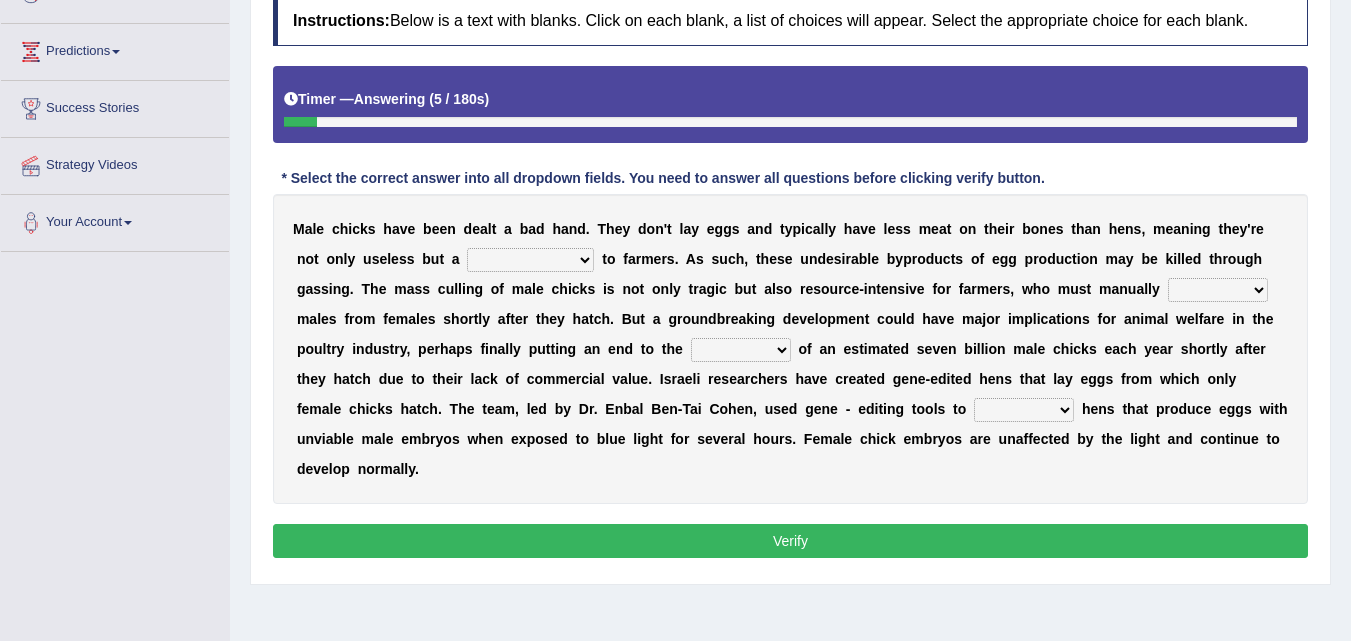 click on "sort tort snort port" at bounding box center [1218, 290] 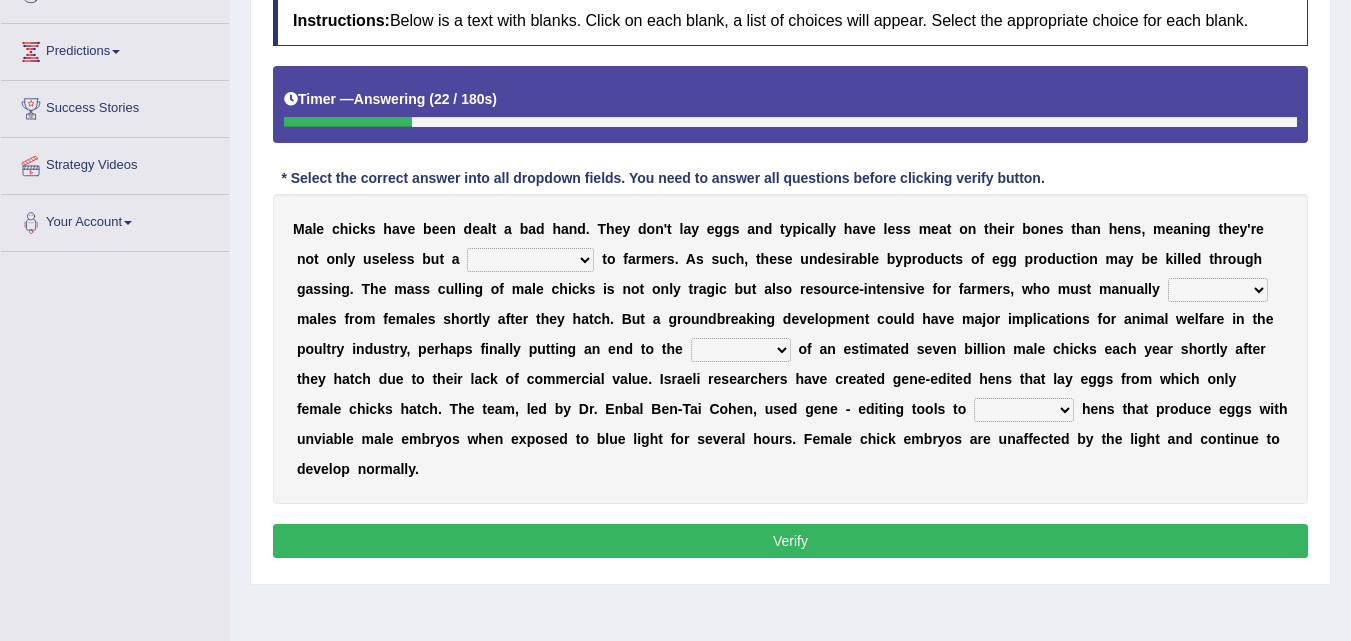 click on "sort tort snort port" at bounding box center [1218, 290] 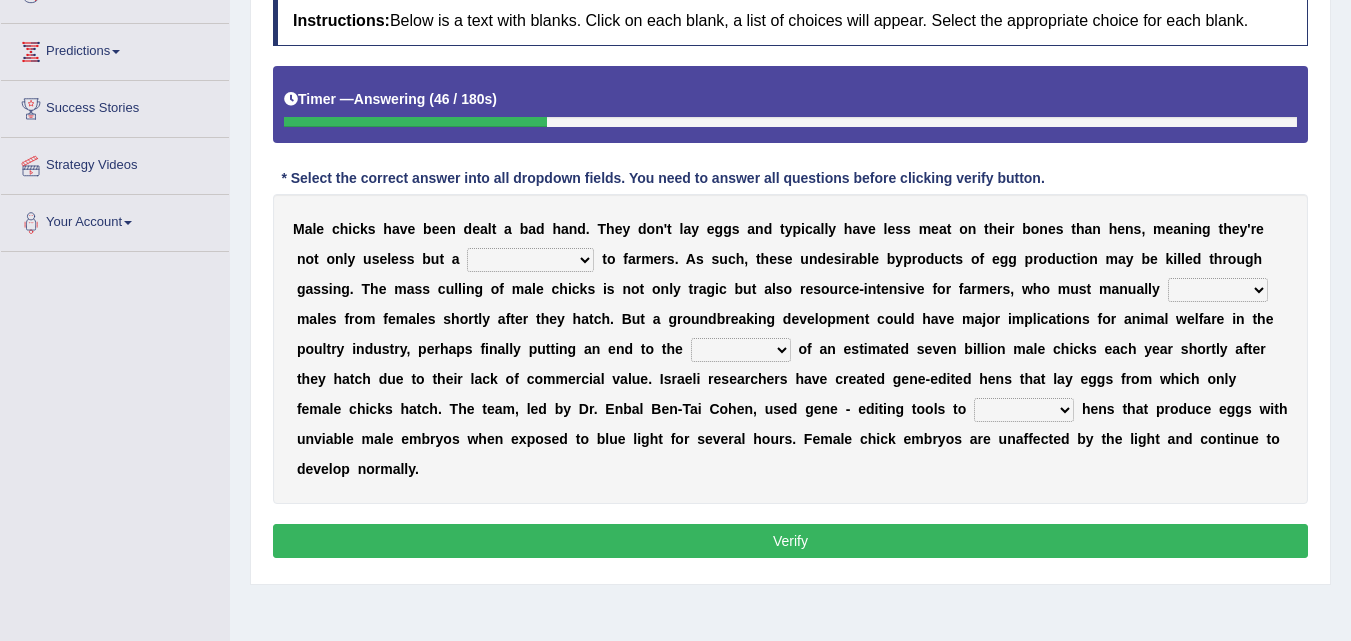 click on "sort tort snort port" at bounding box center [1218, 290] 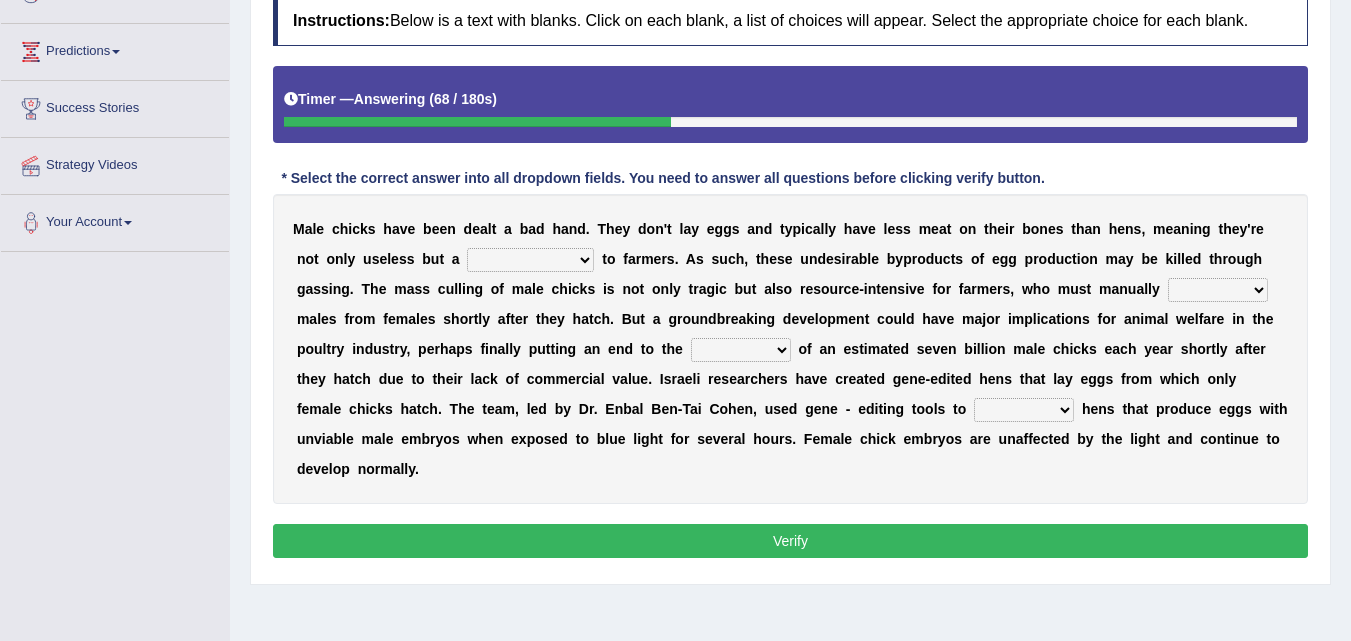 click on "sort tort snort port" at bounding box center (1218, 290) 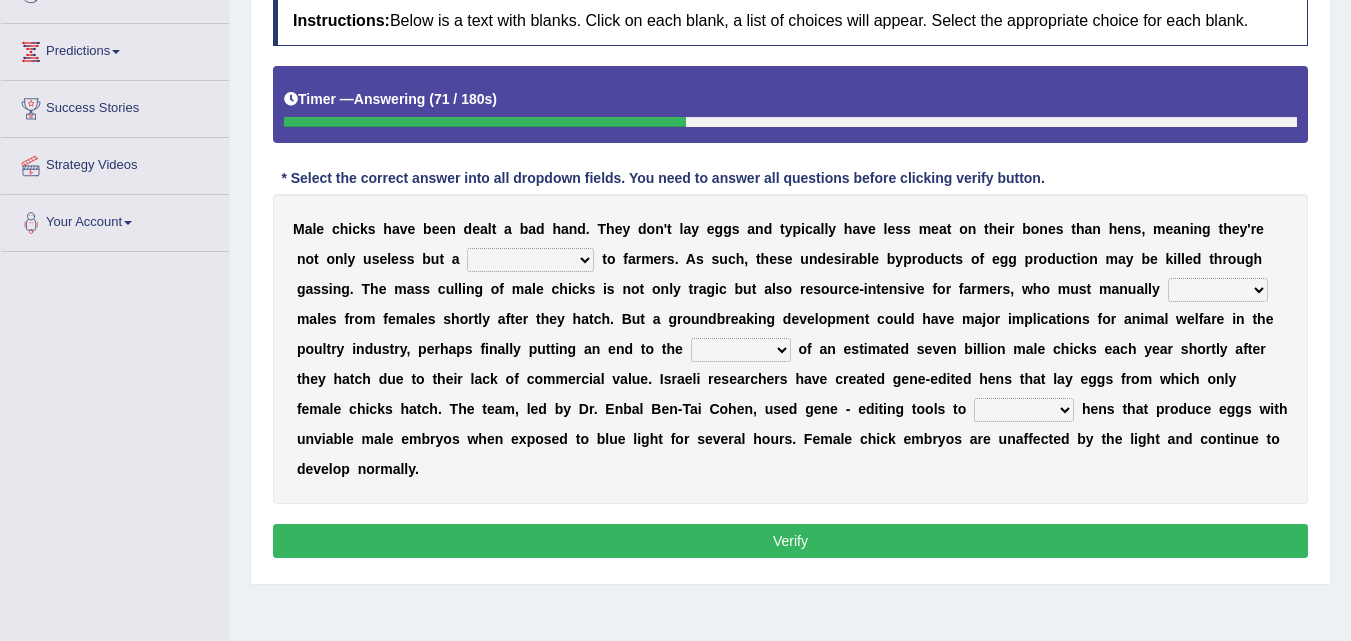 select on "sort" 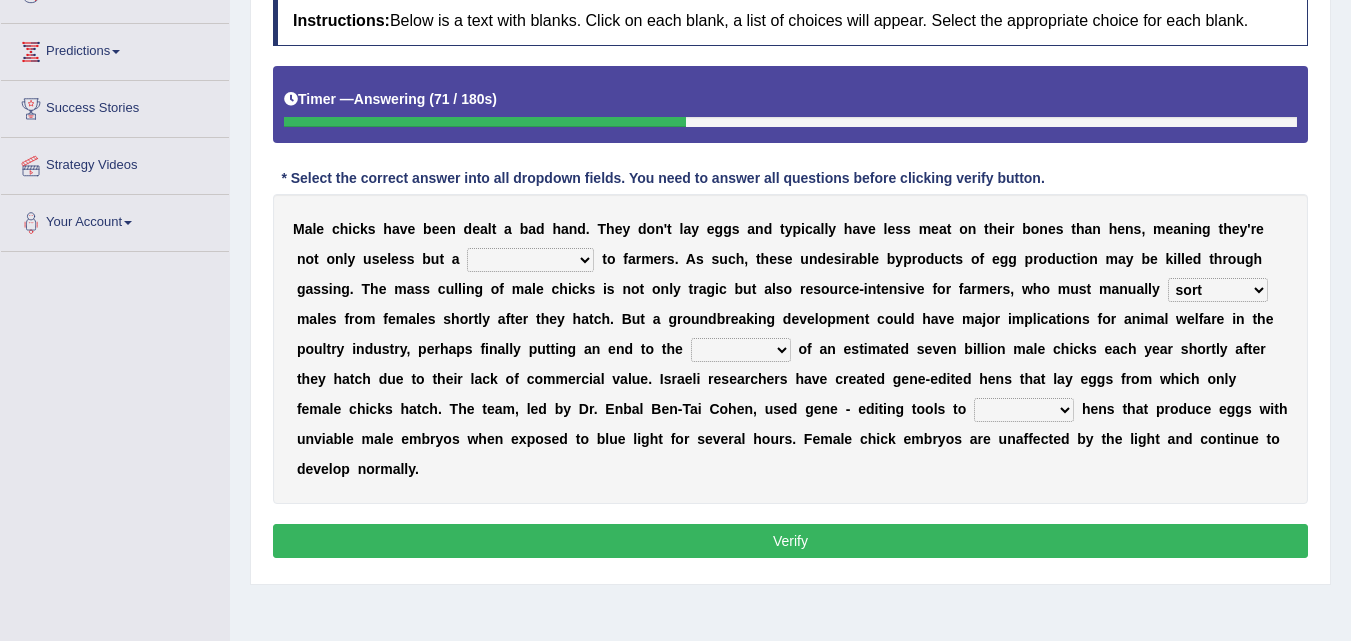 click on "sort tort snort port" at bounding box center (1218, 290) 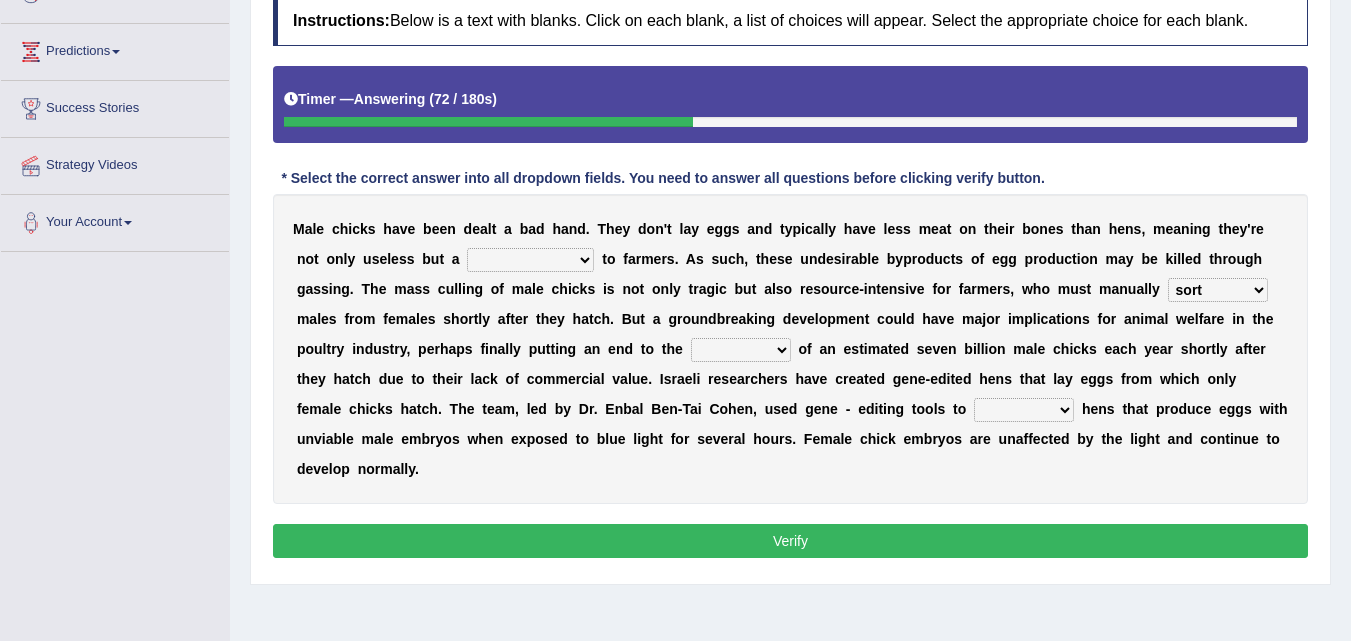 click on "sort tort snort port" at bounding box center [1218, 290] 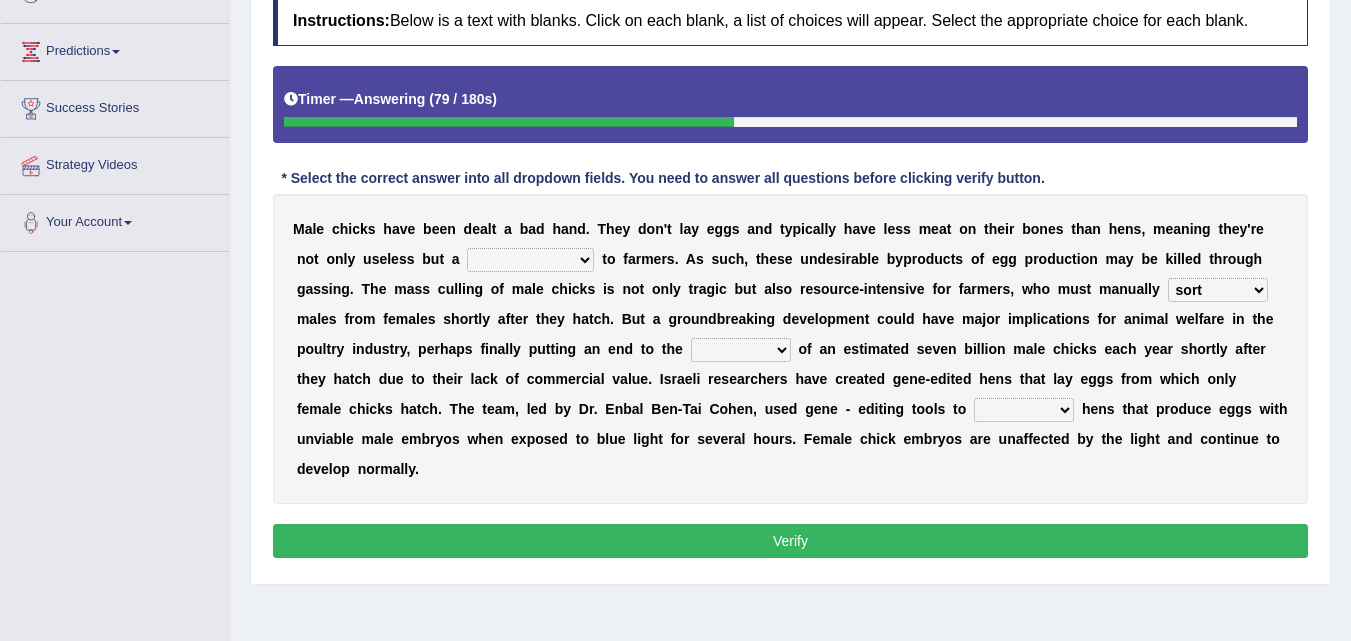 click on "M a l e    c h i c k s    h a v e    b e e n    d e a l t    a    b a d    h a n d .    T h e y    d o n ' t    l a y    e g g s    a n d    t y p i c a l l y    h a v e    l e s s    m e a t    o n    t h e i r    b o n e s    t h a n    h e n s ,    m e a n i n g    t h e y ' r e    n o t    o n l y    u s e l e s s    b u t    a    liability maintainability digestibility sensibility    t o    f a r m e r s .    A s    s u c h ,    t h e s e    u n d e s i r a b l e    b y p r o d u c t s    o f    e g g    p r o d u c t i o n    m a y    b e    k i l l e d    t h r o u g h    g a s s i n g .    T h e    m a s s    c u l l i n g    o f    m a l e    c h i c k s    i s    n o t    o n l y    t r a g i c    b u t    a l s o    r e s o u r c e - i n t e n s i v e    f o r    f a r m e r s ,    w h o    m u s t    m a n u a l l y    sort tort snort port    m a l e s    f r o m    f e m a l e s    s h o r t l y    a f t e r    t h e y    h a t" at bounding box center (790, 349) 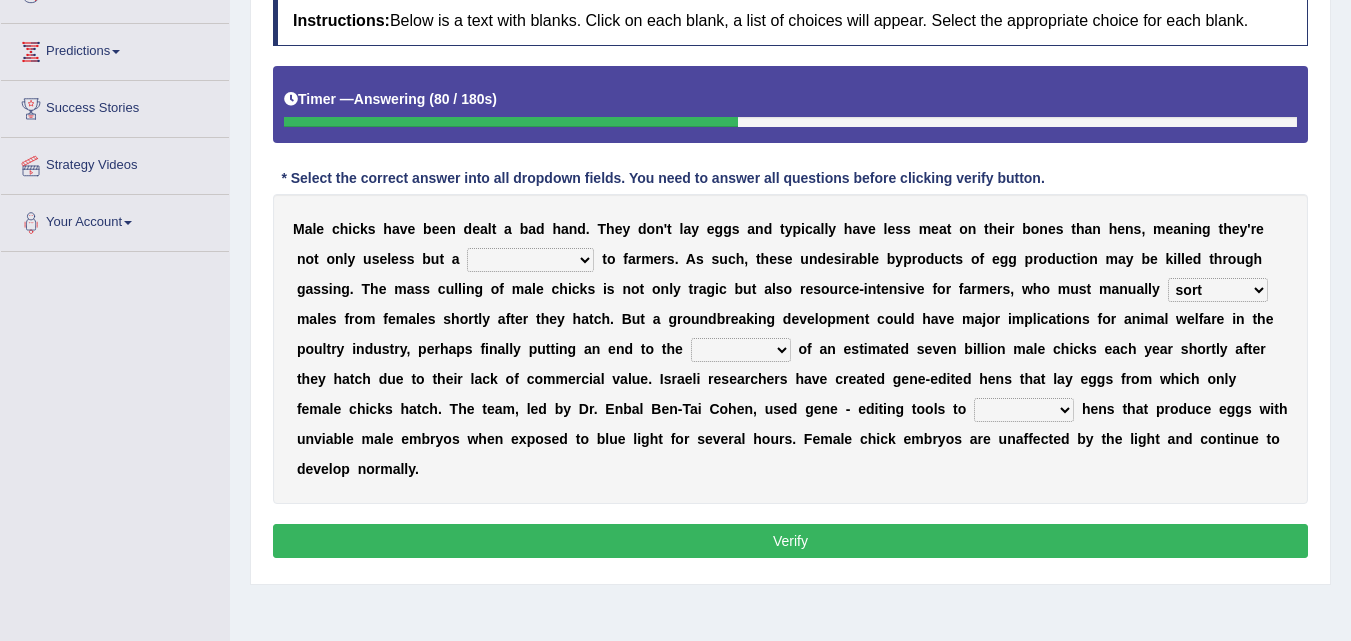click on "liability maintainability digestibility sensibility" at bounding box center [530, 260] 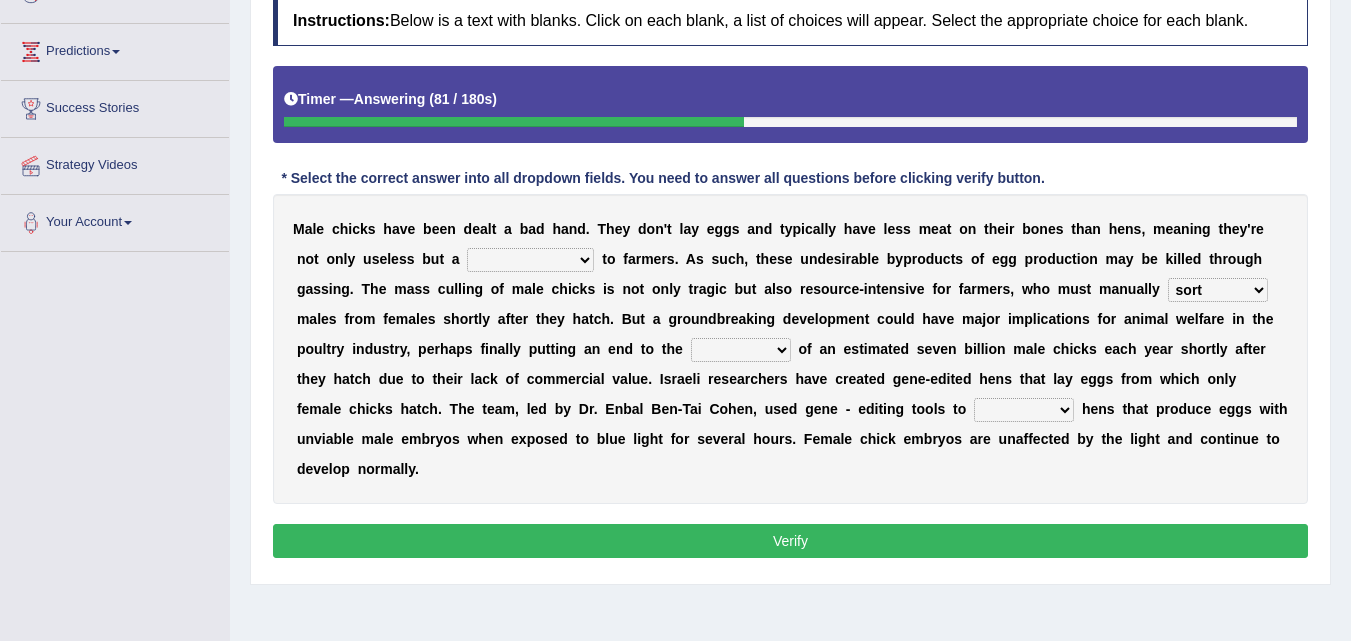 select on "liability" 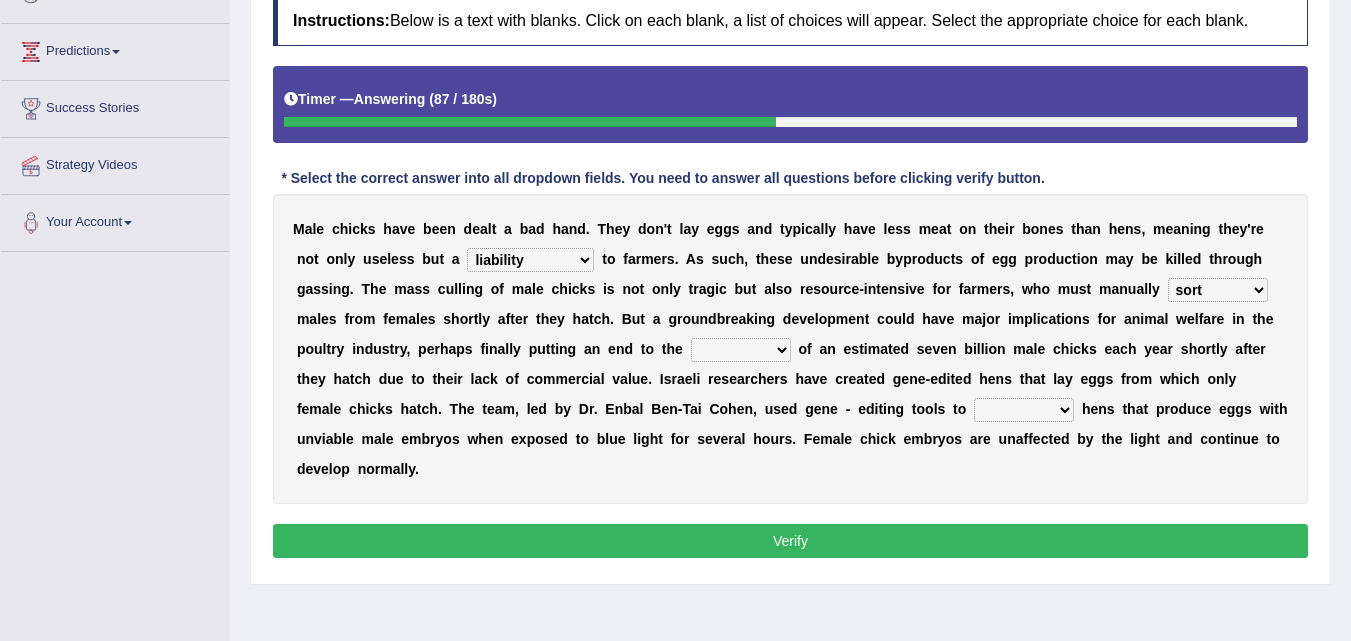 click on "sliding pulling curling culling" at bounding box center [741, 350] 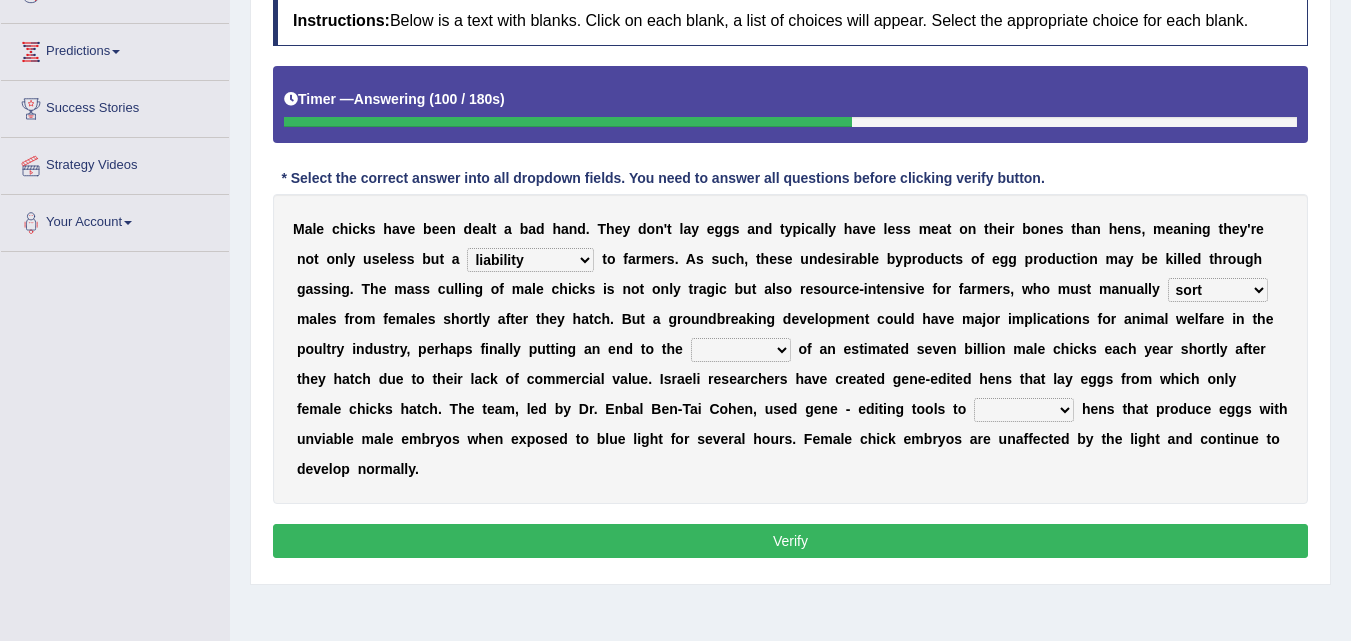 click on "sliding pulling curling culling" at bounding box center [741, 350] 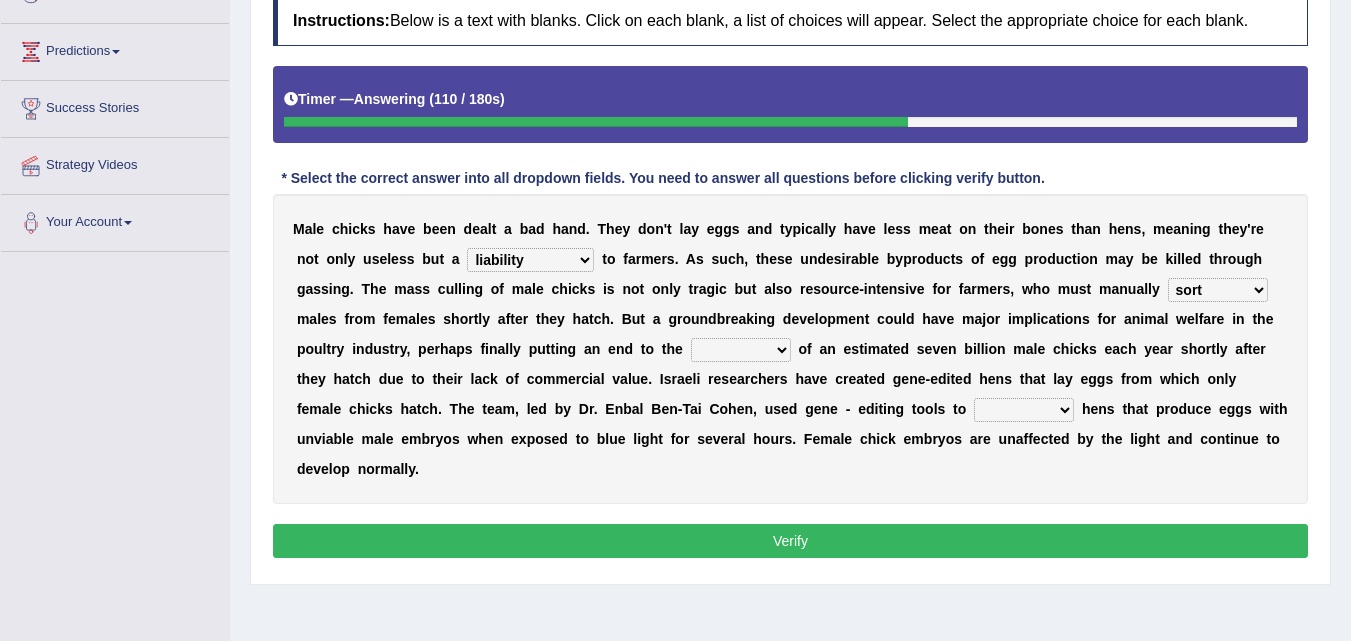 click on "sliding pulling curling culling" at bounding box center (741, 350) 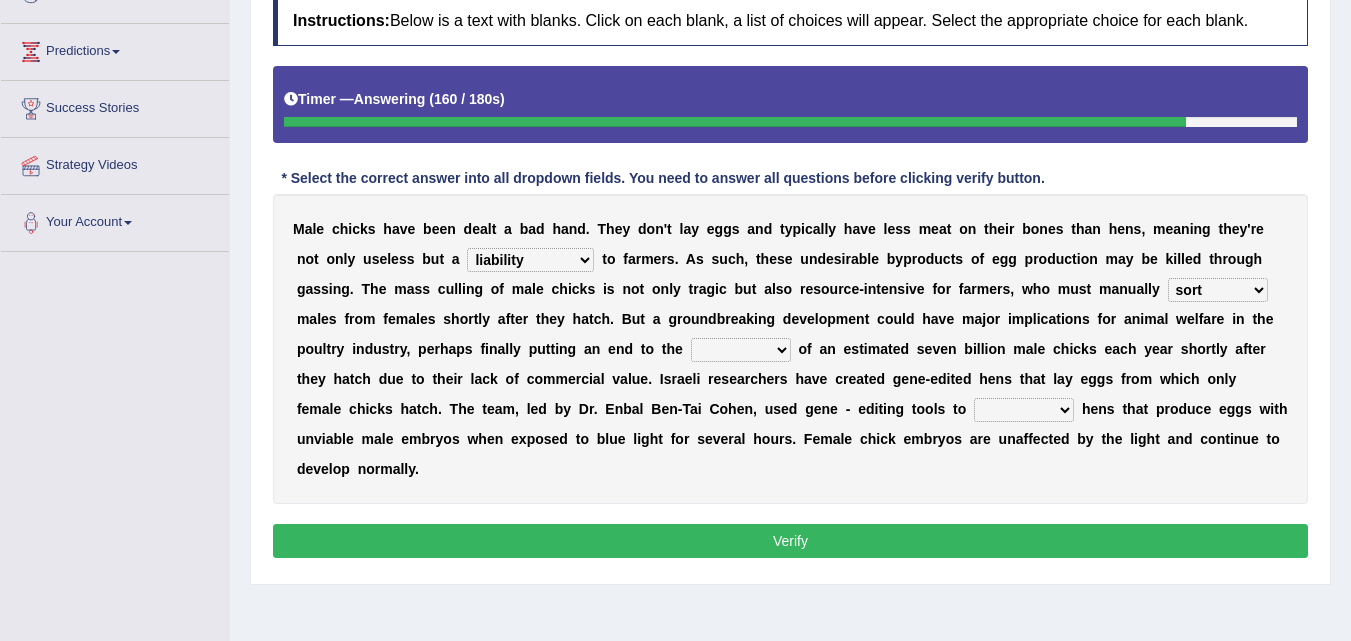 click on "sliding pulling curling culling" at bounding box center (741, 350) 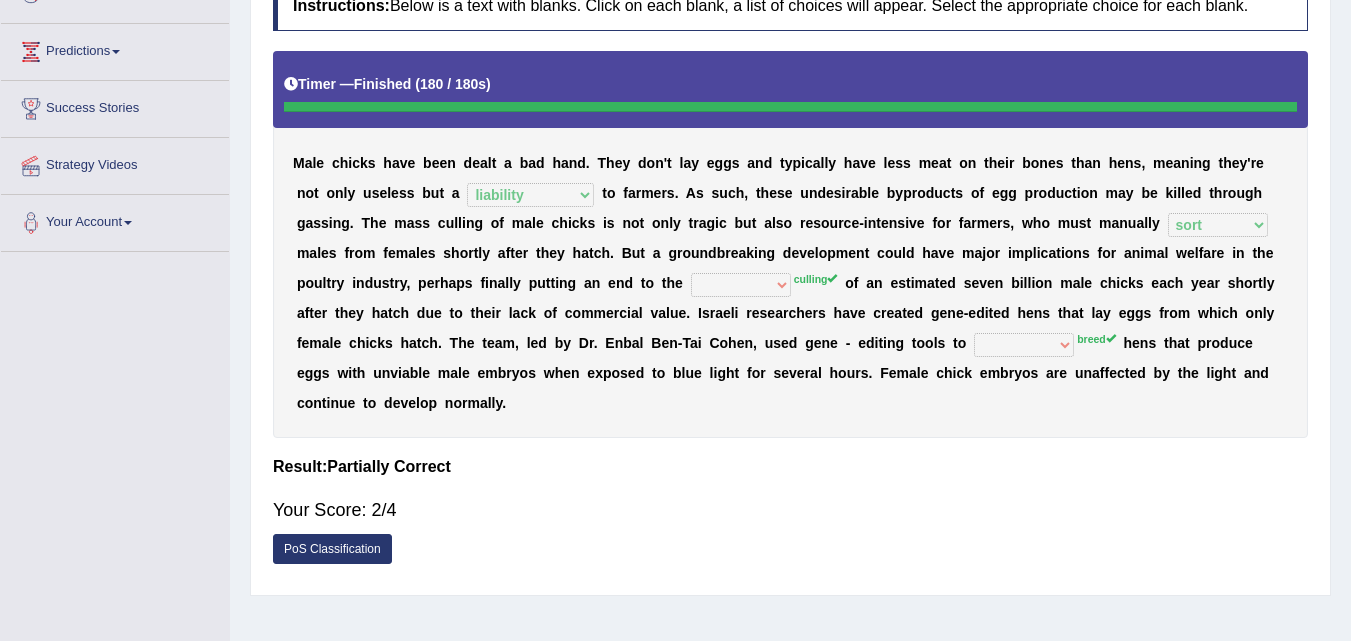 scroll, scrollTop: 0, scrollLeft: 0, axis: both 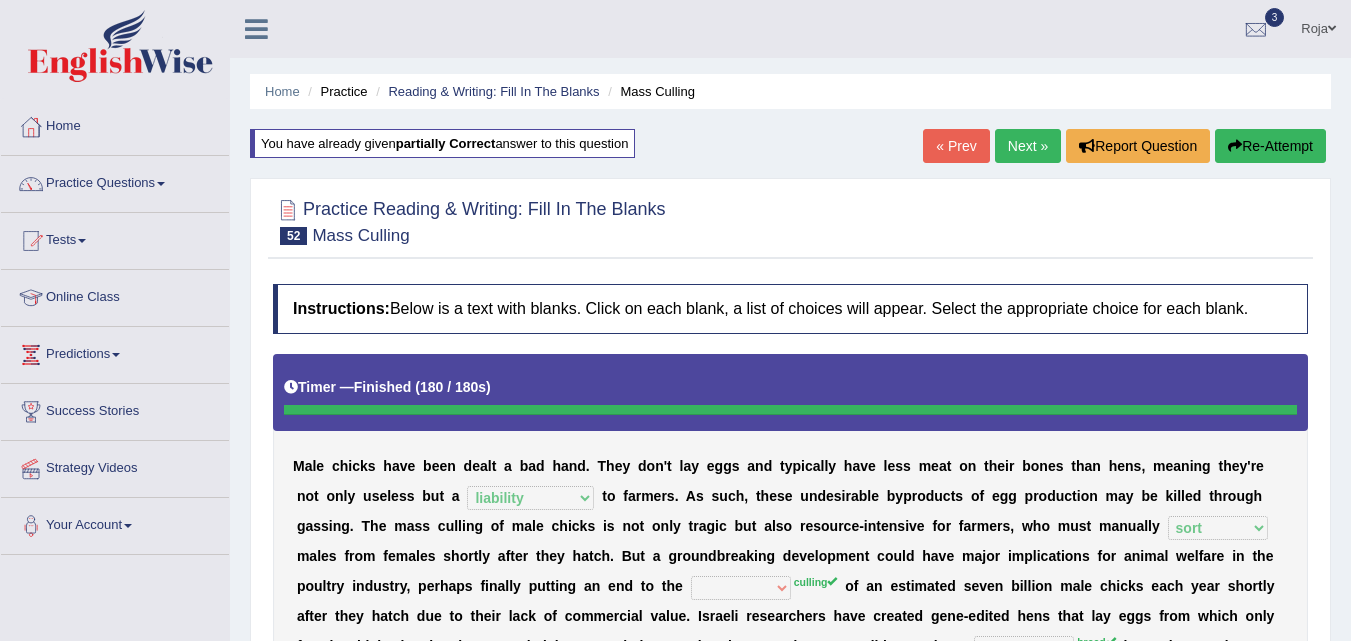 click on "Re-Attempt" at bounding box center (1270, 146) 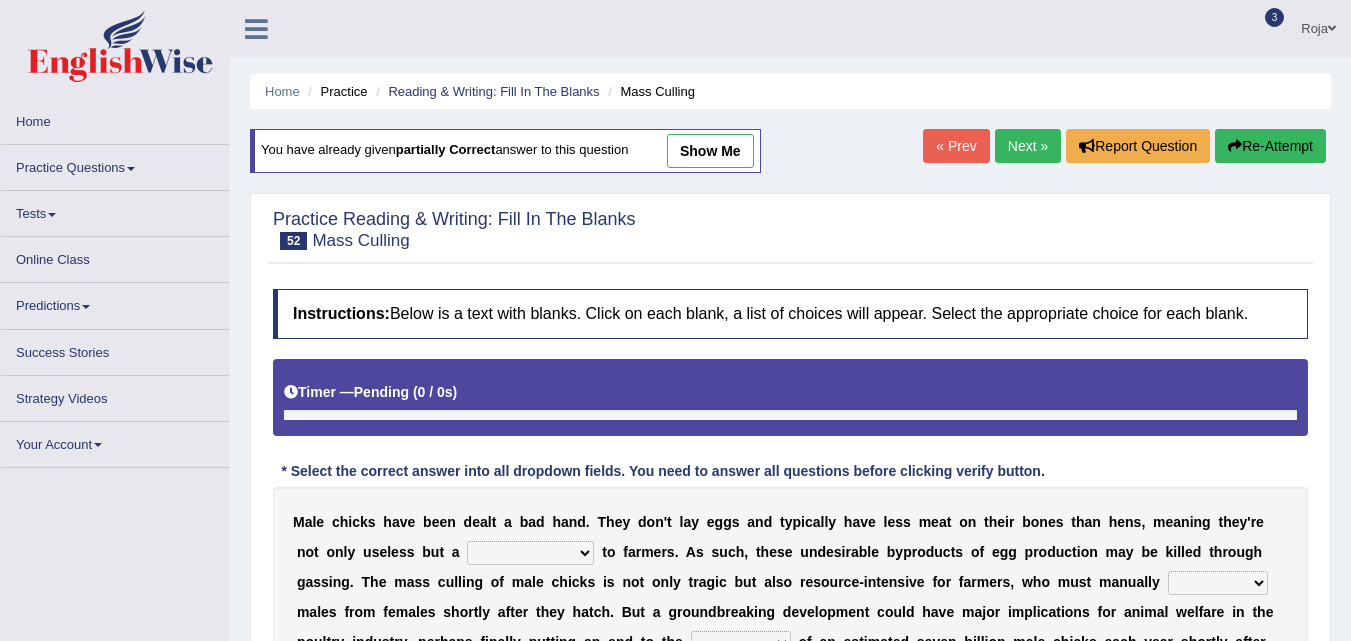 scroll, scrollTop: 0, scrollLeft: 0, axis: both 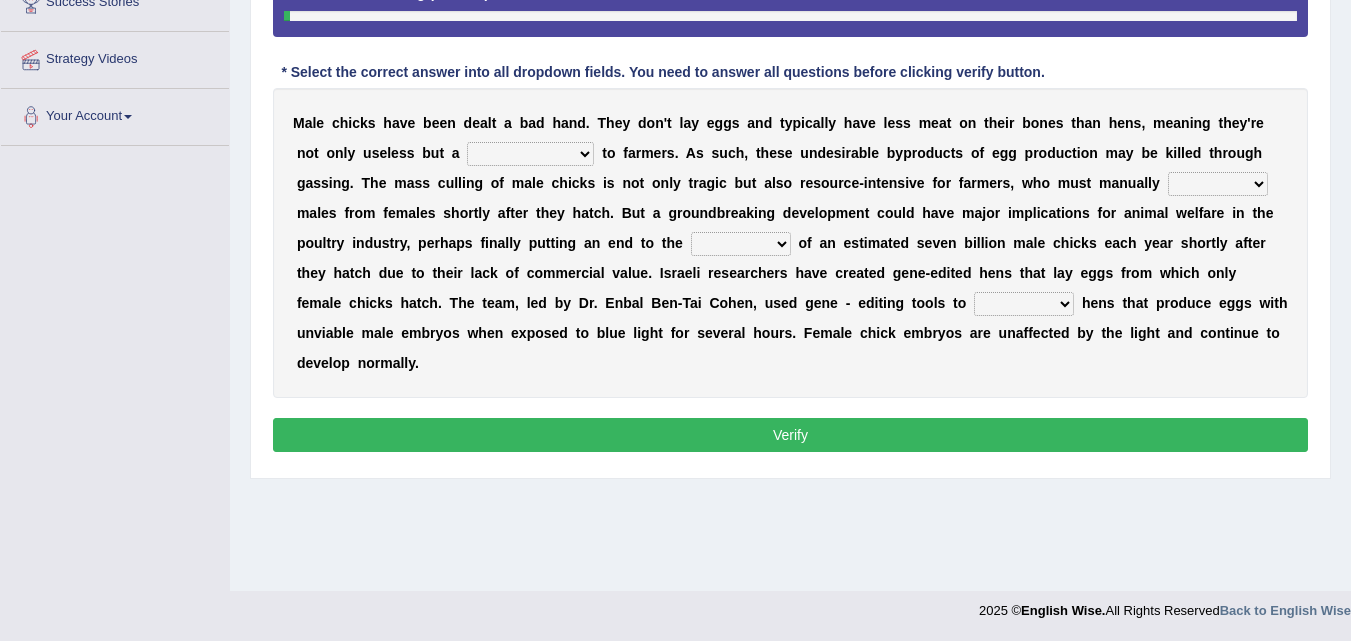 click on "breed deed greed creed" at bounding box center (1024, 304) 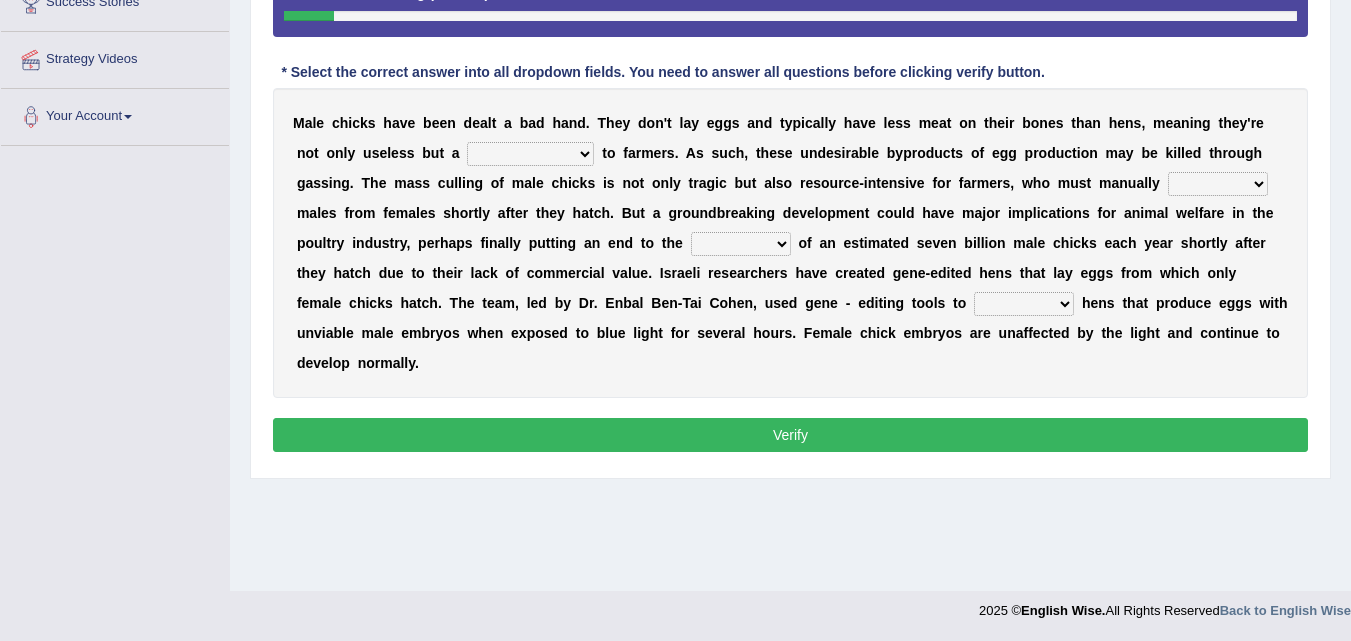 click on "breed deed greed creed" at bounding box center [1024, 304] 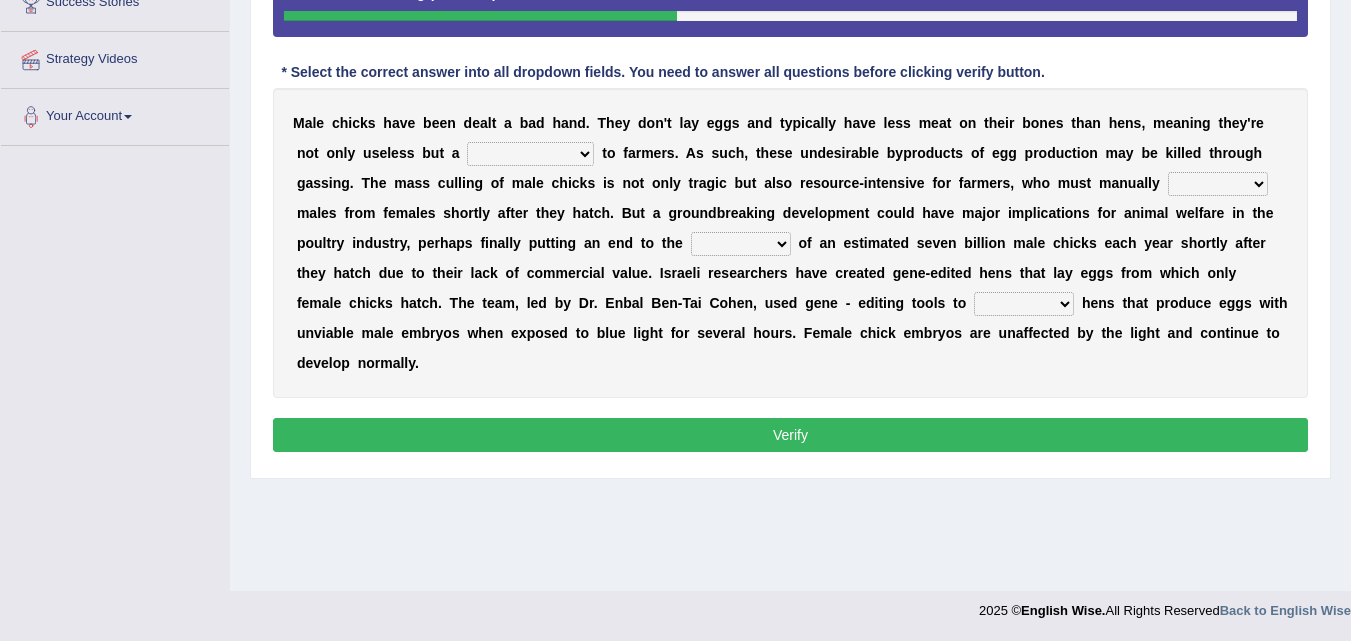 click at bounding box center (1078, 303) 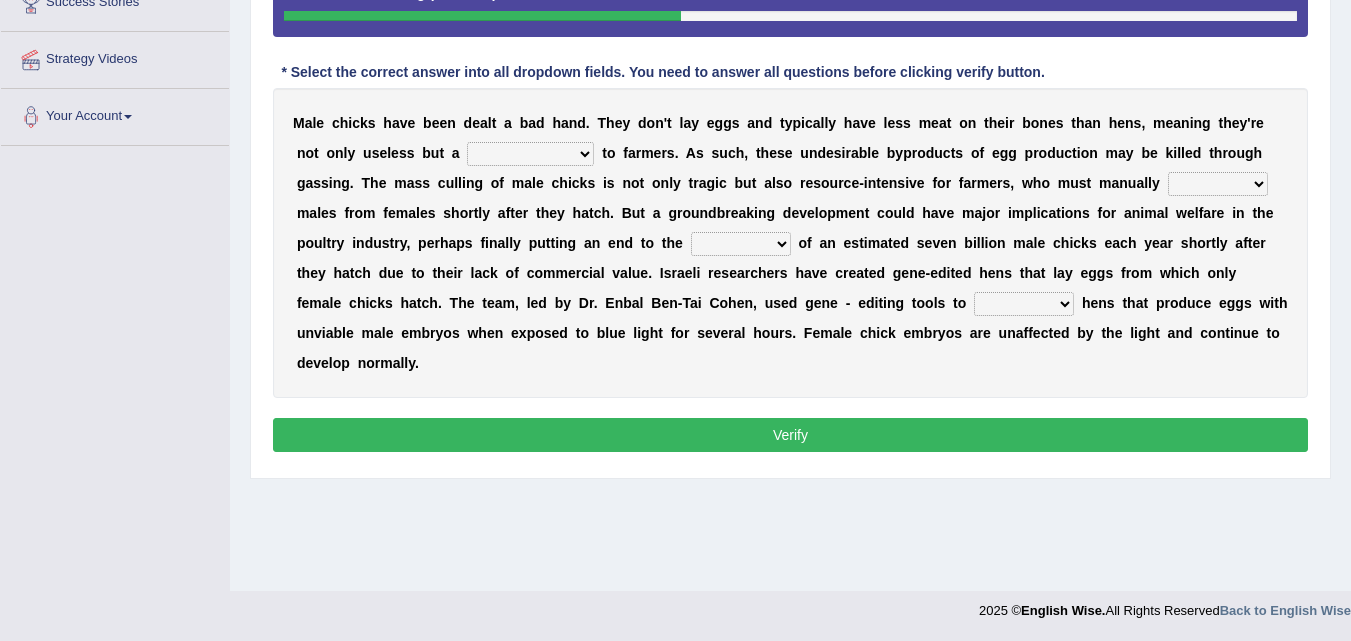 click on "breed deed greed creed" at bounding box center (1024, 304) 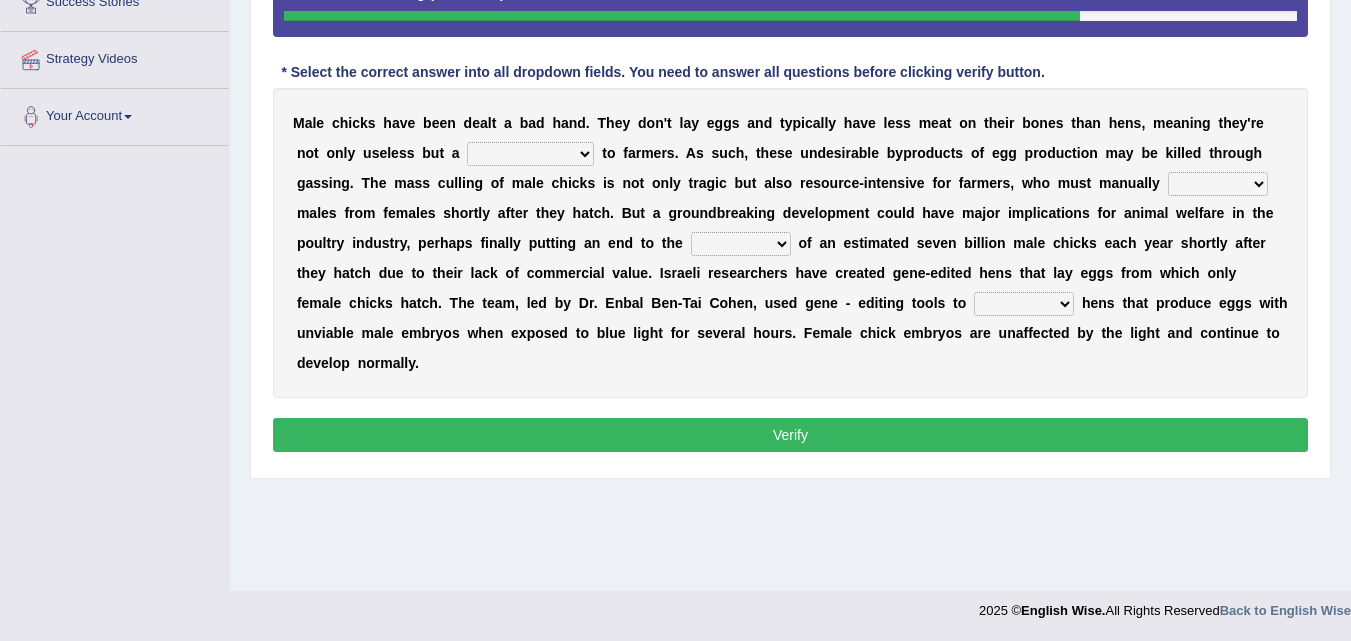 click on "breed deed greed creed" at bounding box center (1024, 304) 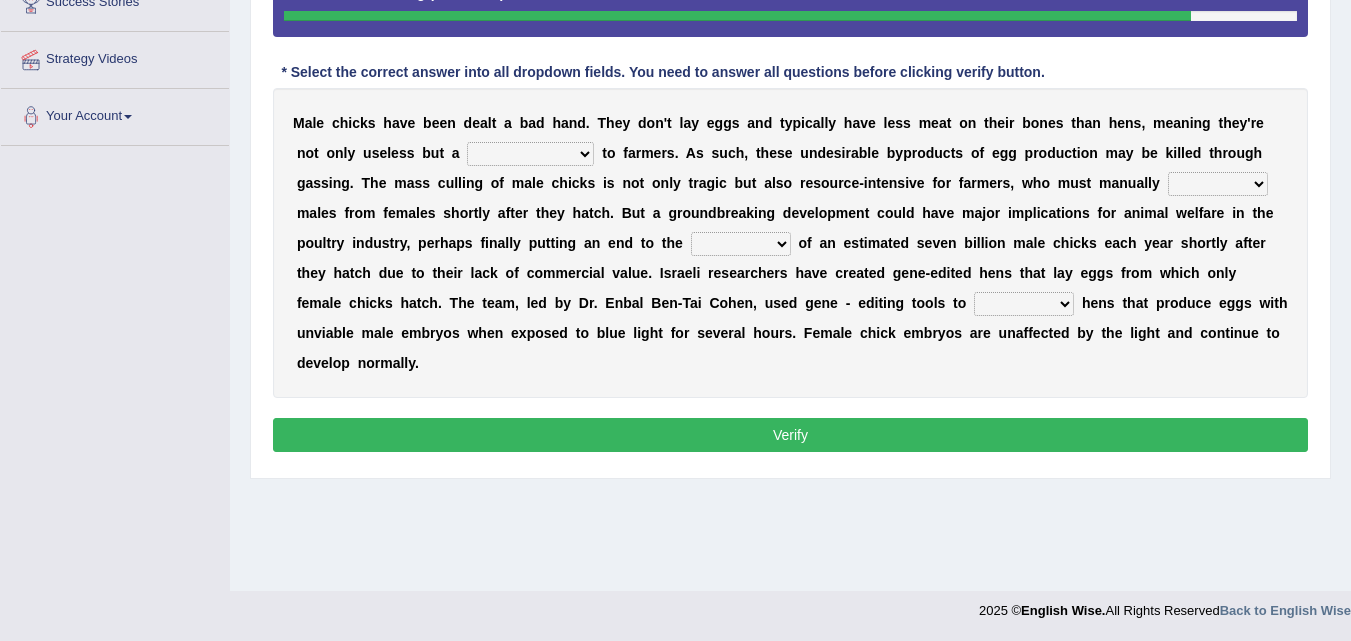 click on "liability maintainability digestibility sensibility" at bounding box center (530, 154) 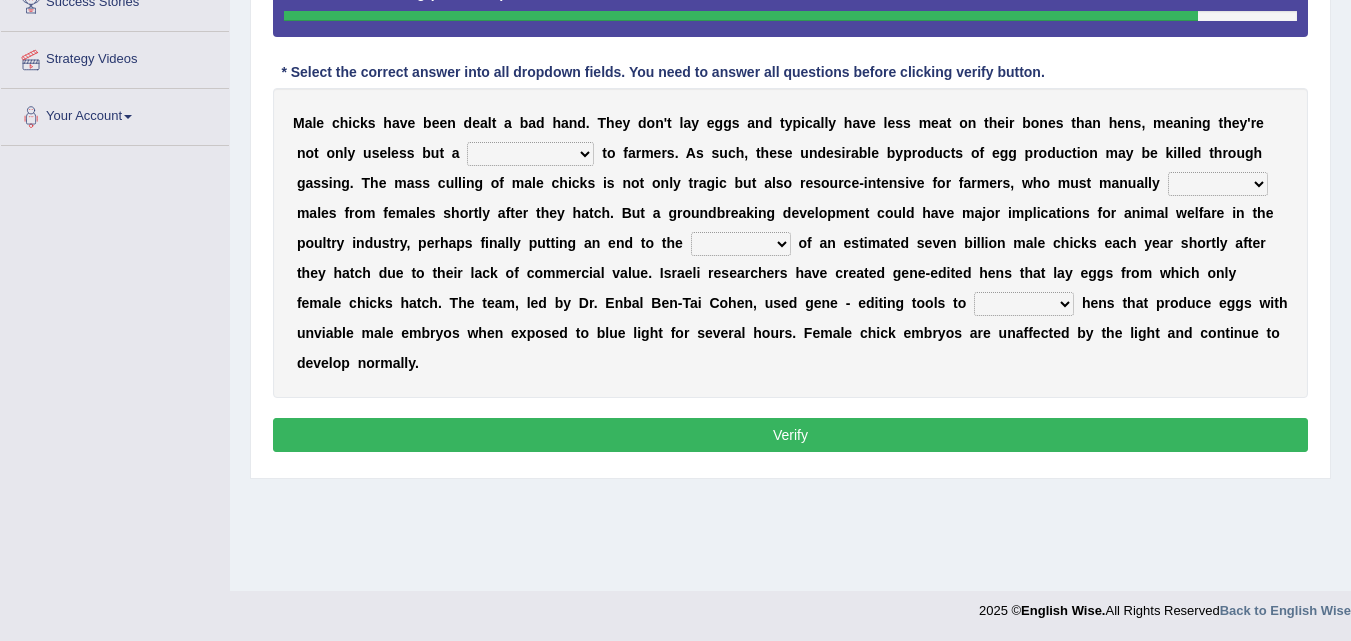 select on "liability" 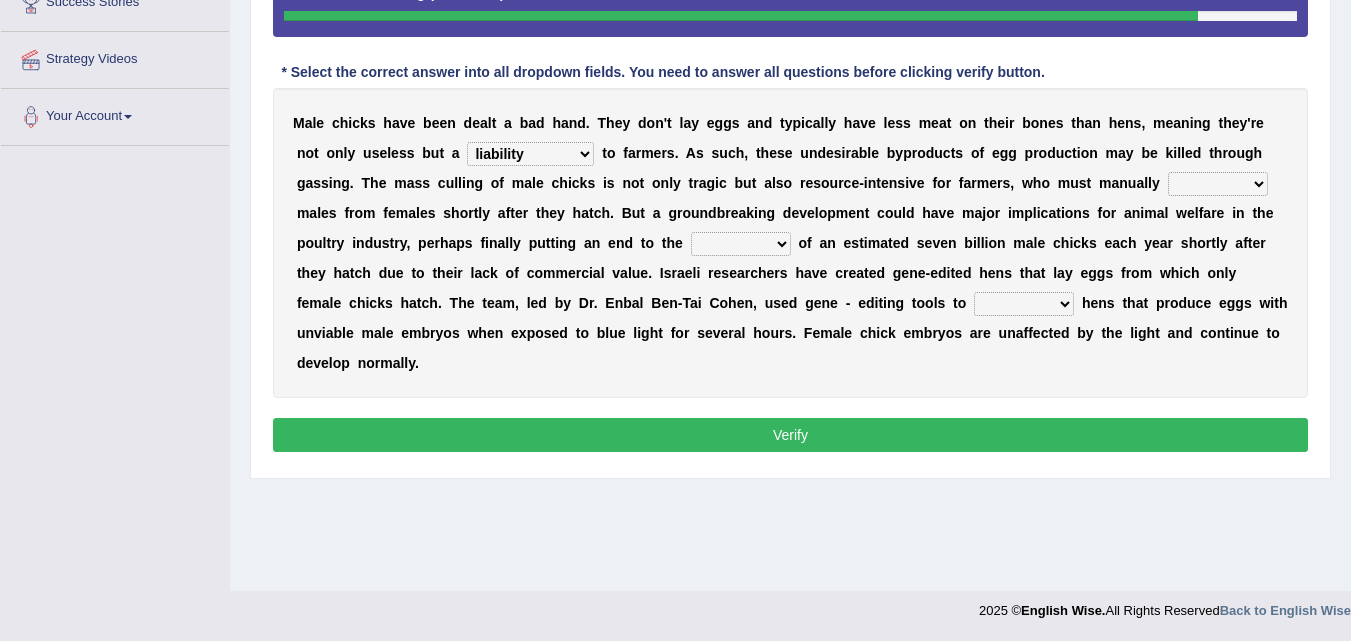 click on "liability maintainability digestibility sensibility" at bounding box center (530, 154) 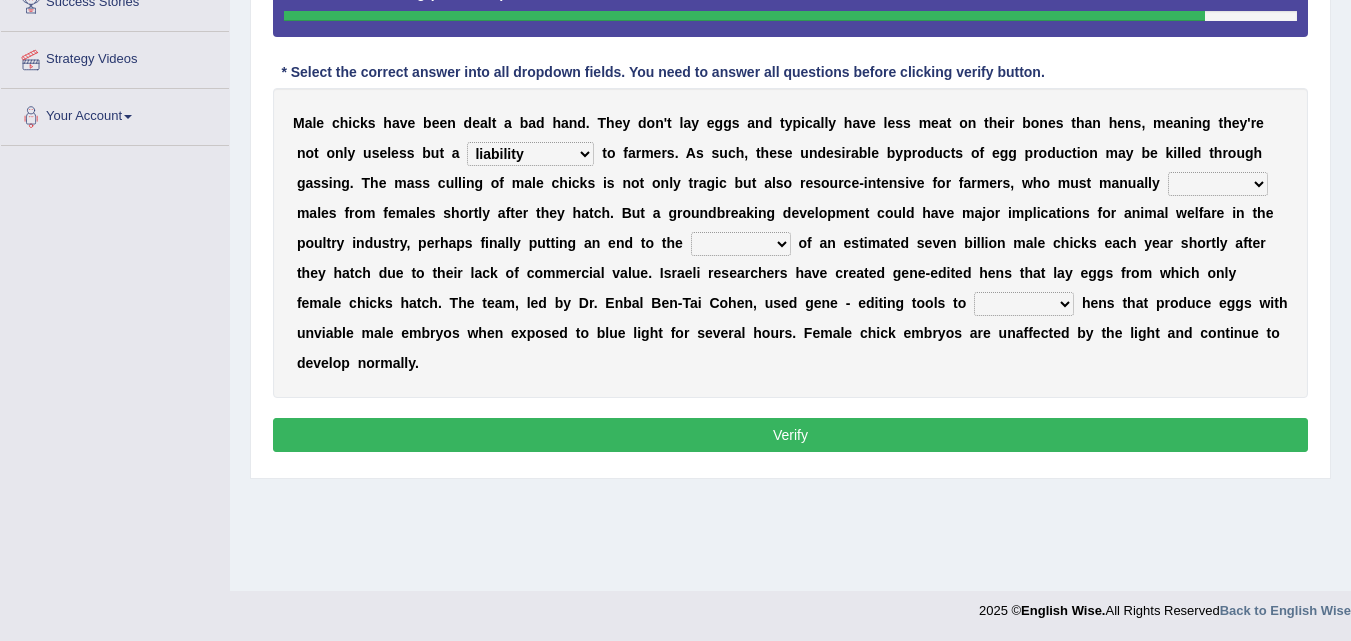 click on "sort tort snort port" at bounding box center (1218, 184) 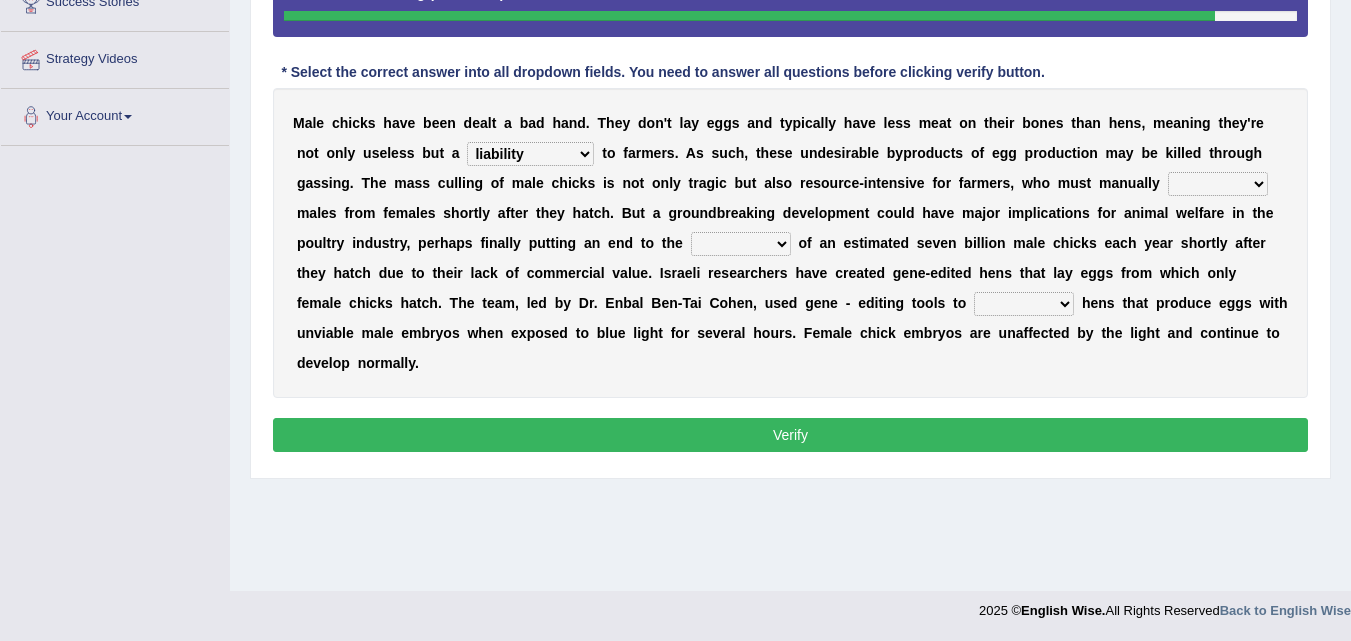 select on "sort" 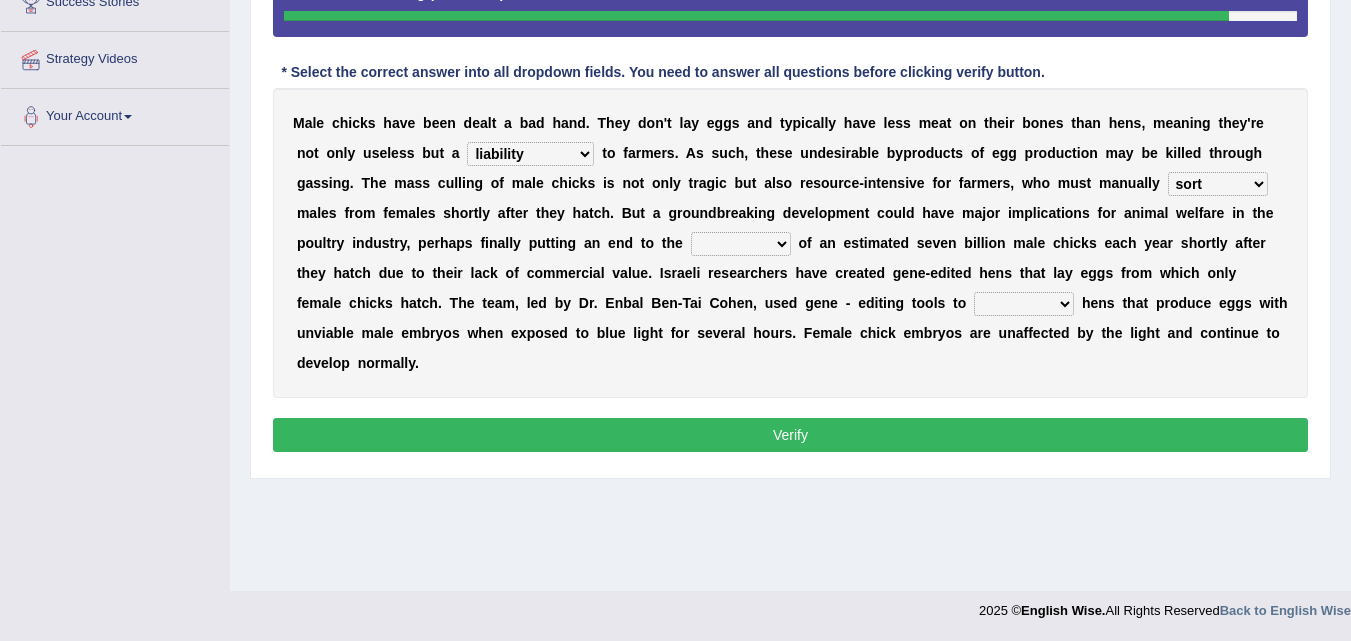click on "sliding pulling curling culling" at bounding box center (741, 244) 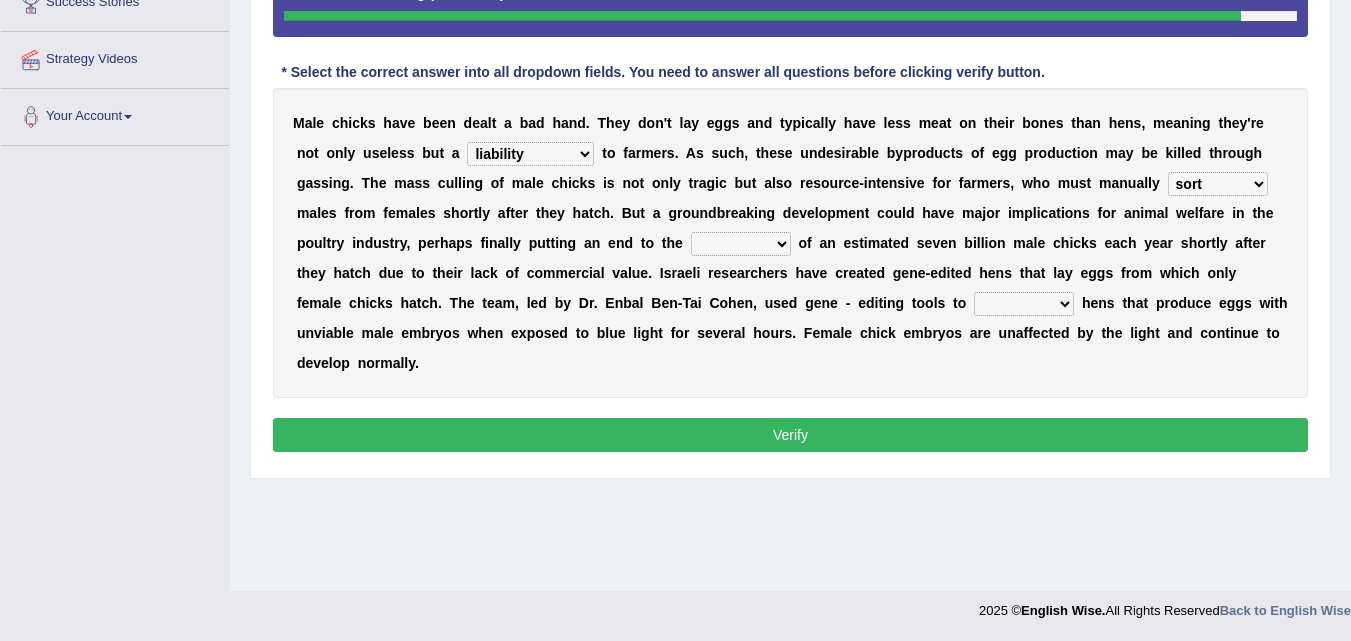 select on "culling" 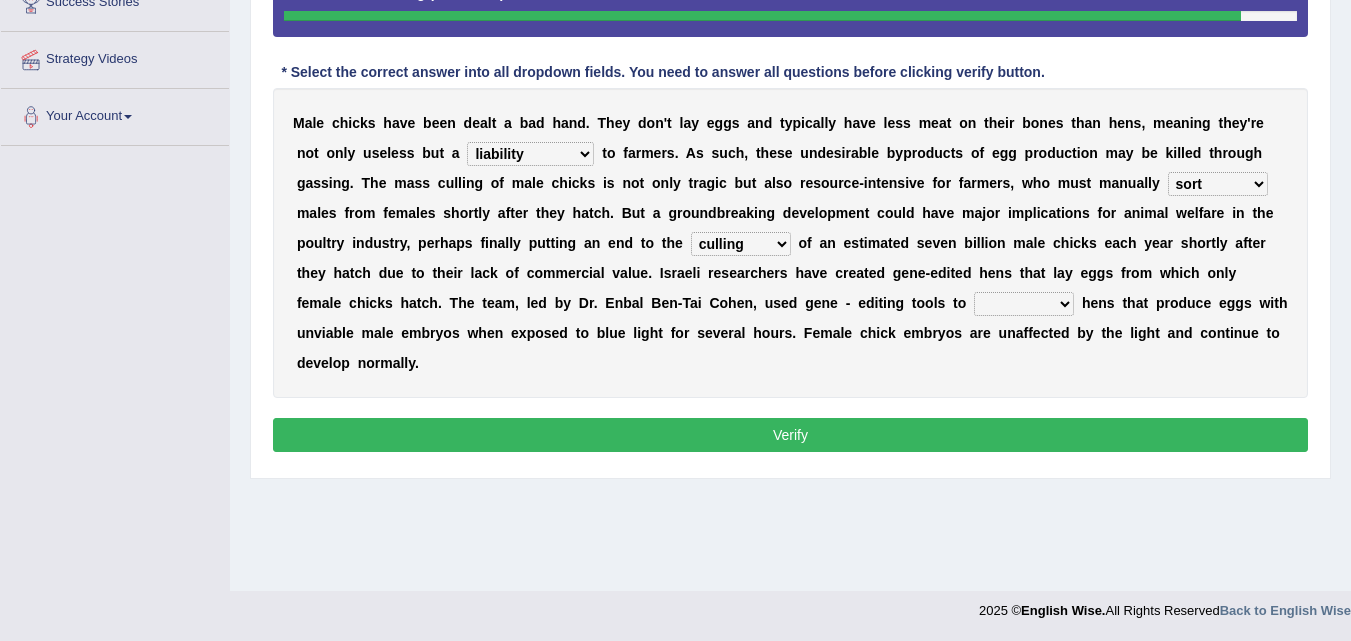 click on "sliding pulling curling culling" at bounding box center [741, 244] 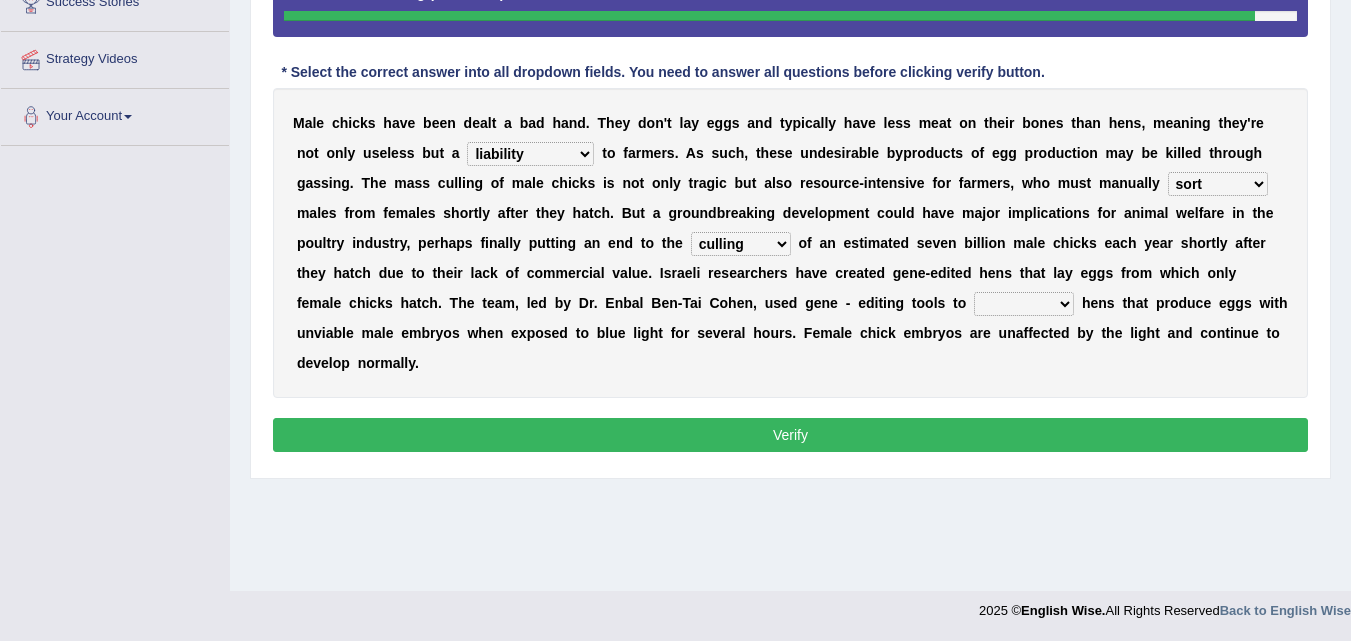 click on "breed deed greed creed" at bounding box center [1024, 304] 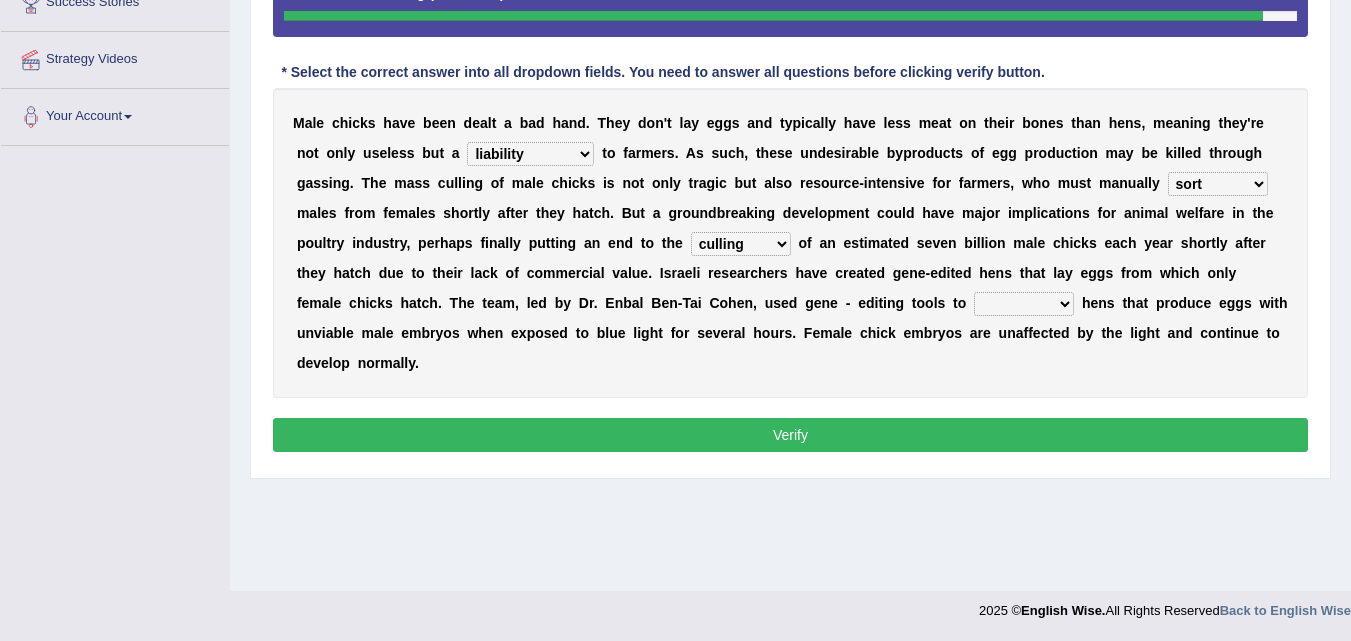 select on "breed" 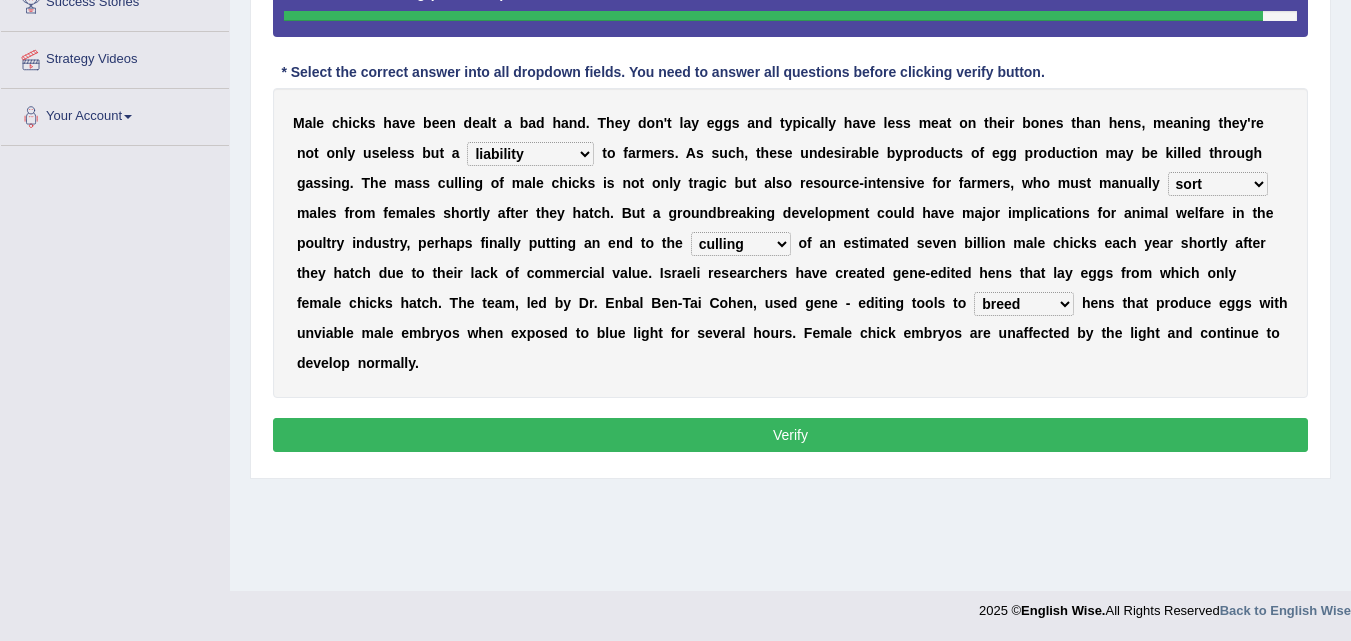 click on "breed deed greed creed" at bounding box center [1024, 304] 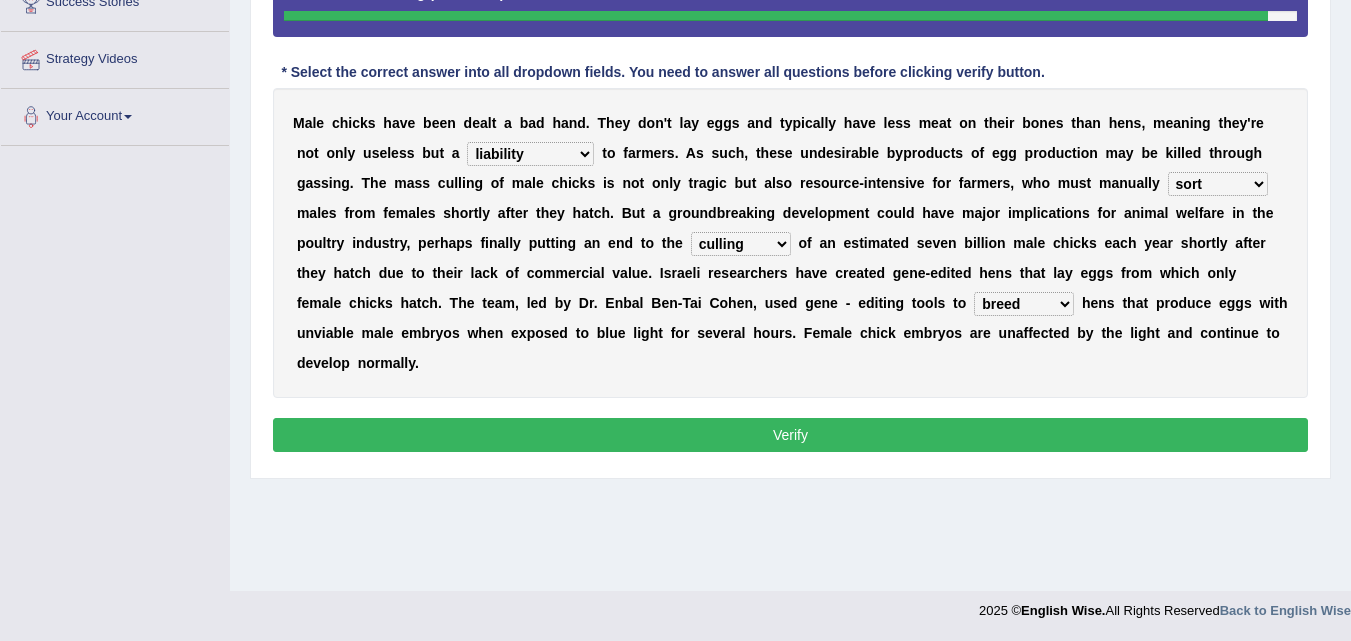 click on "Verify" at bounding box center [790, 435] 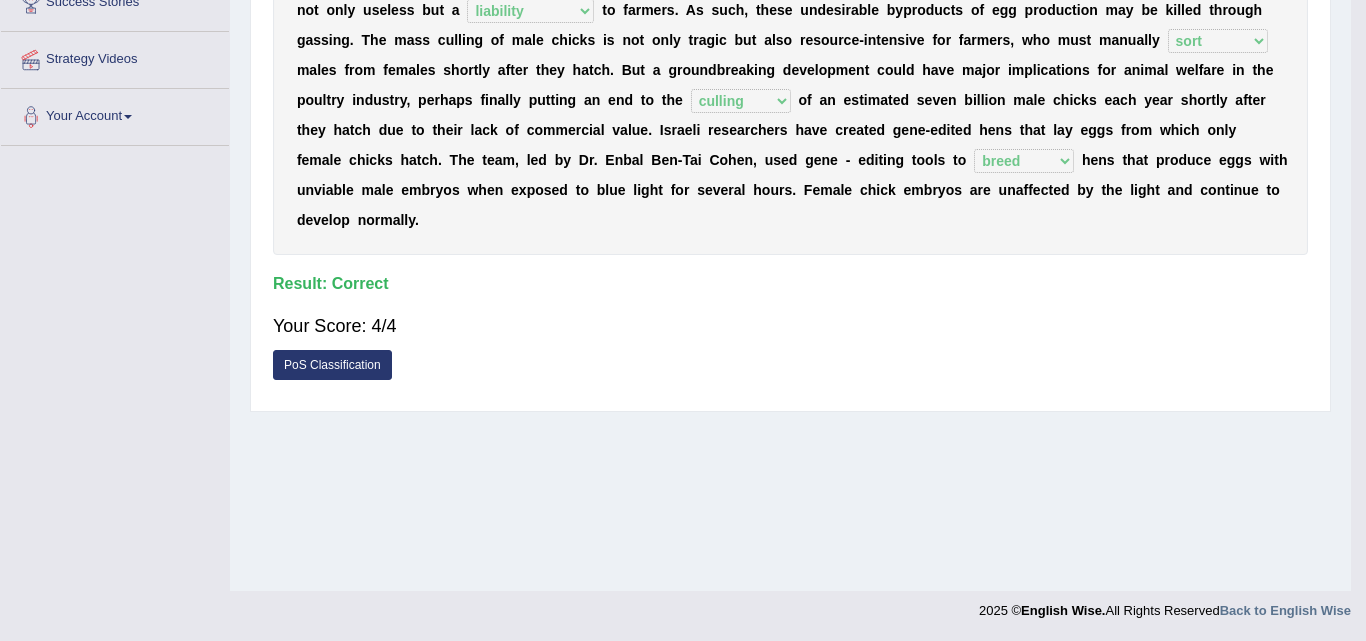click on "Toggle navigation
Home
Practice Questions   Speaking Practice Read Aloud
Repeat Sentence
Describe Image
Re-tell Lecture
Answer Short Question
Summarize Group Discussion
Respond To A Situation
Writing Practice  Summarize Written Text
Write Essay
Reading Practice  Reading & Writing: Fill In The Blanks
Choose Multiple Answers
Re-order Paragraphs
Fill In The Blanks
Choose Single Answer
Listening Practice  Summarize Spoken Text
Highlight Incorrect Words
Highlight Correct Summary
Select Missing Word
Choose Single Answer
Choose Multiple Answers
Fill In The Blanks
Write From Dictation
Pronunciation
Tests
Take Mock Test" at bounding box center (683, -89) 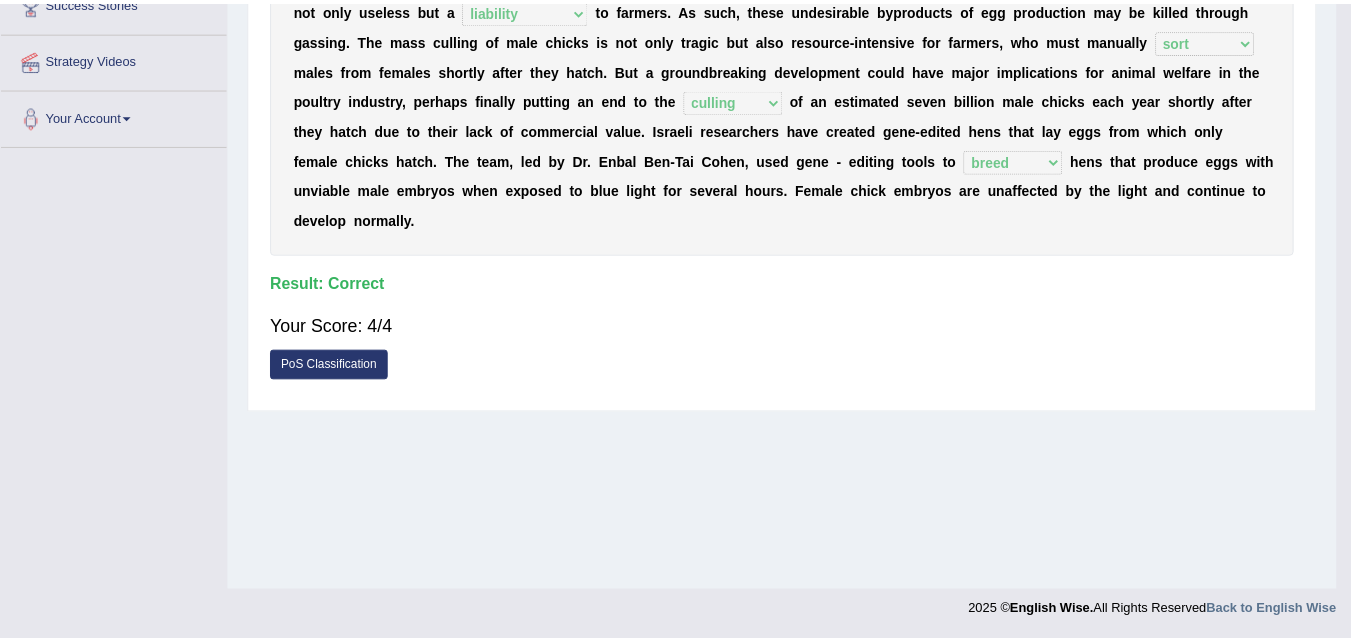 click on "Toggle navigation
Home
Practice Questions   Speaking Practice Read Aloud
Repeat Sentence
Describe Image
Re-tell Lecture
Answer Short Question
Summarize Group Discussion
Respond To A Situation
Writing Practice  Summarize Written Text
Write Essay
Reading Practice  Reading & Writing: Fill In The Blanks
Choose Multiple Answers
Re-order Paragraphs
Fill In The Blanks
Choose Single Answer
Listening Practice  Summarize Spoken Text
Highlight Incorrect Words
Highlight Correct Summary
Select Missing Word
Choose Single Answer
Choose Multiple Answers
Fill In The Blanks
Write From Dictation
Pronunciation
Tests
Take Mock Test" at bounding box center (683, -89) 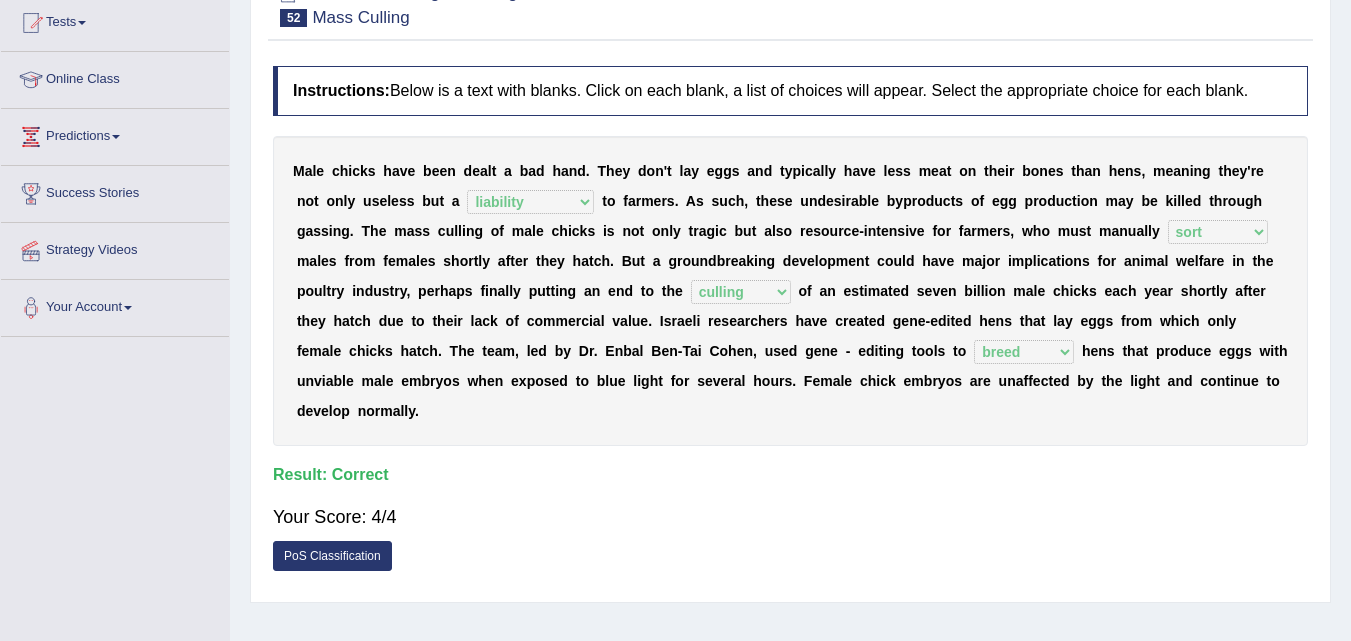 scroll, scrollTop: 220, scrollLeft: 0, axis: vertical 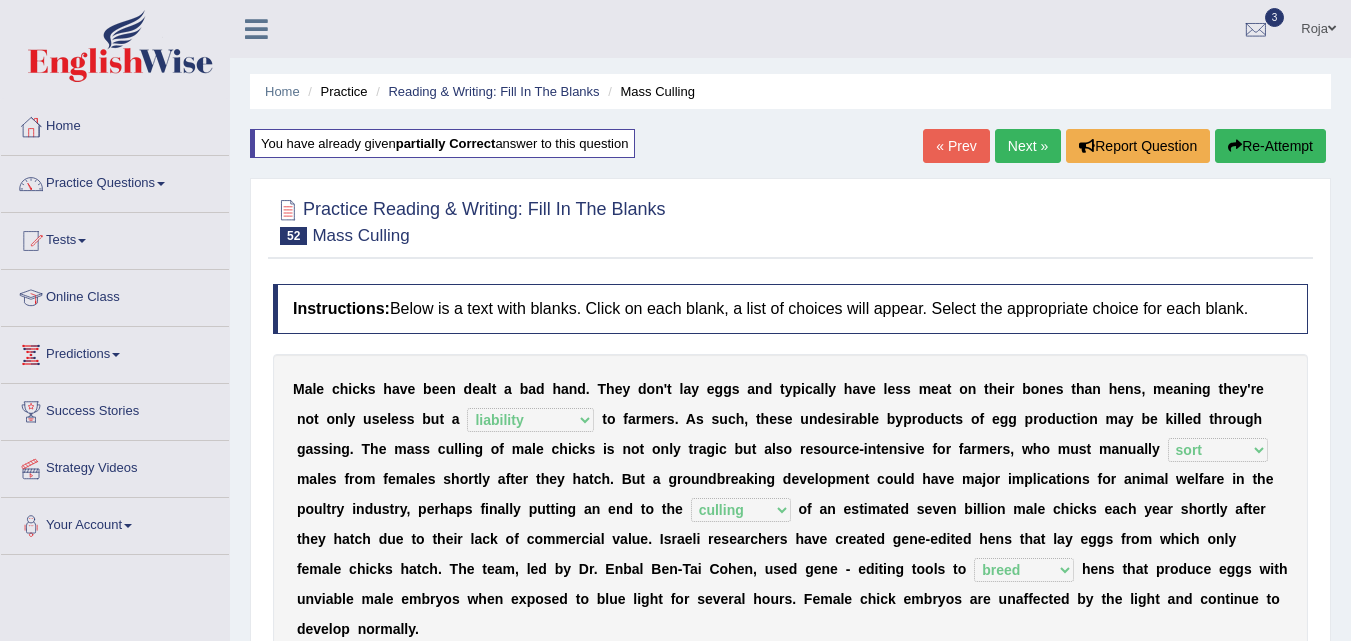 click on "Next »" at bounding box center (1028, 146) 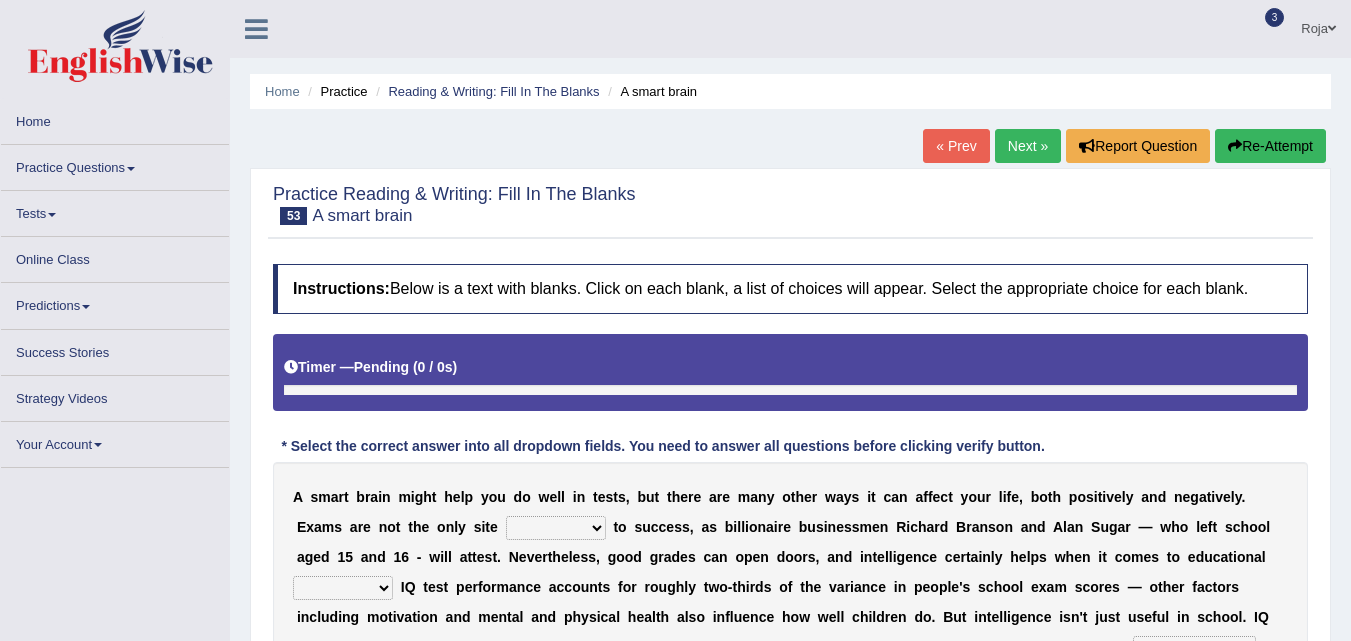 scroll, scrollTop: 316, scrollLeft: 0, axis: vertical 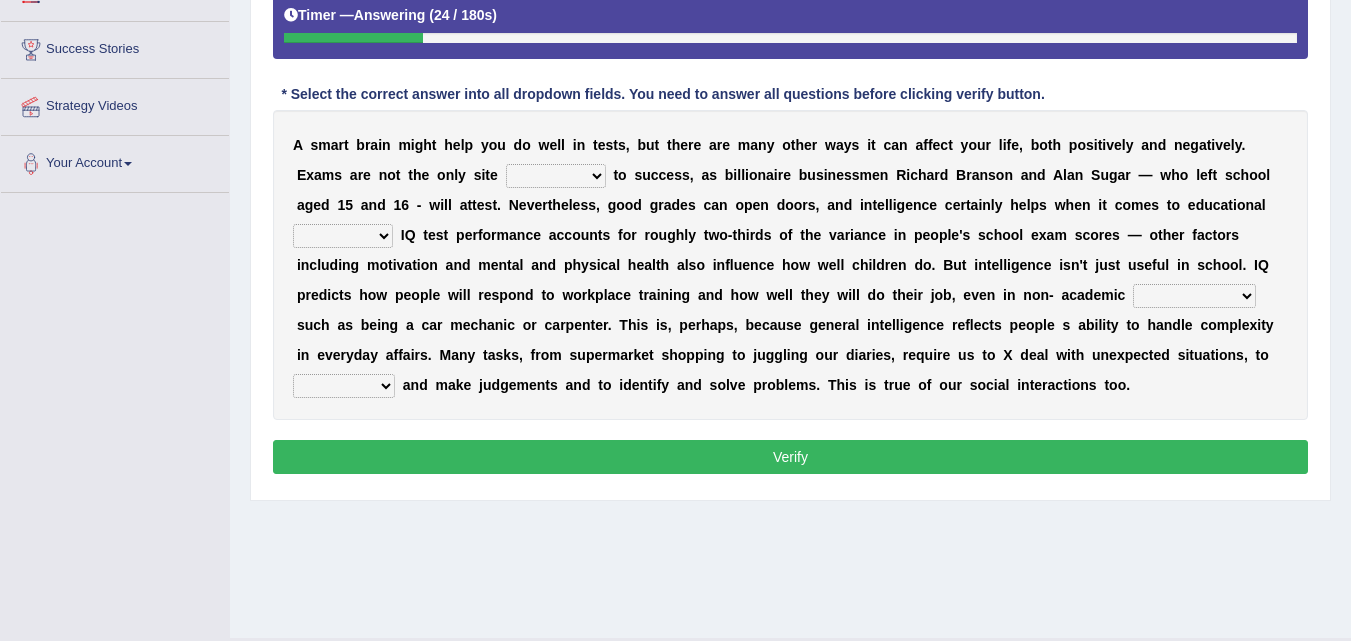 click on "site difference exception route" at bounding box center (556, 176) 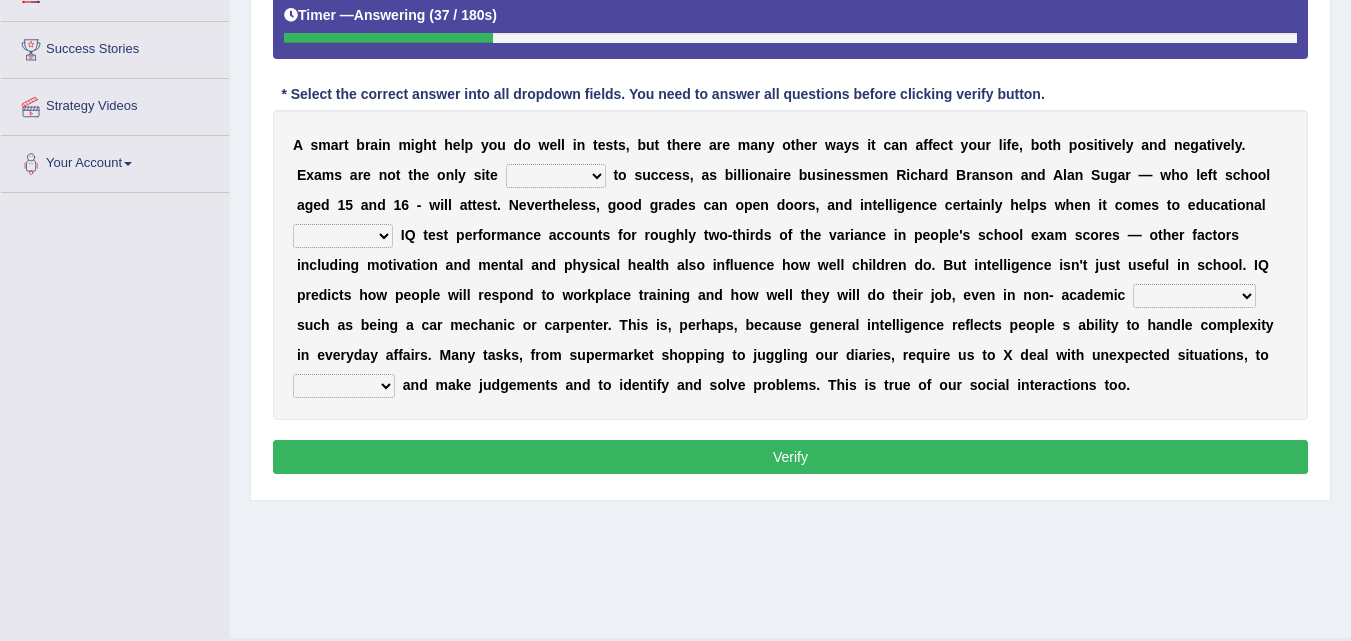 select on "route" 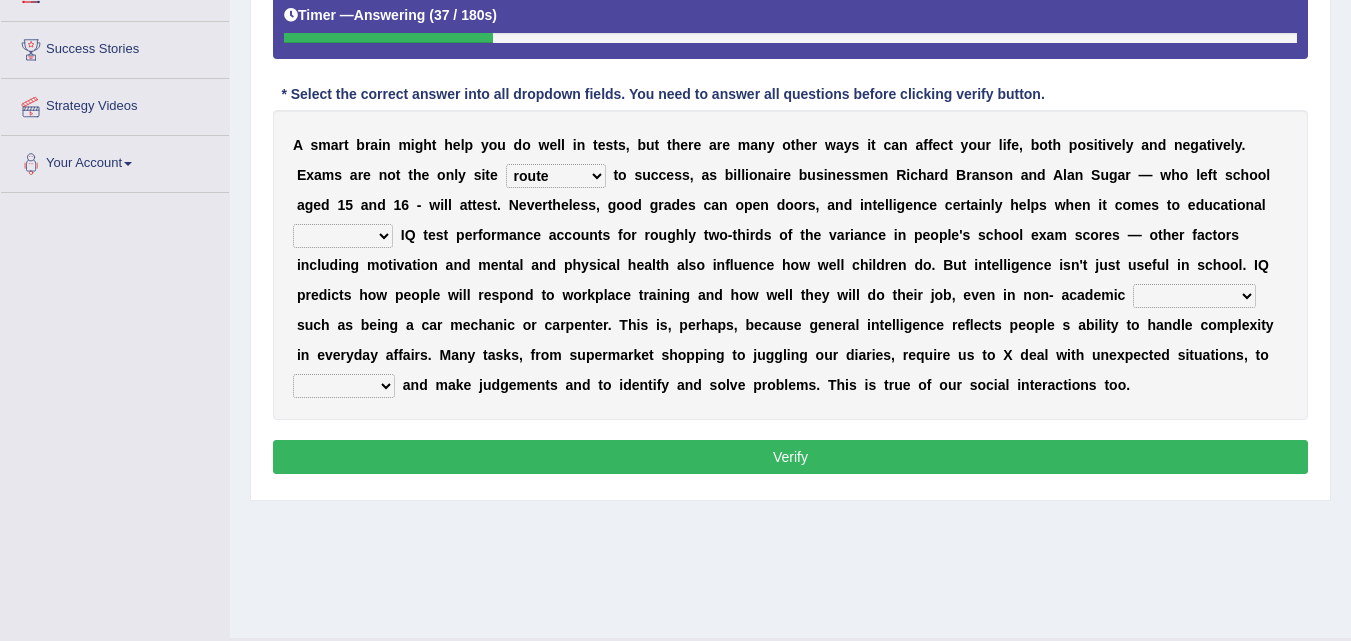 click on "site difference exception route" at bounding box center [556, 176] 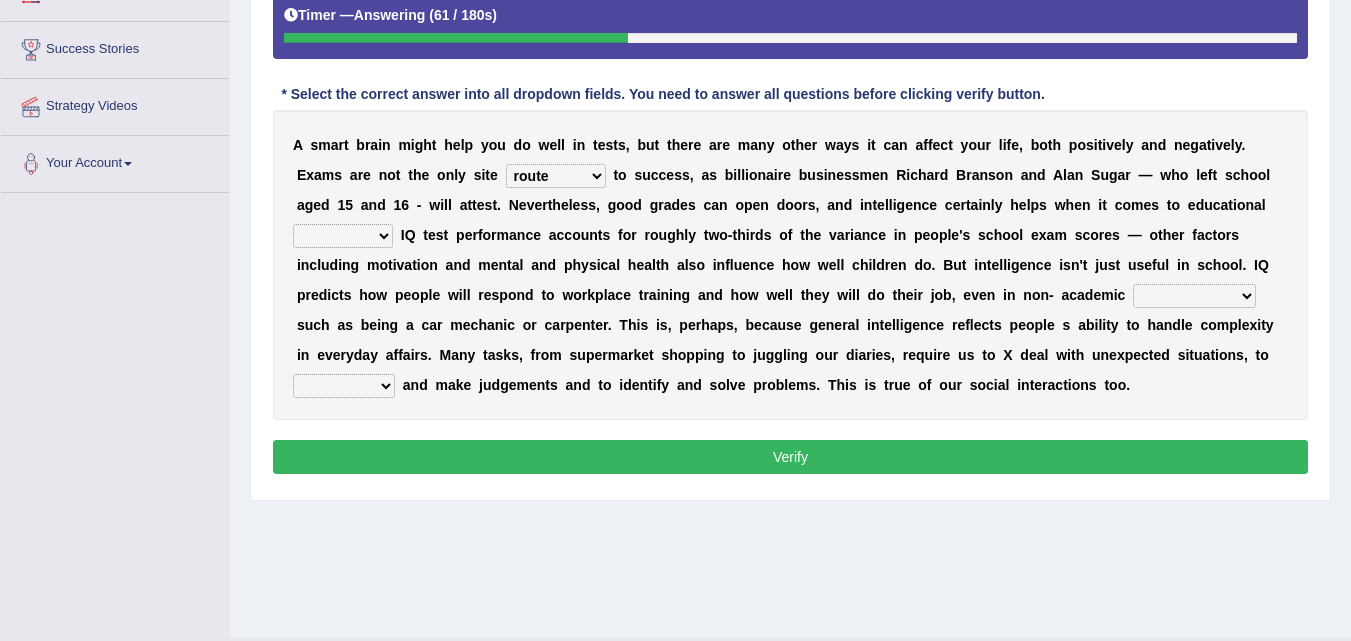 click on "reform attainment sediment sense" at bounding box center [343, 236] 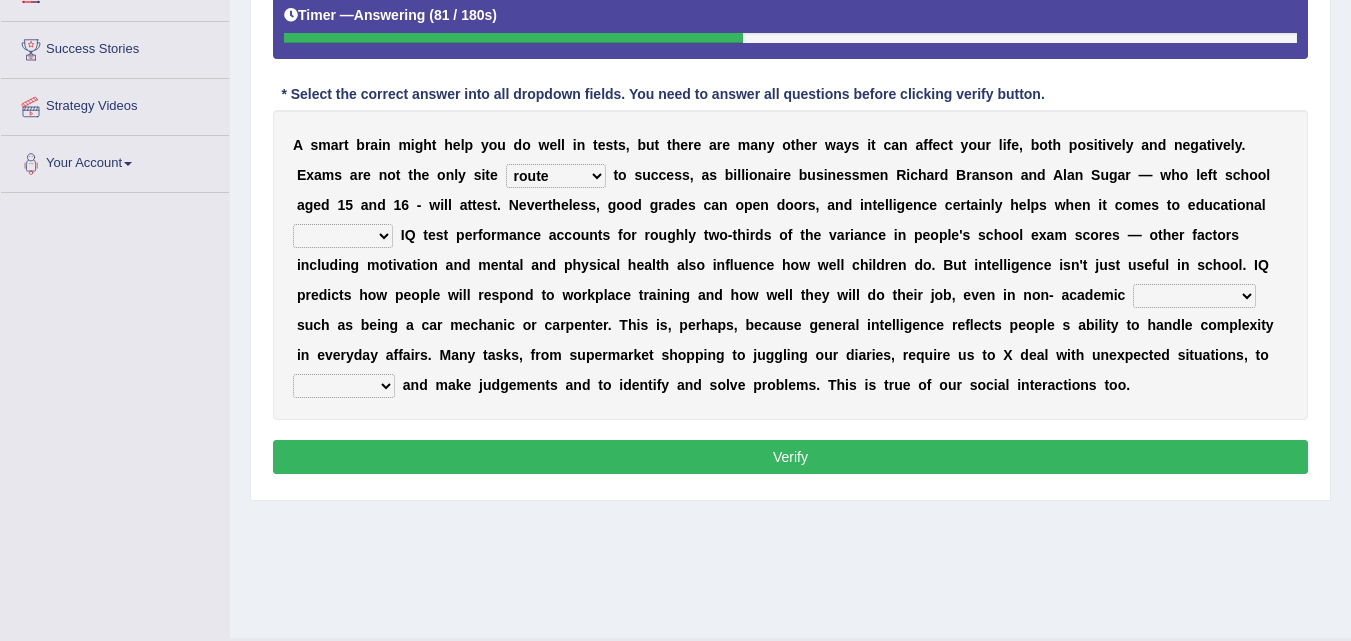 select on "sense" 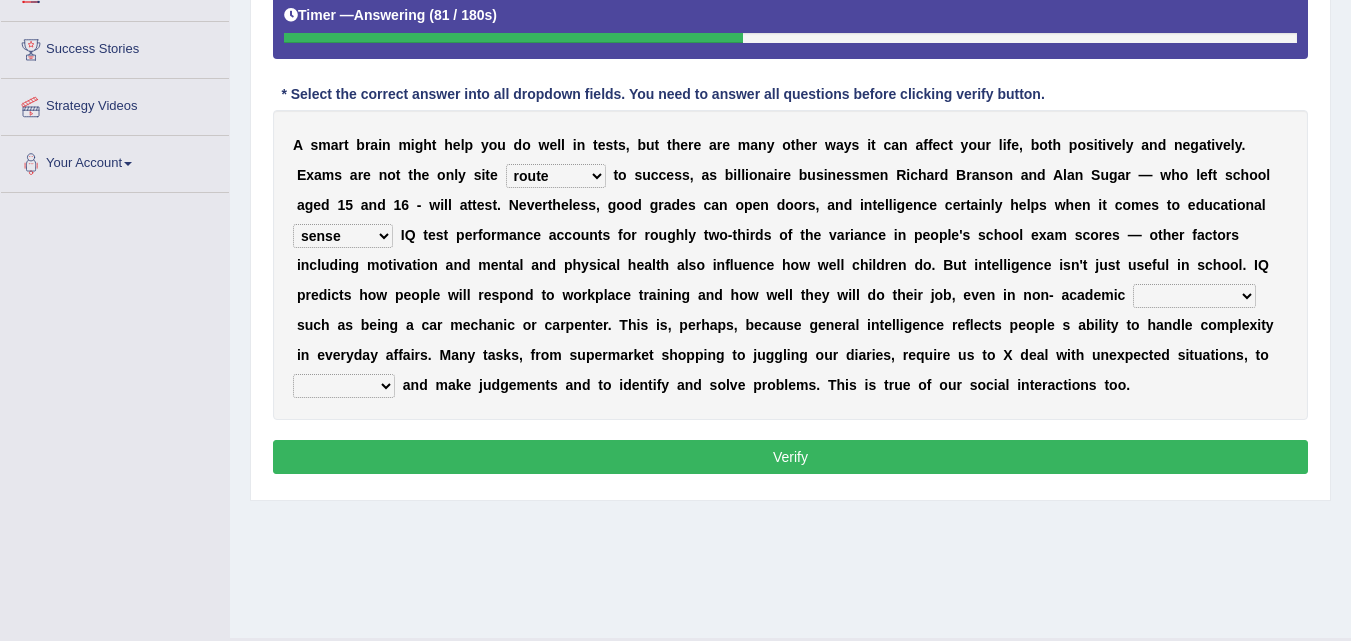 click on "reform attainment sediment sense" at bounding box center (343, 236) 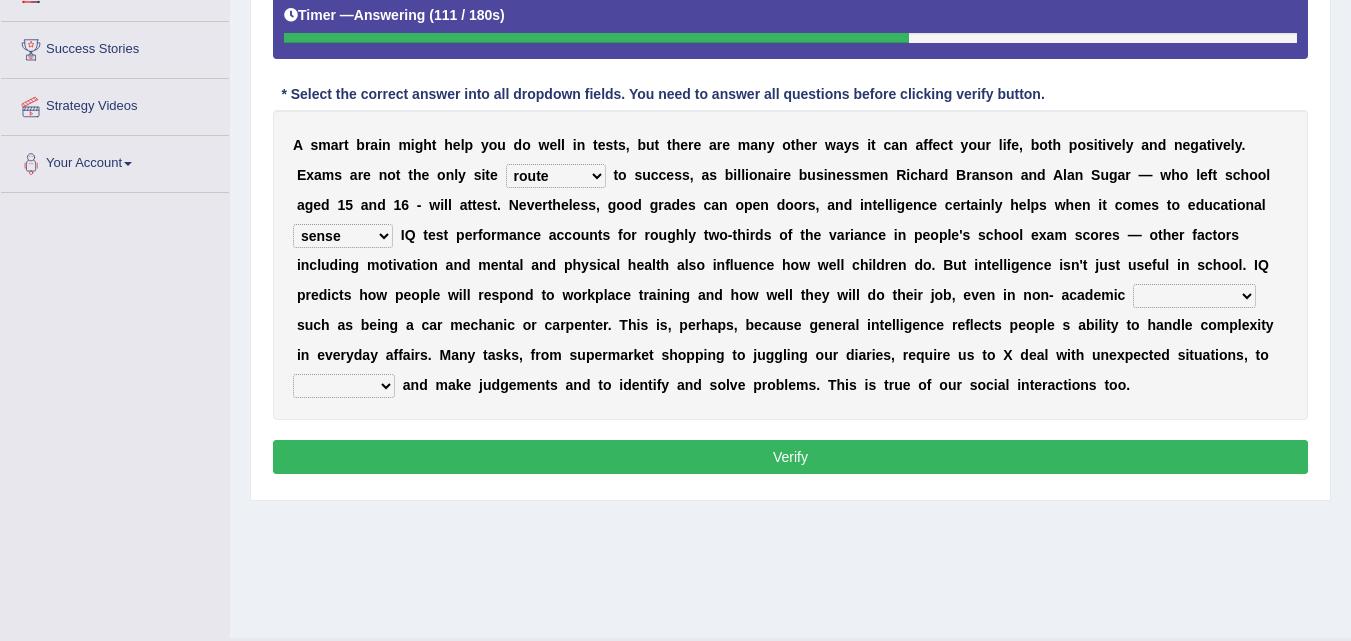click on "submissions progressions transmissions professions" at bounding box center [1194, 296] 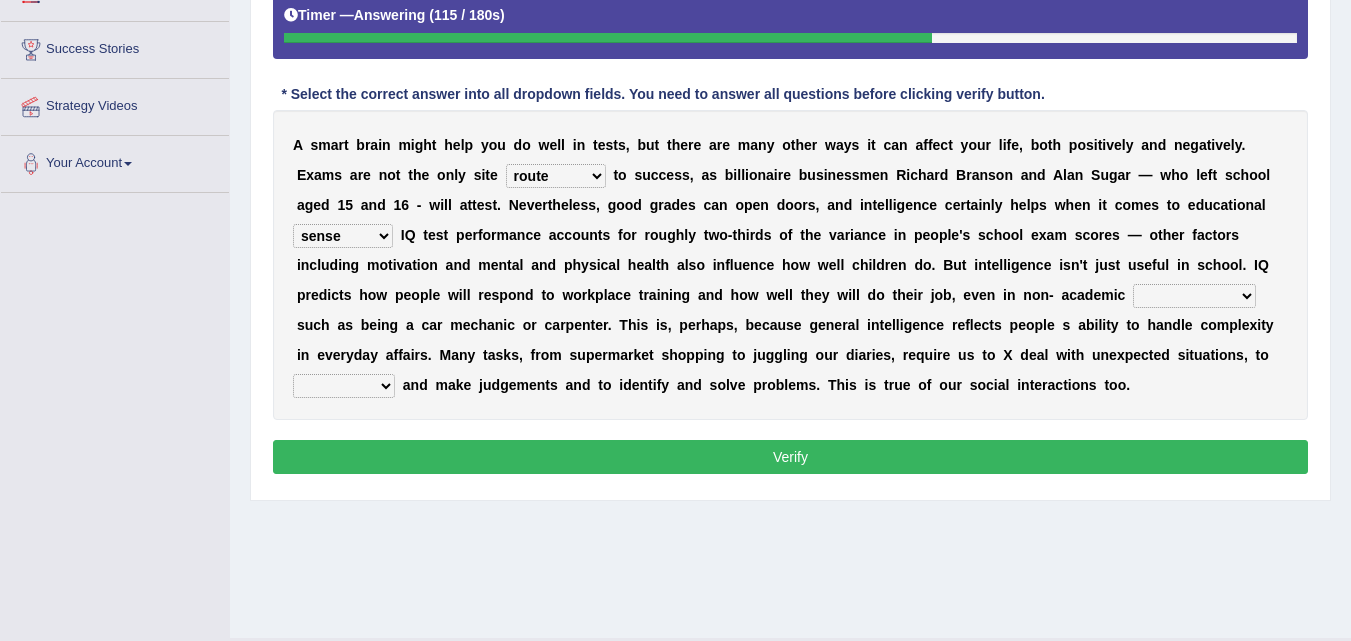 select on "professions" 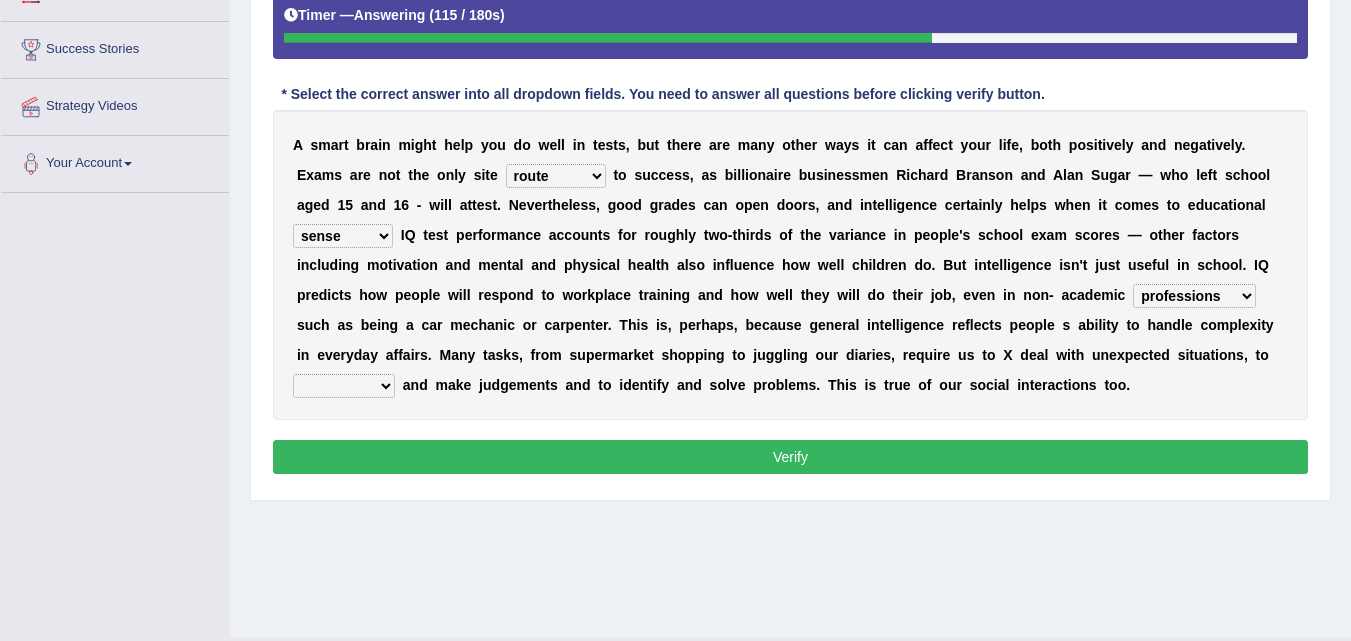 click on "submissions progressions transmissions professions" at bounding box center [1194, 296] 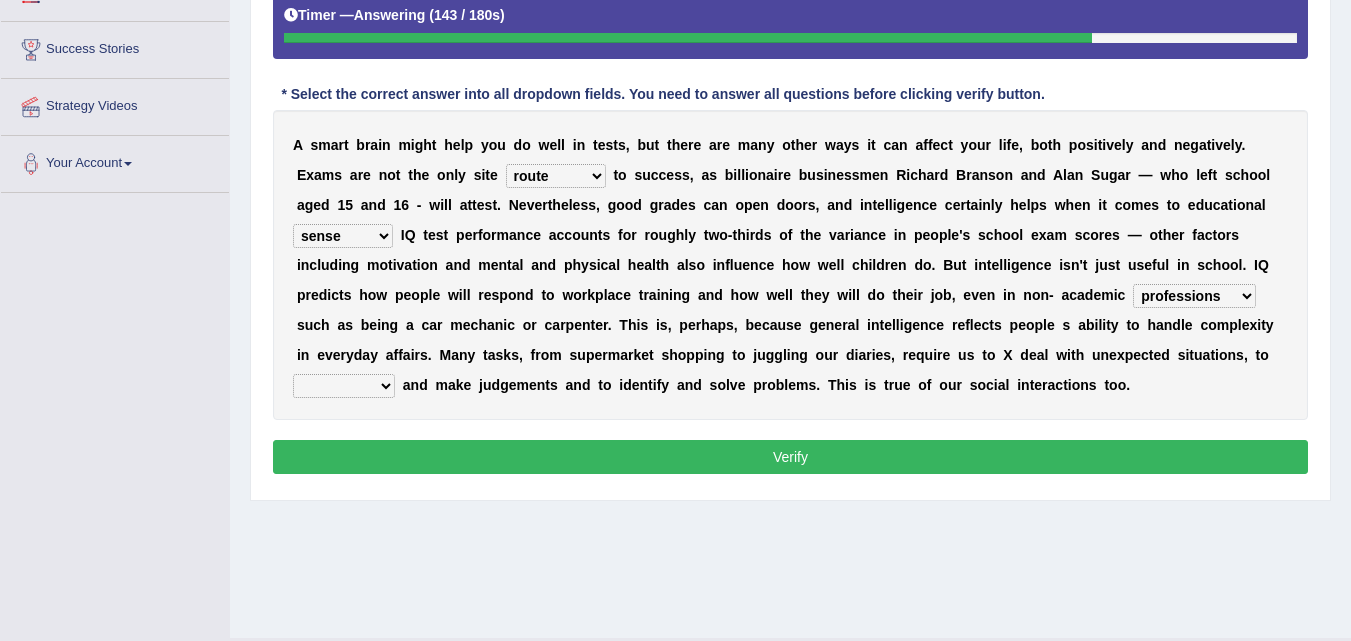 click on "reveal regurgitate reason reconcile" at bounding box center (344, 386) 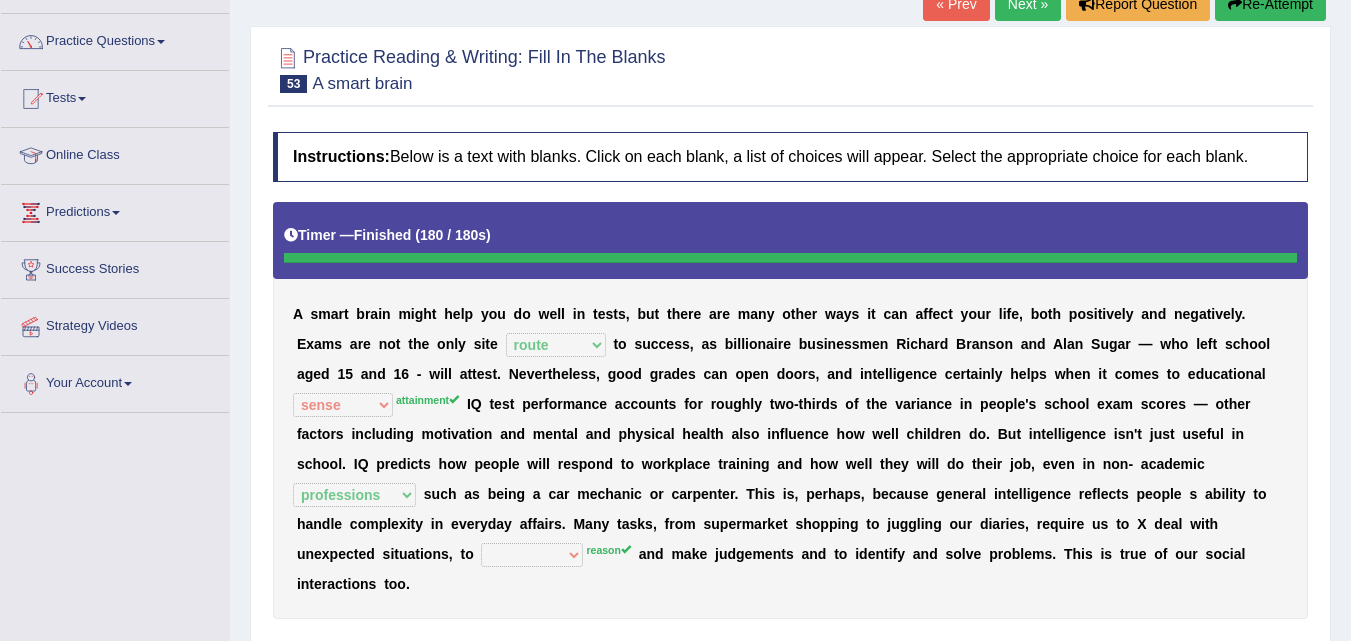 scroll, scrollTop: 140, scrollLeft: 0, axis: vertical 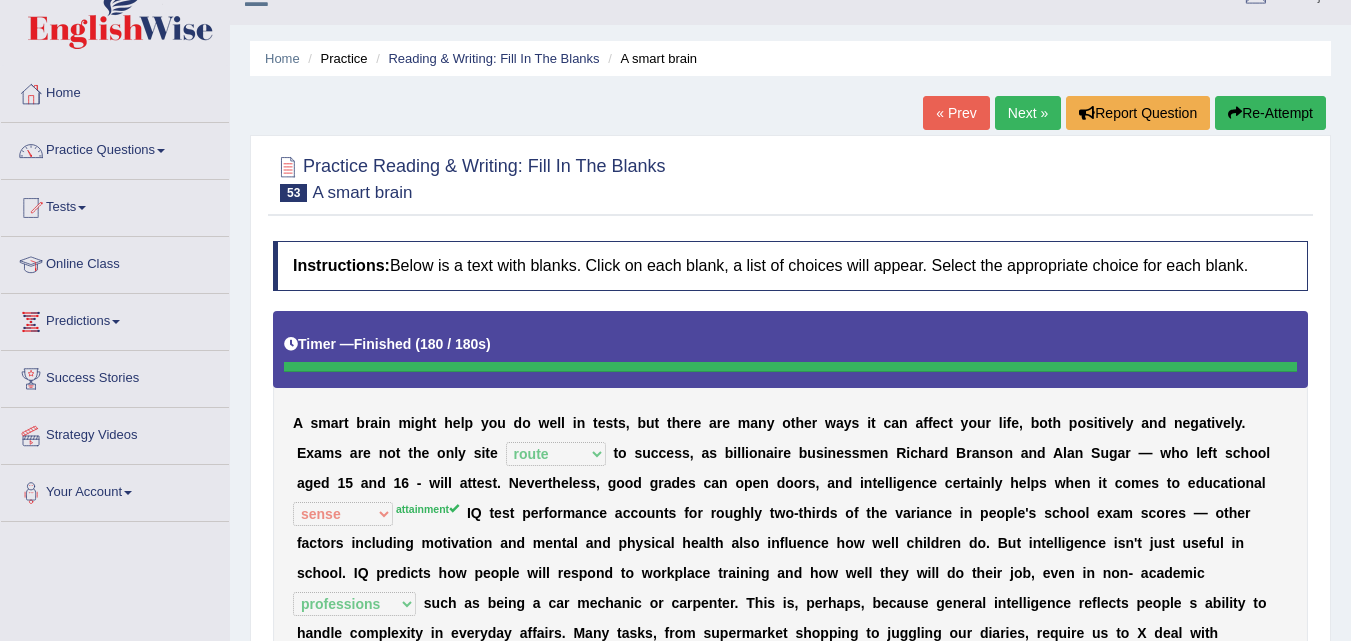 click on "Next »" at bounding box center [1028, 113] 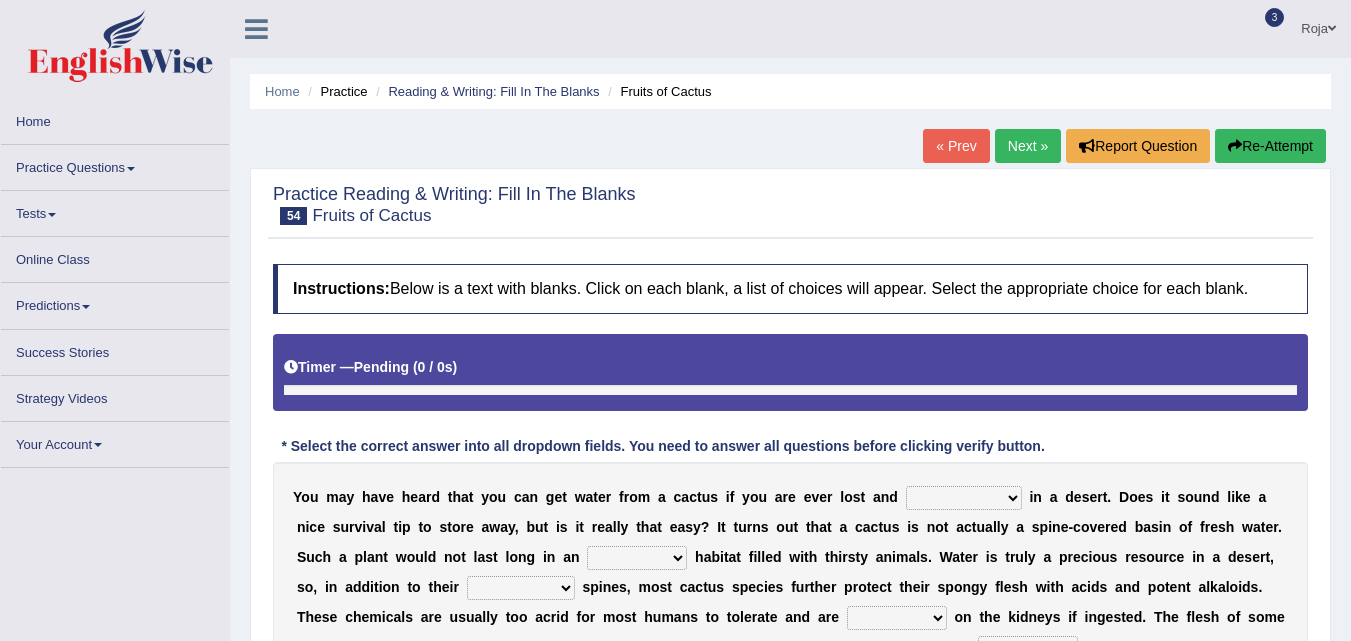 scroll, scrollTop: 0, scrollLeft: 0, axis: both 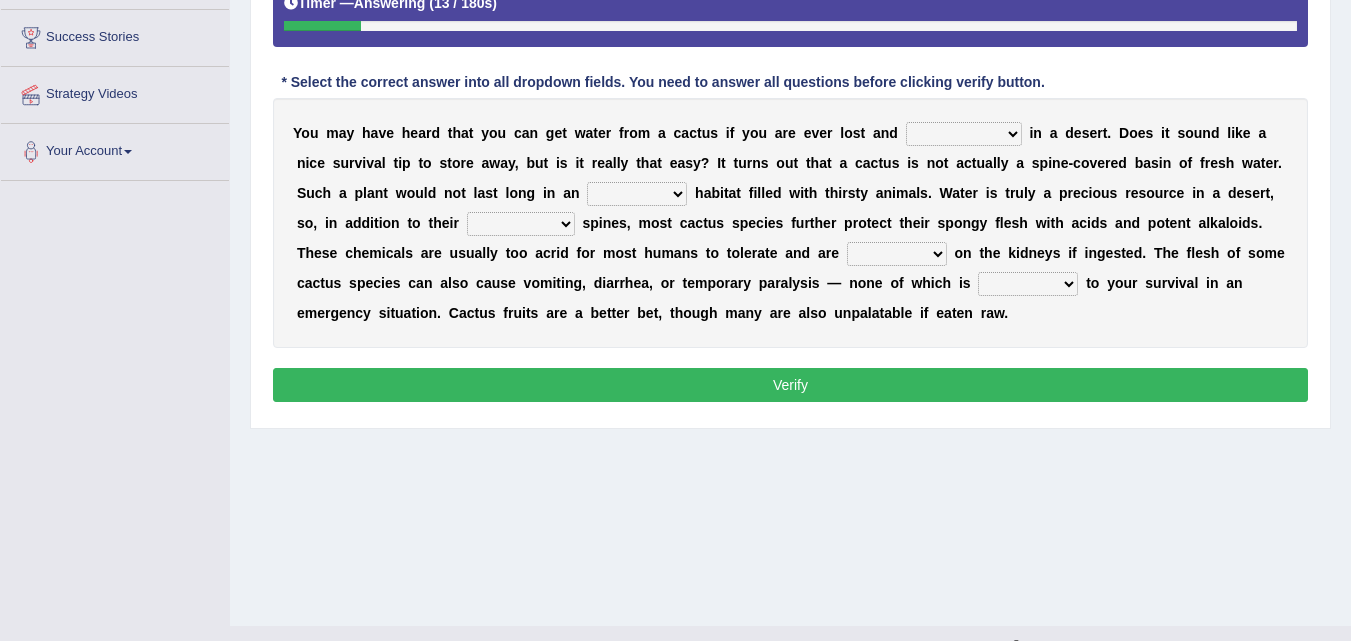 click on "overrated concentrated dehydrated saturated" at bounding box center (964, 134) 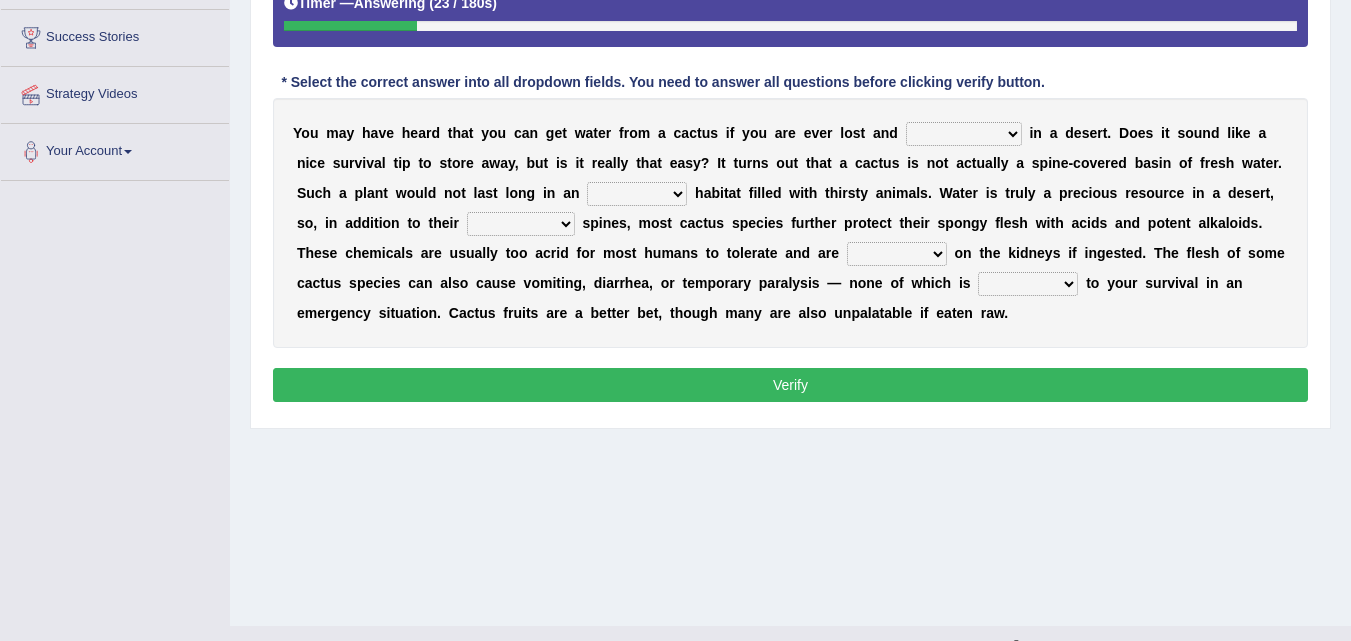 select on "dehydrated" 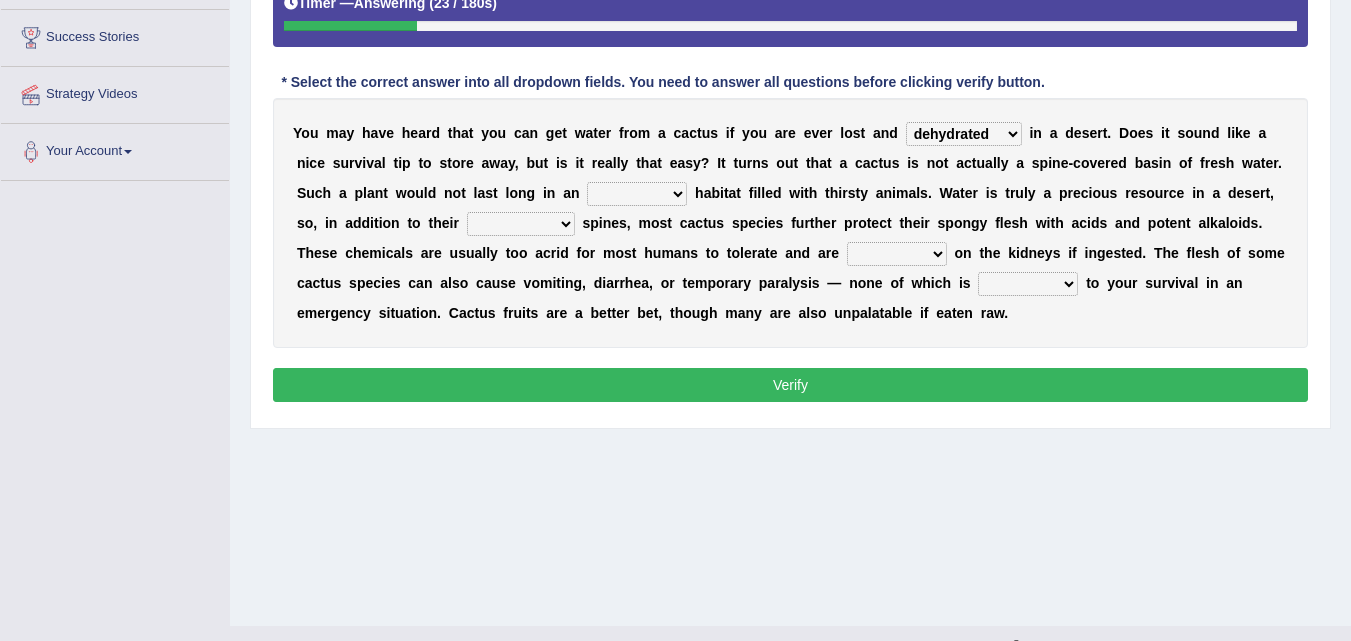 click on "overrated concentrated dehydrated saturated" at bounding box center (964, 134) 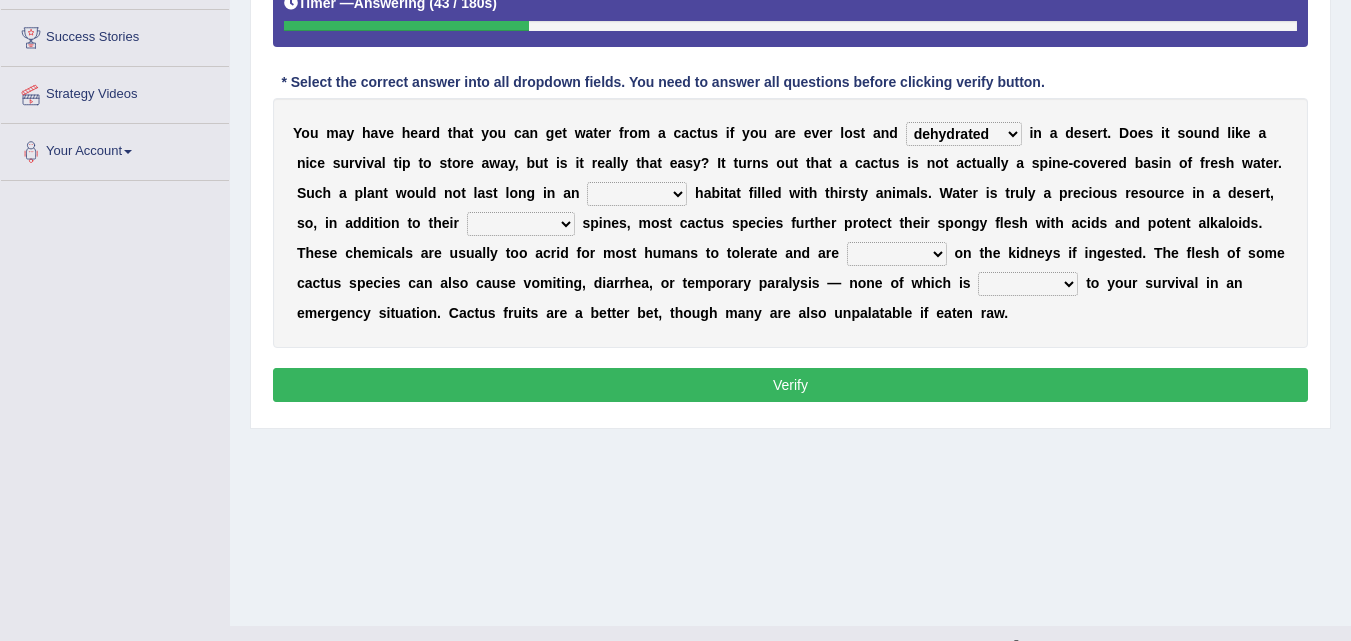 click on "acrid arid hydrid avid" at bounding box center [637, 194] 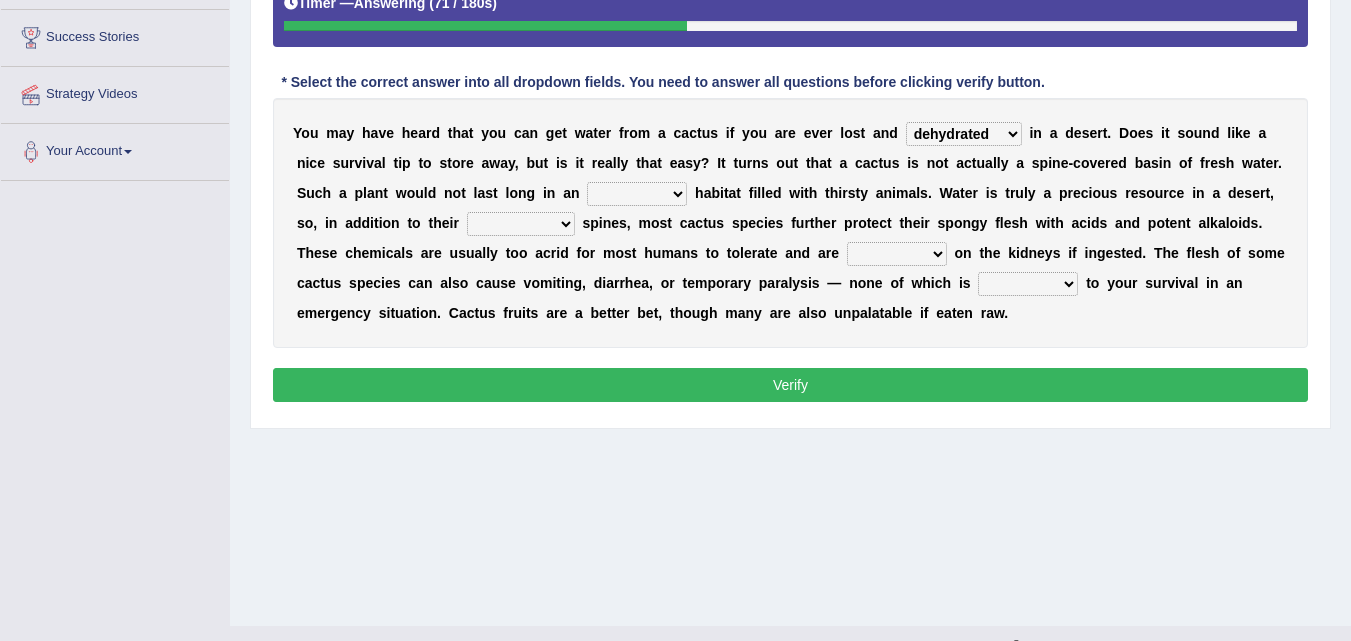 select on "arid" 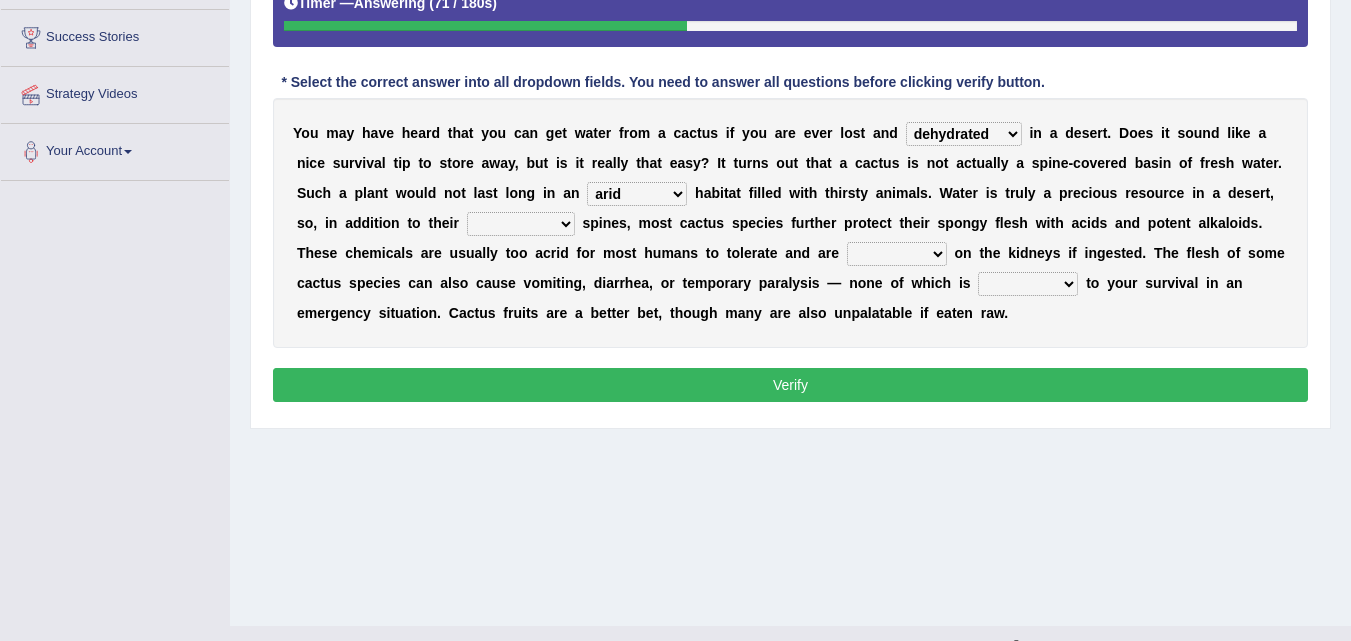 click on "acrid arid hydrid avid" at bounding box center [637, 194] 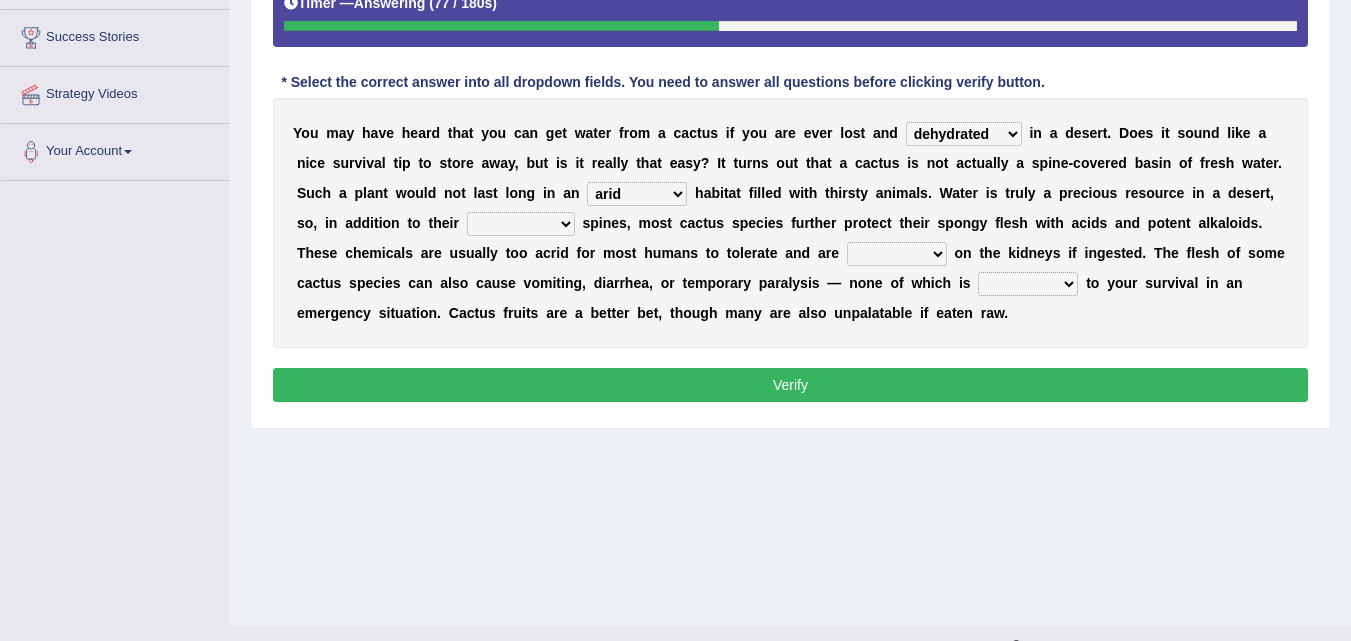 click on "liquidating invalidating intimidating elucidating" at bounding box center (521, 224) 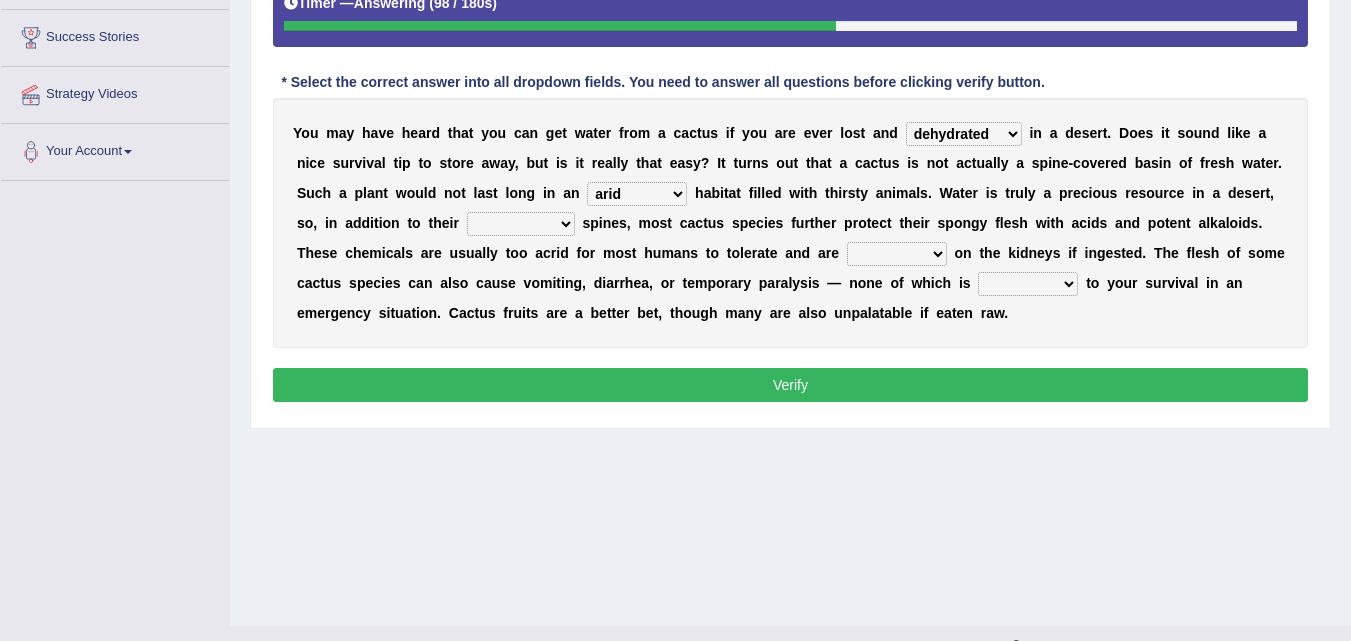 select on "liquidating" 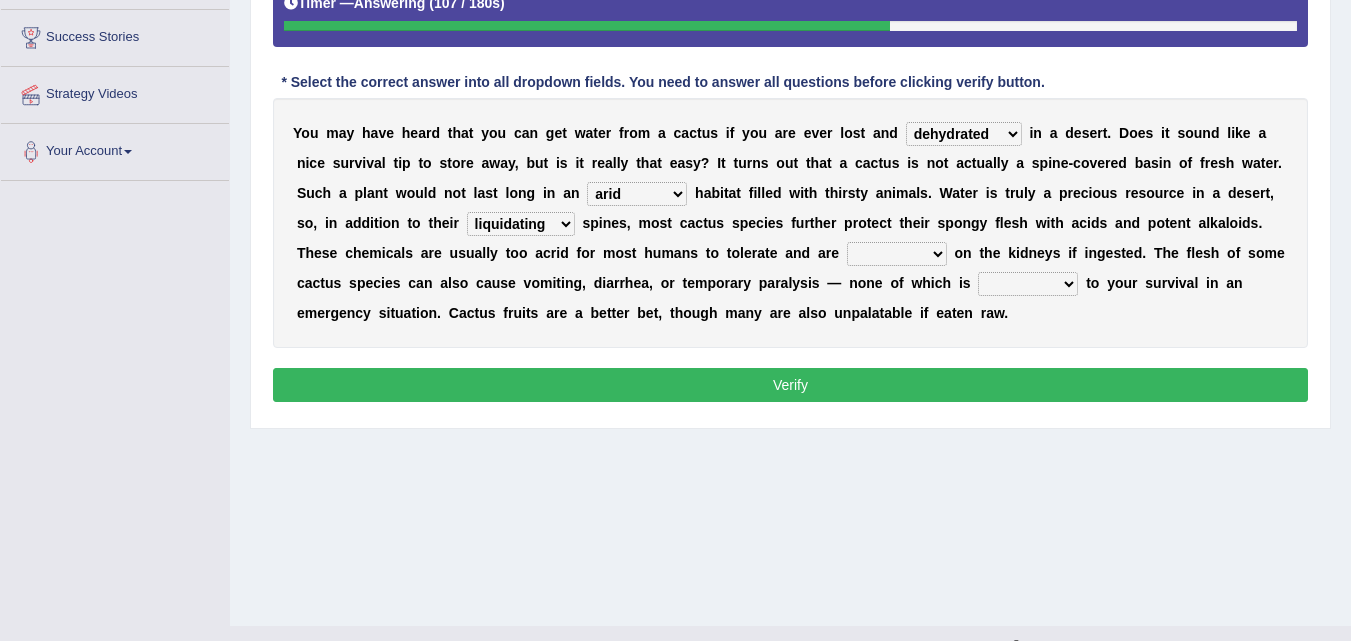 click on "detoxing fixing taxing affixing" at bounding box center [897, 254] 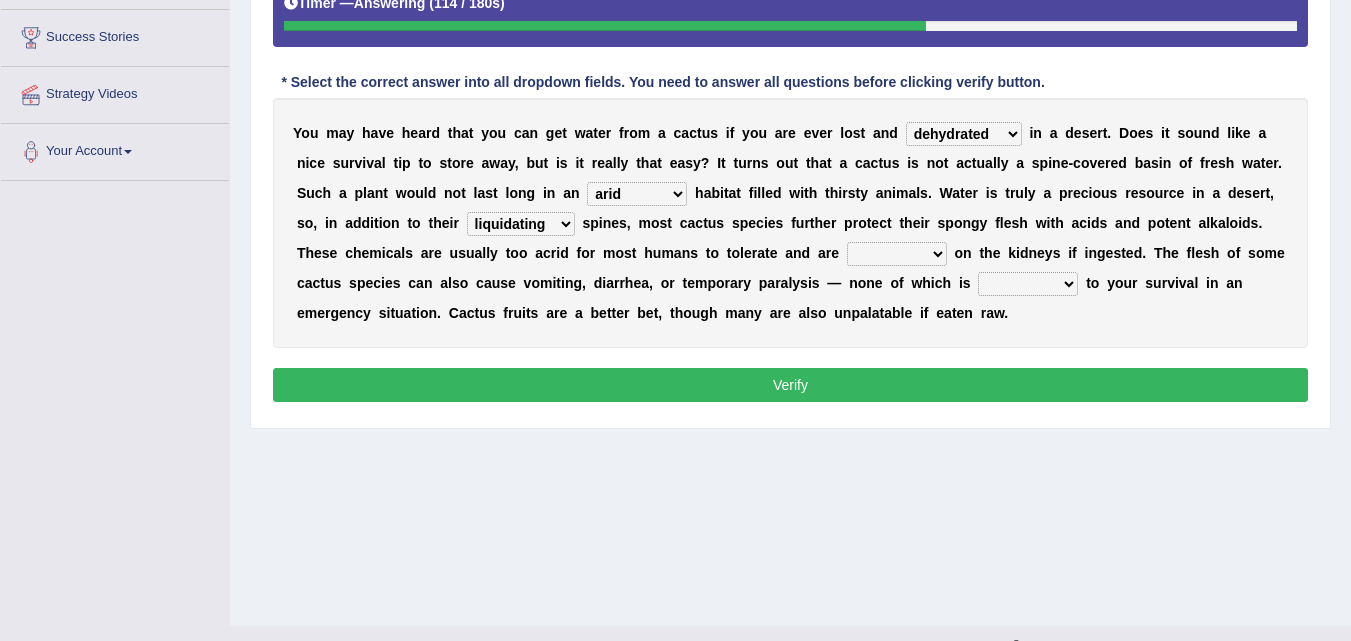 select on "fixing" 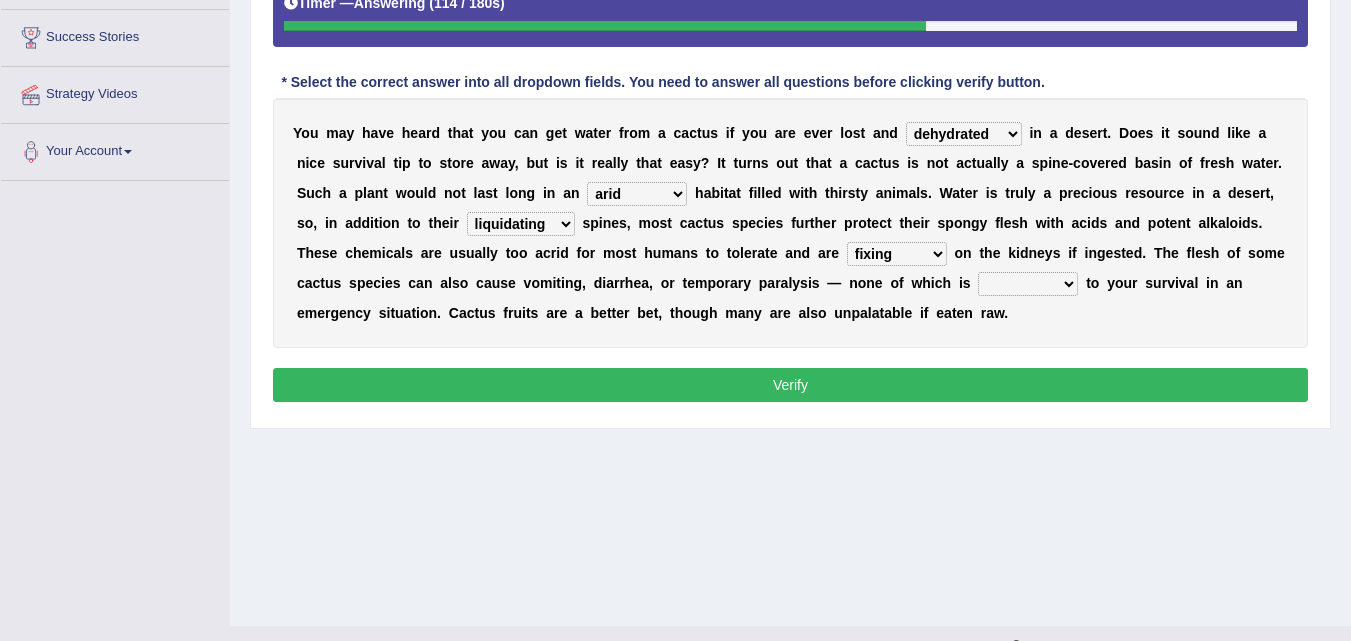 click on "detoxing fixing taxing affixing" at bounding box center (897, 254) 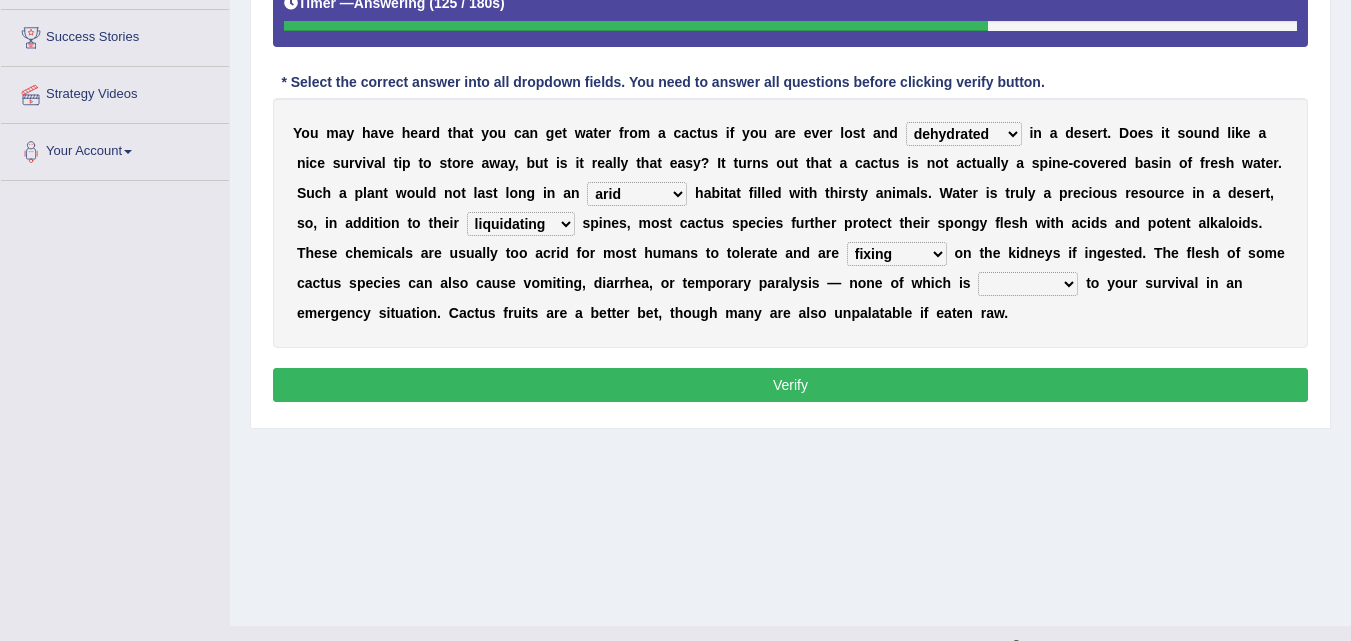 click on "coercive conducive enhancive seductive" at bounding box center [1028, 284] 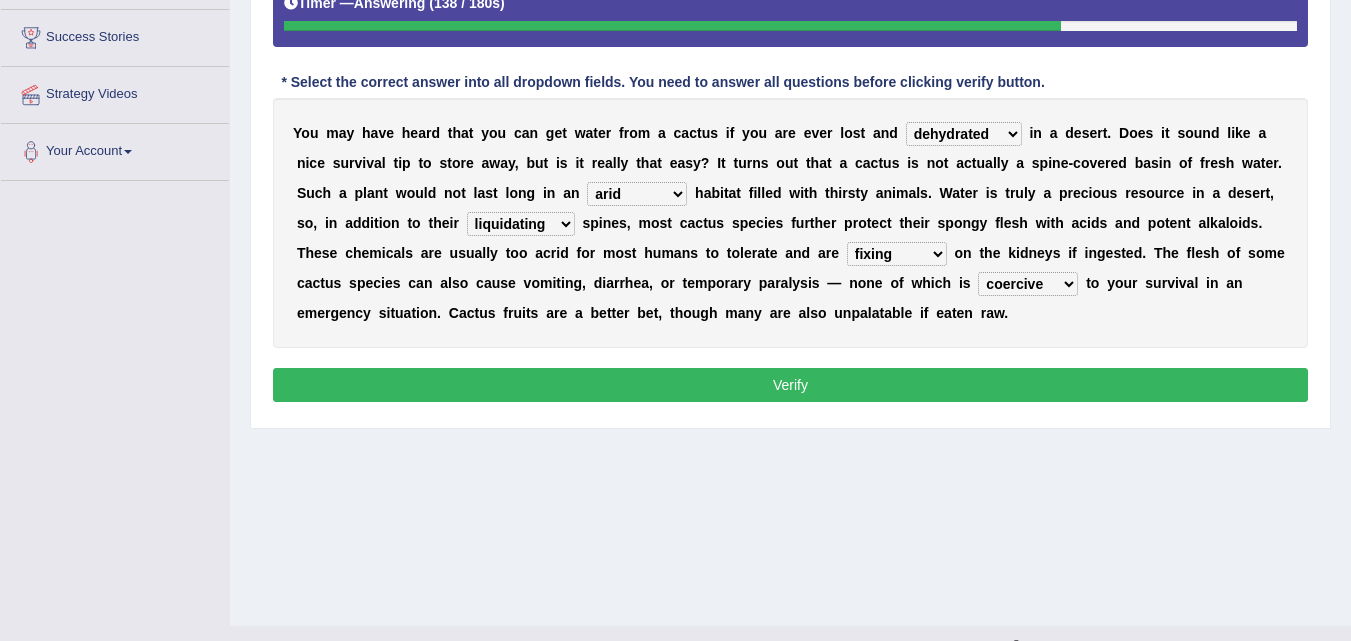click on "coercive conducive enhancive seductive" at bounding box center [1028, 284] 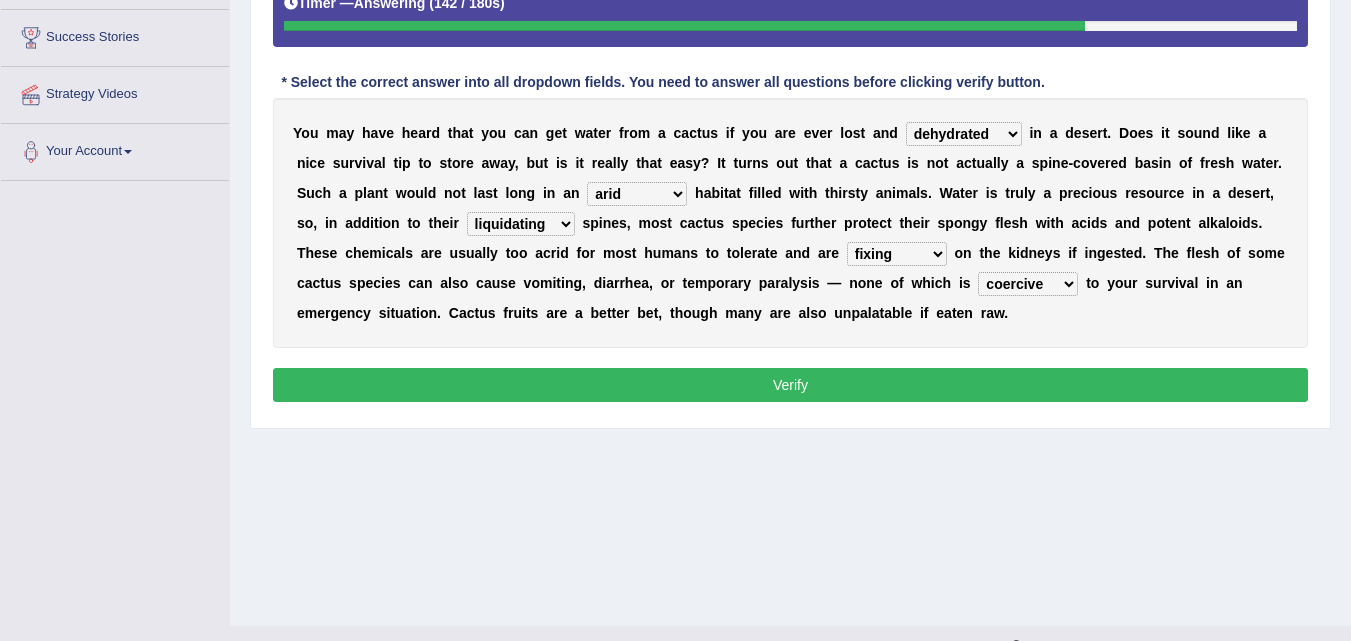 click on "coercive conducive enhancive seductive" at bounding box center [1028, 284] 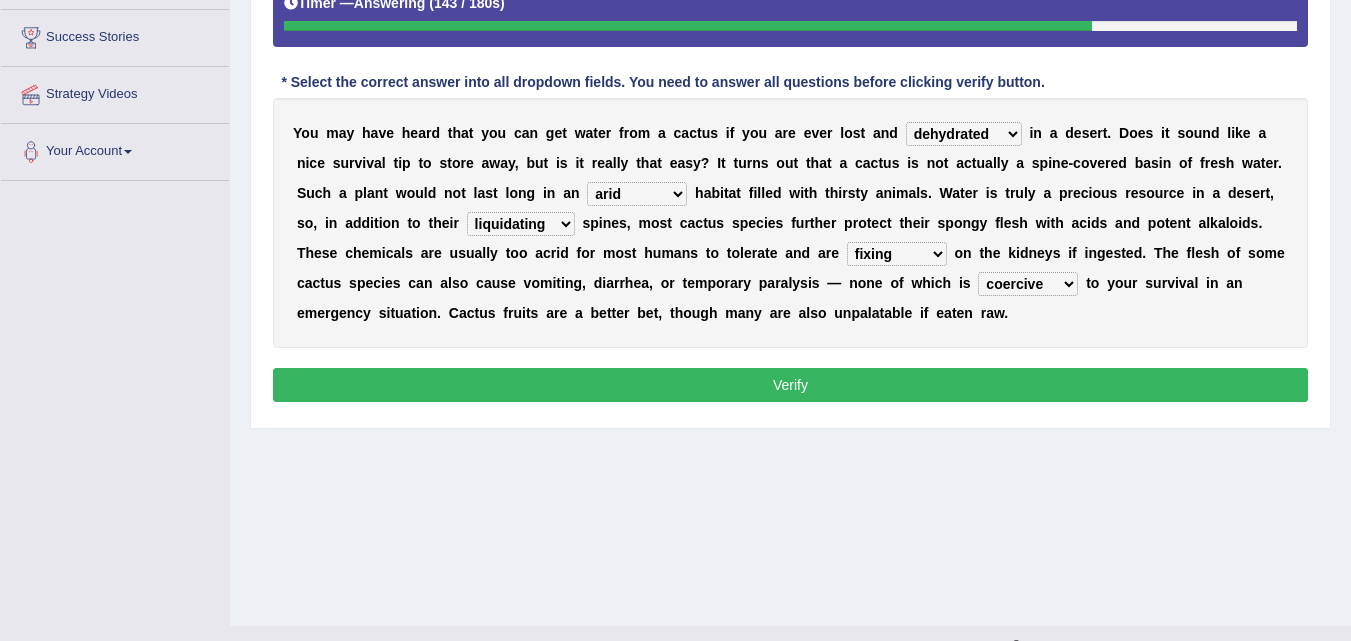 select on "enhancive" 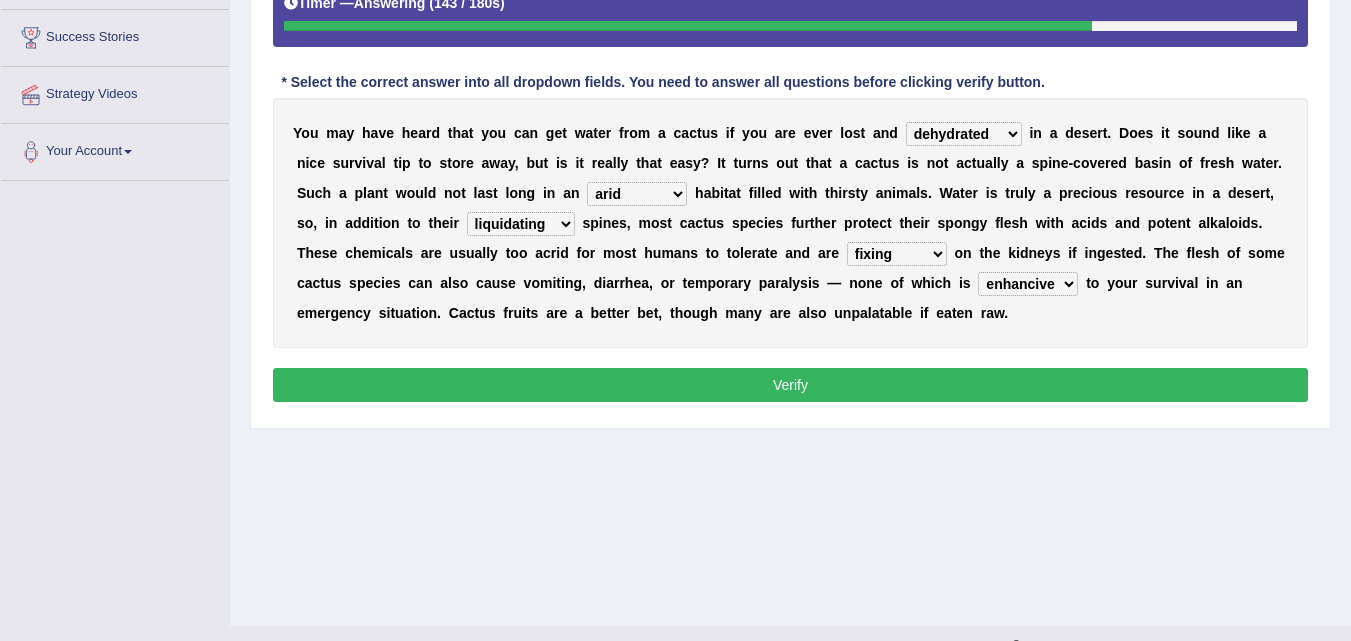 click on "coercive conducive enhancive seductive" at bounding box center (1028, 284) 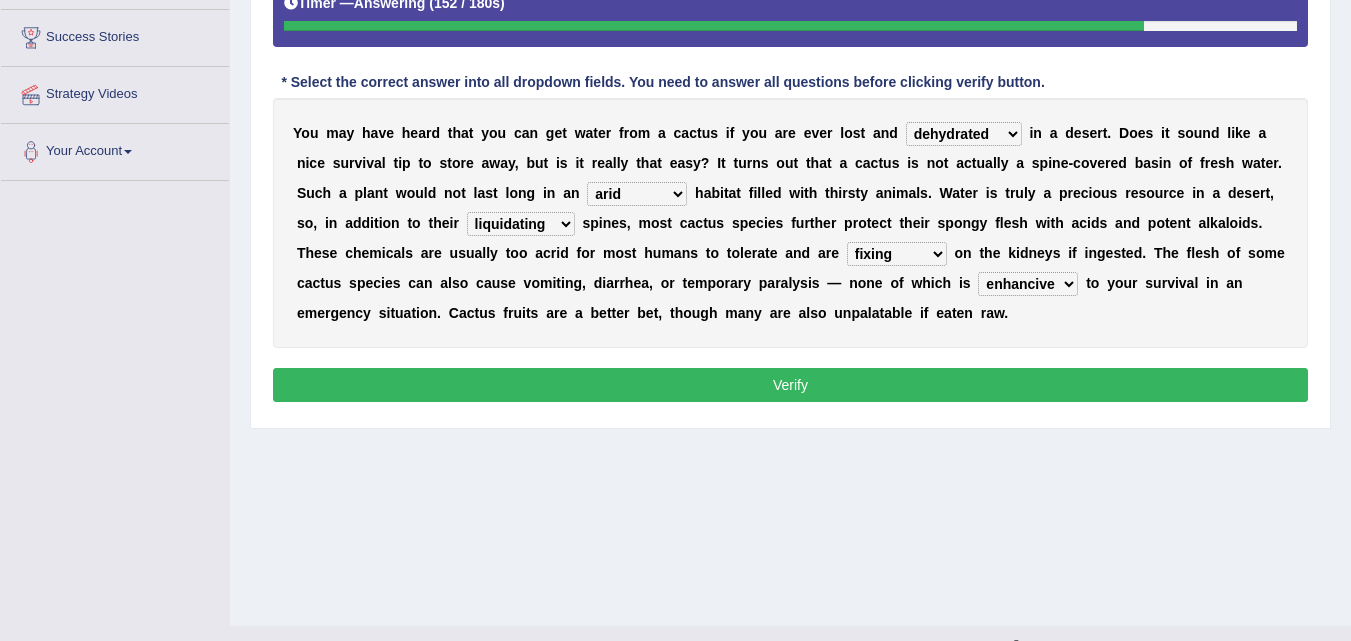 click on "liquidating invalidating intimidating elucidating" at bounding box center (521, 224) 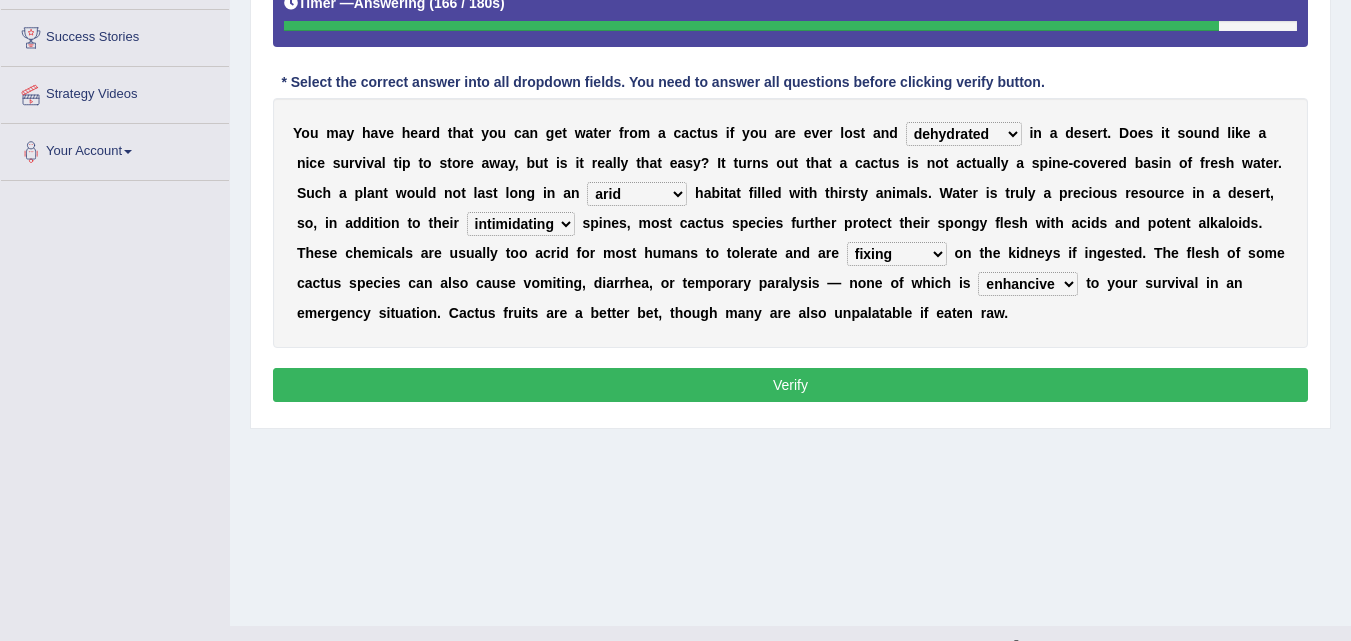 click on "liquidating invalidating intimidating elucidating" at bounding box center (521, 224) 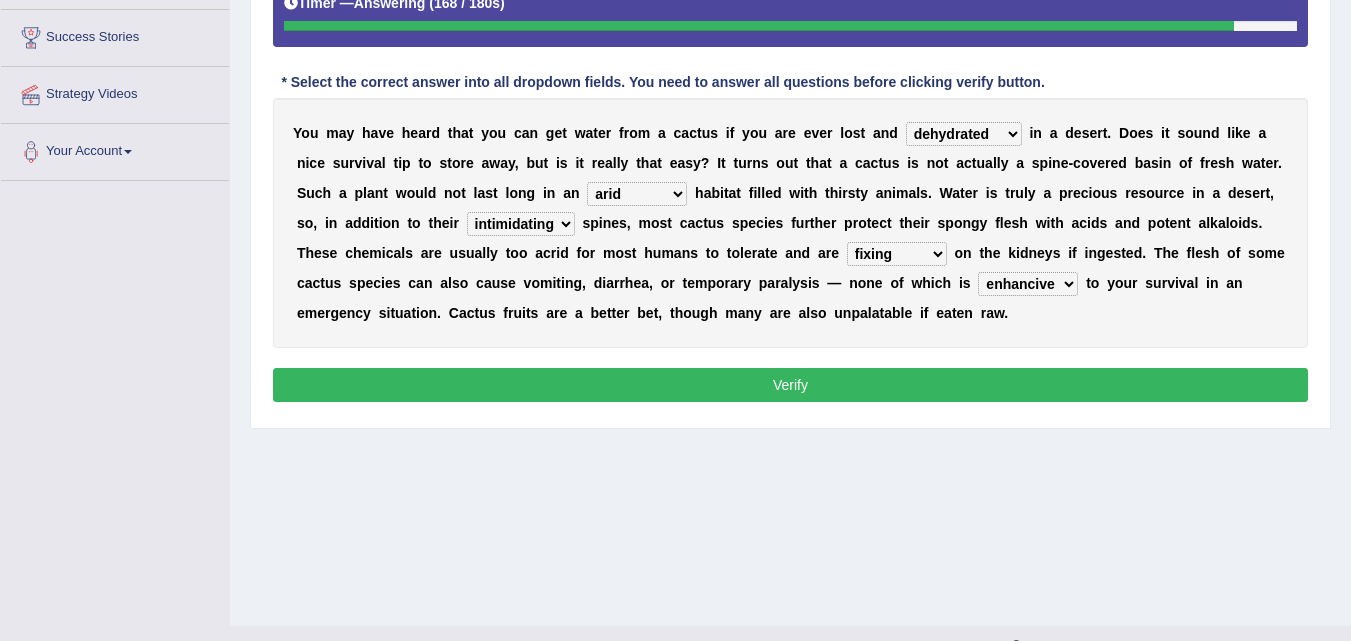 click on "liquidating invalidating intimidating elucidating" at bounding box center (521, 224) 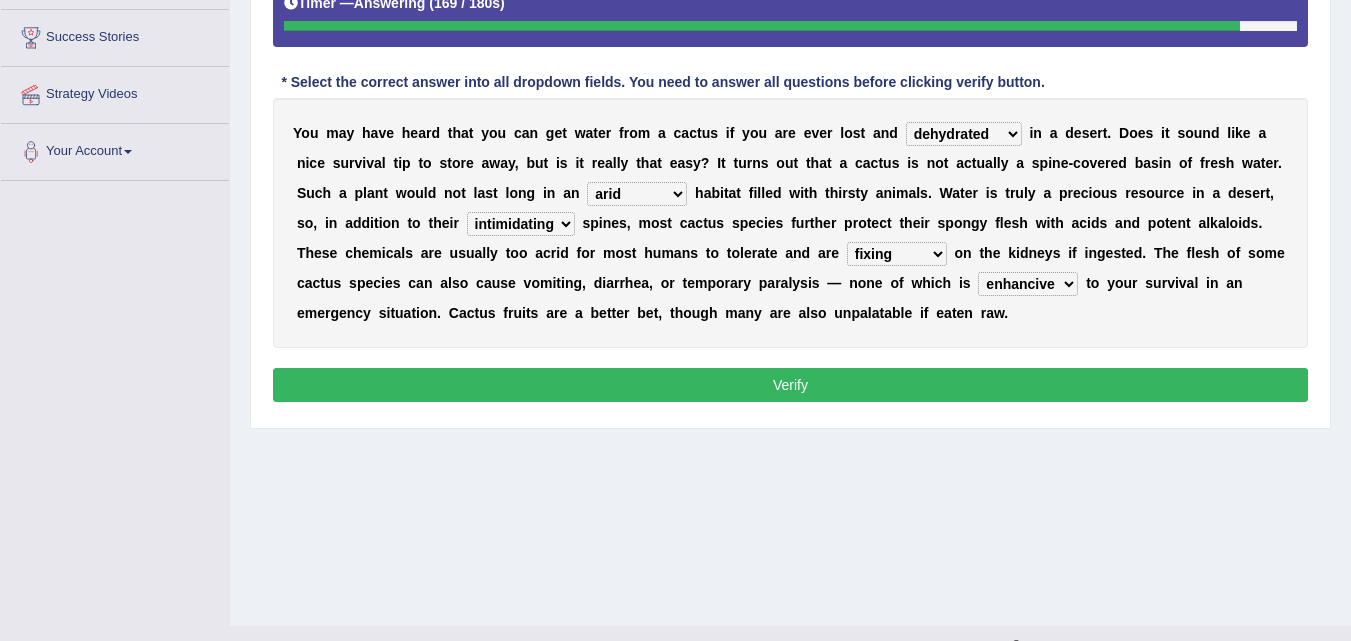 select on "liquidating" 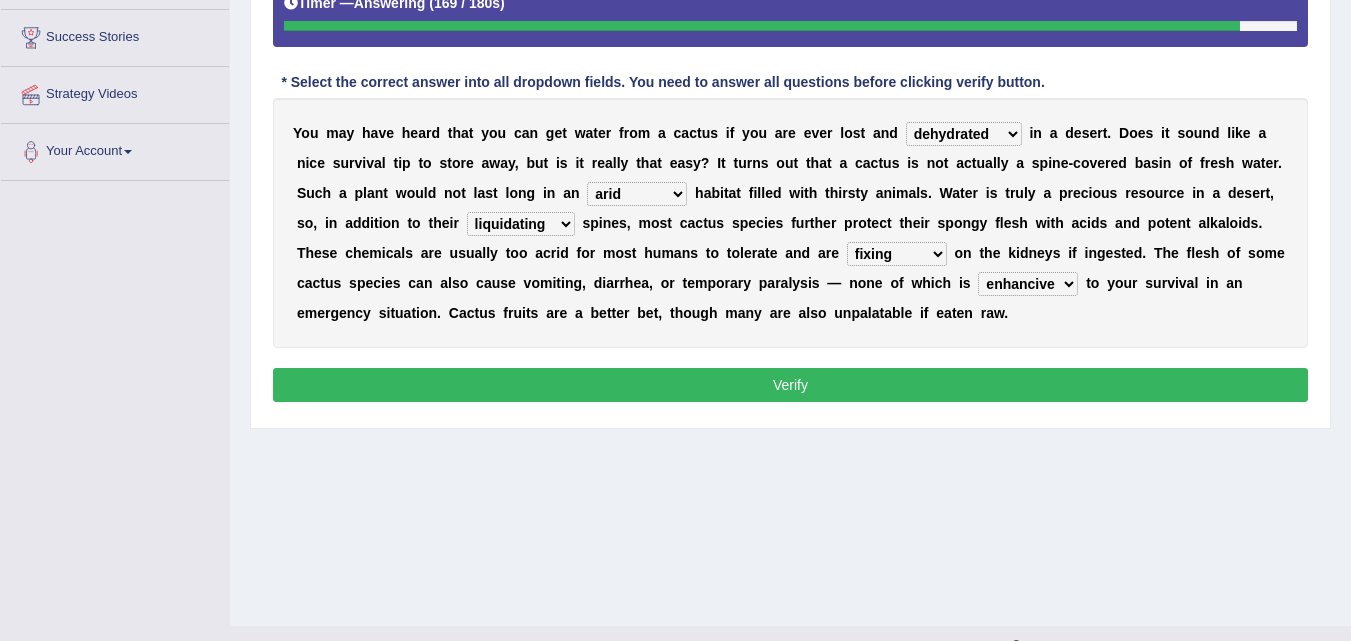 click on "liquidating invalidating intimidating elucidating" at bounding box center (521, 224) 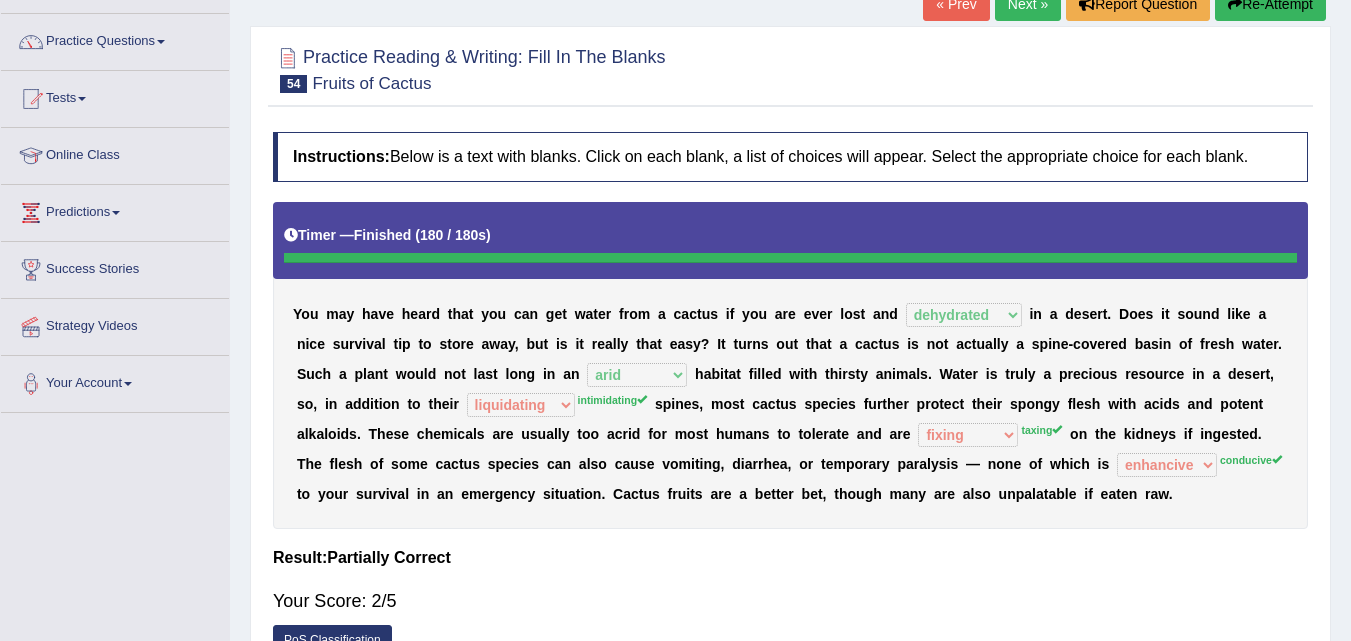 scroll, scrollTop: 140, scrollLeft: 0, axis: vertical 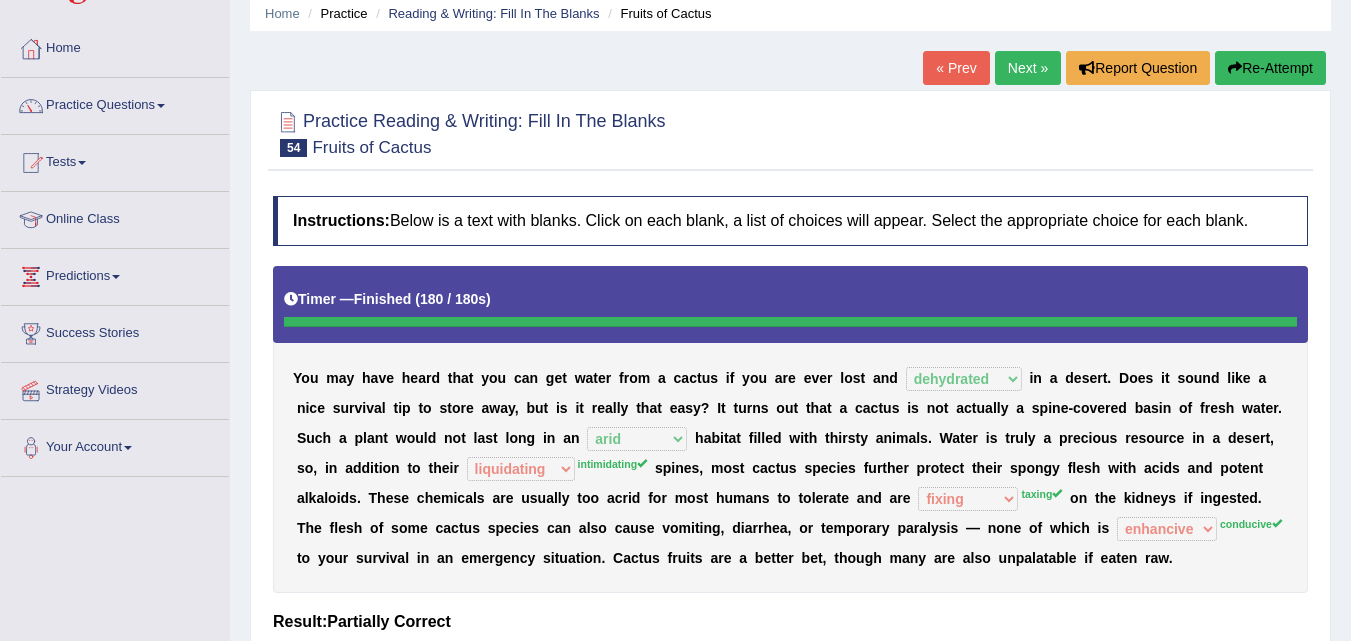 click on "Re-Attempt" at bounding box center (1270, 68) 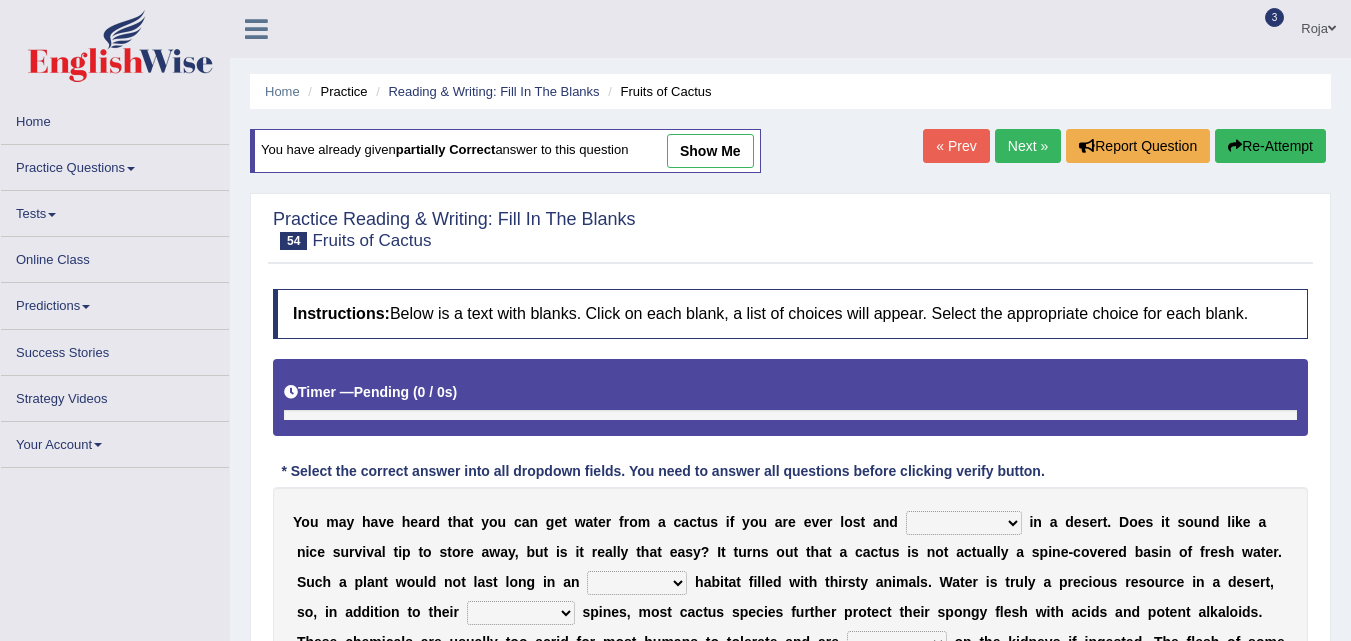 scroll, scrollTop: 198, scrollLeft: 0, axis: vertical 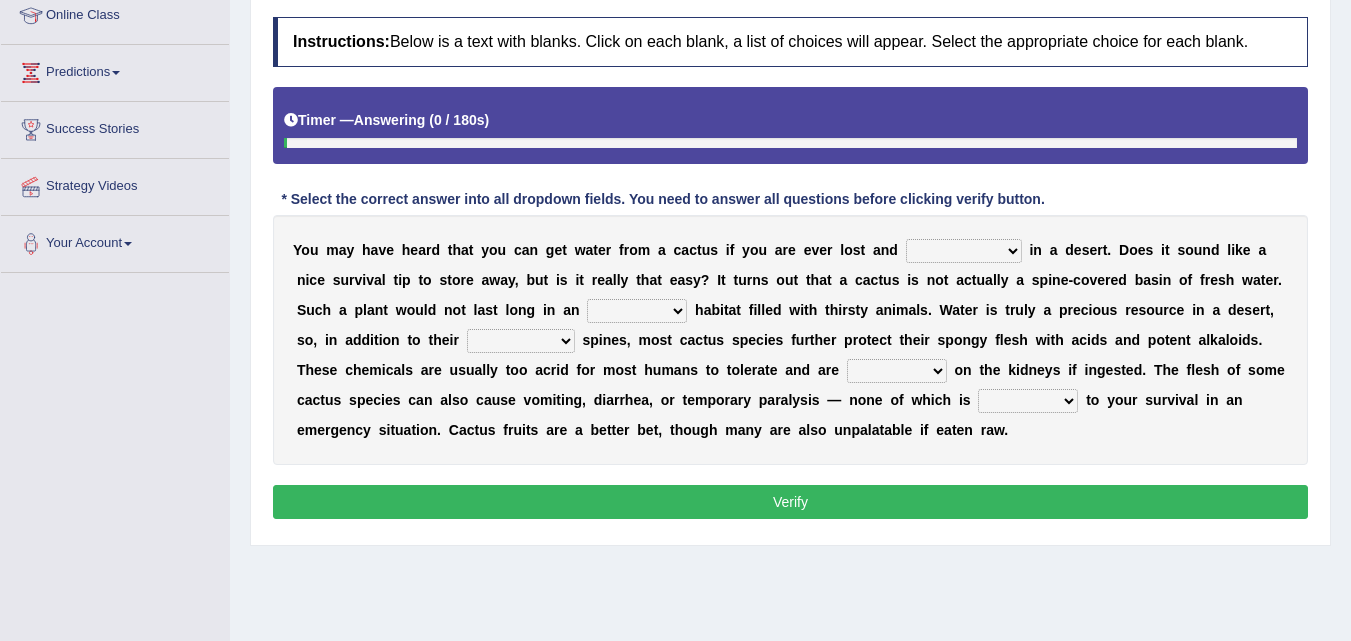 click on "overrated concentrated dehydrated saturated" at bounding box center [964, 251] 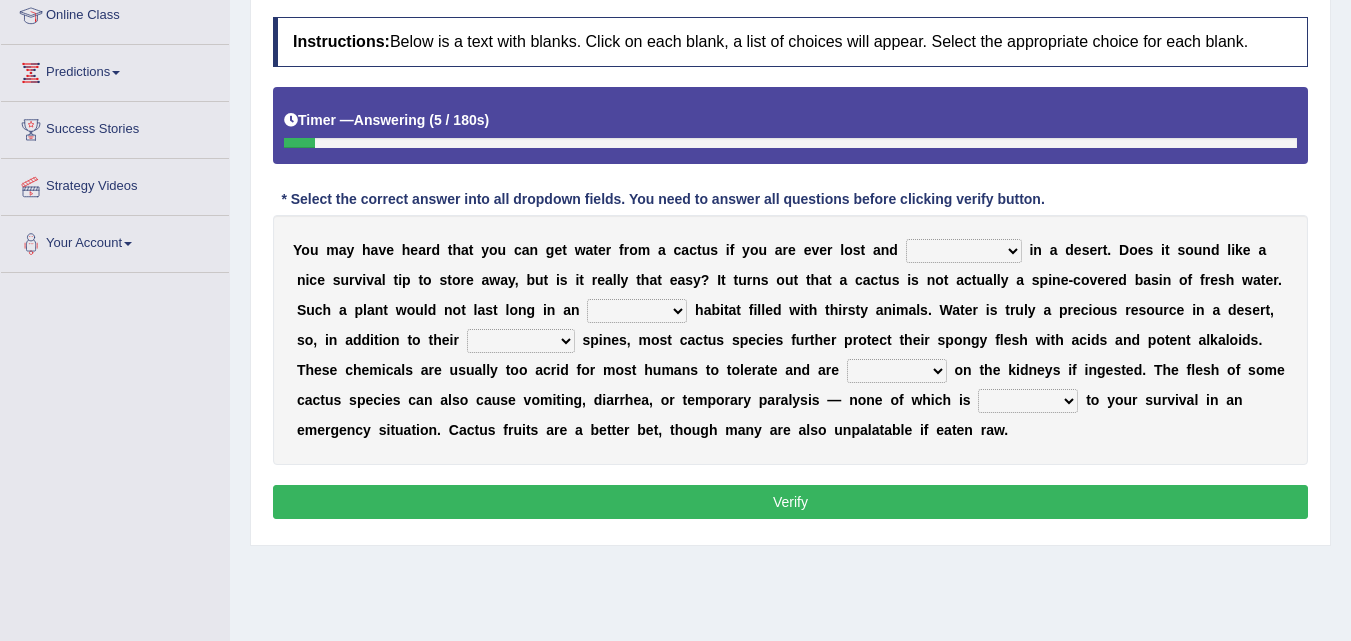 click on "Y o u    m a y    h a v e    h e a r d    t h a t    y o u    c a n    g e t    w a t e r    f r o m    a    c a c t u s    i f    y o u    a r e    e v e r    l o s t    a n d    overrated concentrated dehydrated saturated    i n    a    d e s e r t .    D o e s    i t    s o u n d    l i k e    a    n i c e    s u r v i v a l    t i p    t o    s t o r e    a w a y ,    b u t    i s    i t    r e a l l y    t h a t    e a s y ?    I t    t u r n s    o u t    t h a t    a    c a c t u s    i s    n o t    a c t u a l l y    a    s p i n e - c o v e r e d    b a s i n    o f    f r e s h    w a t e r .    S u c h    a    p l a n t    w o u l d    n o t    l a s t    l o n g    i n    a n    acrid arid hydrid avid    h a b i t a t    f i l l e d    w i t h    t h i r s t y    a n i m a l s .    W a t e r    i s    t r u l y    a    p r e c i o u s    r e s o u r c e    i n    a    d e s e r t ,    s o ,    i n    a d d i t i o n t" at bounding box center [790, 340] 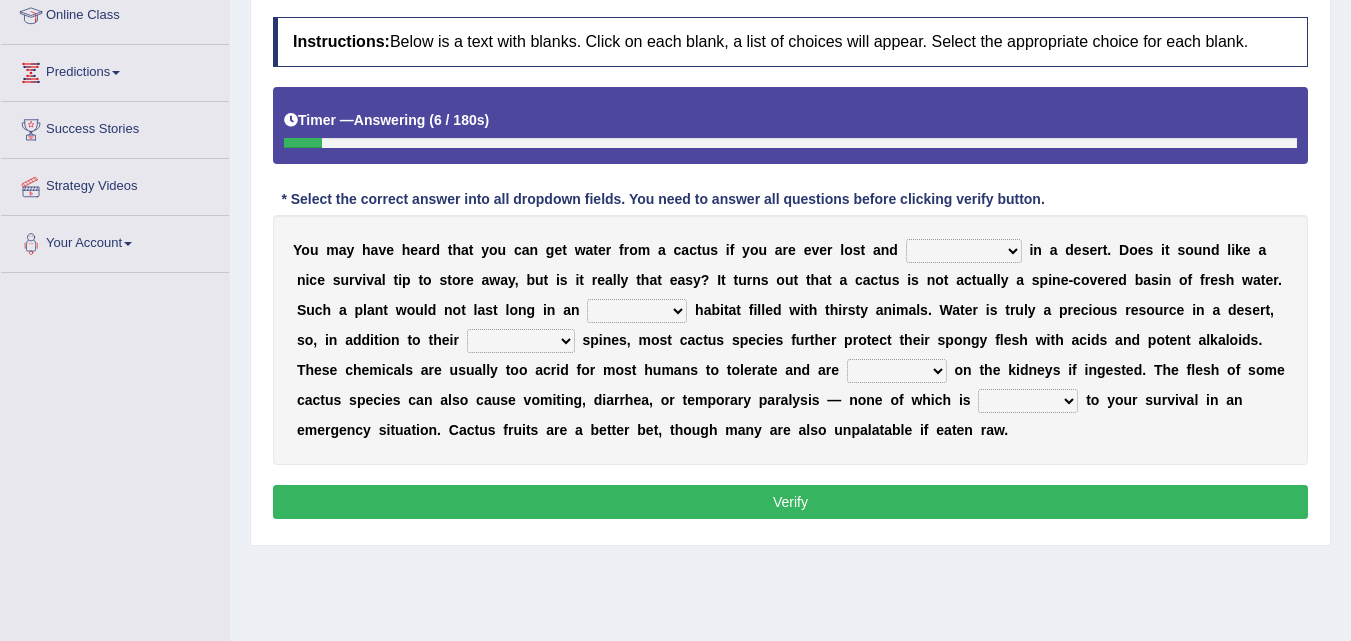click on "acrid arid hydrid avid" at bounding box center (637, 311) 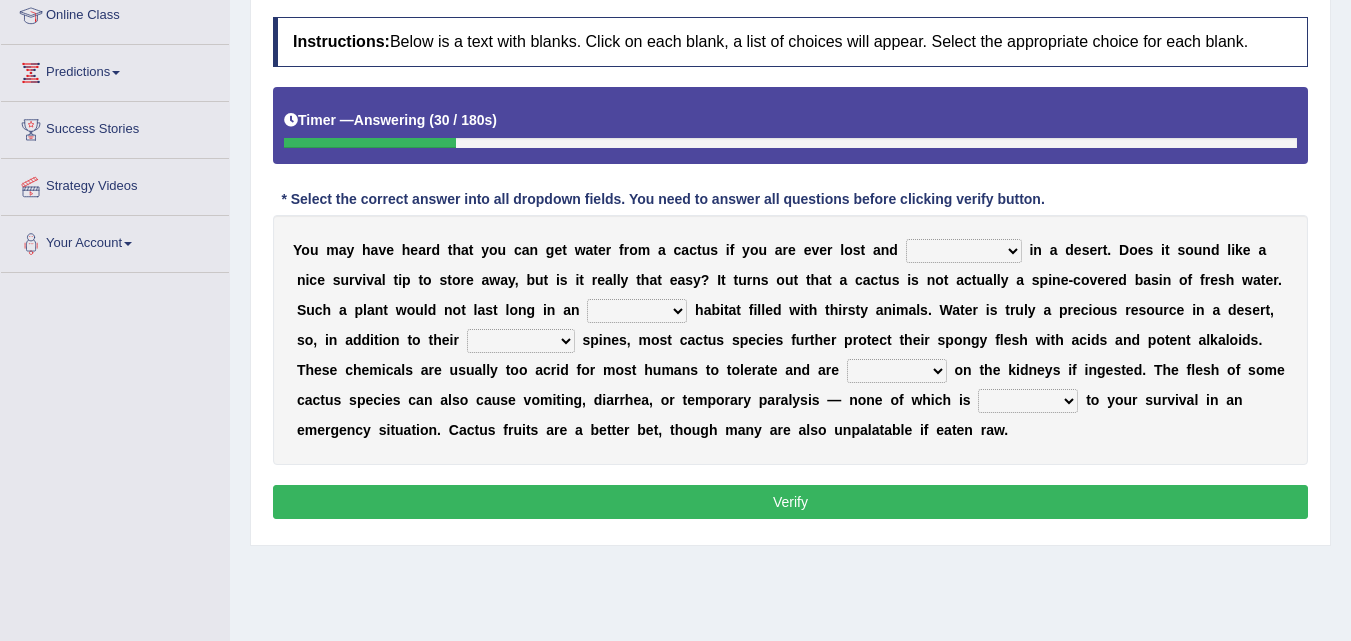 click on "overrated concentrated dehydrated saturated" at bounding box center (964, 251) 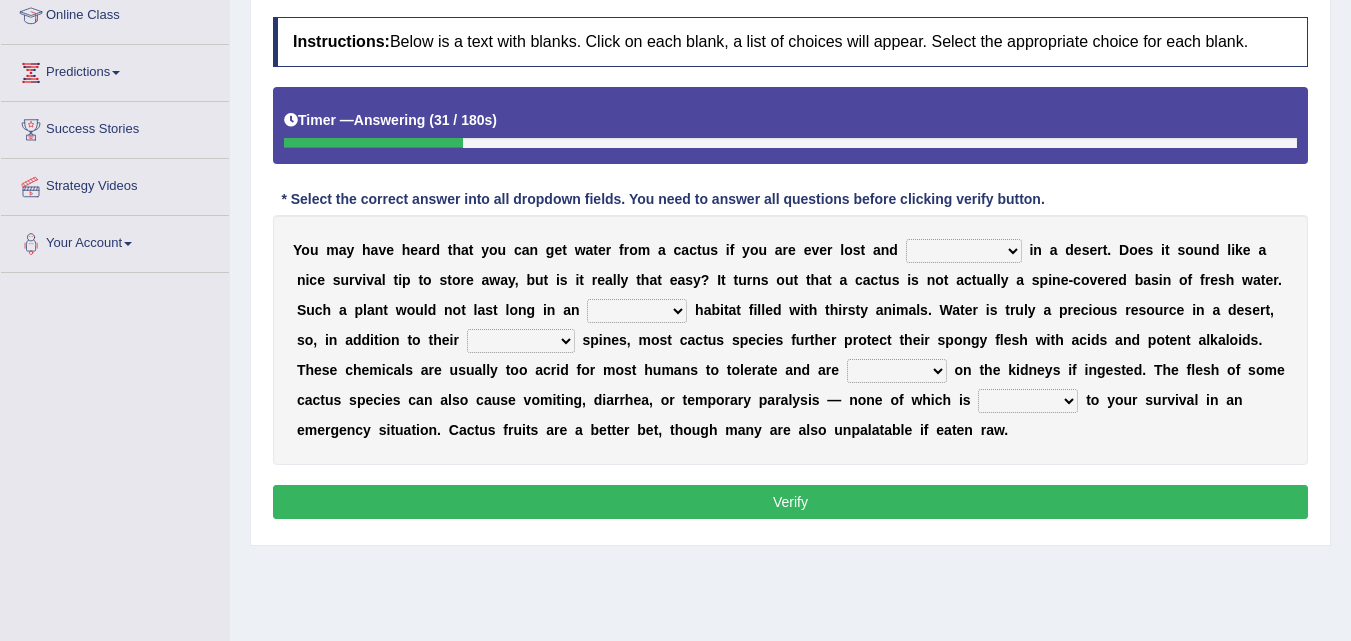 click on "Y o u    m a y    h a v e    h e a r d    t h a t    y o u    c a n    g e t    w a t e r    f r o m    a    c a c t u s    i f    y o u    a r e    e v e r    l o s t    a n d    overrated concentrated dehydrated saturated    i n    a    d e s e r t .    D o e s    i t    s o u n d    l i k e    a    n i c e    s u r v i v a l    t i p    t o    s t o r e    a w a y ,    b u t    i s    i t    r e a l l y    t h a t    e a s y ?    I t    t u r n s    o u t    t h a t    a    c a c t u s    i s    n o t    a c t u a l l y    a    s p i n e - c o v e r e d    b a s i n    o f    f r e s h    w a t e r .    S u c h    a    p l a n t    w o u l d    n o t    l a s t    l o n g    i n    a n    acrid arid hydrid avid    h a b i t a t    f i l l e d    w i t h    t h i r s t y    a n i m a l s .    W a t e r    i s    t r u l y    a    p r e c i o u s    r e s o u r c e    i n    a    d e s e r t ,    s o ,    i n    a d d i t i o n t" at bounding box center [790, 340] 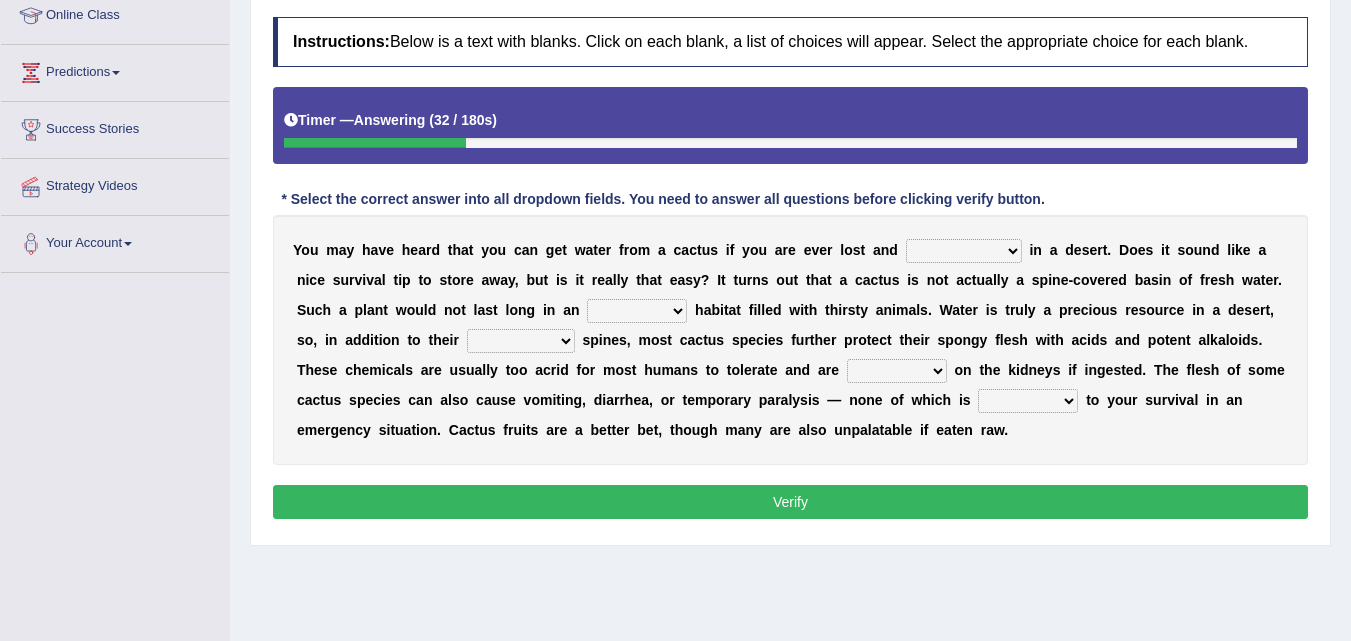 click on "acrid arid hydrid avid" at bounding box center (637, 311) 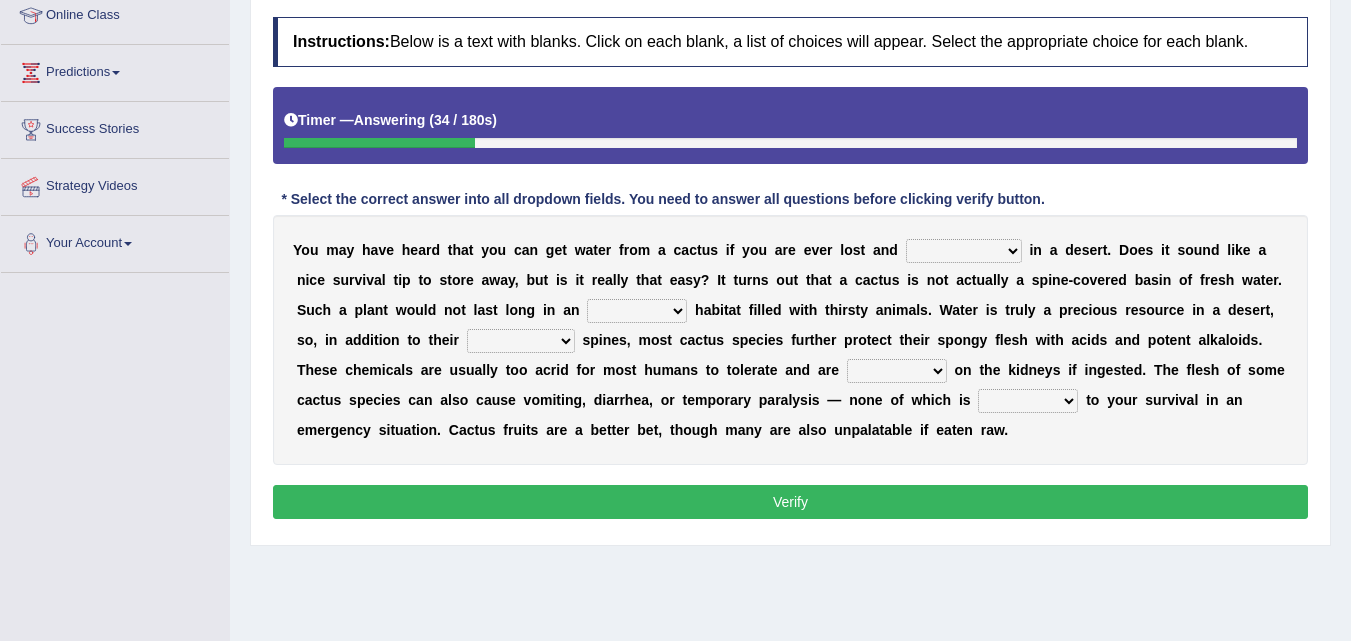 select on "hydrid" 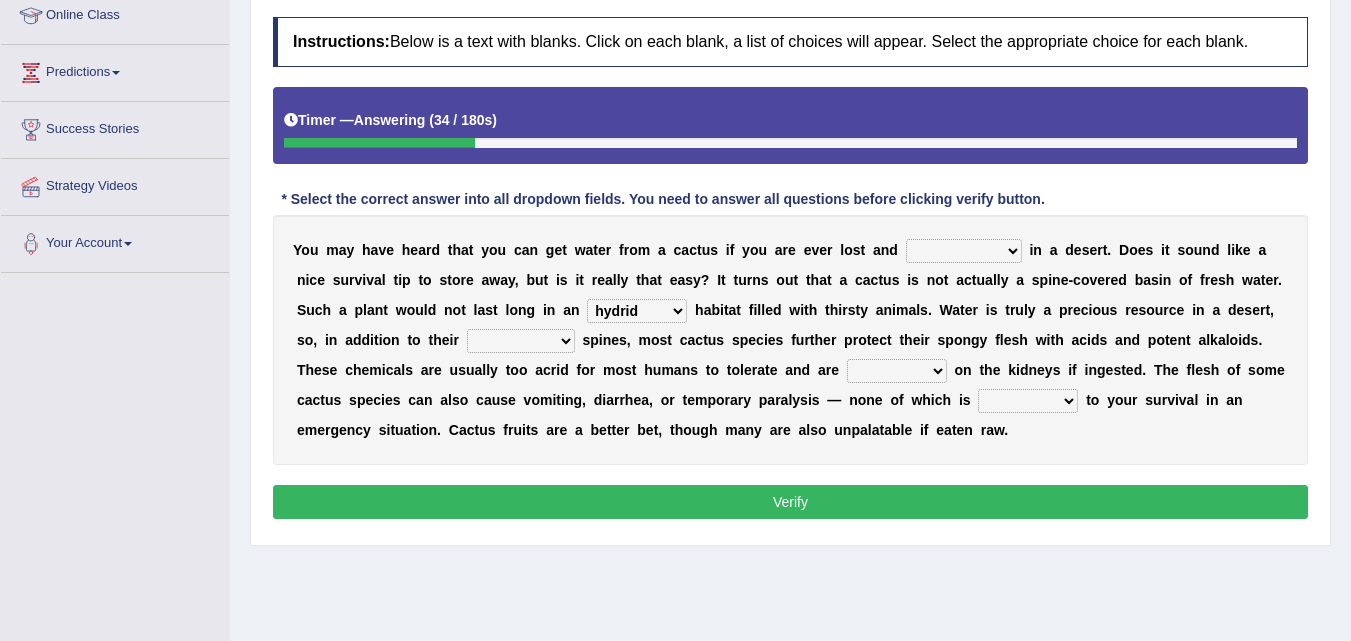 click on "acrid arid hydrid avid" at bounding box center (637, 311) 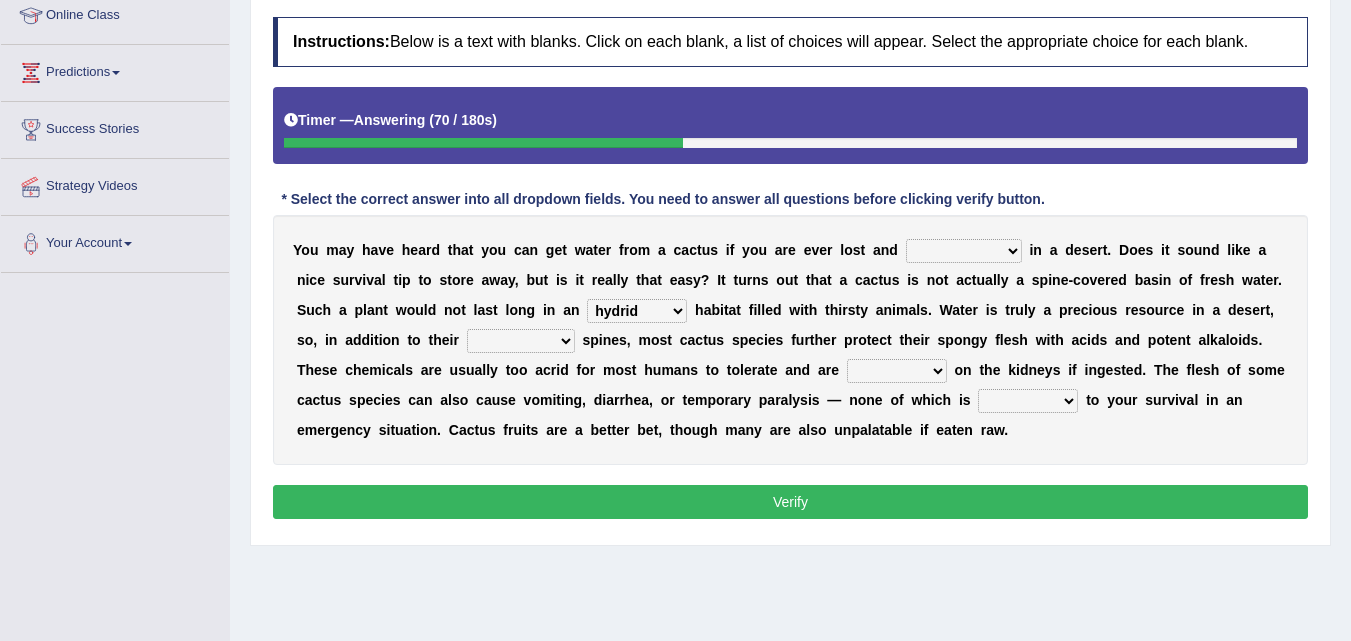 click on "acrid arid hydrid avid" at bounding box center [637, 311] 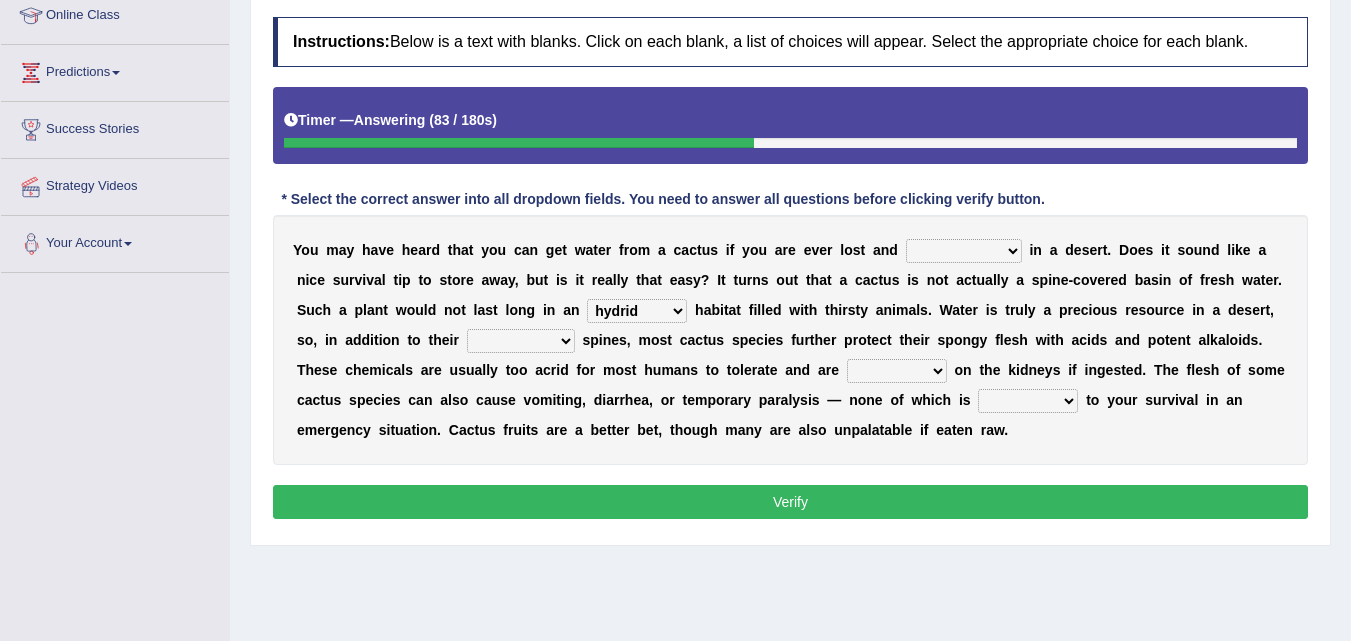 click on "acrid arid hydrid avid" at bounding box center [637, 311] 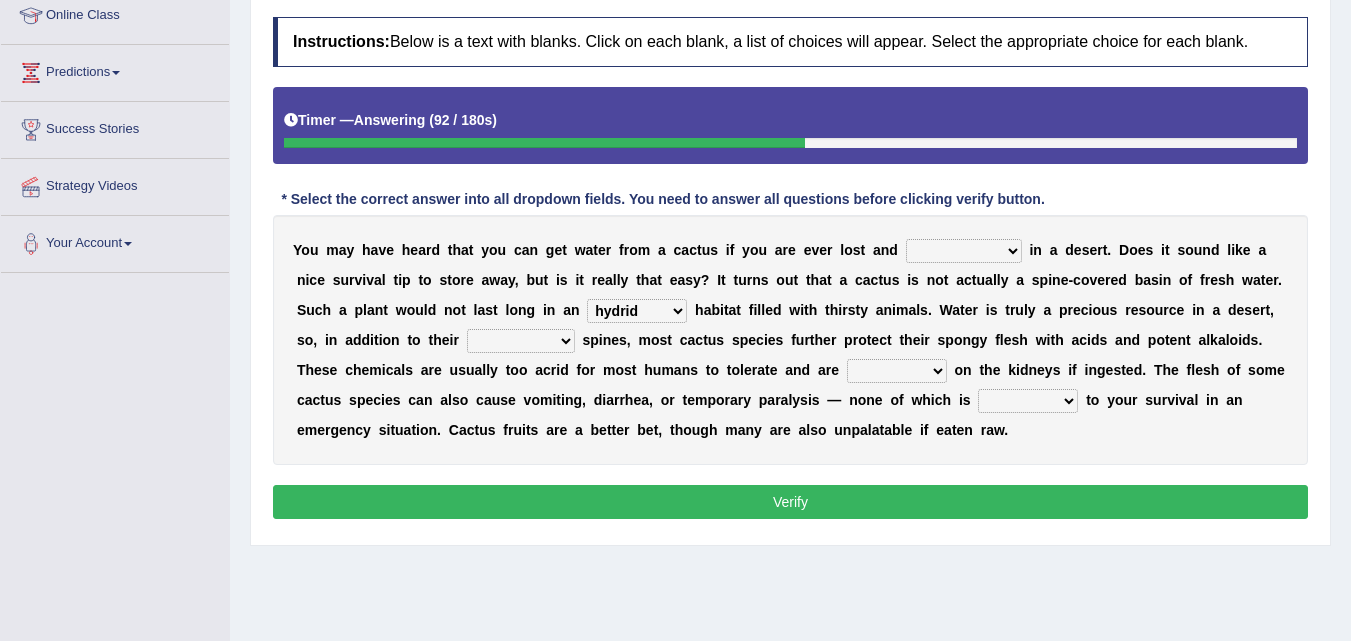 click on "overrated concentrated dehydrated saturated" at bounding box center (964, 251) 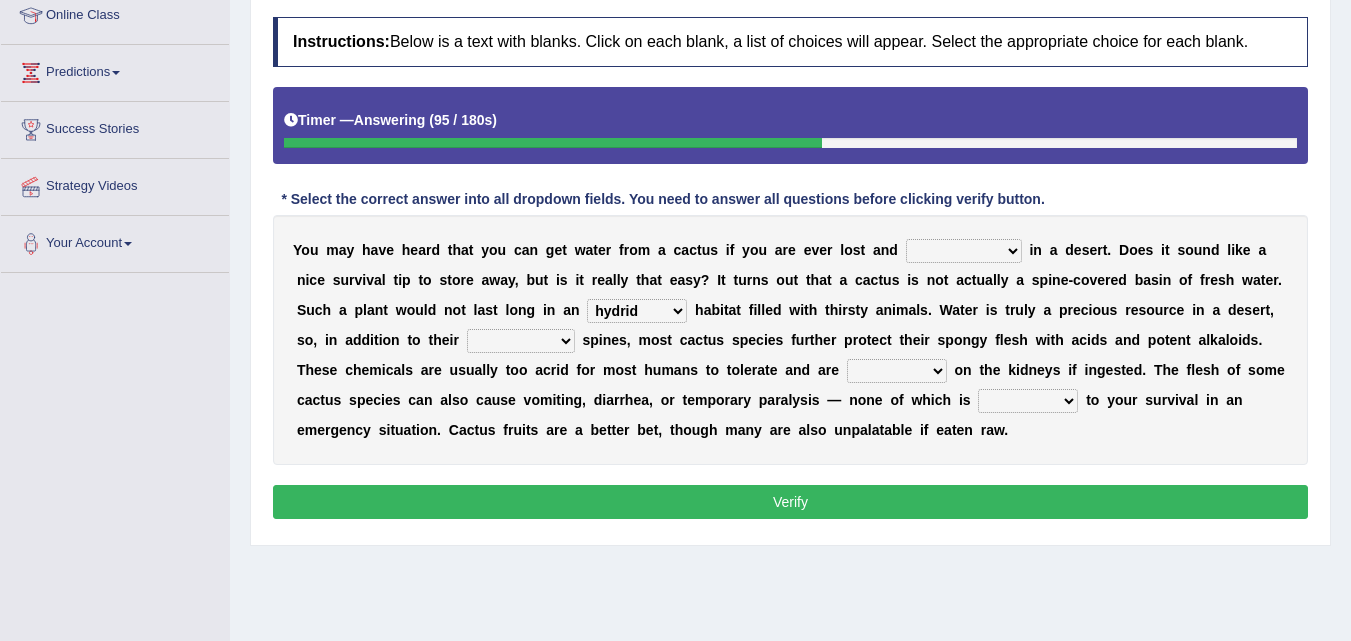 select on "dehydrated" 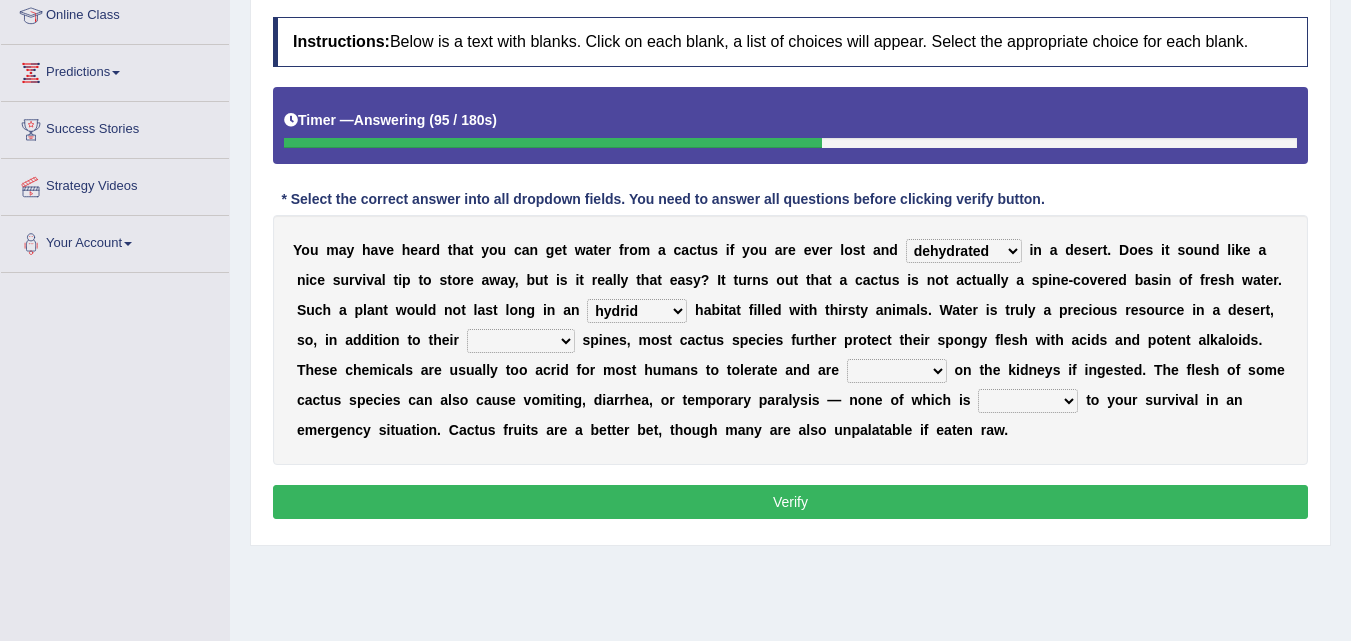 click on "overrated concentrated dehydrated saturated" at bounding box center [964, 251] 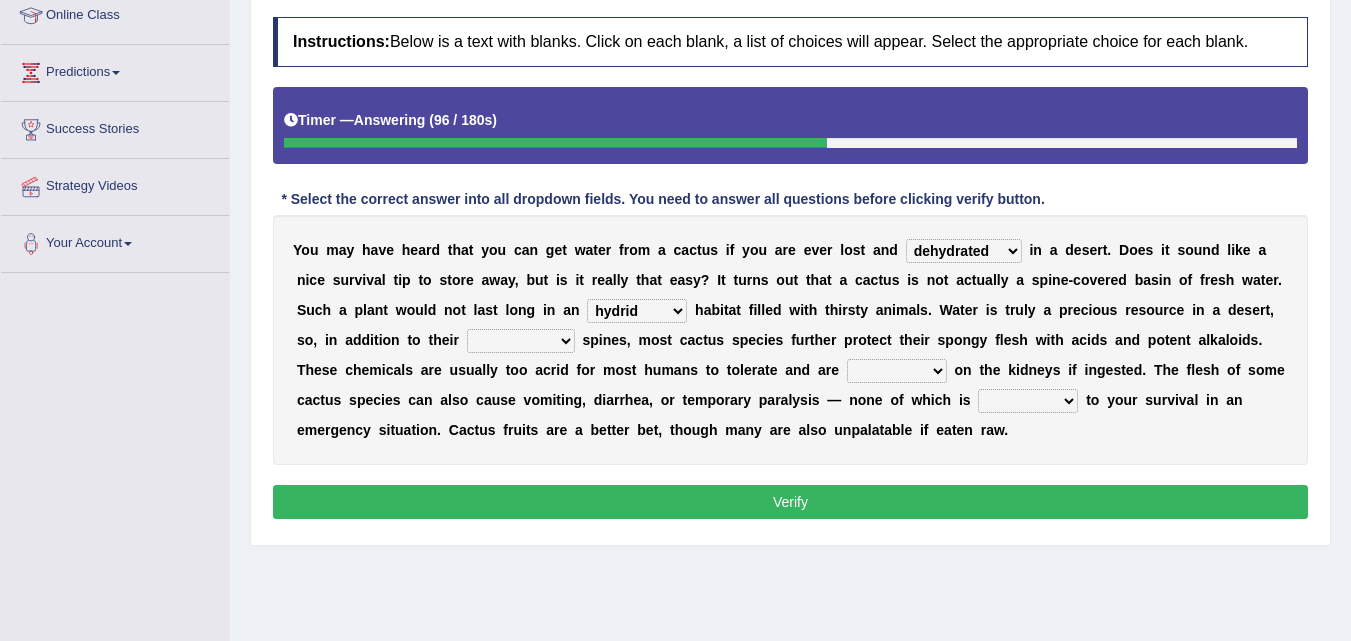 click on "acrid arid hydrid avid" at bounding box center (637, 311) 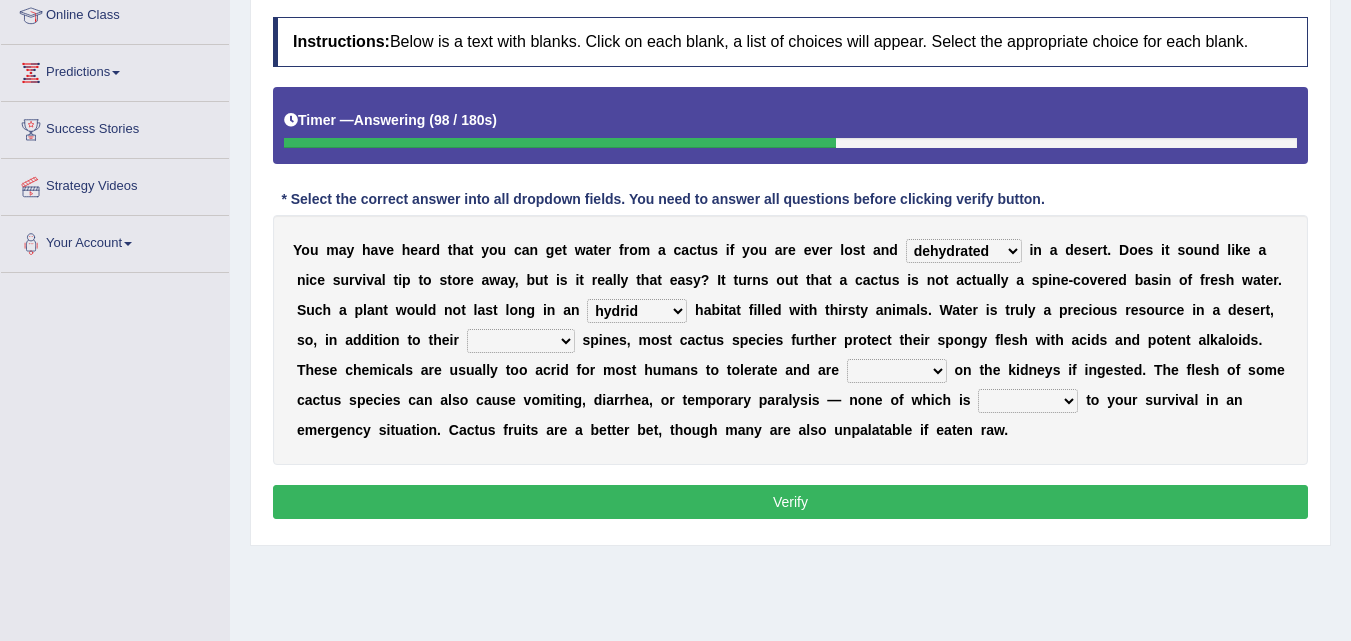 select on "arid" 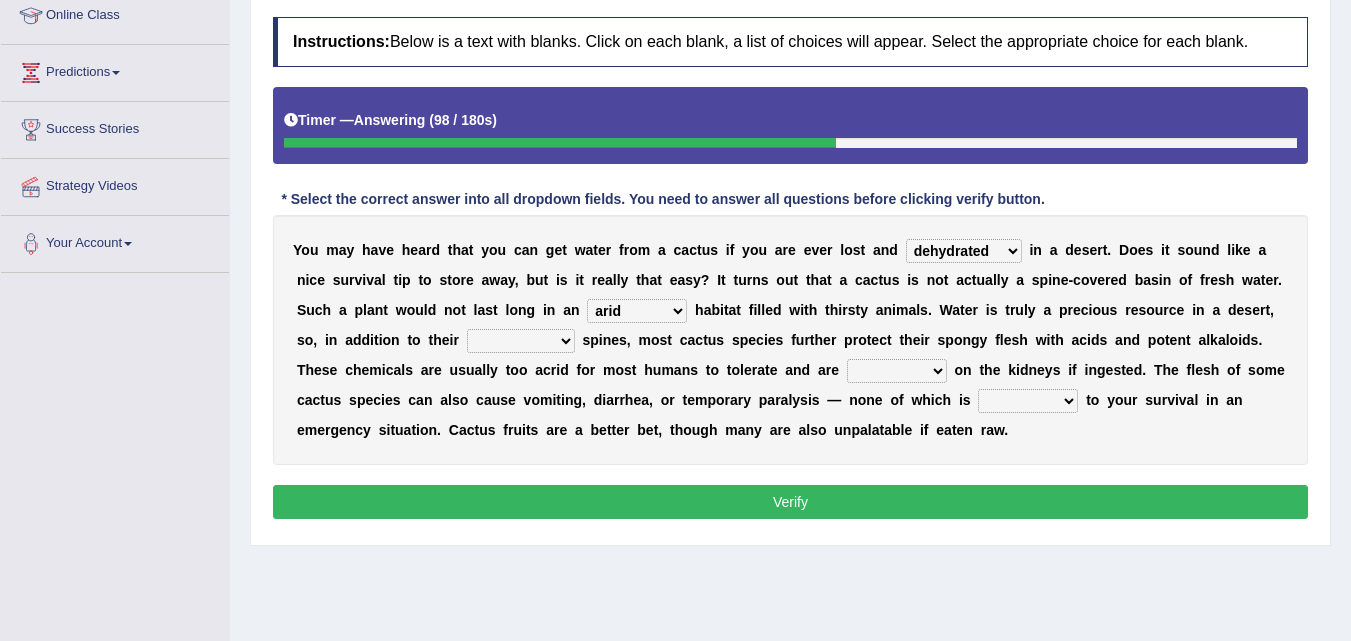 click on "acrid arid hydrid avid" at bounding box center [637, 311] 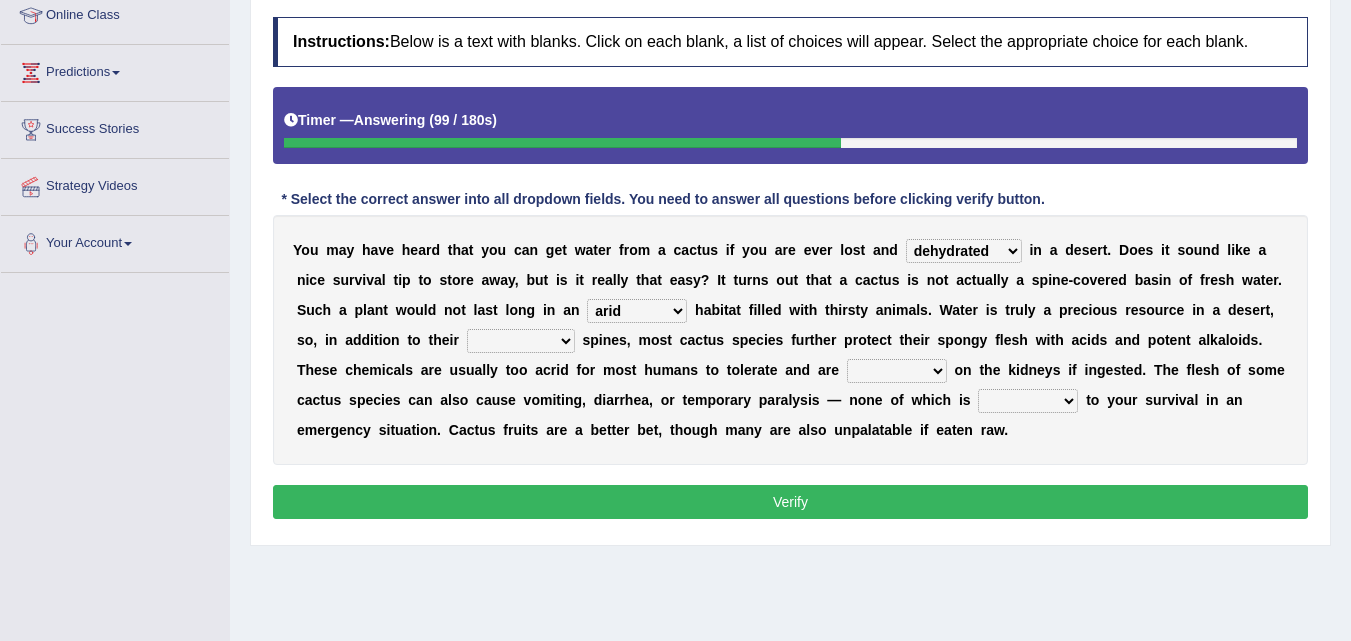 click on "liquidating invalidating intimidating elucidating" at bounding box center [521, 341] 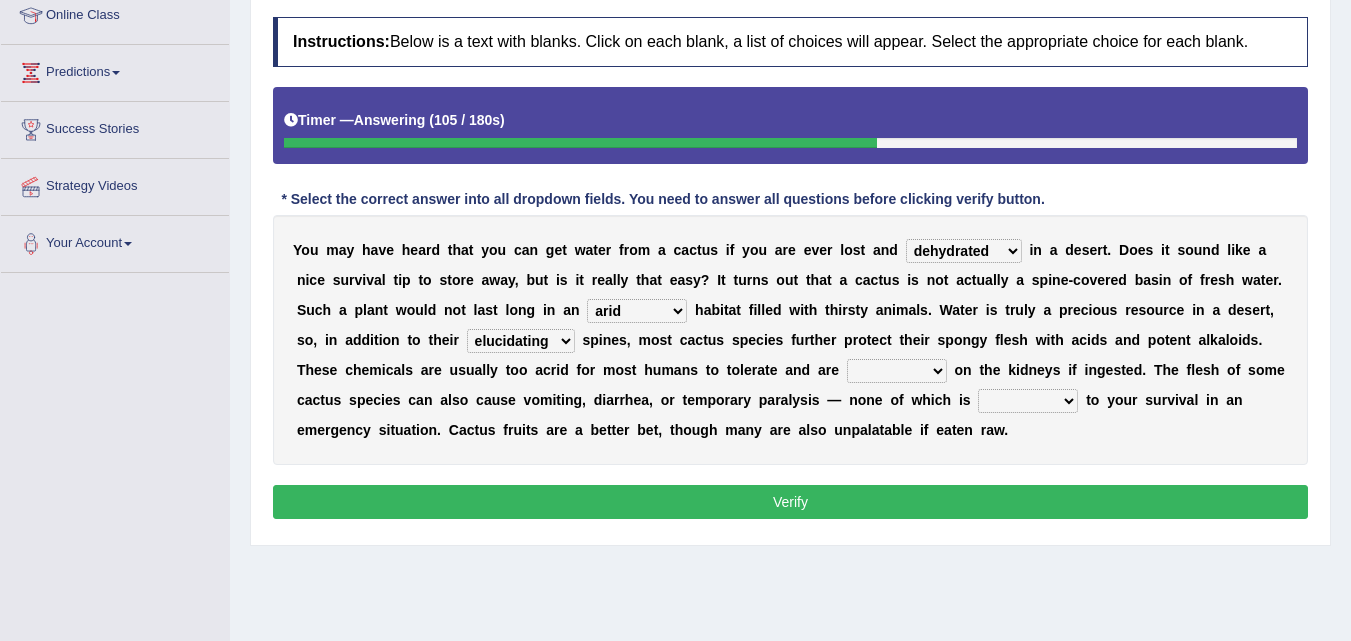 click on "liquidating invalidating intimidating elucidating" at bounding box center (521, 341) 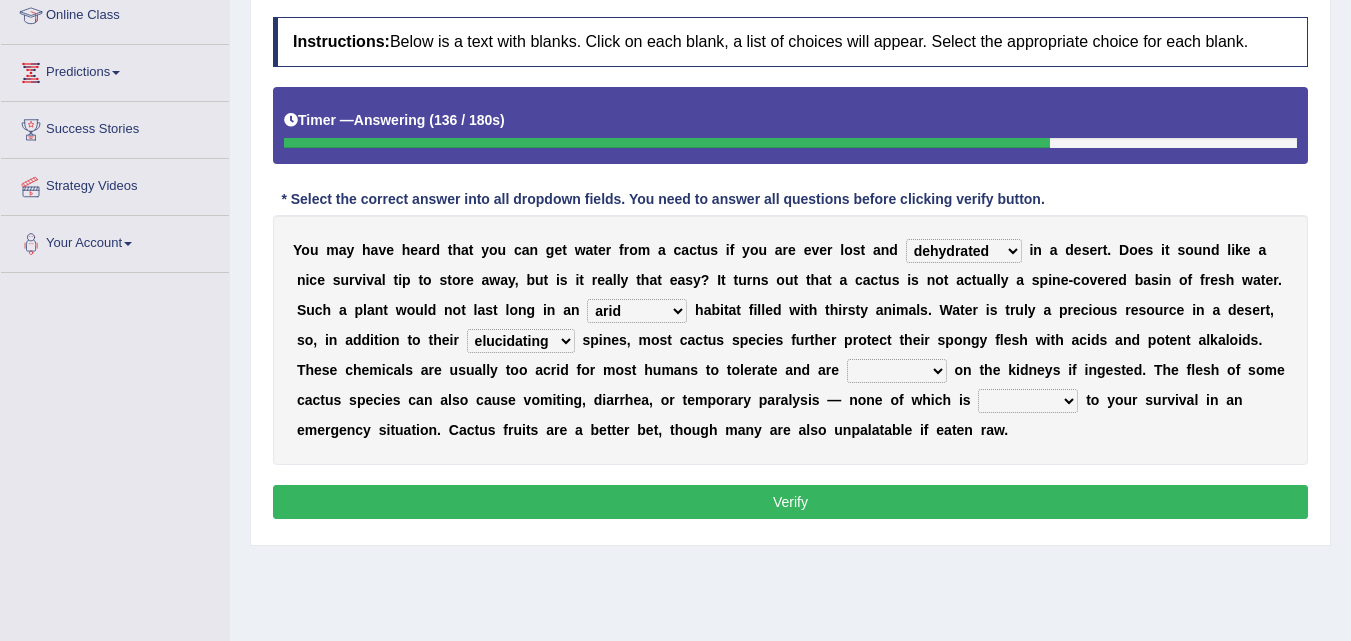 click on "Y o u    m a y    h a v e    h e a r d    t h a t    y o u    c a n    g e t    w a t e r    f r o m    a    c a c t u s    i f    y o u    a r e    e v e r    l o s t    a n d    overrated concentrated dehydrated saturated    i n    a    d e s e r t .    D o e s    i t    s o u n d    l i k e    a    n i c e    s u r v i v a l    t i p    t o    s t o r e    a w a y ,    b u t    i s    i t    r e a l l y    t h a t    e a s y ?    I t    t u r n s    o u t    t h a t    a    c a c t u s    i s    n o t    a c t u a l l y    a    s p i n e - c o v e r e d    b a s i n    o f    f r e s h    w a t e r .    S u c h    a    p l a n t    w o u l d    n o t    l a s t    l o n g    i n    a n    acrid arid hydrid avid    h a b i t a t    f i l l e d    w i t h    t h i r s t y    a n i m a l s .    W a t e r    i s    t r u l y    a    p r e c i o u s    r e s o u r c e    i n    a    d e s e r t ,    s o ,    i n    a d d i t i o n t" at bounding box center [790, 340] 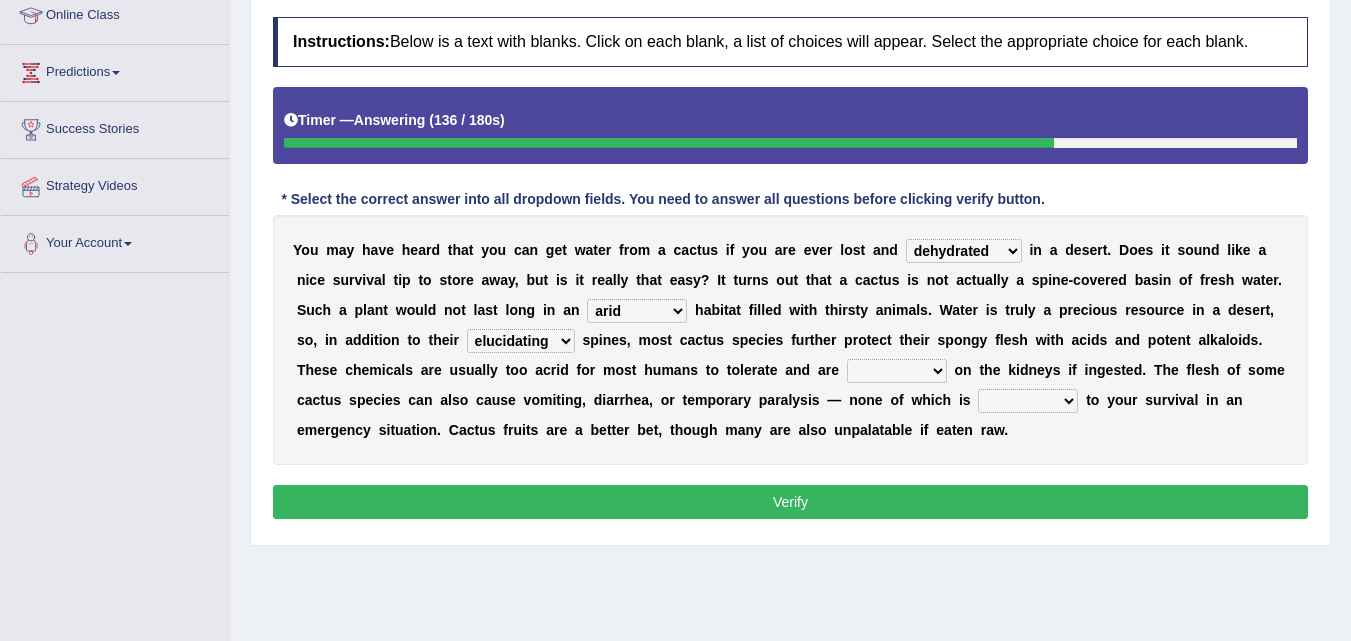 click on "detoxing fixing taxing affixing" at bounding box center [897, 371] 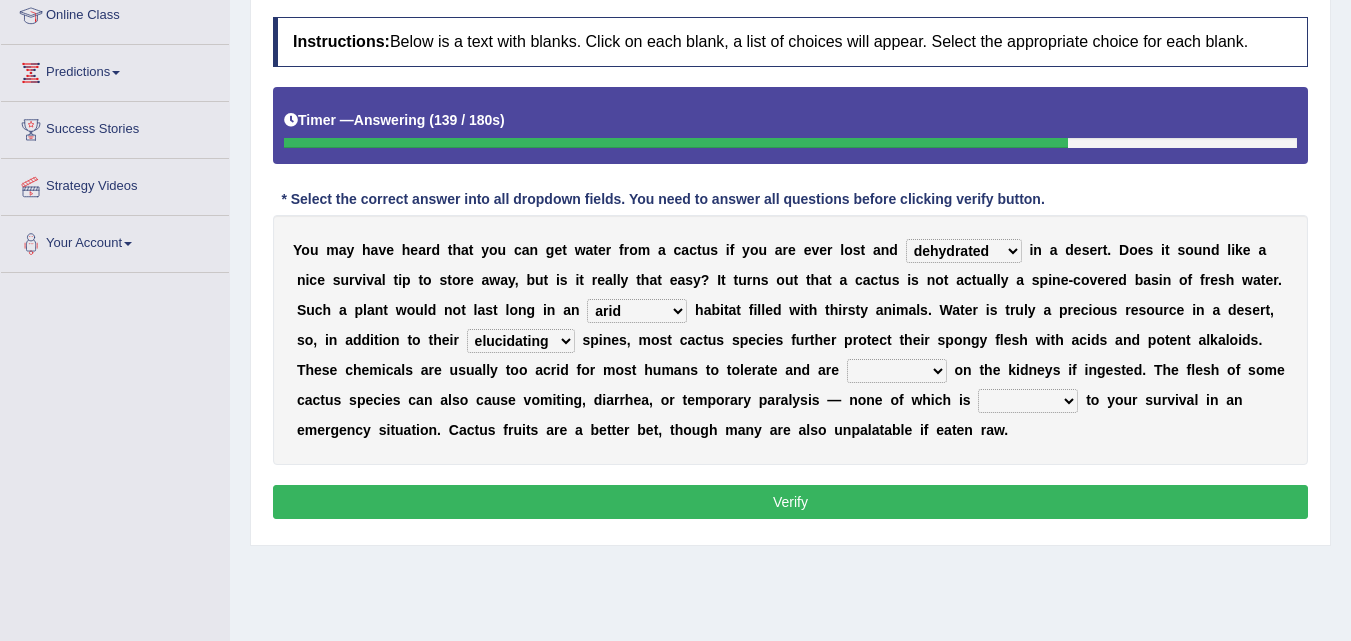 click on "liquidating invalidating intimidating elucidating" at bounding box center [521, 341] 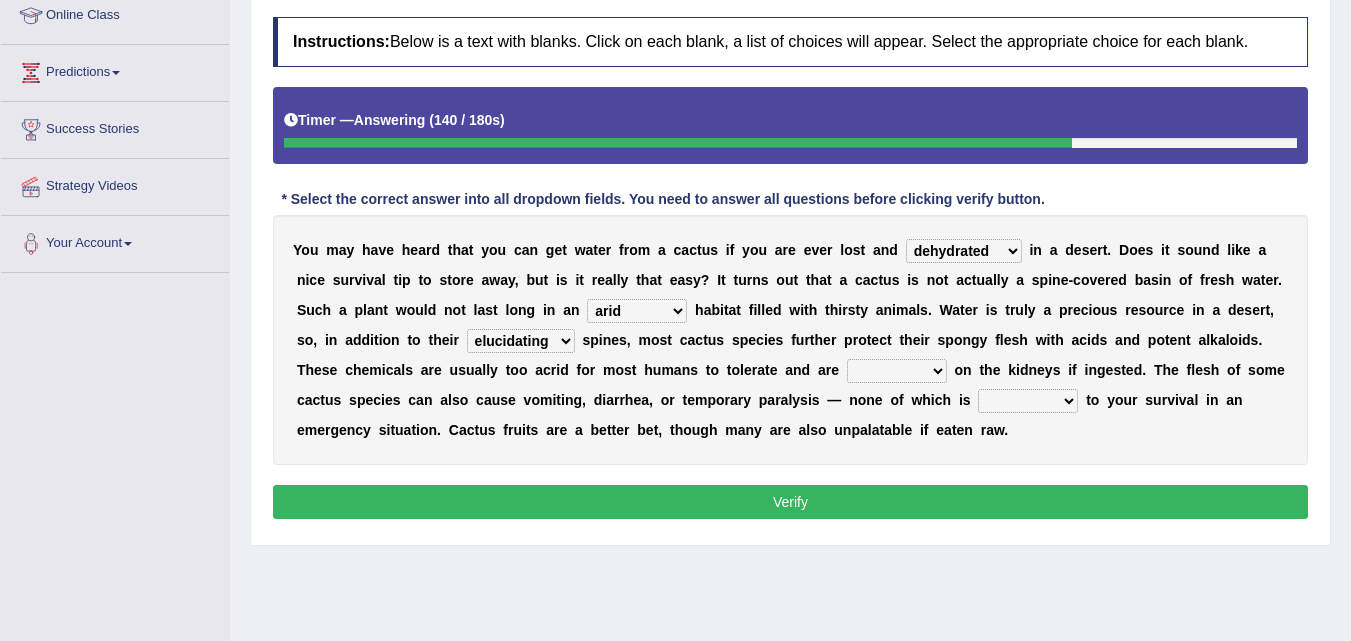 select on "intimidating" 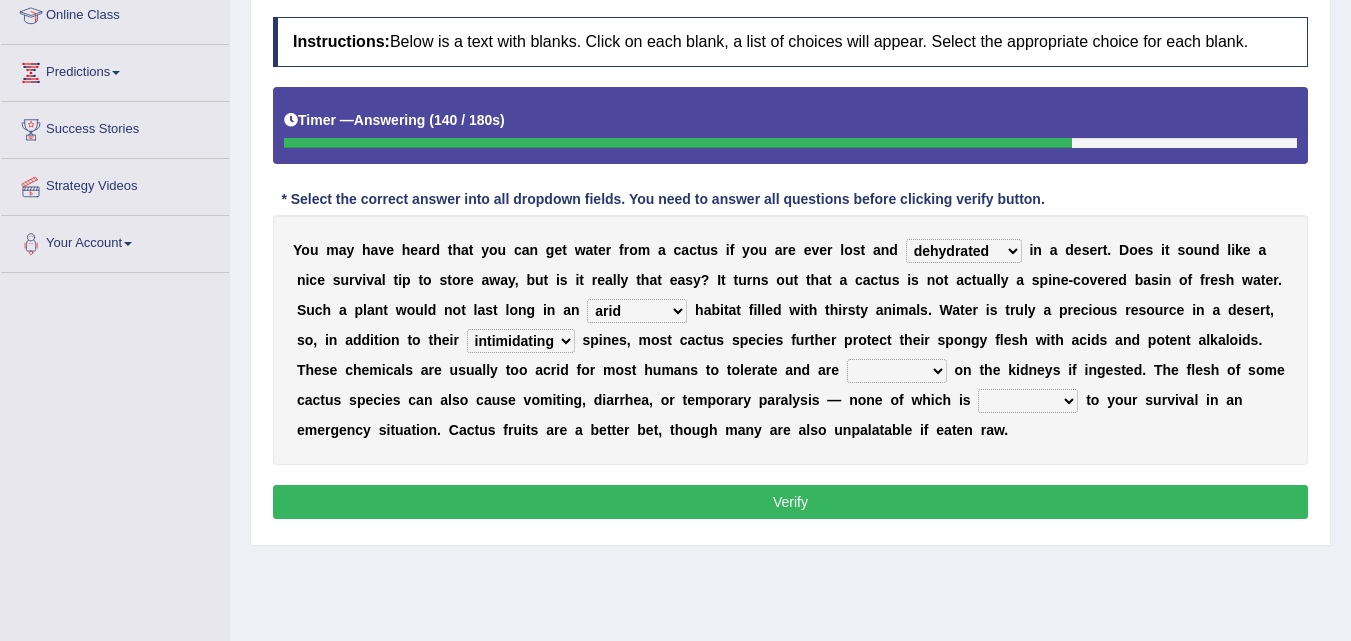 click on "liquidating invalidating intimidating elucidating" at bounding box center (521, 341) 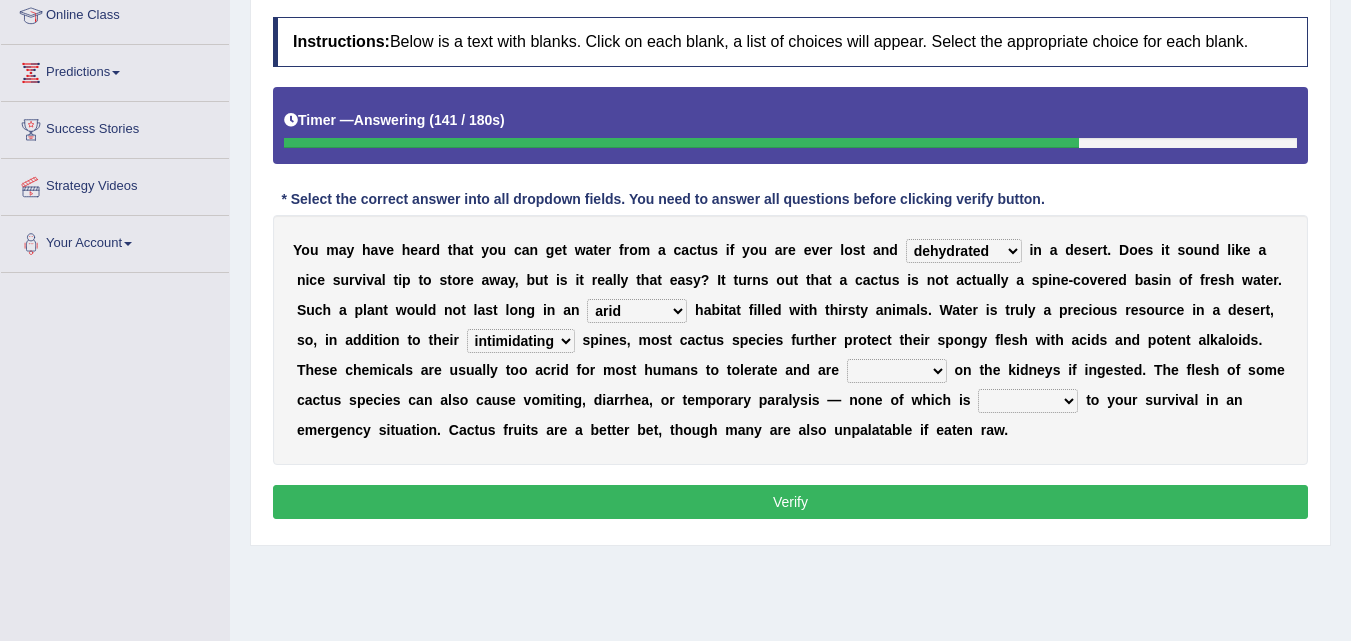 click on "detoxing fixing taxing affixing" at bounding box center (897, 371) 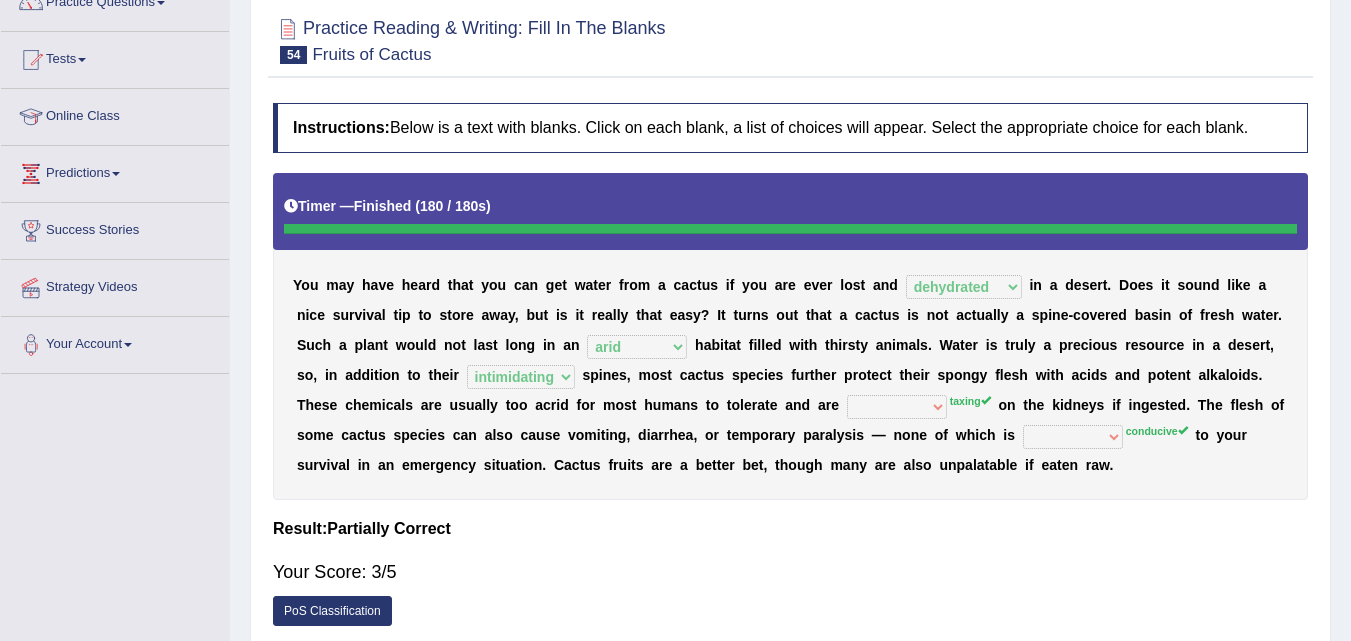 scroll, scrollTop: 0, scrollLeft: 0, axis: both 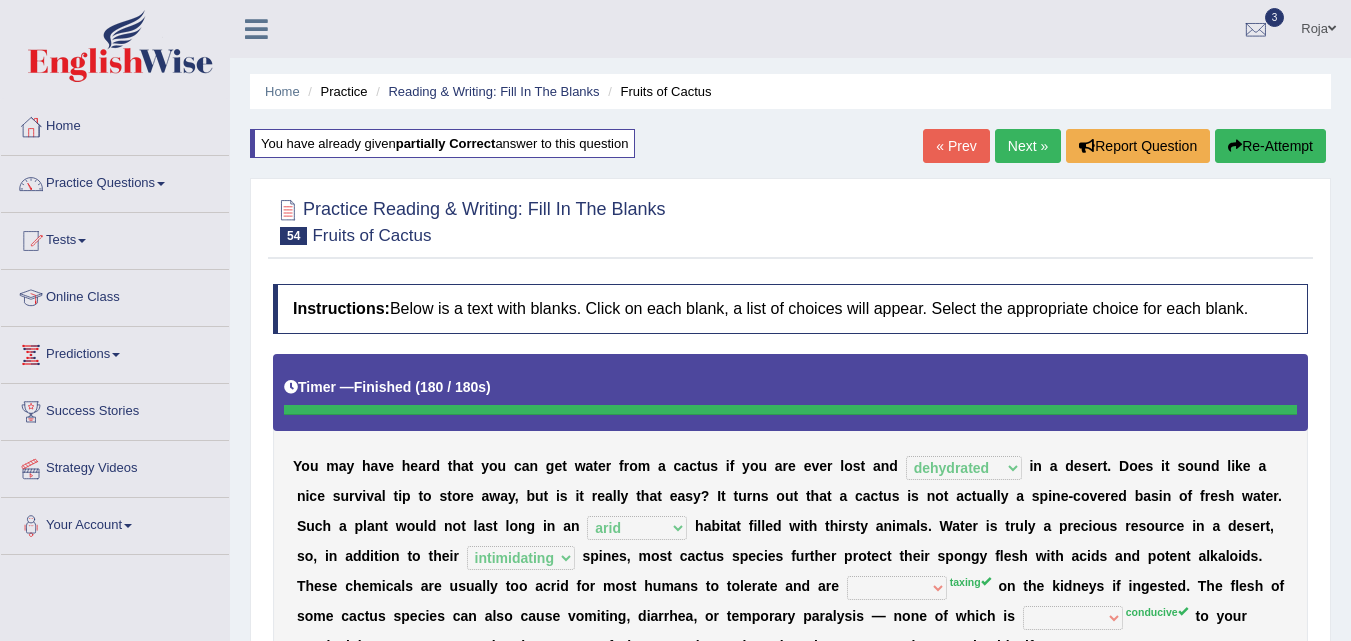 click on "Re-Attempt" at bounding box center (1270, 146) 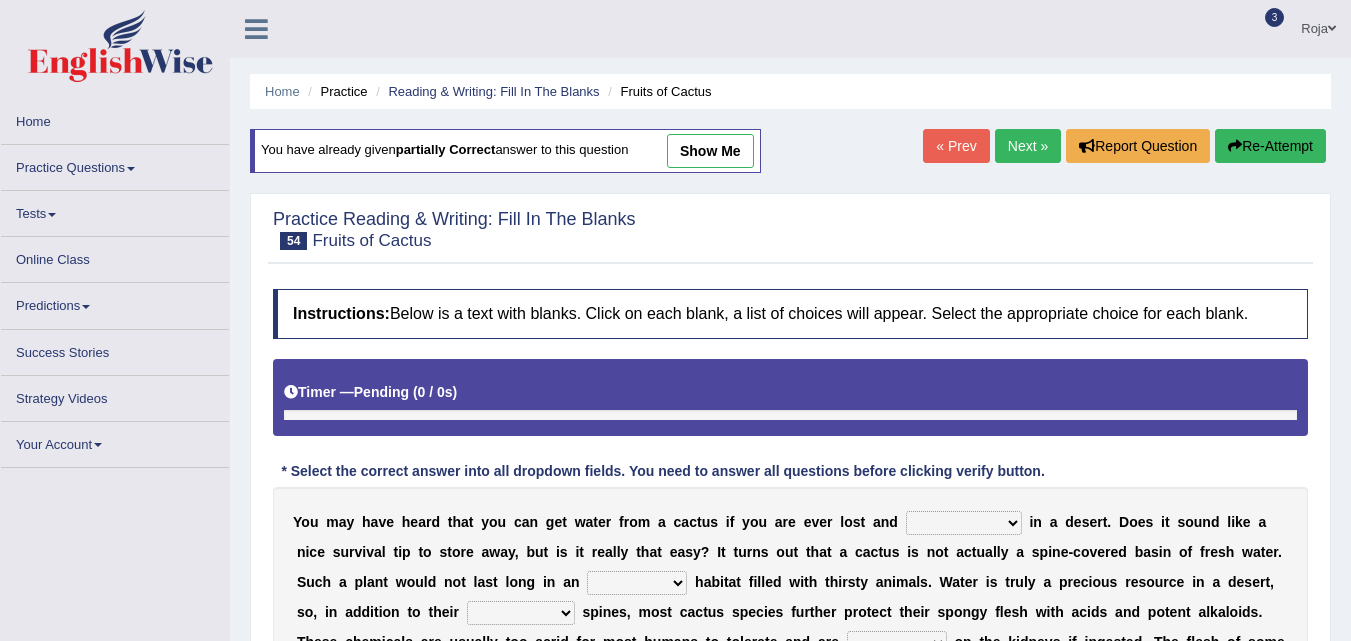 scroll, scrollTop: 137, scrollLeft: 0, axis: vertical 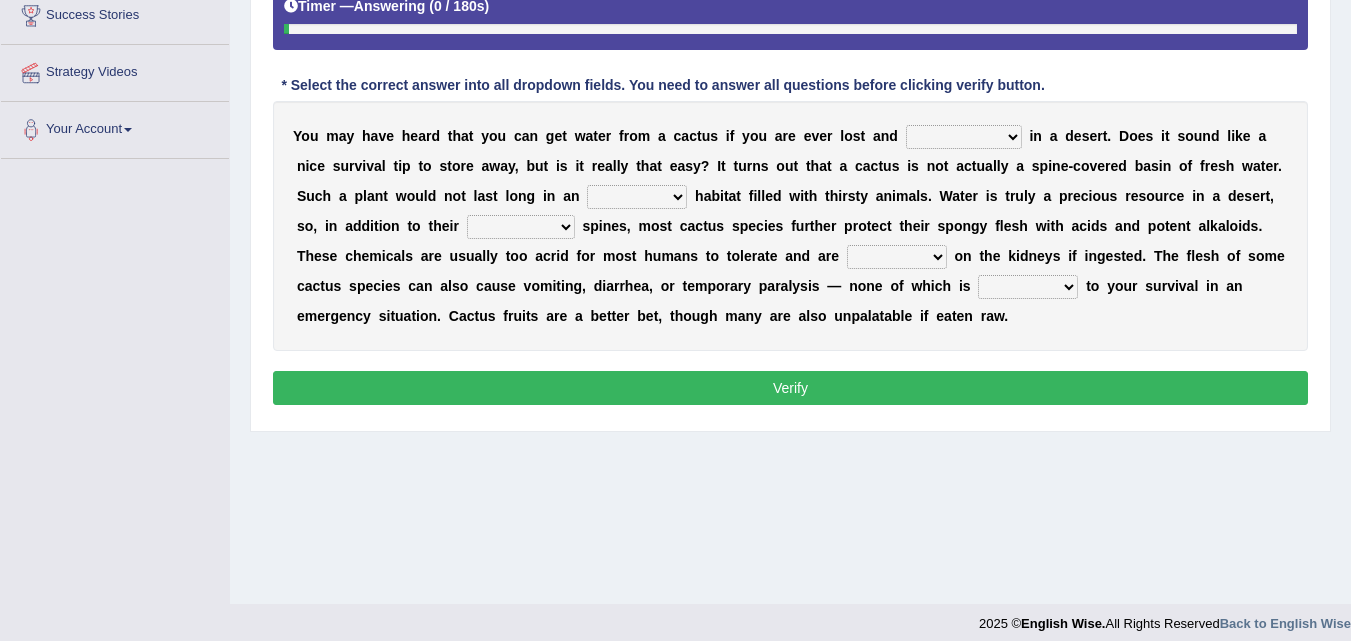 click on "overrated concentrated dehydrated saturated" at bounding box center [964, 137] 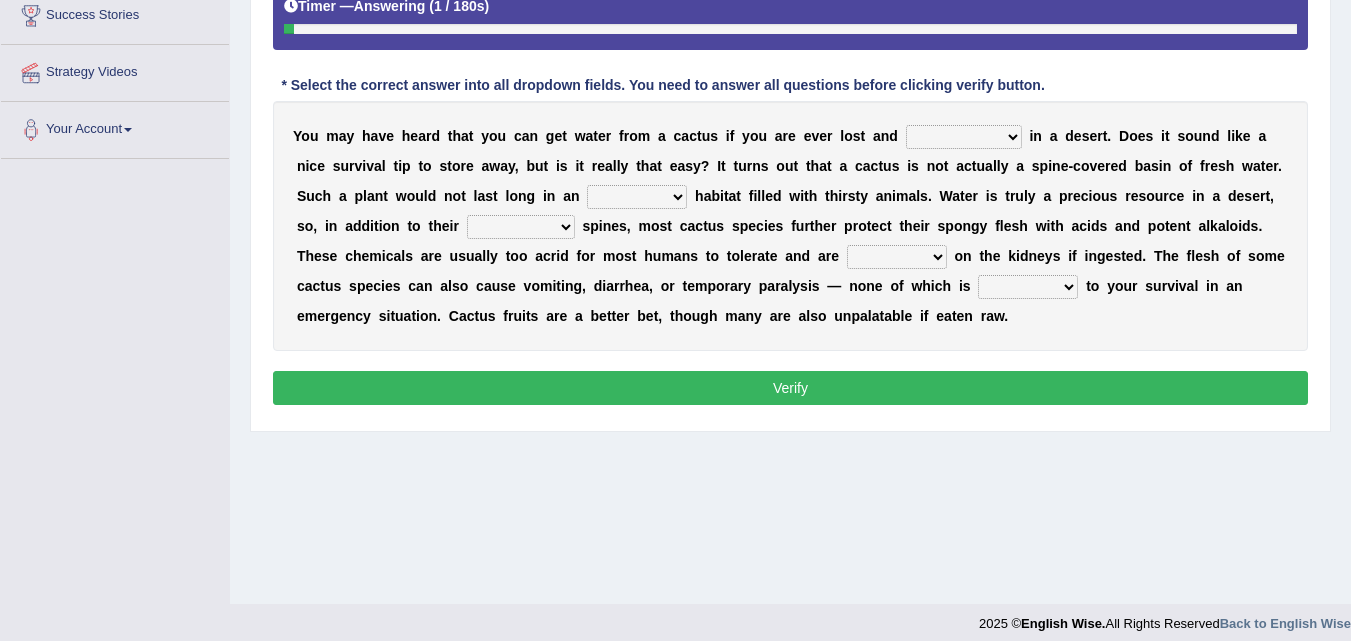 select on "dehydrated" 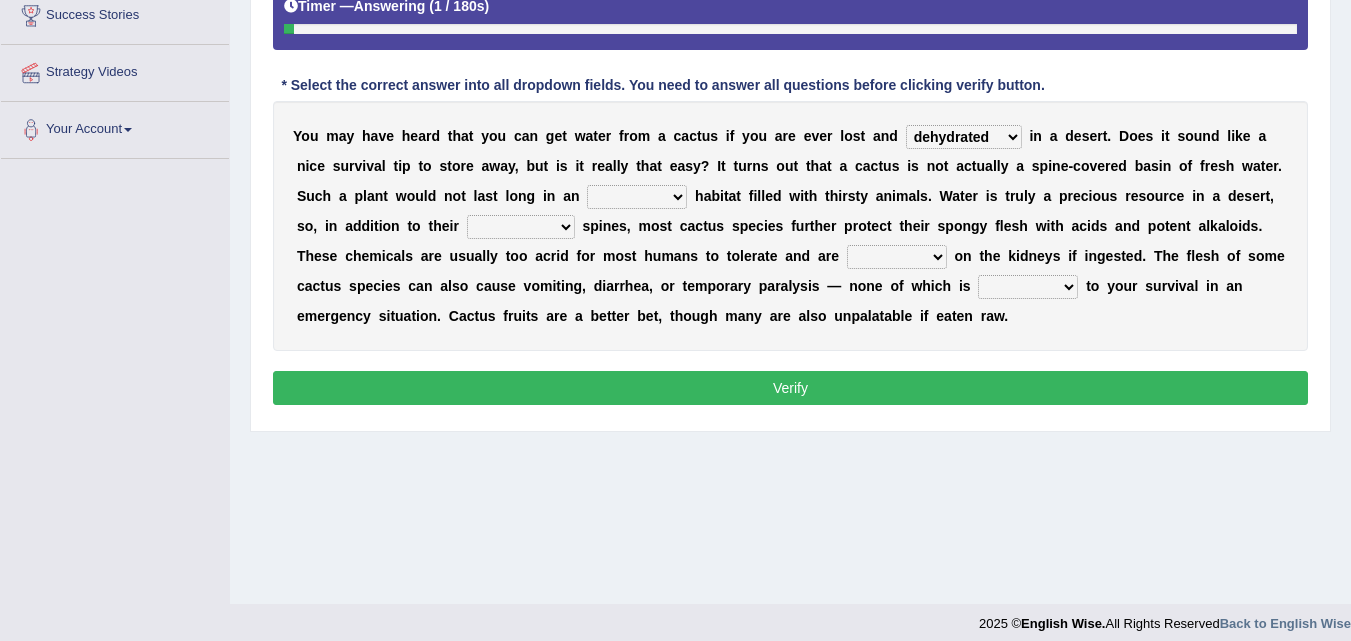 click on "overrated concentrated dehydrated saturated" at bounding box center (964, 137) 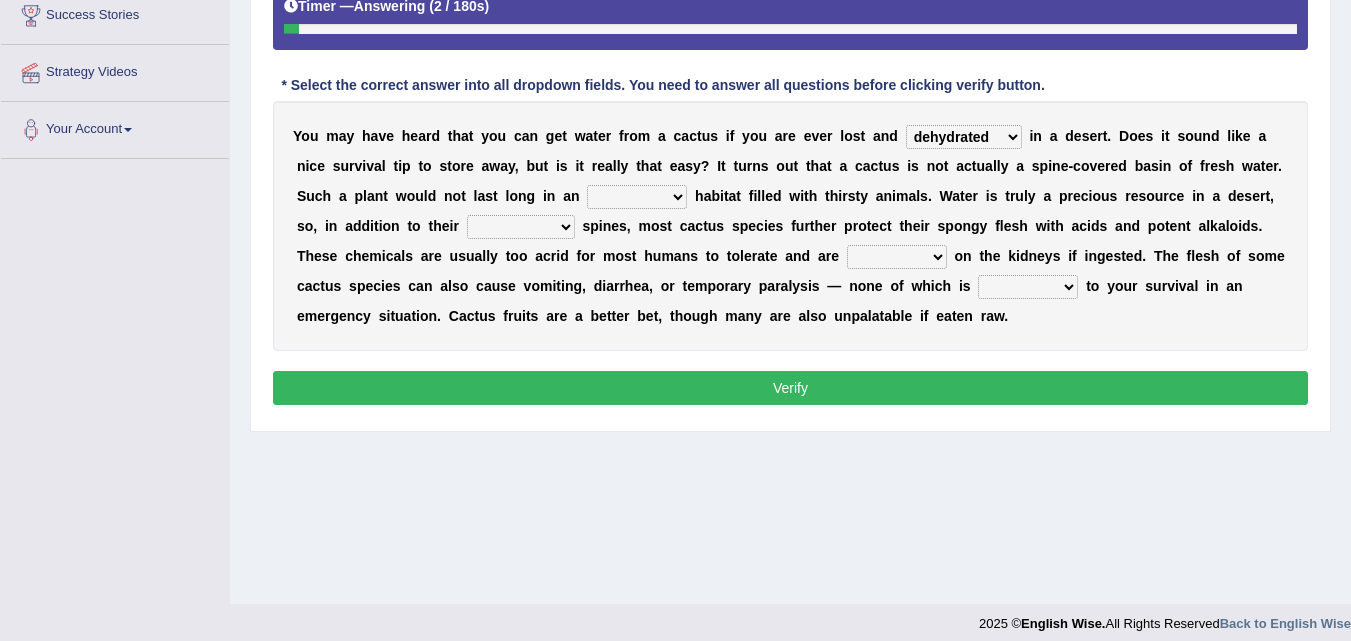 click on "acrid arid hydrid avid" at bounding box center [637, 197] 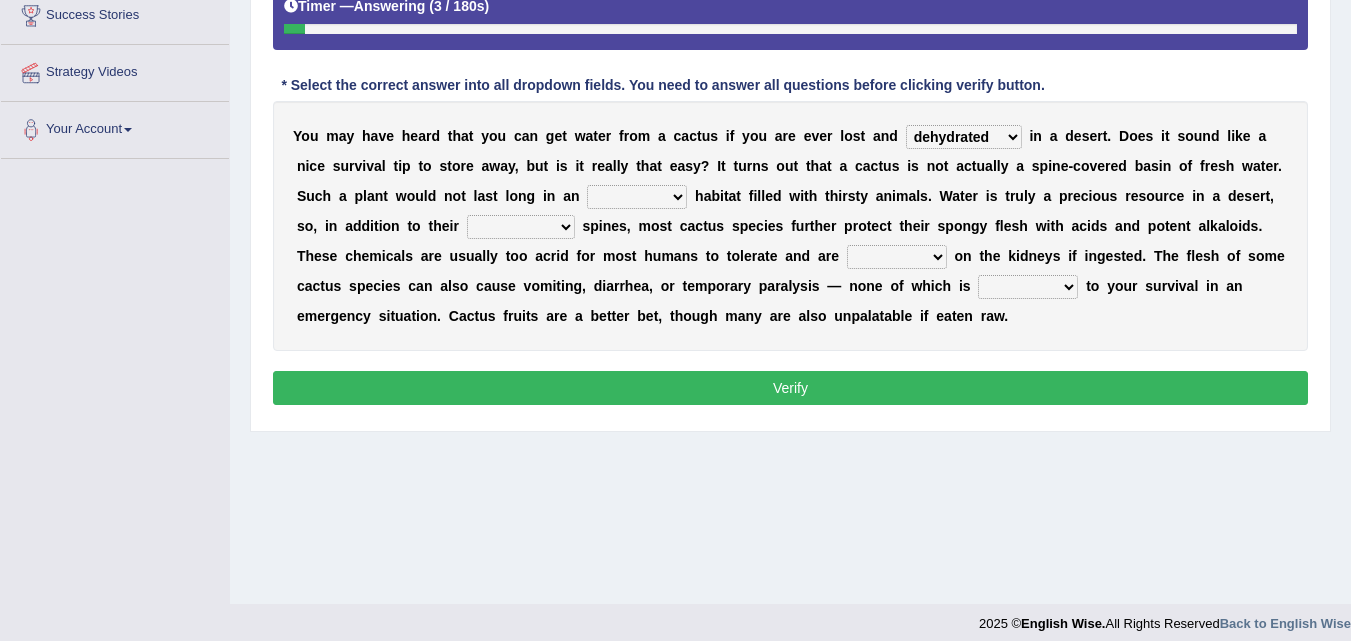 select on "arid" 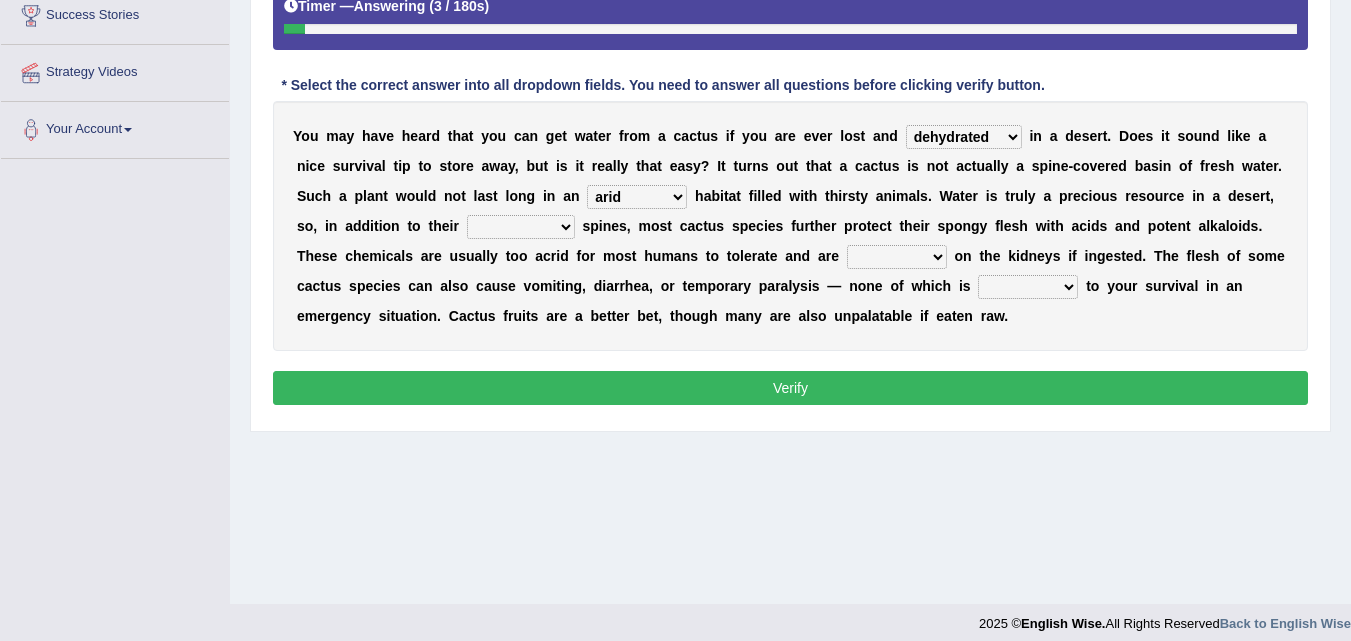 click on "acrid arid hydrid avid" at bounding box center [637, 197] 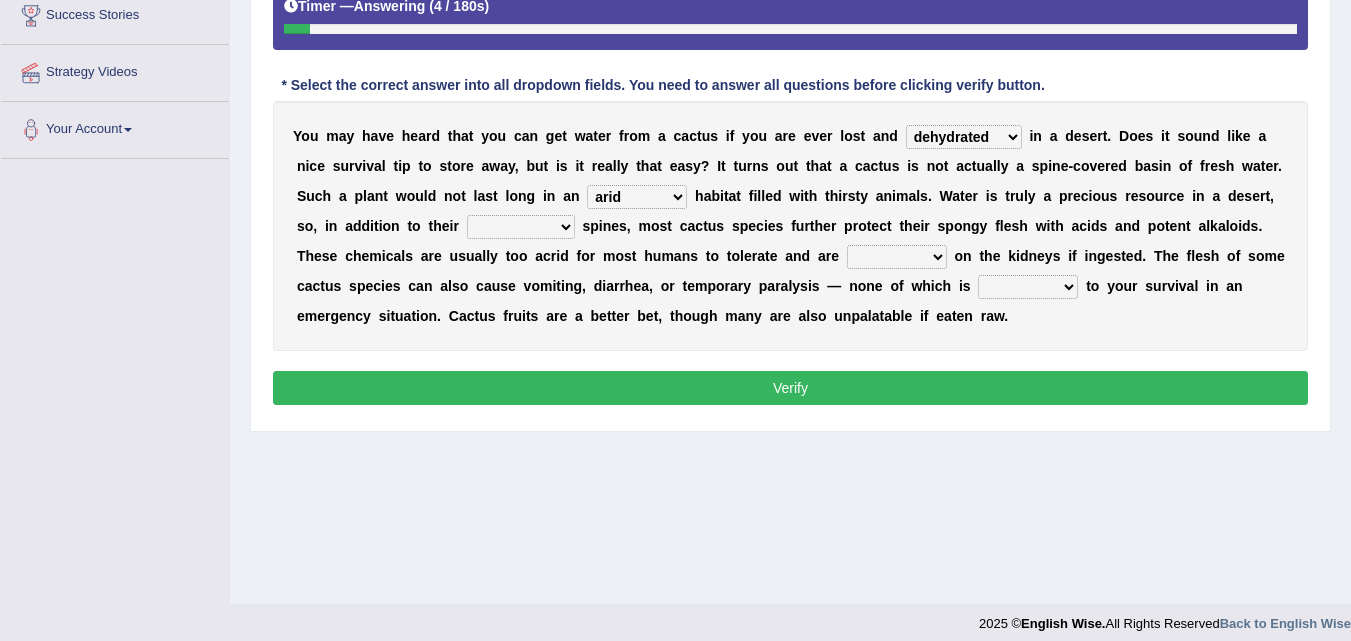 click on "liquidating invalidating intimidating elucidating" at bounding box center [521, 227] 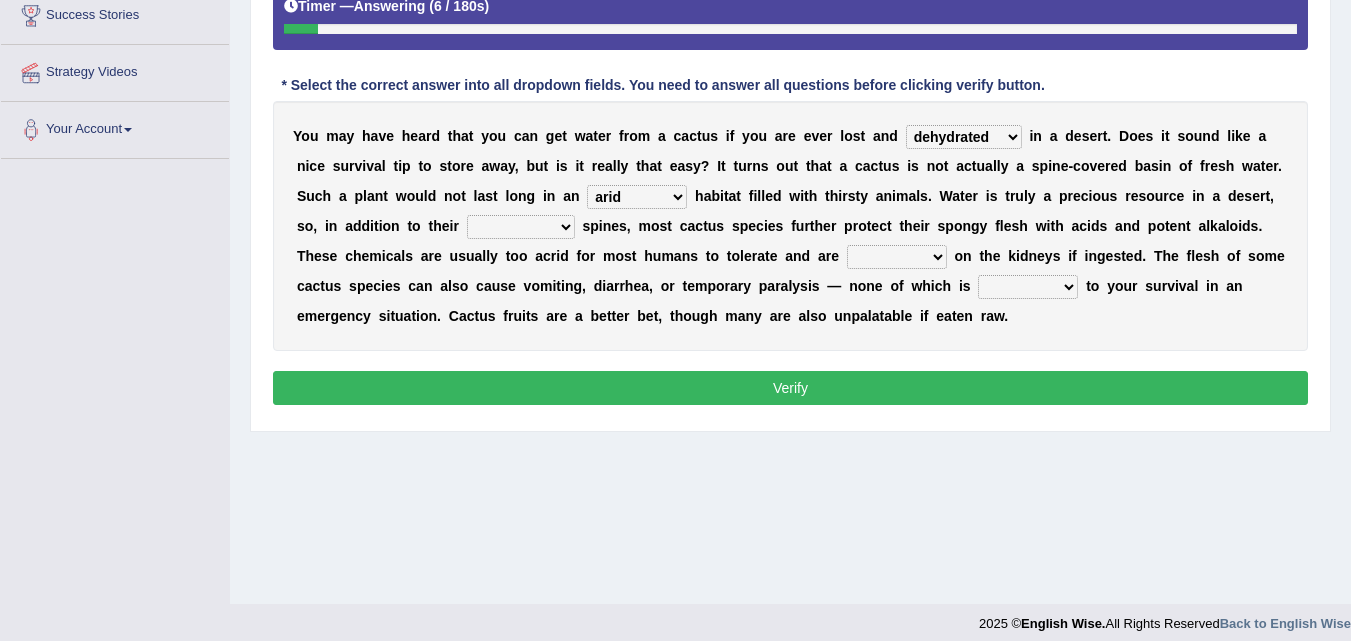 select on "intimidating" 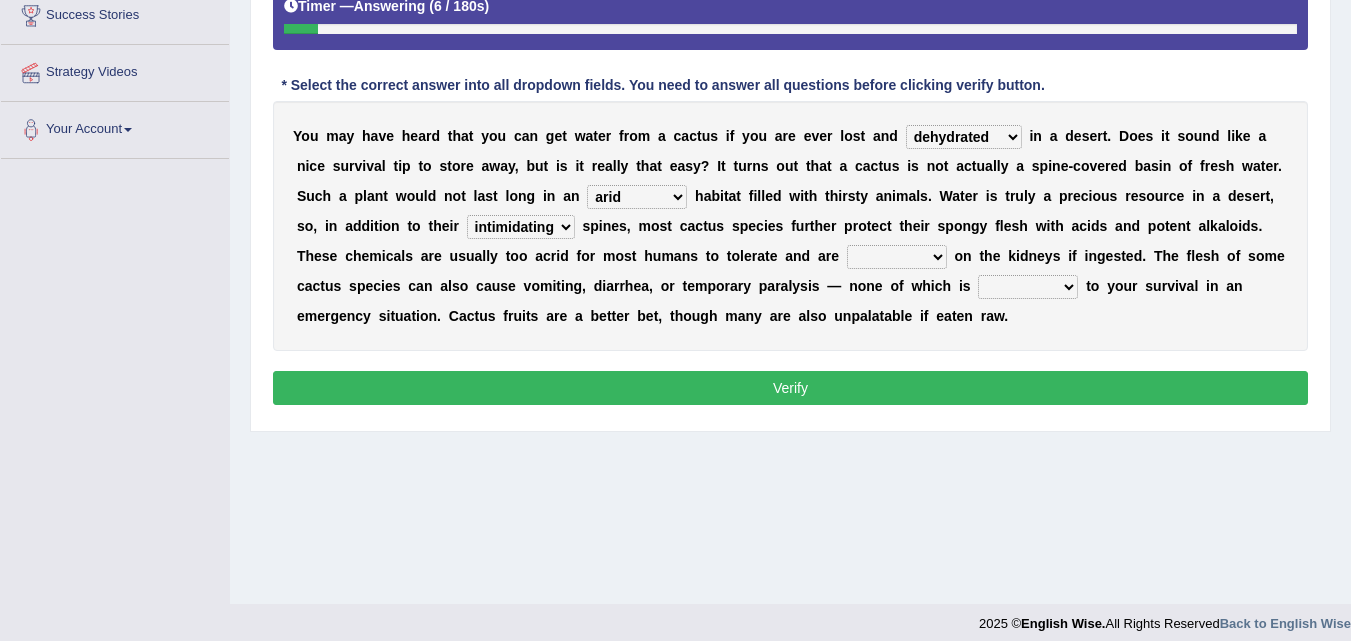 click on "liquidating invalidating intimidating elucidating" at bounding box center [521, 227] 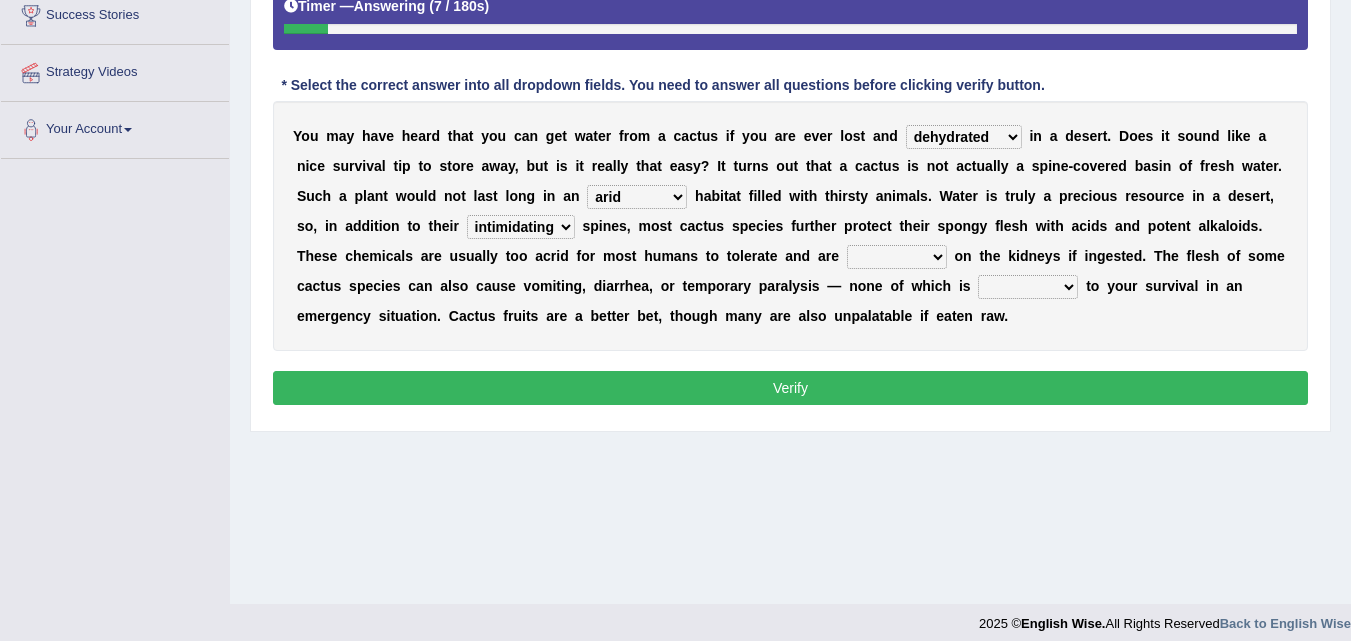 click on "detoxing fixing taxing affixing" at bounding box center [897, 257] 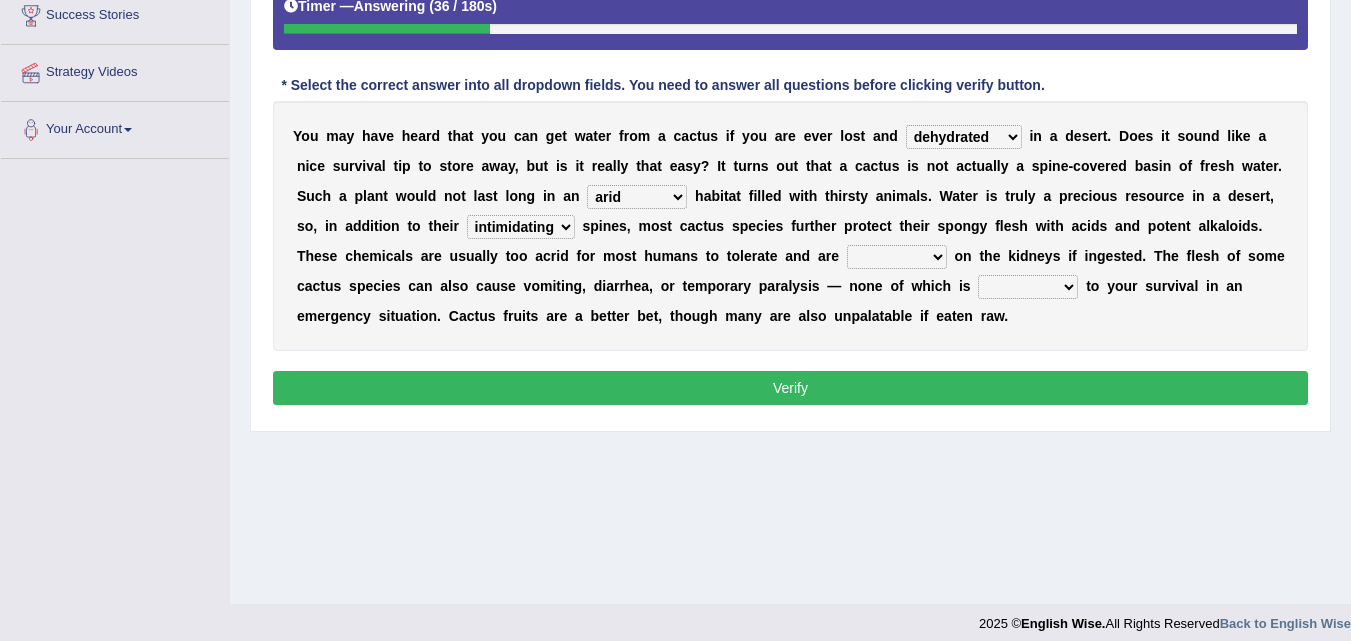 click on "detoxing fixing taxing affixing" at bounding box center (897, 257) 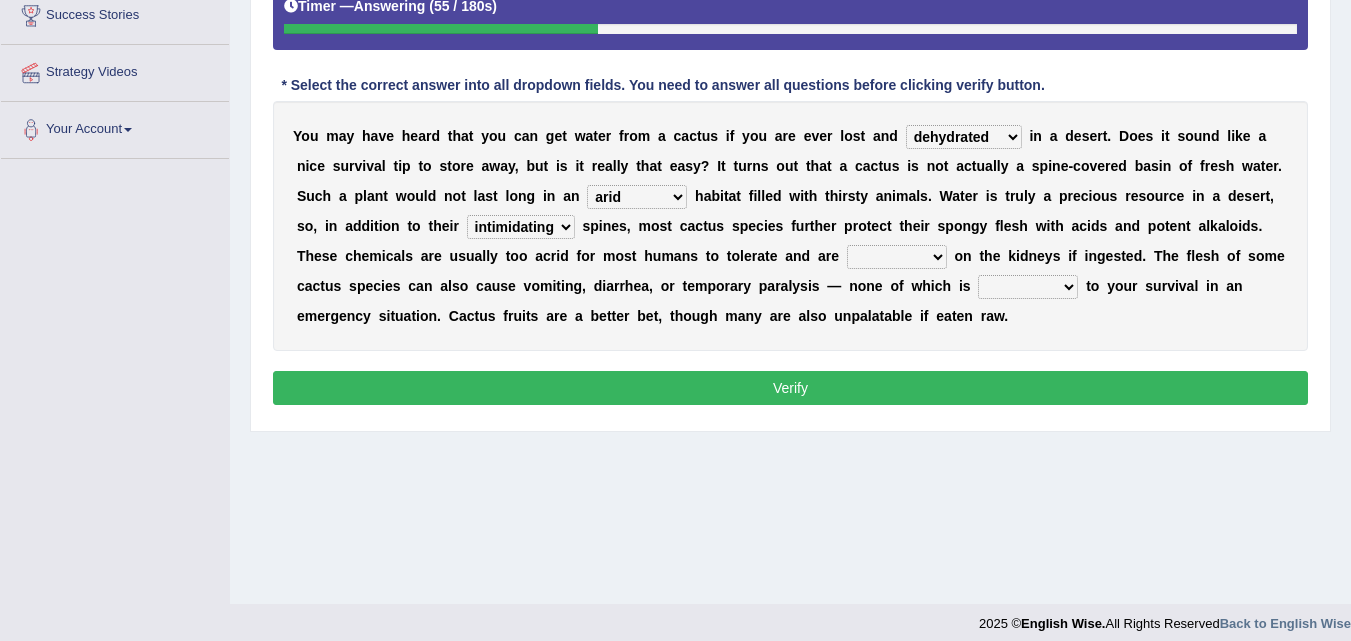 click on "detoxing fixing taxing affixing" at bounding box center [897, 257] 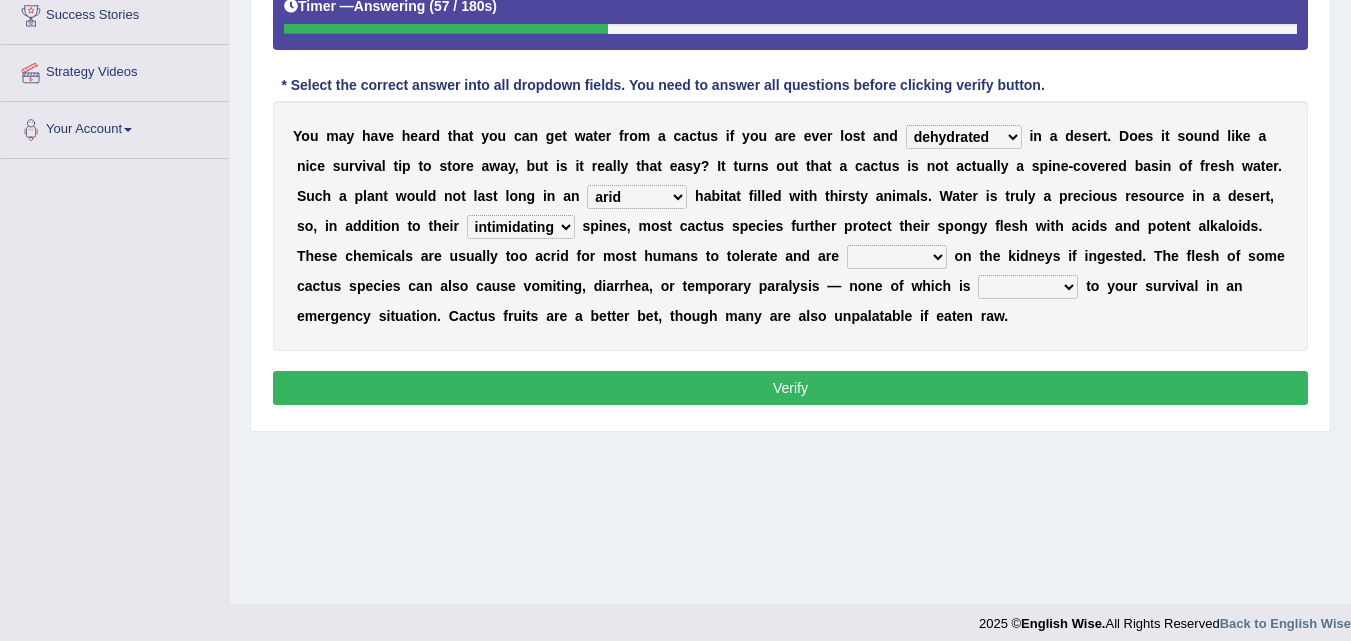 select on "taxing" 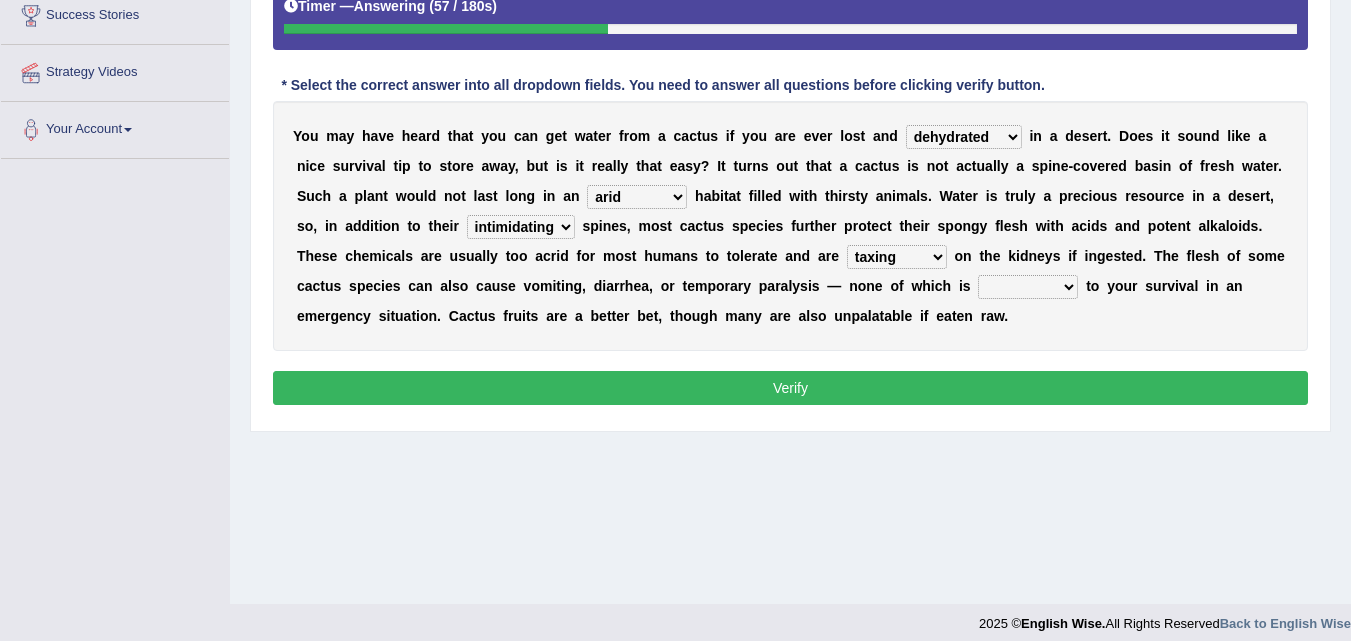 click on "detoxing fixing taxing affixing" at bounding box center [897, 257] 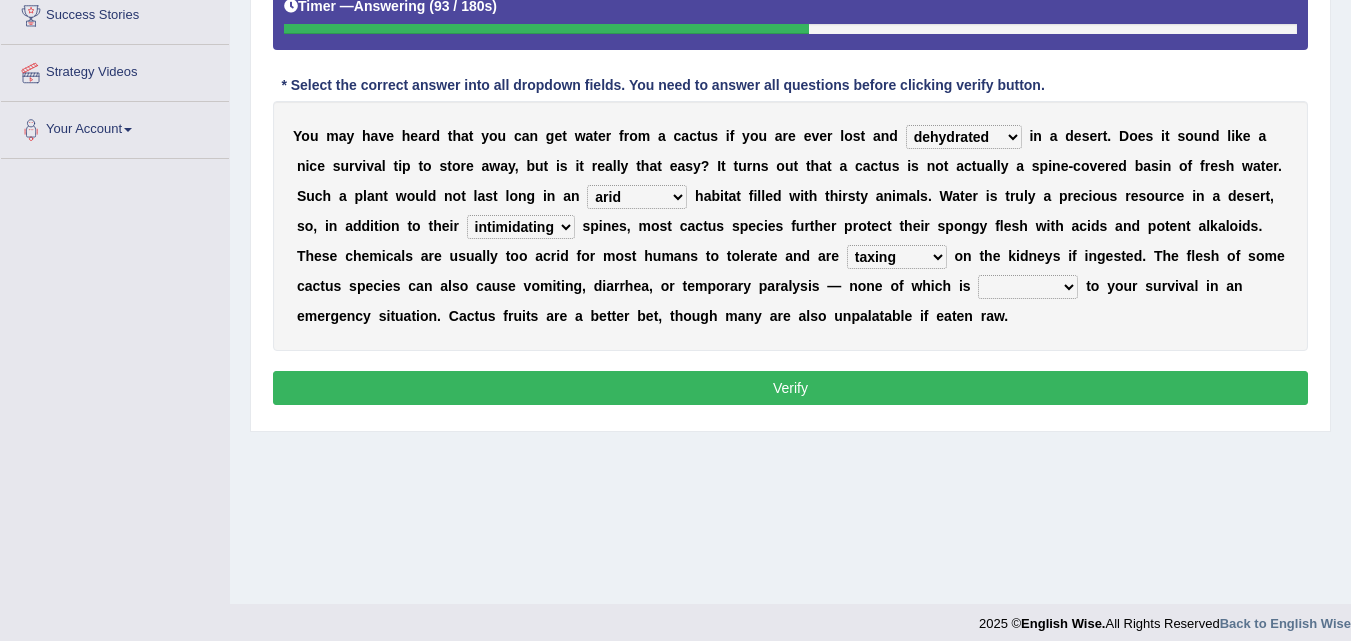 click on "coercive conducive enhancive seductive" at bounding box center [1028, 287] 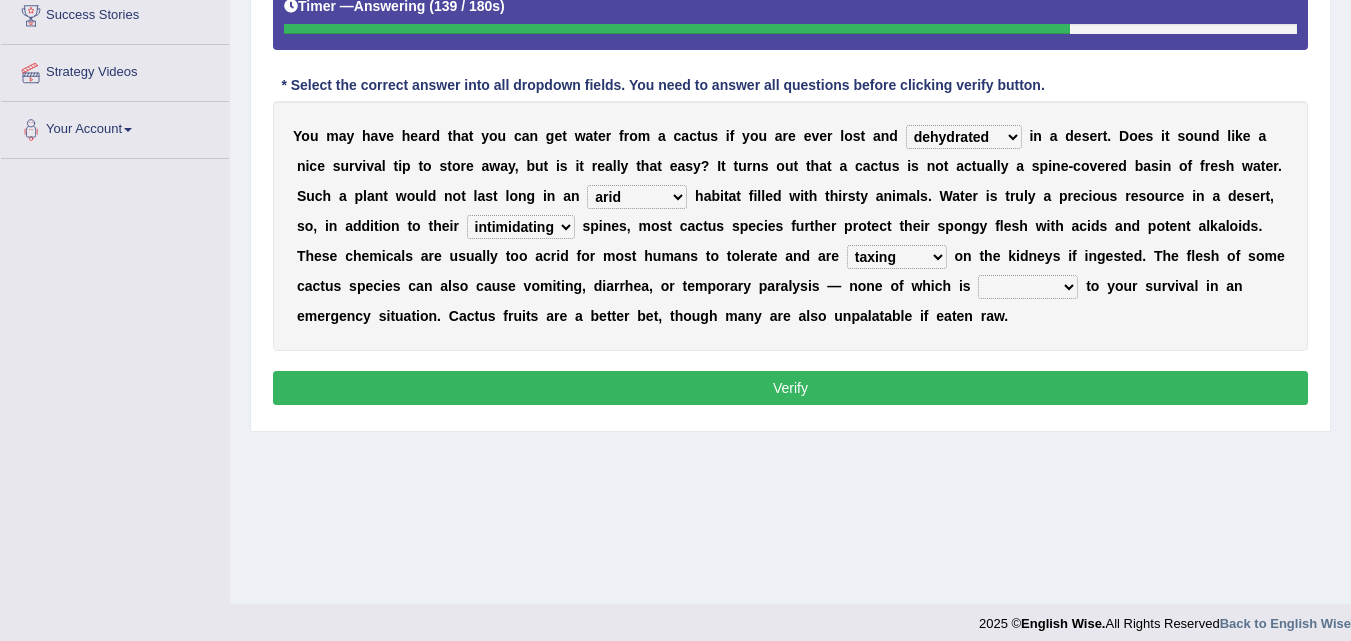 click on "coercive conducive enhancive seductive" at bounding box center (1028, 287) 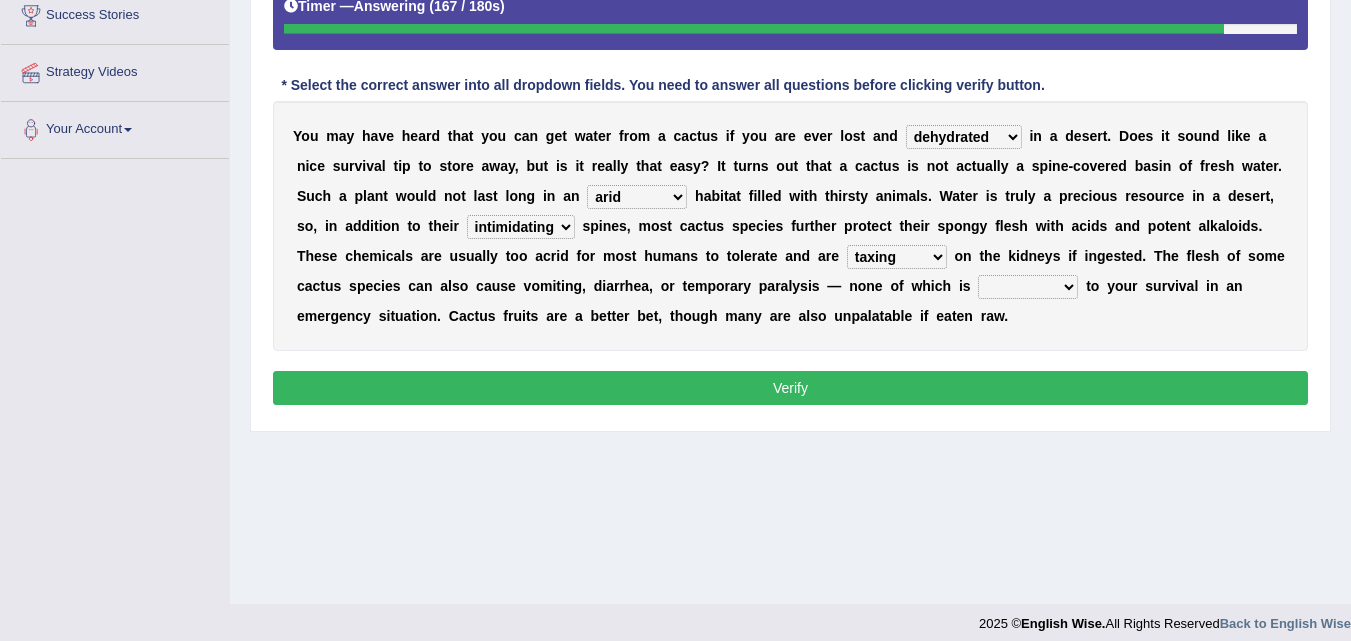 click on "coercive conducive enhancive seductive" at bounding box center (1028, 287) 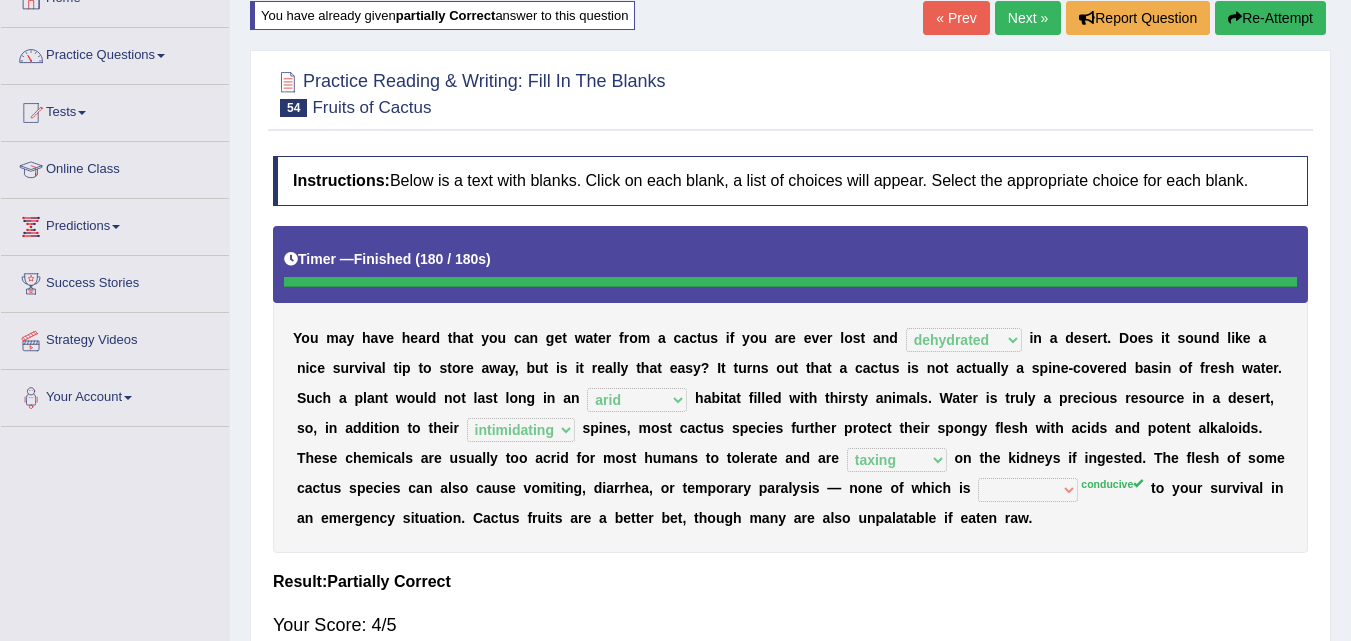 scroll, scrollTop: 76, scrollLeft: 0, axis: vertical 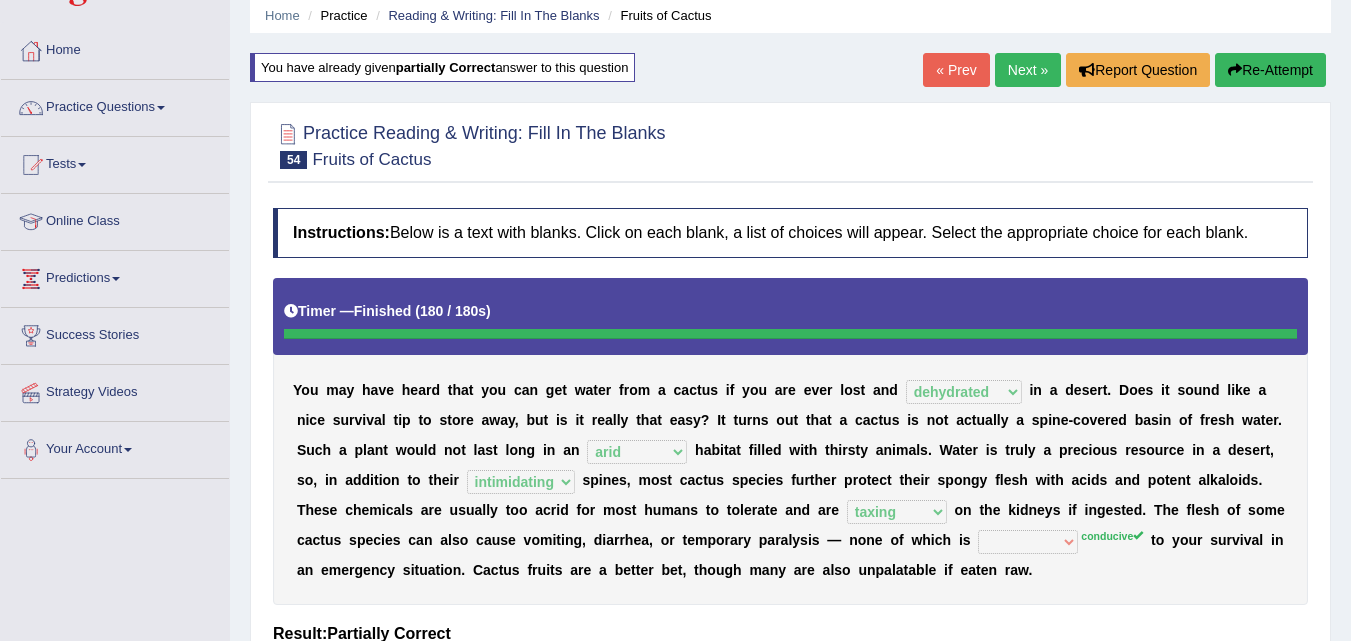 click at bounding box center [790, 144] 